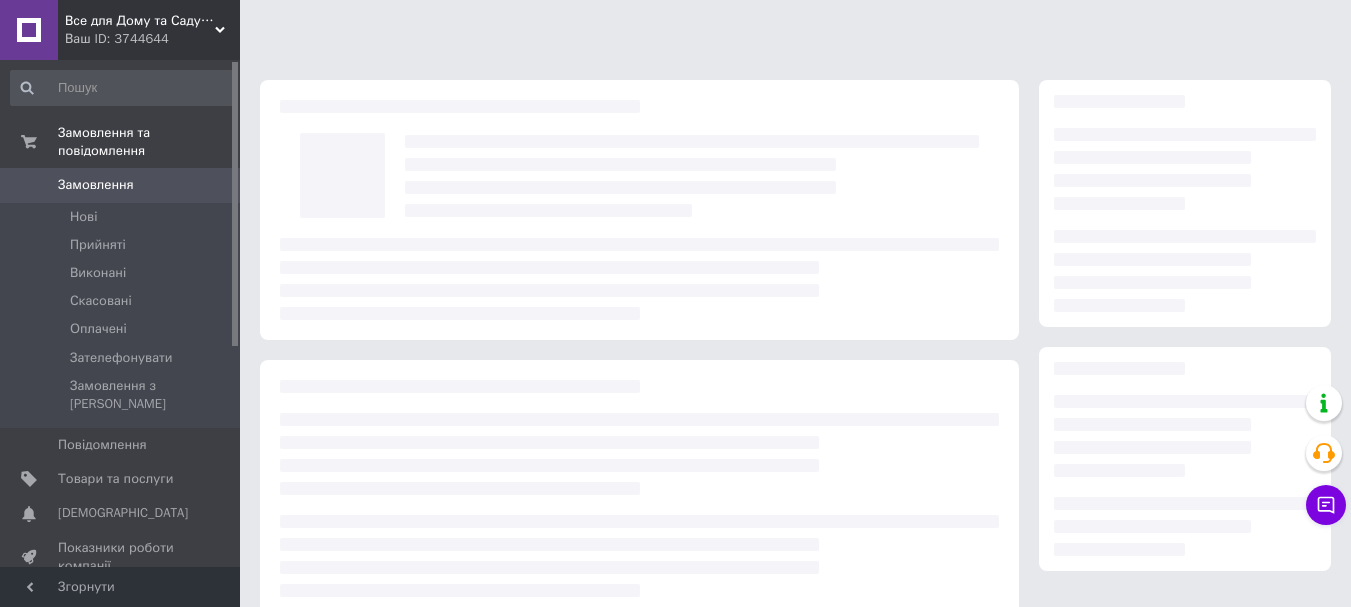 scroll, scrollTop: 0, scrollLeft: 0, axis: both 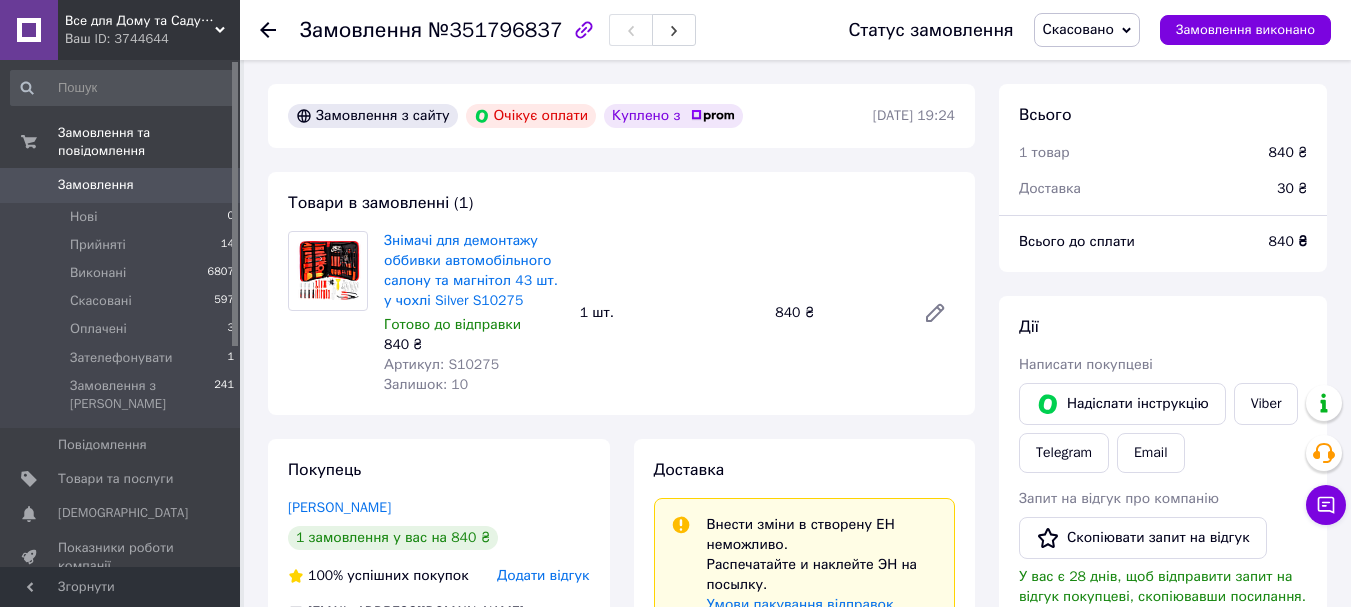 click on "Замовлення" at bounding box center (96, 185) 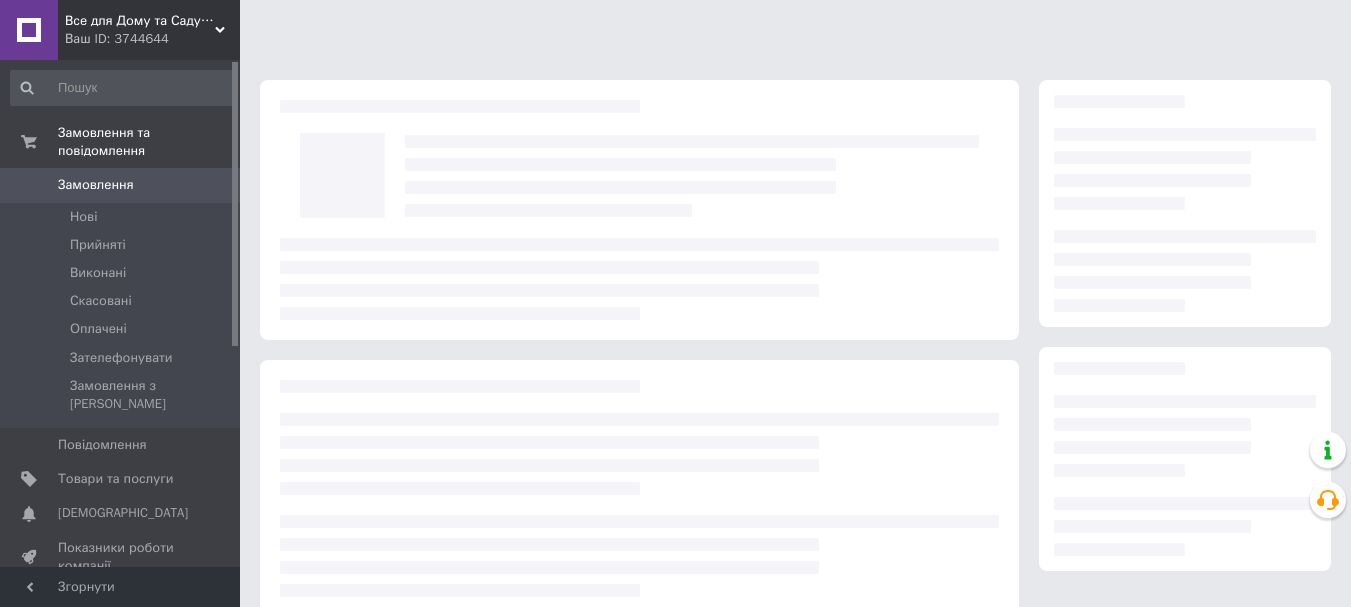 scroll, scrollTop: 0, scrollLeft: 0, axis: both 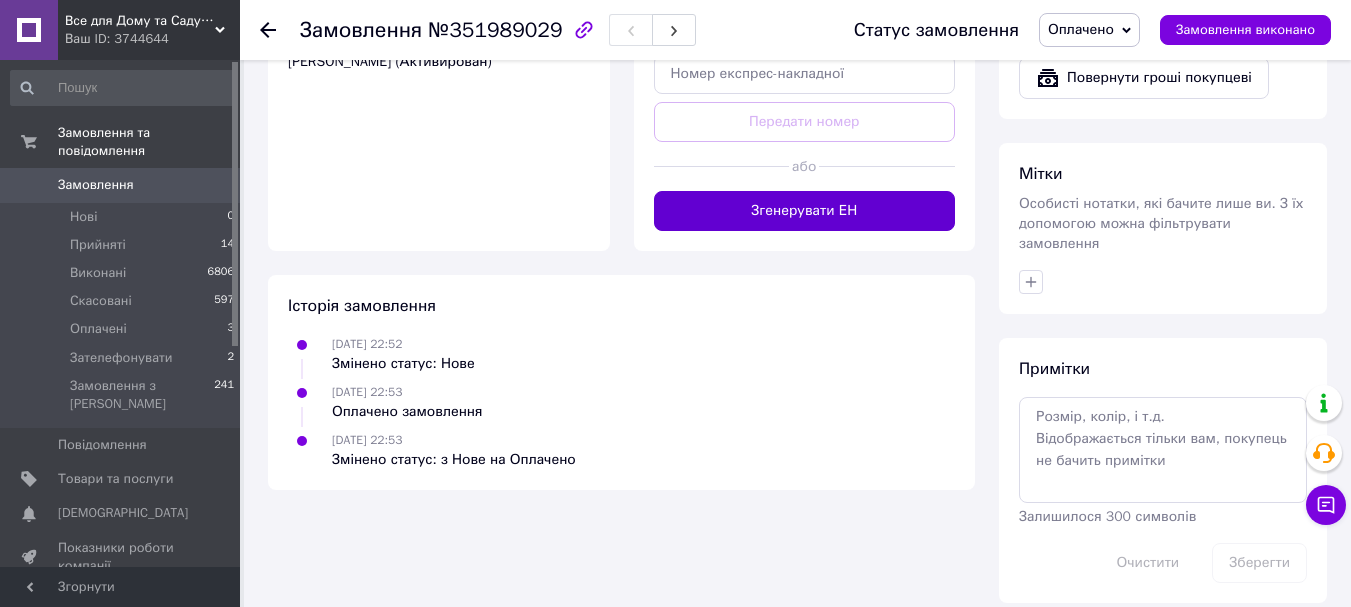 click on "Згенерувати ЕН" at bounding box center (805, 211) 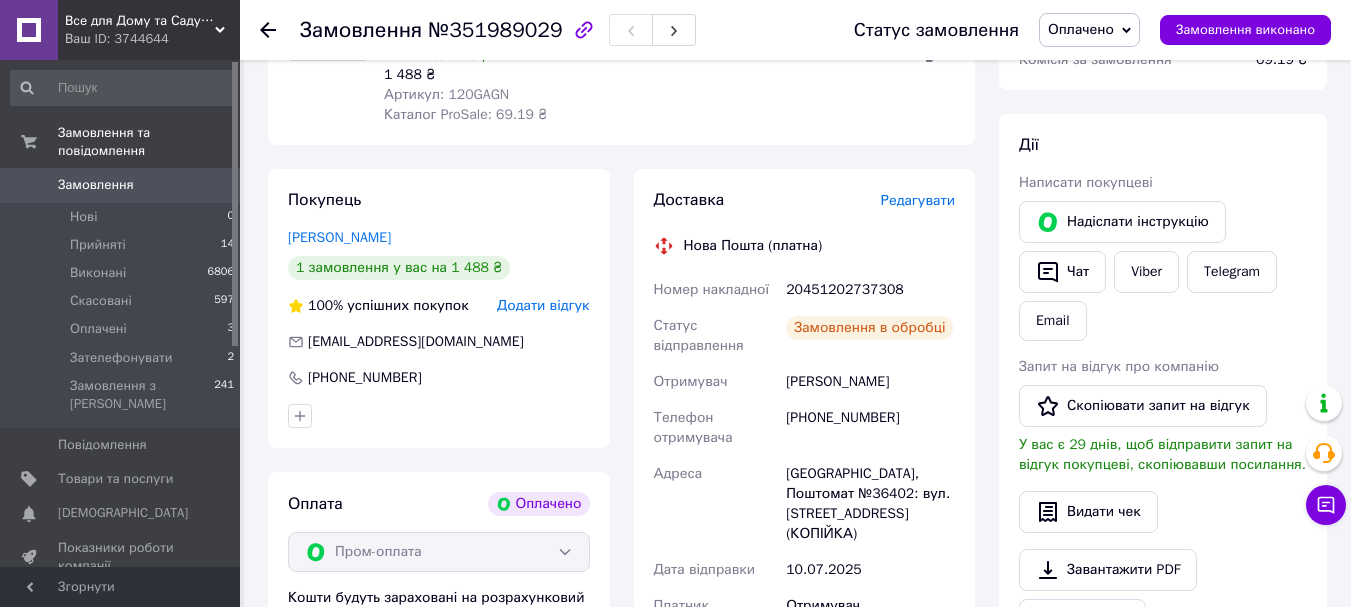 scroll, scrollTop: 212, scrollLeft: 0, axis: vertical 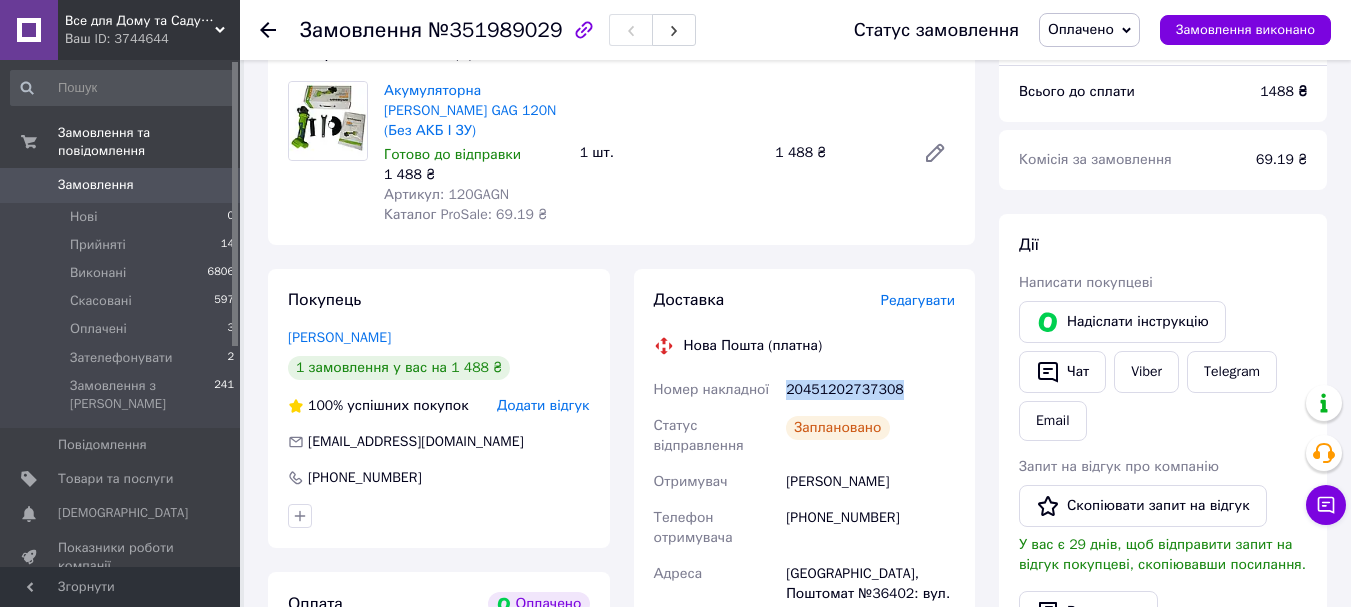 copy on "20451202737308" 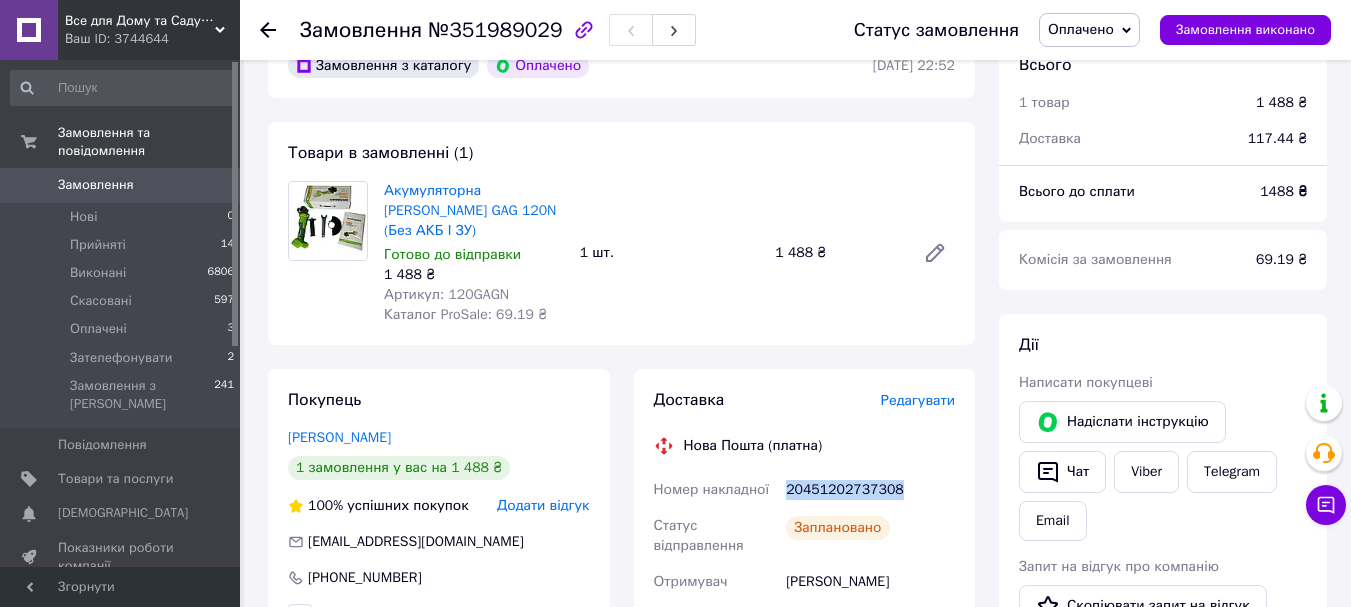 scroll, scrollTop: 0, scrollLeft: 0, axis: both 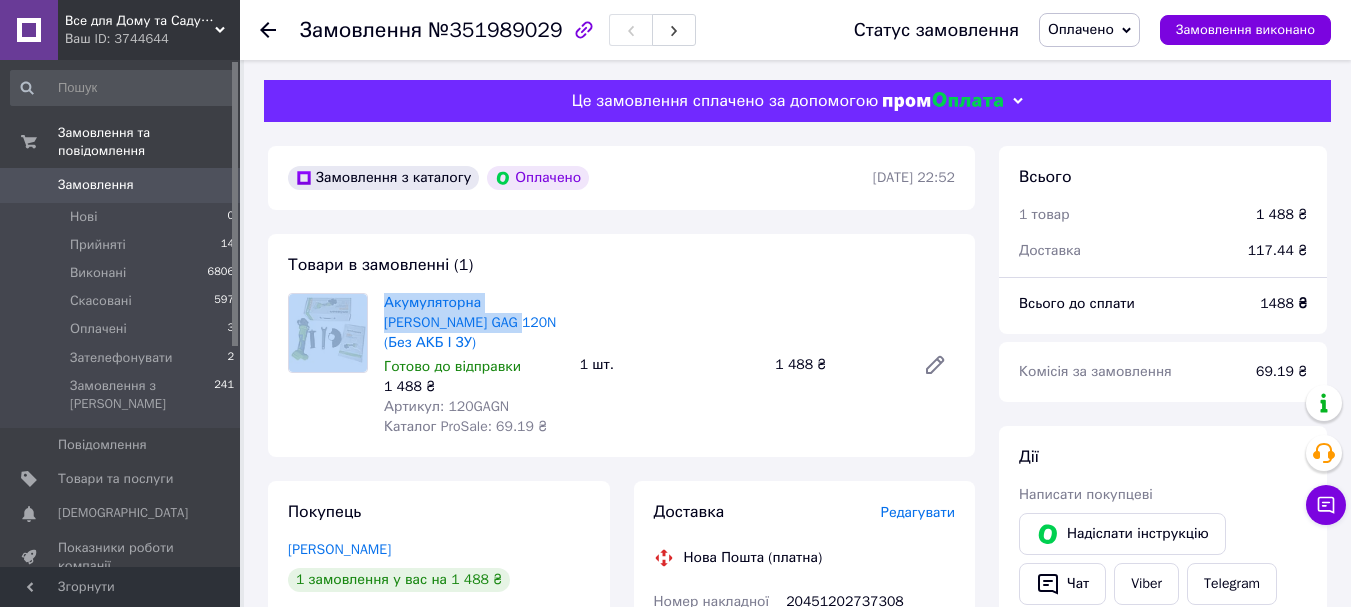 drag, startPoint x: 438, startPoint y: 335, endPoint x: 371, endPoint y: 315, distance: 69.92139 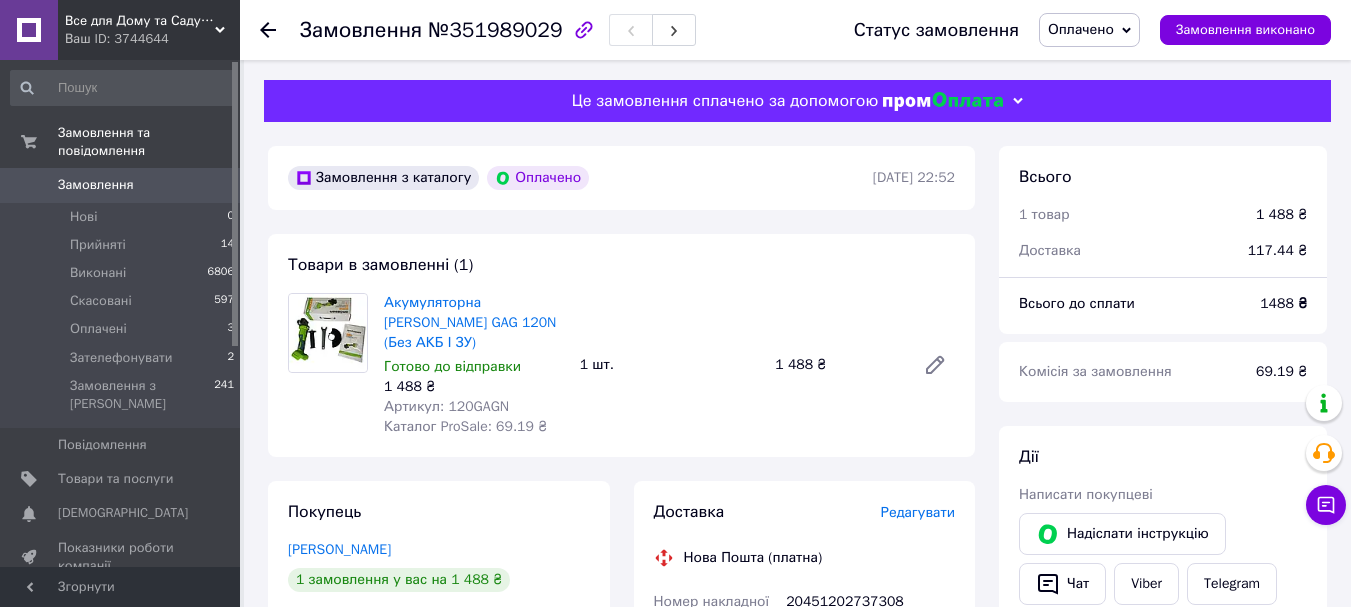 click on "Акумуляторна [PERSON_NAME] GAG 120N (Без АКБ І ЗУ)" at bounding box center (474, 323) 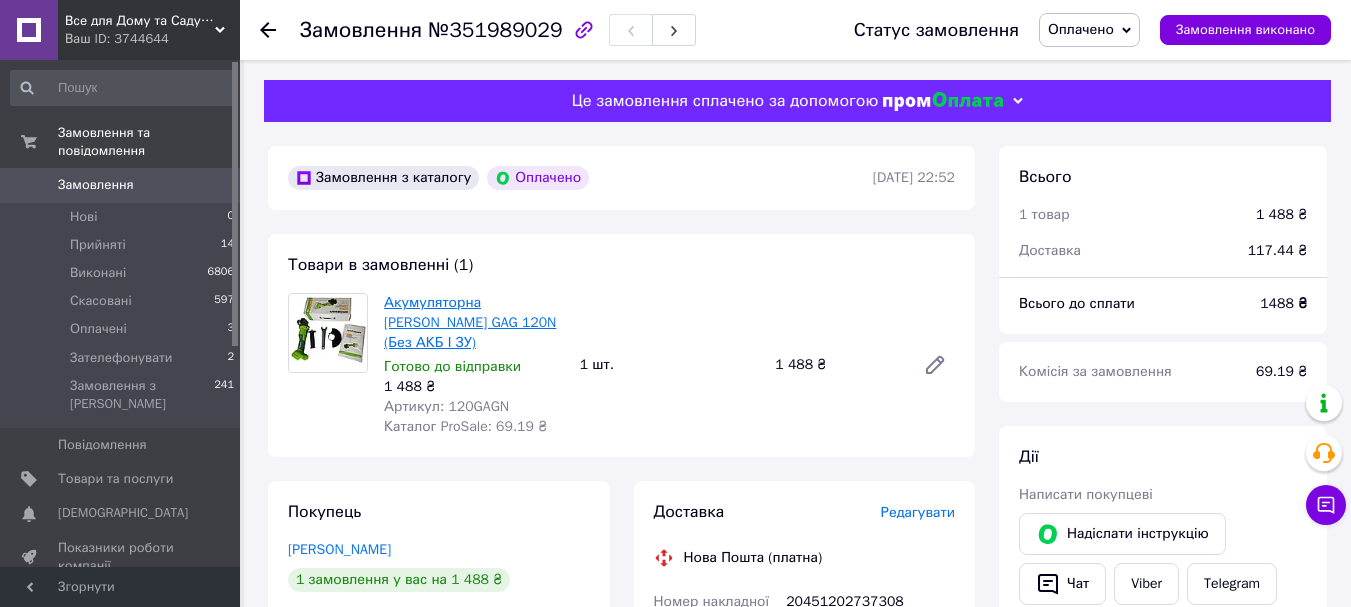 copy on "Акумуляторна болгарка Grosser GAG 120N (Без АКБ І ЗУ)" 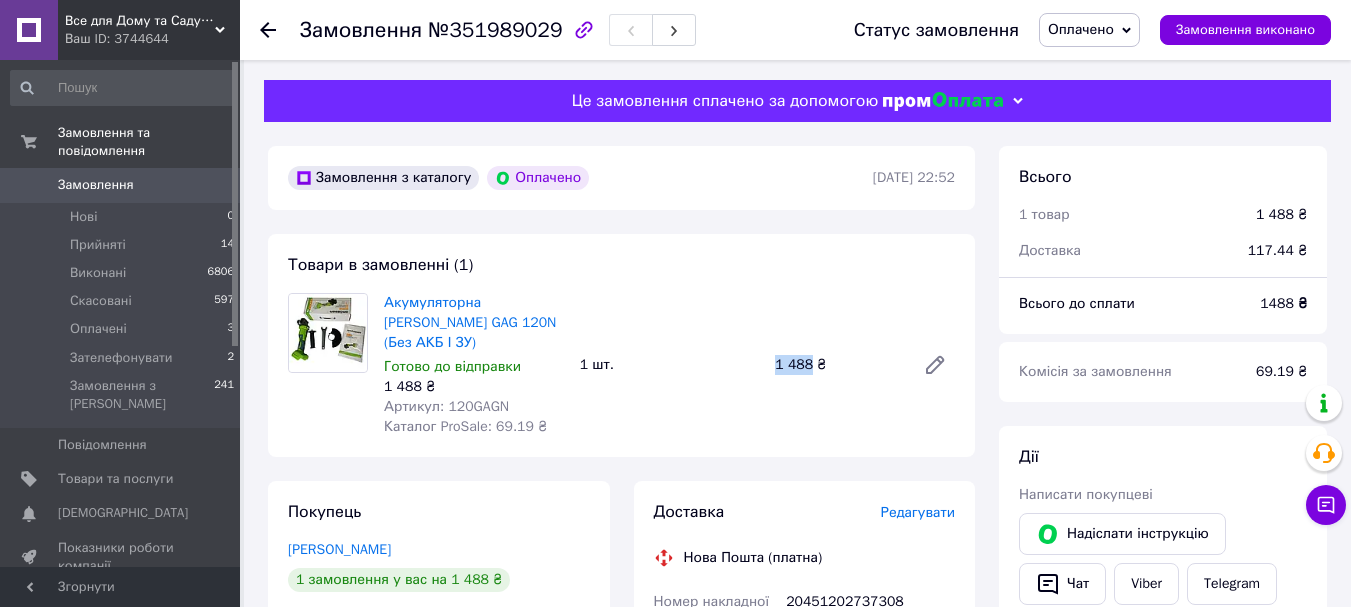 copy on "1 шт. 1 488" 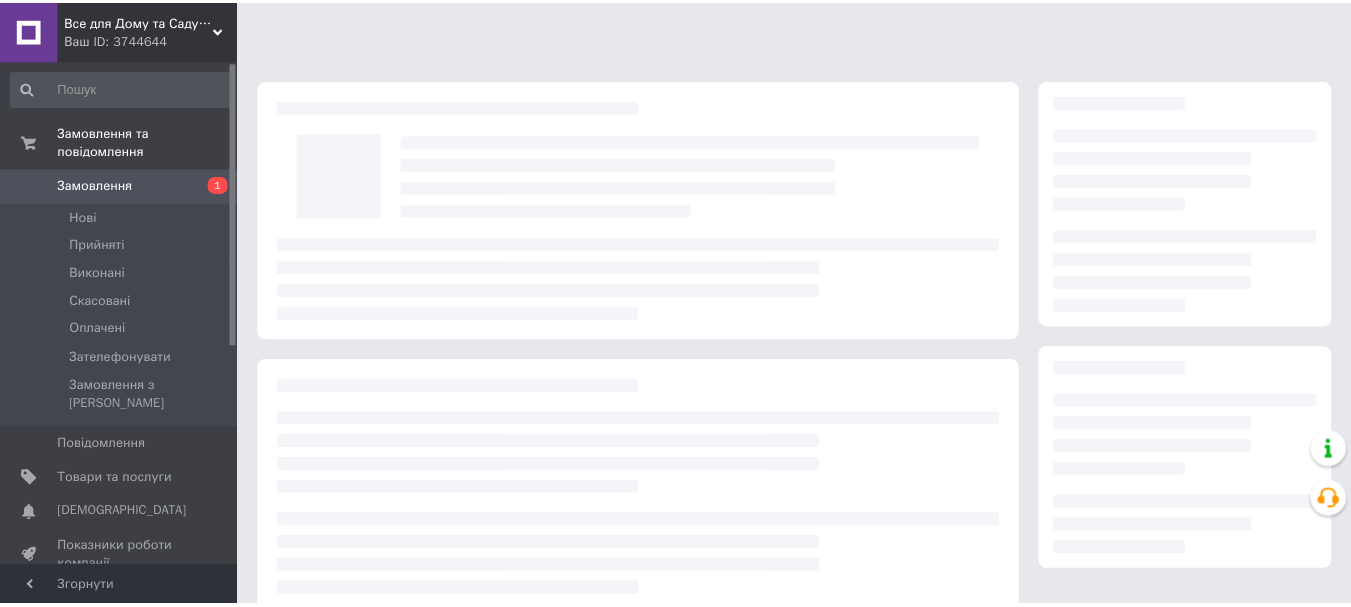 scroll, scrollTop: 0, scrollLeft: 0, axis: both 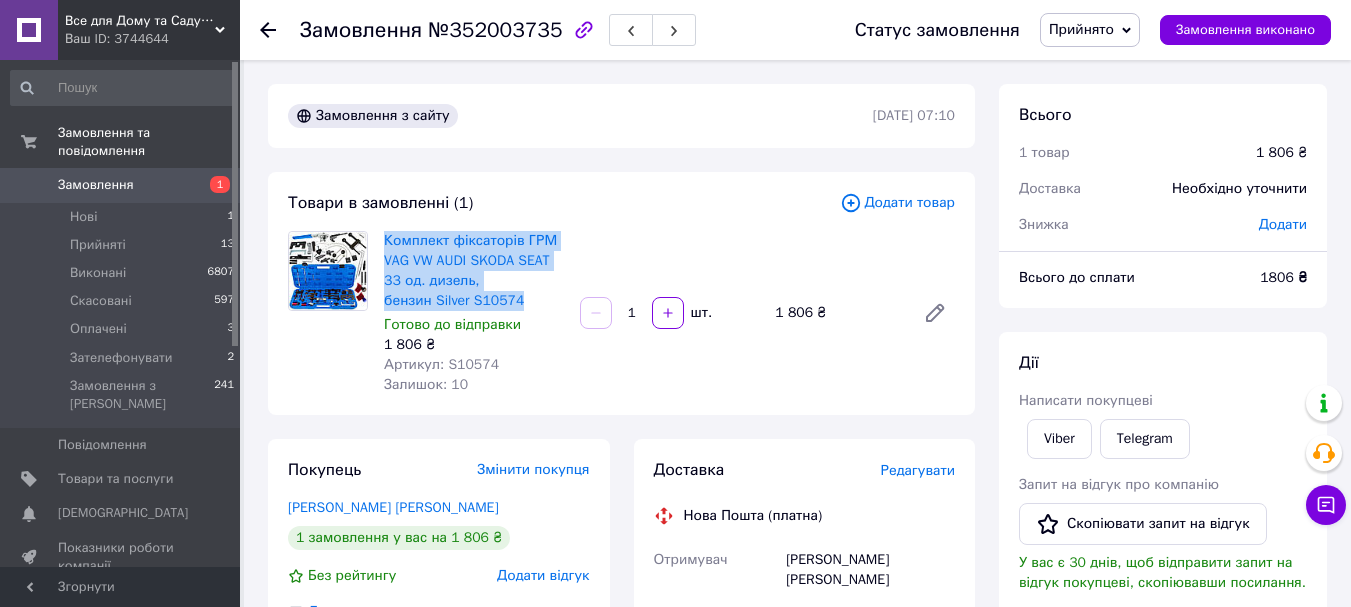 copy on "Комплект фіксаторів ГРМ VAG VW AUDI SKODA SEAT 33 од. дизель, бензин Silver S10574" 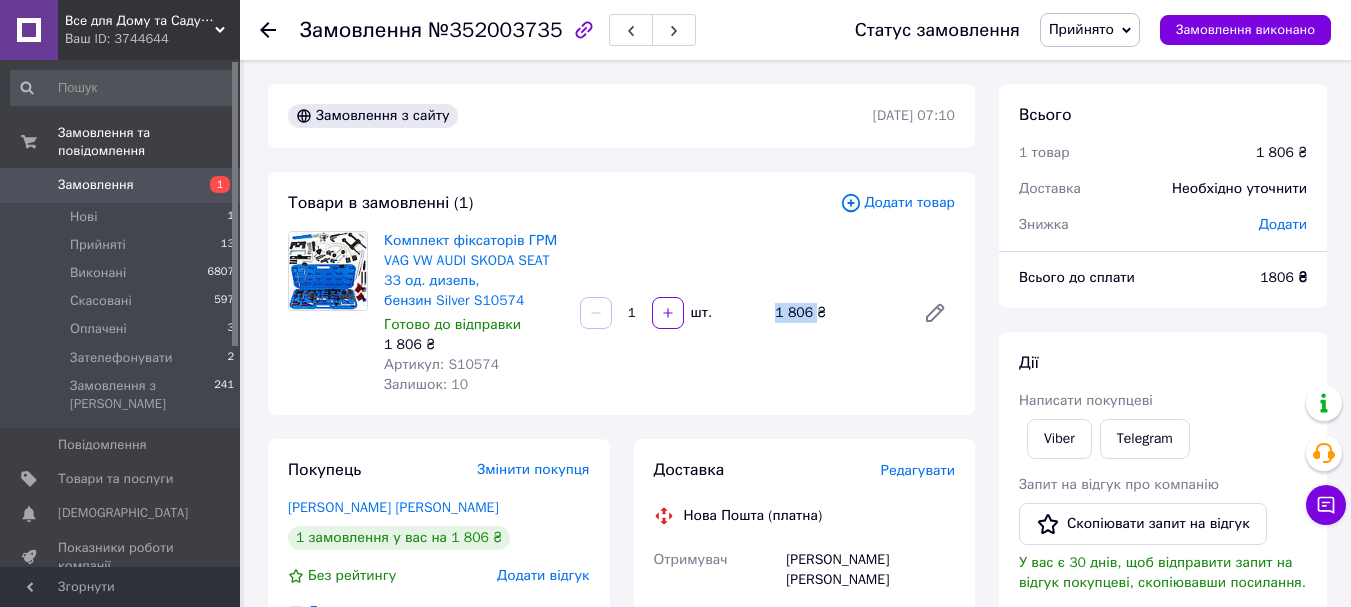 copy on "1 806" 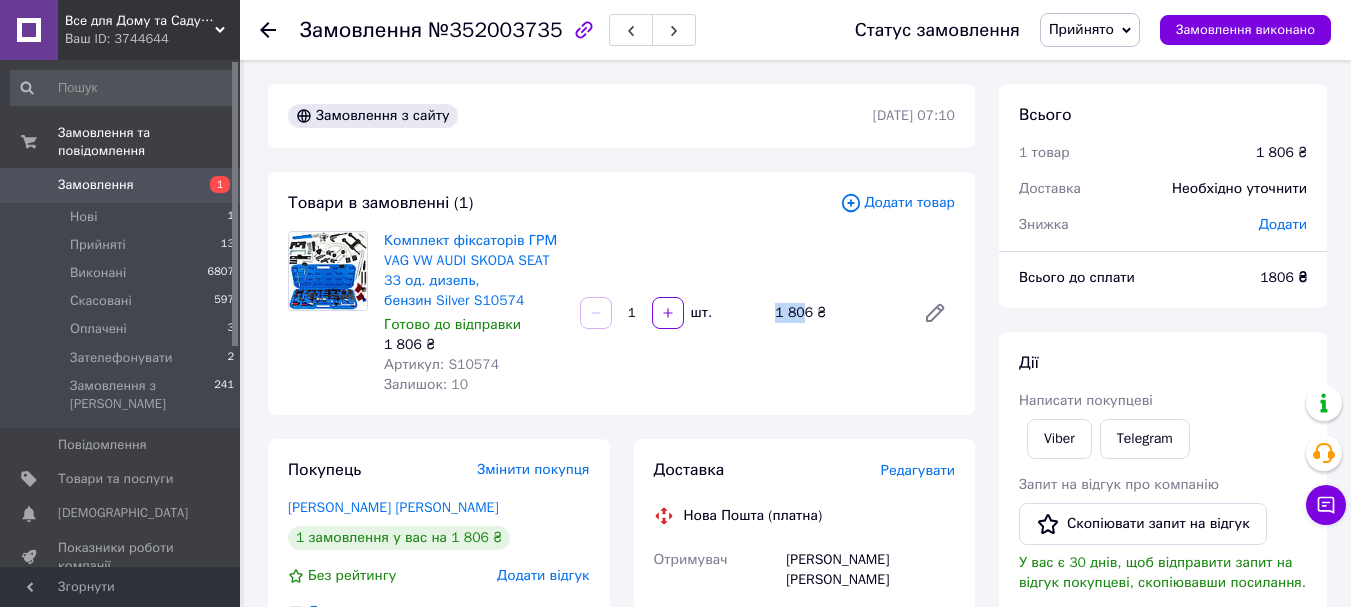 copy on "1 80" 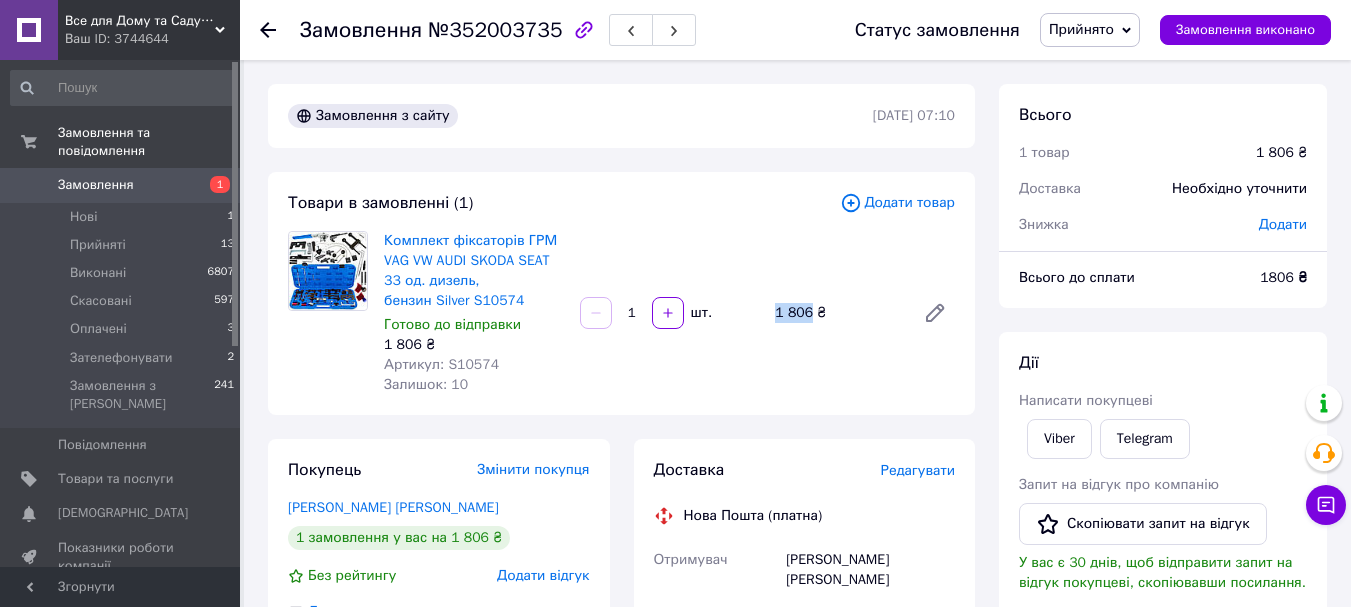 copy on "1 806" 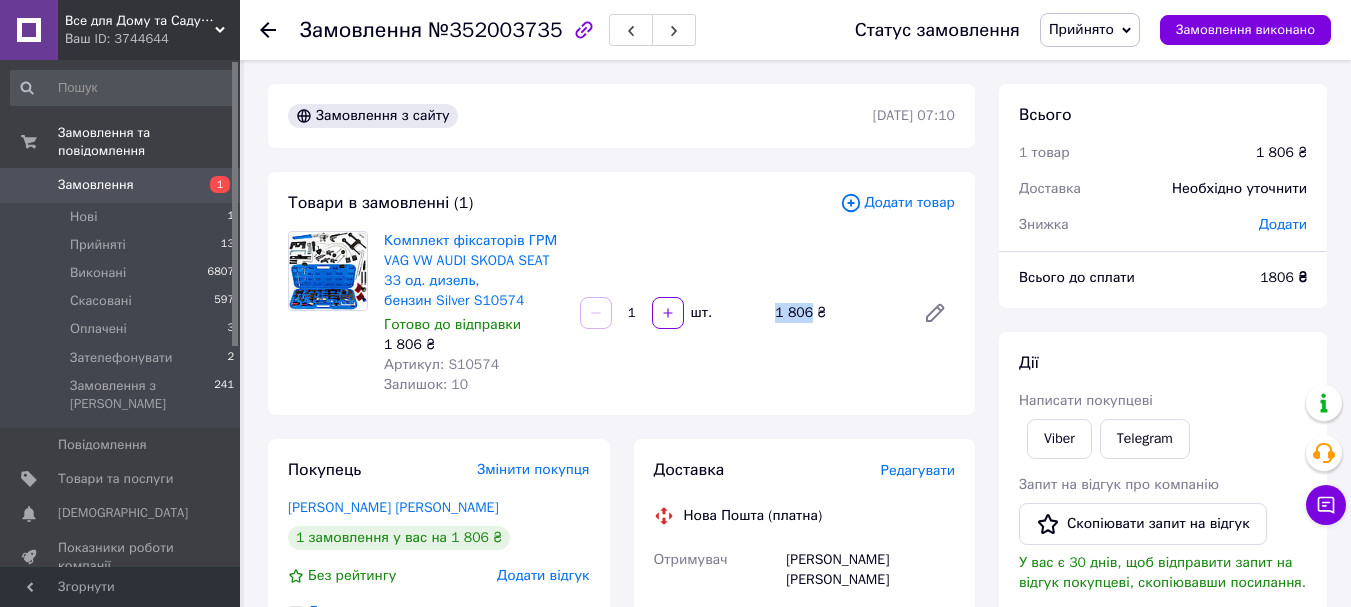 scroll, scrollTop: 100, scrollLeft: 0, axis: vertical 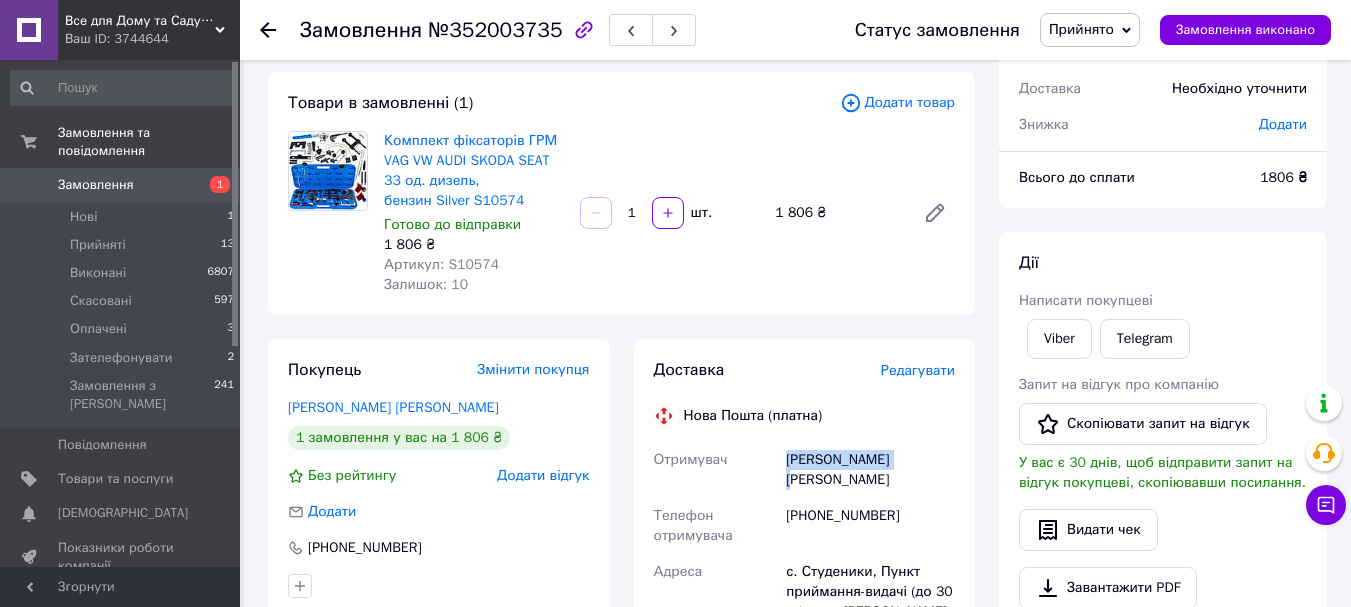 copy on "Павель Валентин" 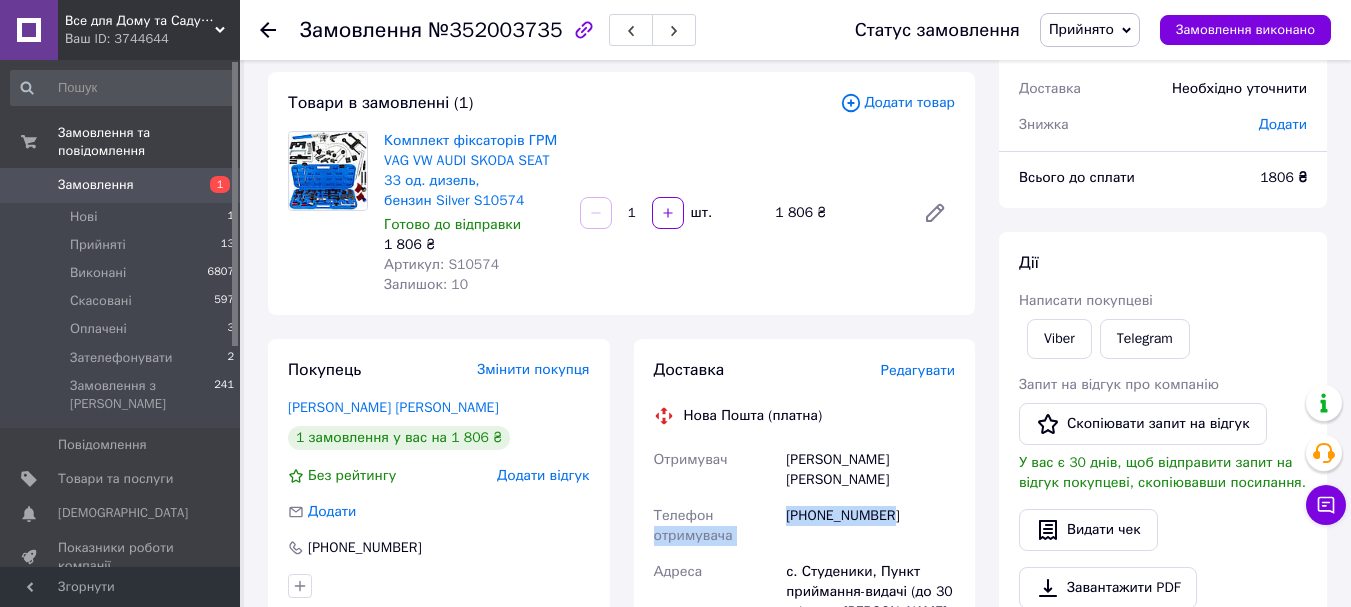 copy on "отримувача +380677556209" 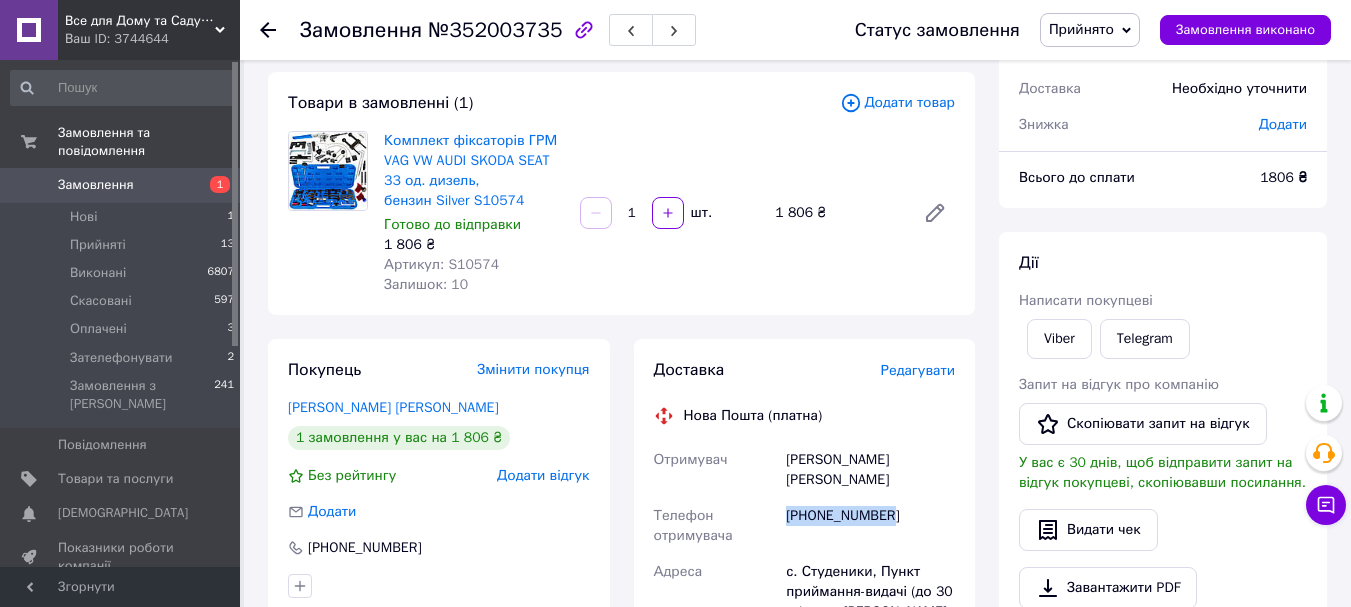 copy on "+380677556209" 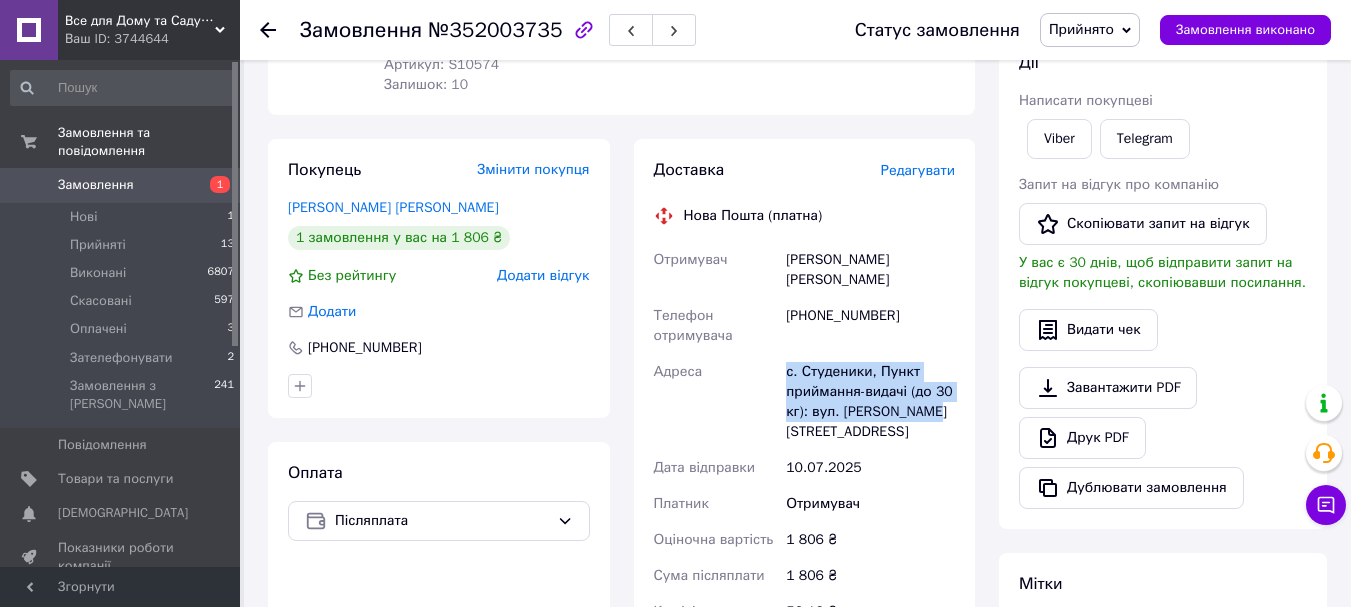 copy on "с. Студеники, Пункт приймання-видачі (до 30 кг): вул. Якушева, 26в" 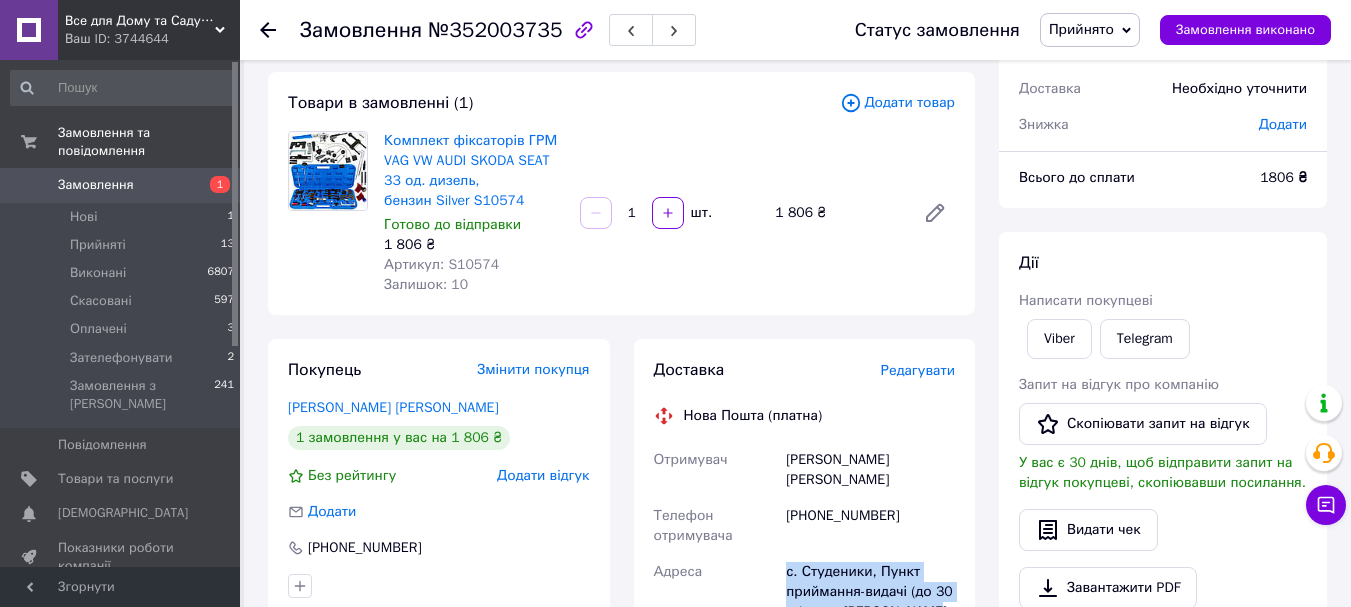 scroll, scrollTop: 0, scrollLeft: 0, axis: both 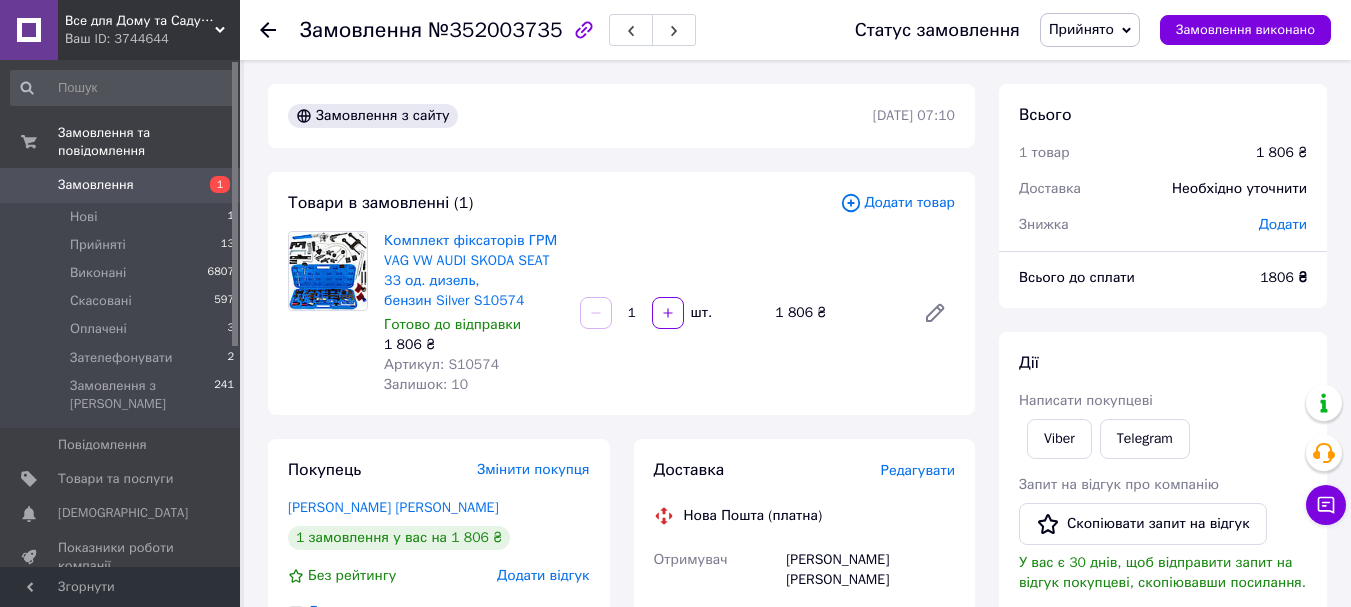 click on "Замовлення" at bounding box center (96, 185) 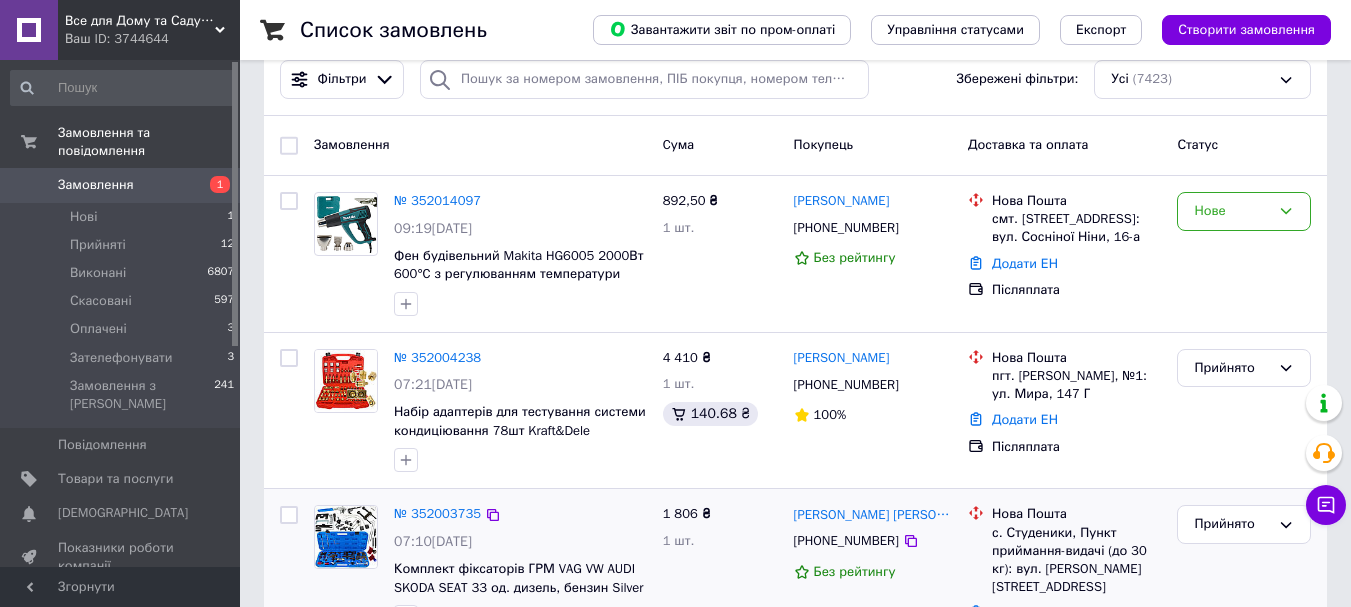 scroll, scrollTop: 400, scrollLeft: 0, axis: vertical 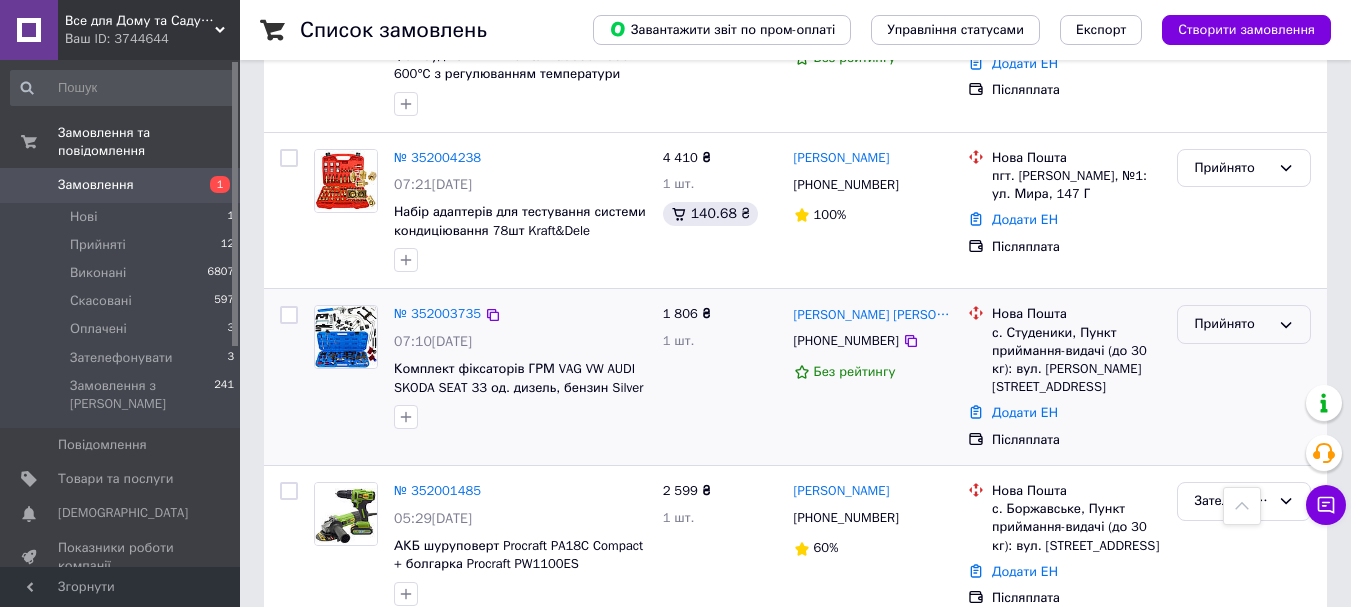 click on "Прийнято" at bounding box center [1244, 324] 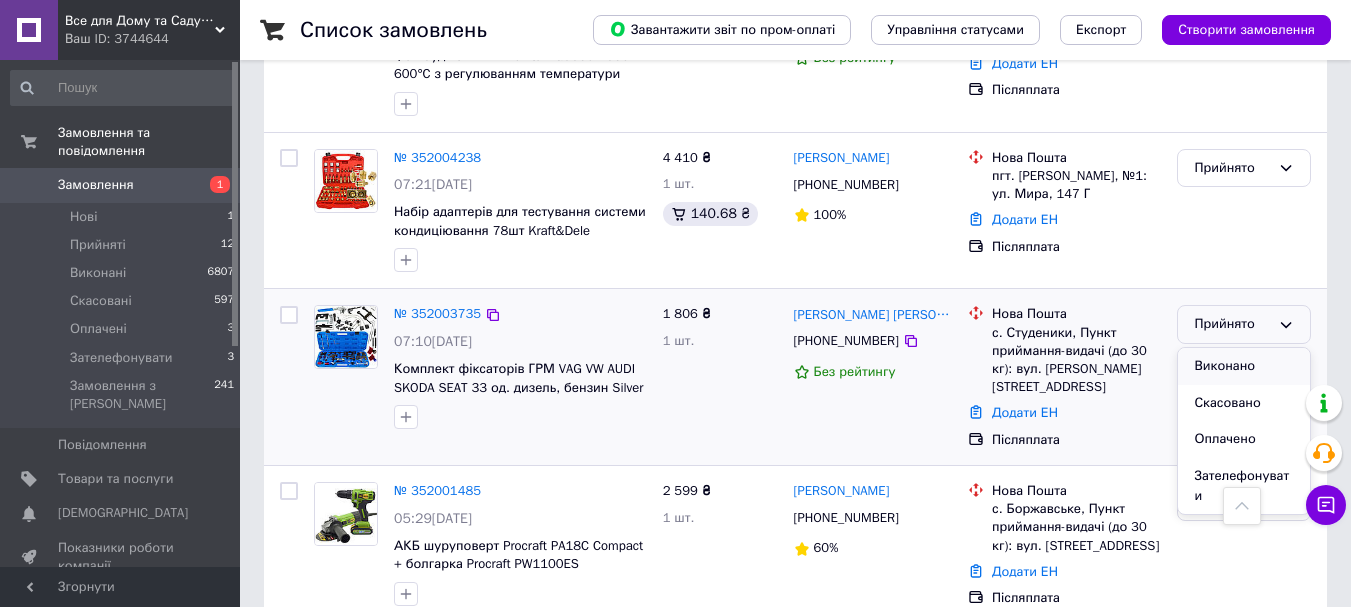 click on "Виконано" at bounding box center (1244, 366) 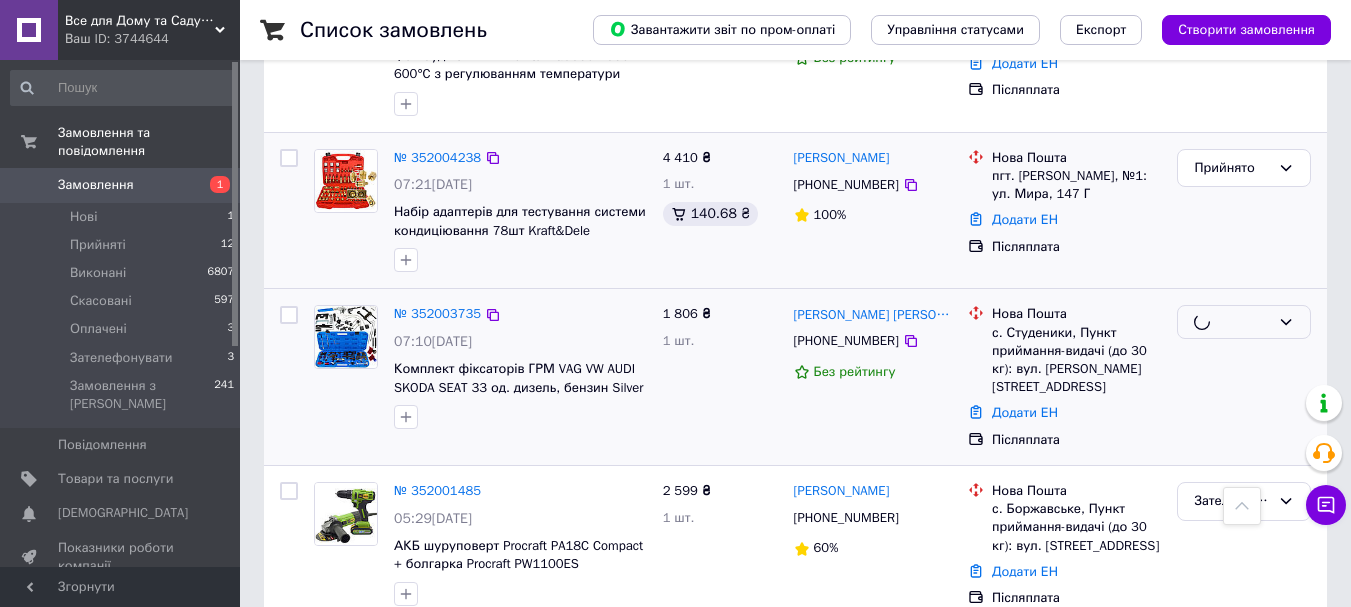 scroll, scrollTop: 200, scrollLeft: 0, axis: vertical 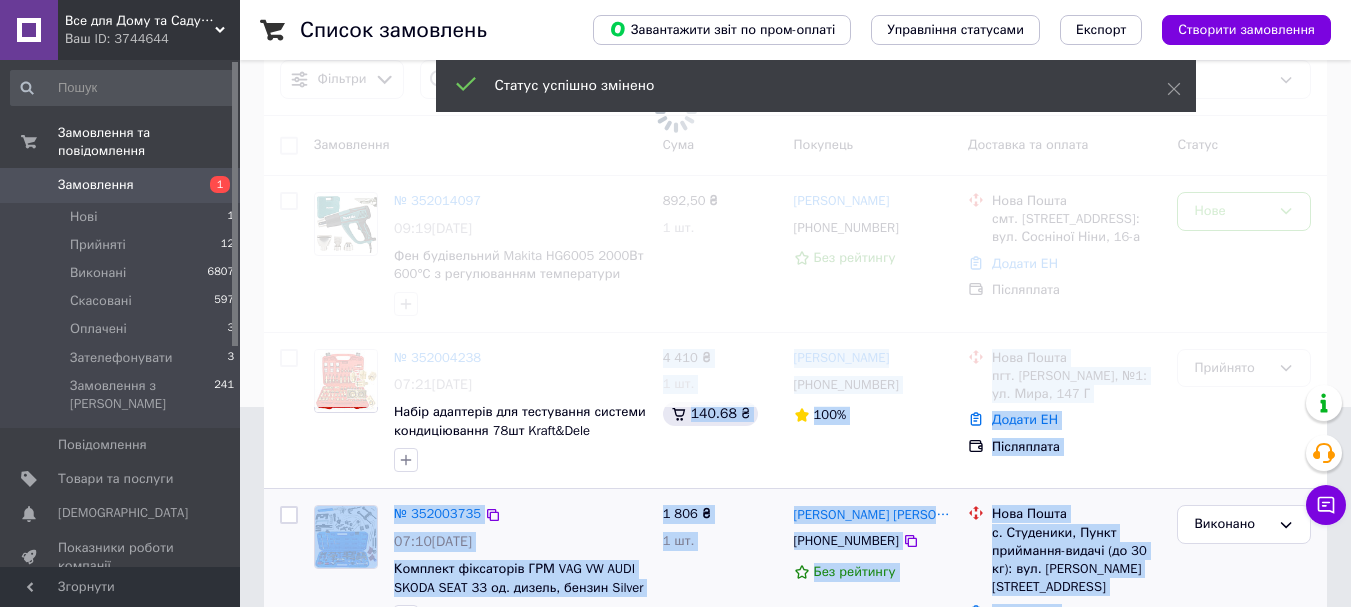 drag, startPoint x: 647, startPoint y: 433, endPoint x: 391, endPoint y: 406, distance: 257.4199 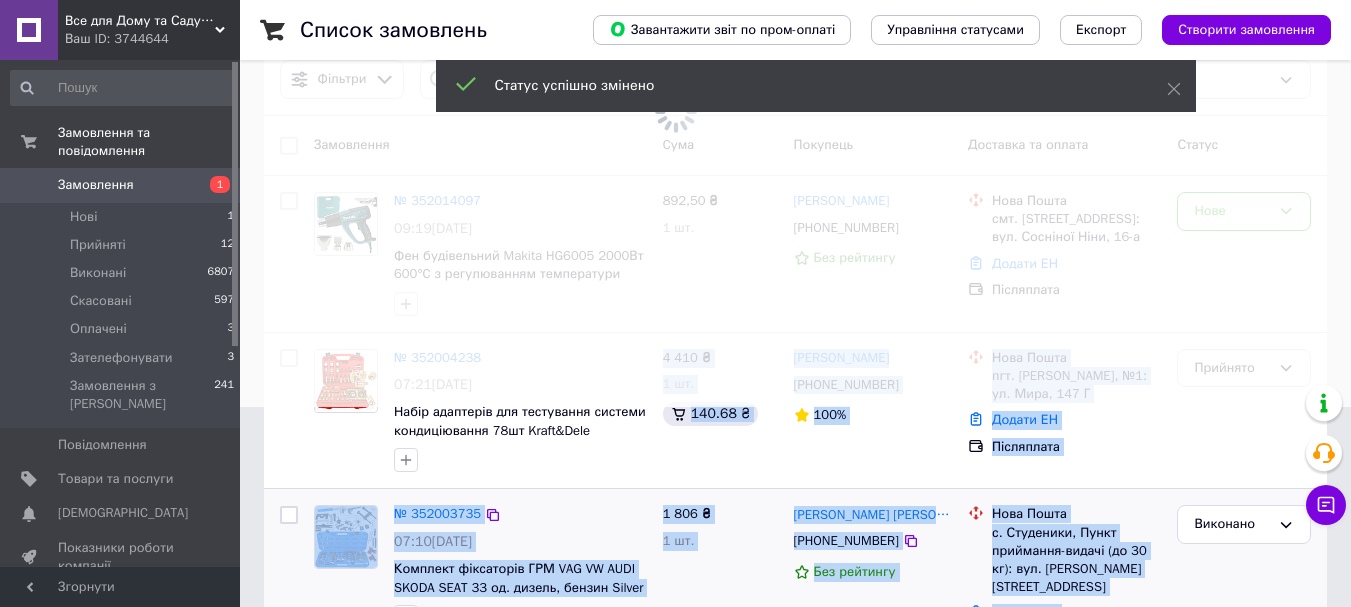click on "Замовлення Cума Покупець Доставка та оплата Статус № 352014097 09:19, 10.07.2025 Фен будівельний Makita HG6005 2000Вт 600°C з регулюванням температури  (Кейс) 892,50 ₴ 1 шт. Олександр Мельник  +380977861954 Без рейтингу Нова Пошта смт. Пісківка (Київська обл.), №1: вул. Сосніної Ніни, 16-а Додати ЕН Післяплата Нове № 352004238 07:21, 10.07.2025 Набір адаптерів для тестування системи кондиціювання 78шт Kraft&Dele KD10063 4 410 ₴ 1 шт. 140.68 ₴ Юра Коновалов +380968331072 100% Нова Пошта пгт. Турбов, №1: ул. Мира, 147 Г Додати ЕН Післяплата Прийнято № 352003735 07:10, 10.07.2025 Комплект фіксаторів ГРМ VAG VW AUDI SKODA SEAT 33 од. дизель, бензин Silver S10574 60%" at bounding box center (795, 8943) 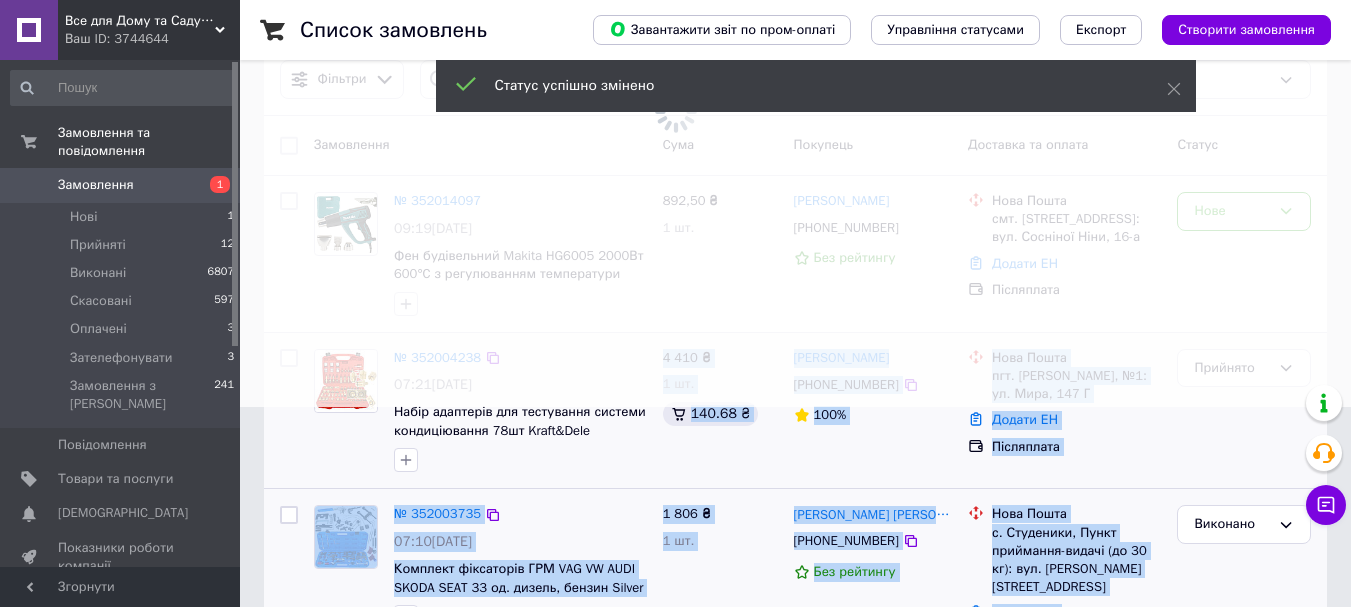 drag, startPoint x: 660, startPoint y: 453, endPoint x: 647, endPoint y: 437, distance: 20.615528 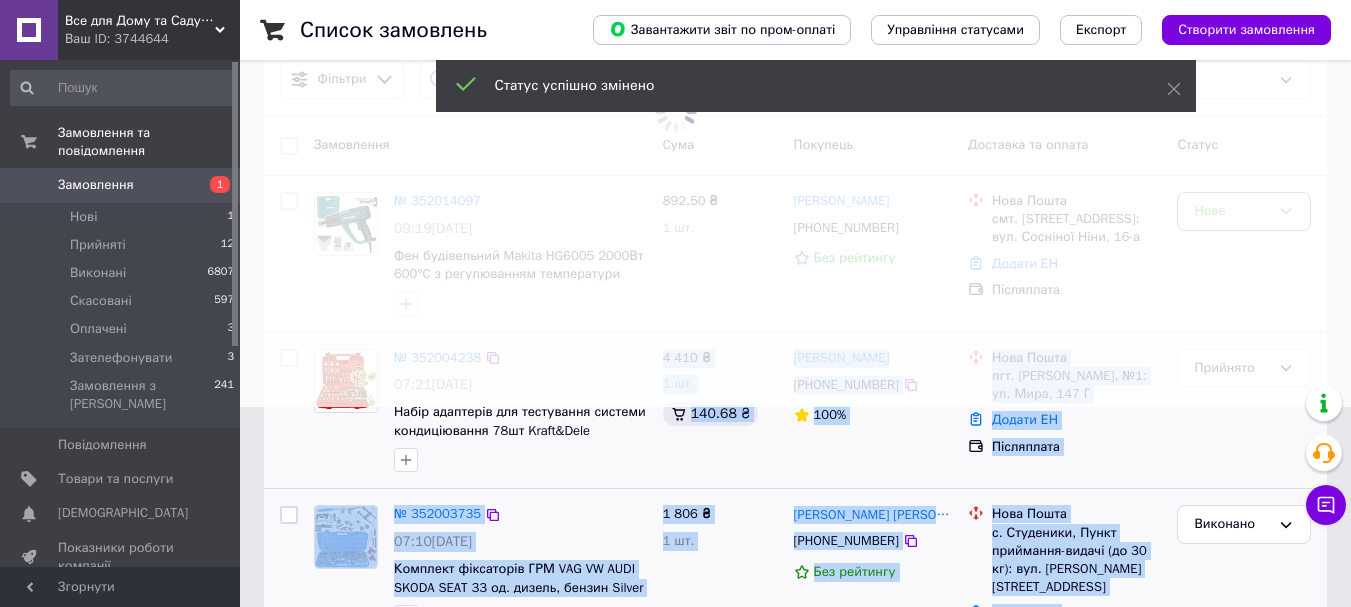 click on "4 410 ₴ 1 шт. 140.68 ₴" at bounding box center [720, 411] 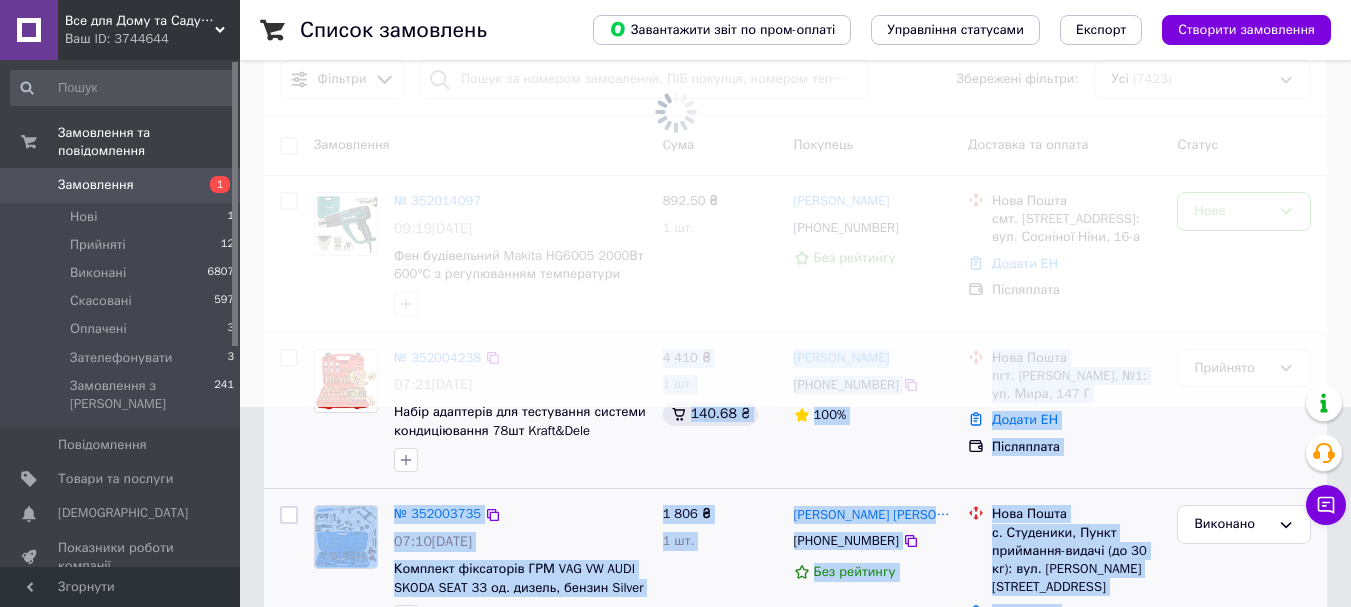 click on "Набір адаптерів для тестування системи кондиціювання 78шт Kraft&Dele KD10063" at bounding box center (520, 421) 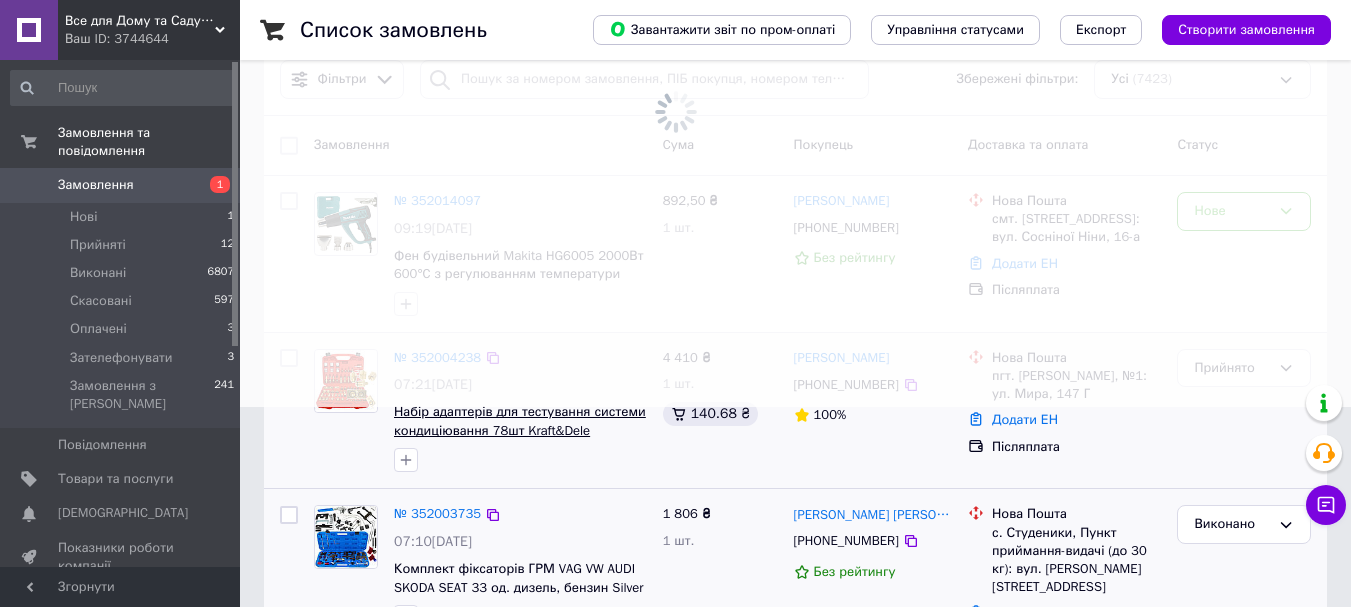 drag, startPoint x: 643, startPoint y: 431, endPoint x: 415, endPoint y: 419, distance: 228.31557 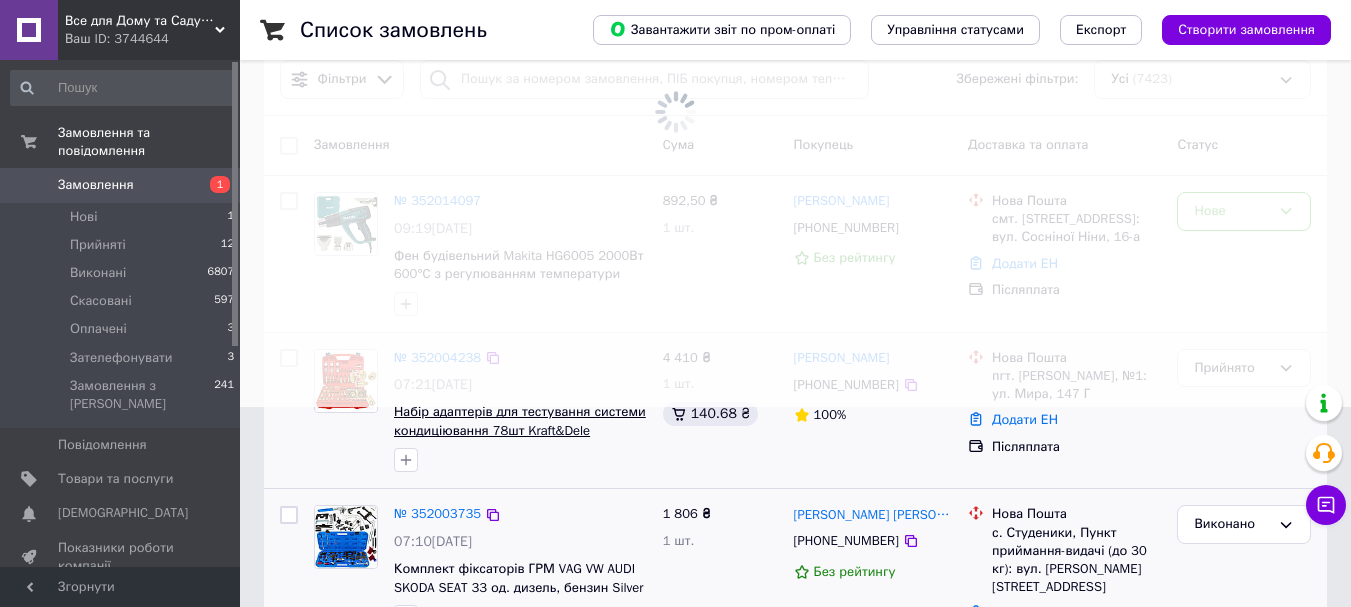 click on "№ 352004238 07:21, 10.07.2025 Набір адаптерів для тестування системи кондиціювання 78шт Kraft&Dele KD10063" at bounding box center [480, 411] 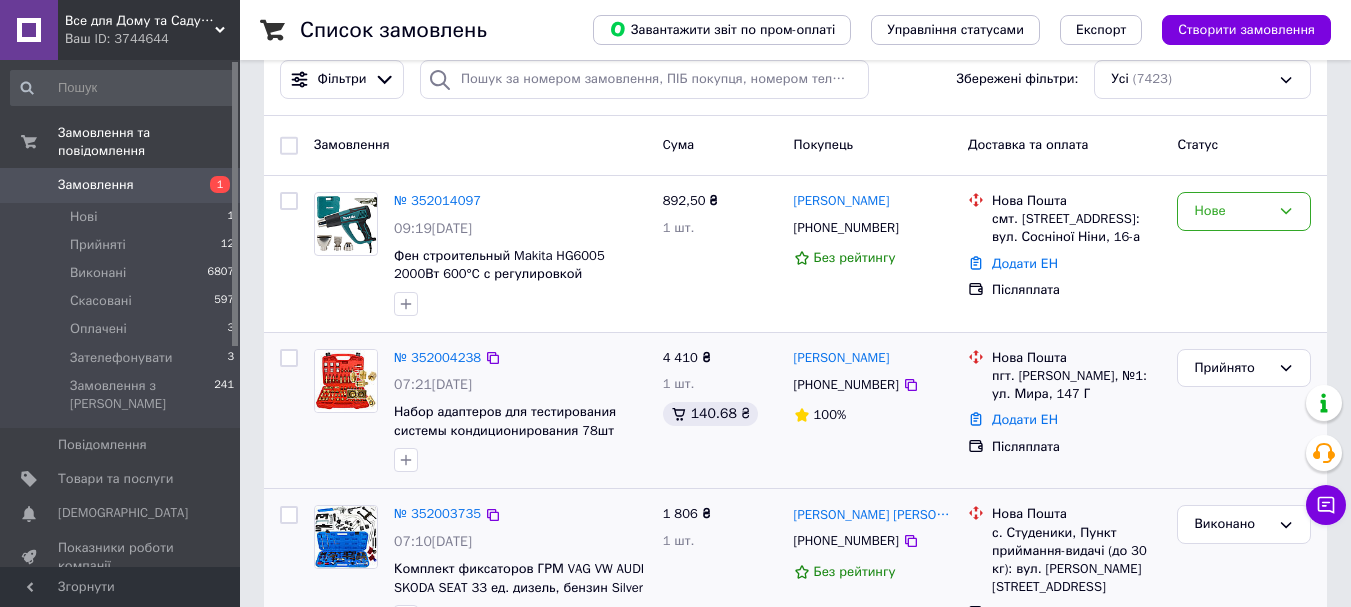 click on "Набор адаптеров для тестирования системы кондиционирования 78шт Kraft&Dele KD10063" at bounding box center [520, 421] 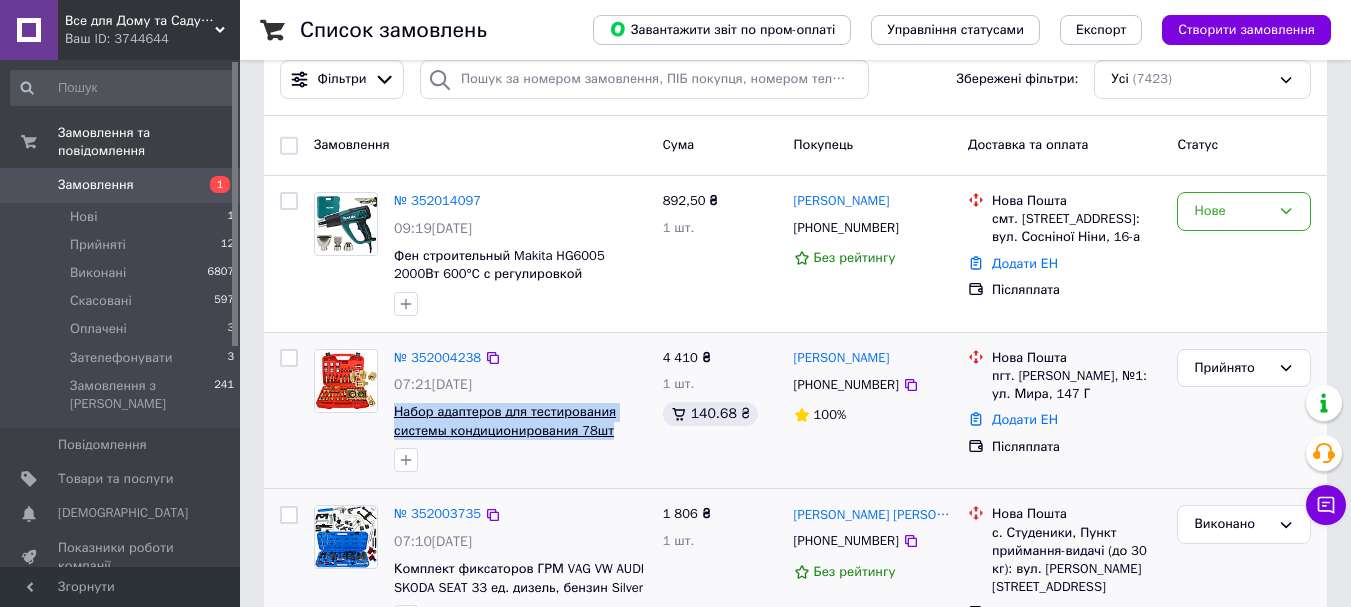 click on "Набор адаптеров для тестирования системы кондиционирования 78шт Kraft&Dele KD10063" at bounding box center (520, 421) 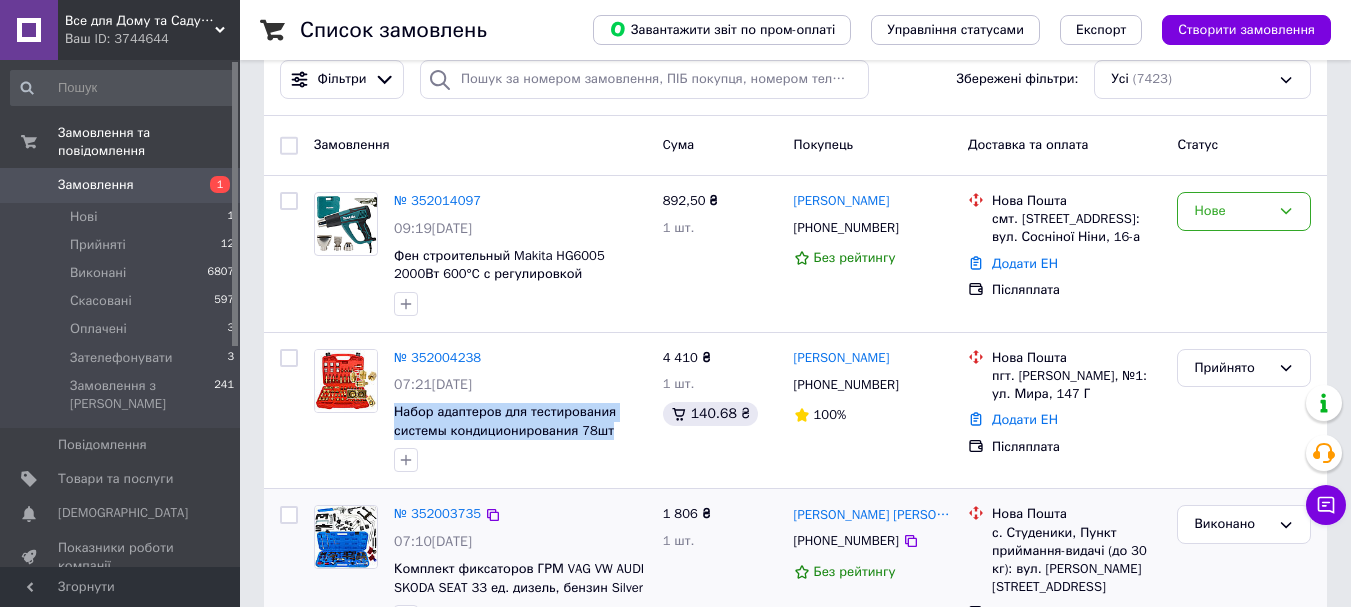scroll, scrollTop: 0, scrollLeft: 0, axis: both 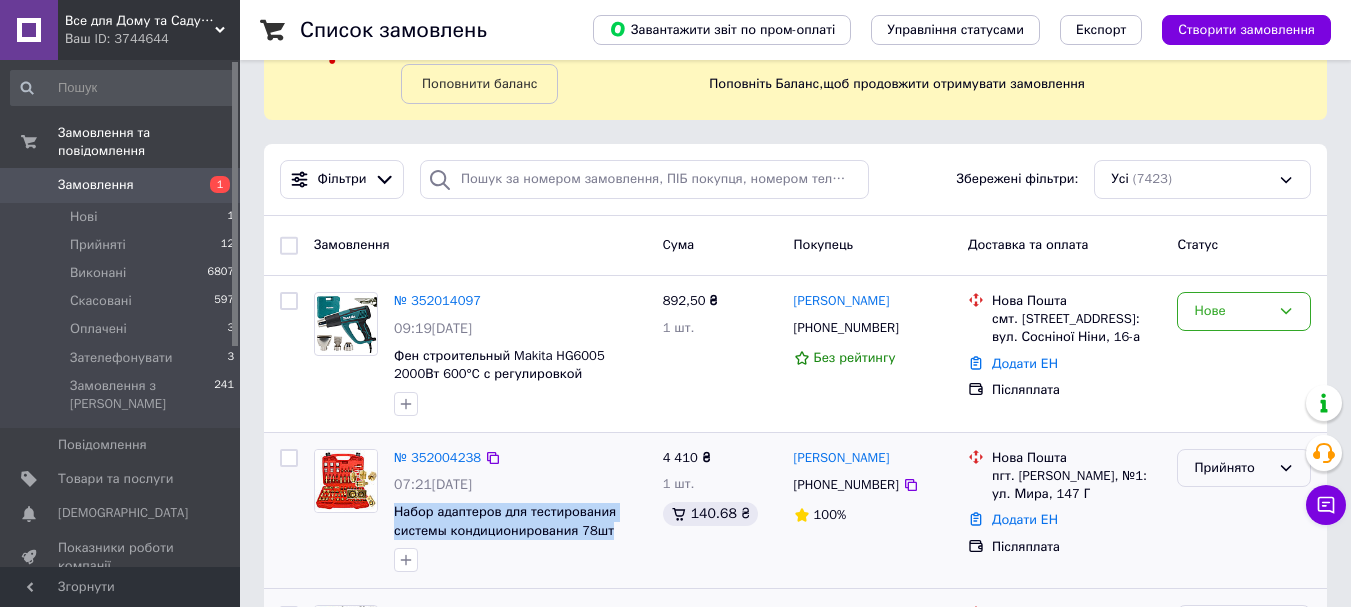 click on "Прийнято" at bounding box center (1244, 468) 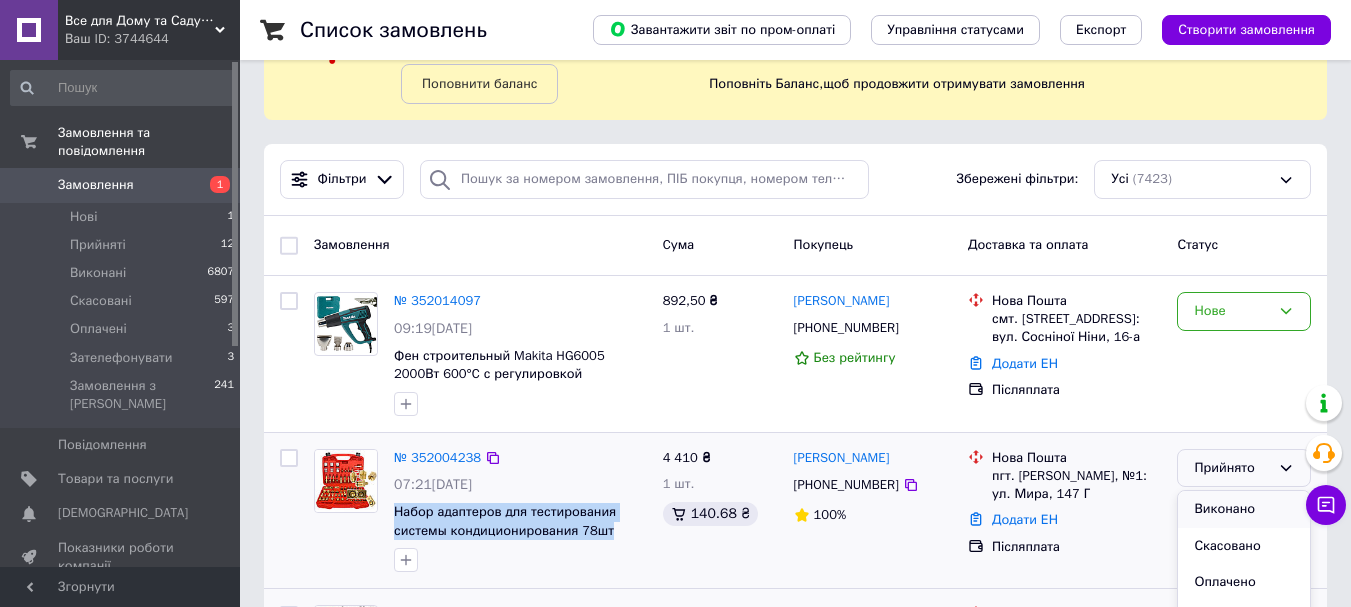 click on "Виконано" at bounding box center (1244, 509) 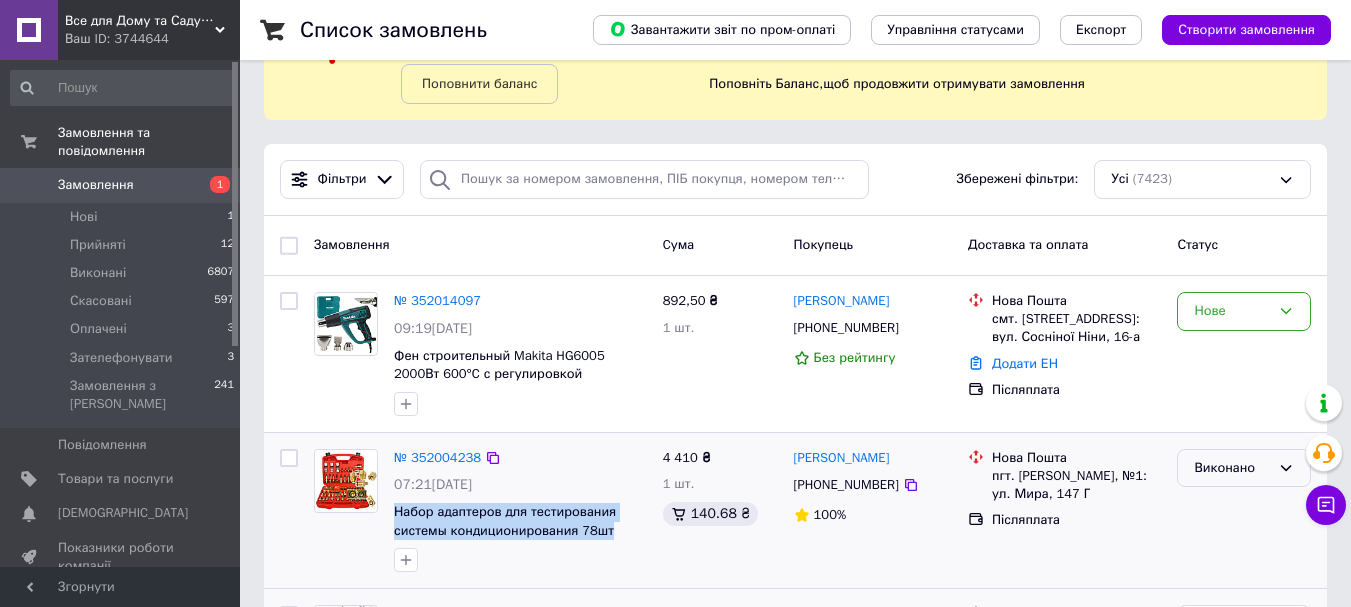 click on "Виконано" at bounding box center [1232, 468] 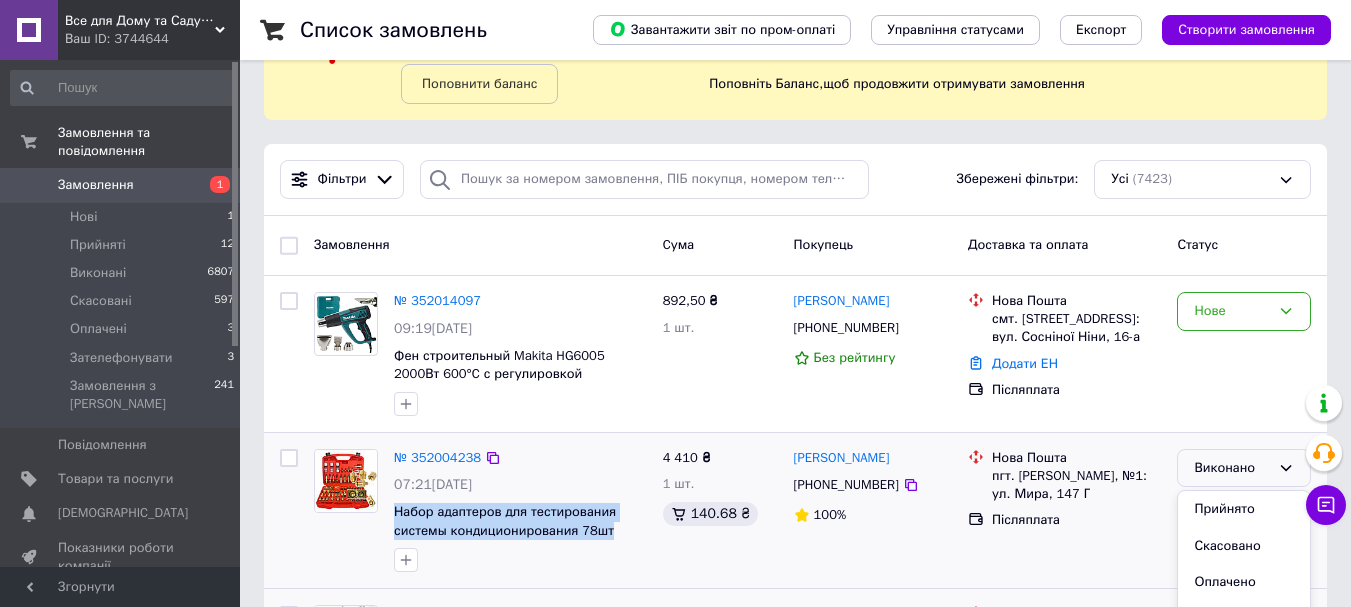 click on "Виконано" at bounding box center (1232, 468) 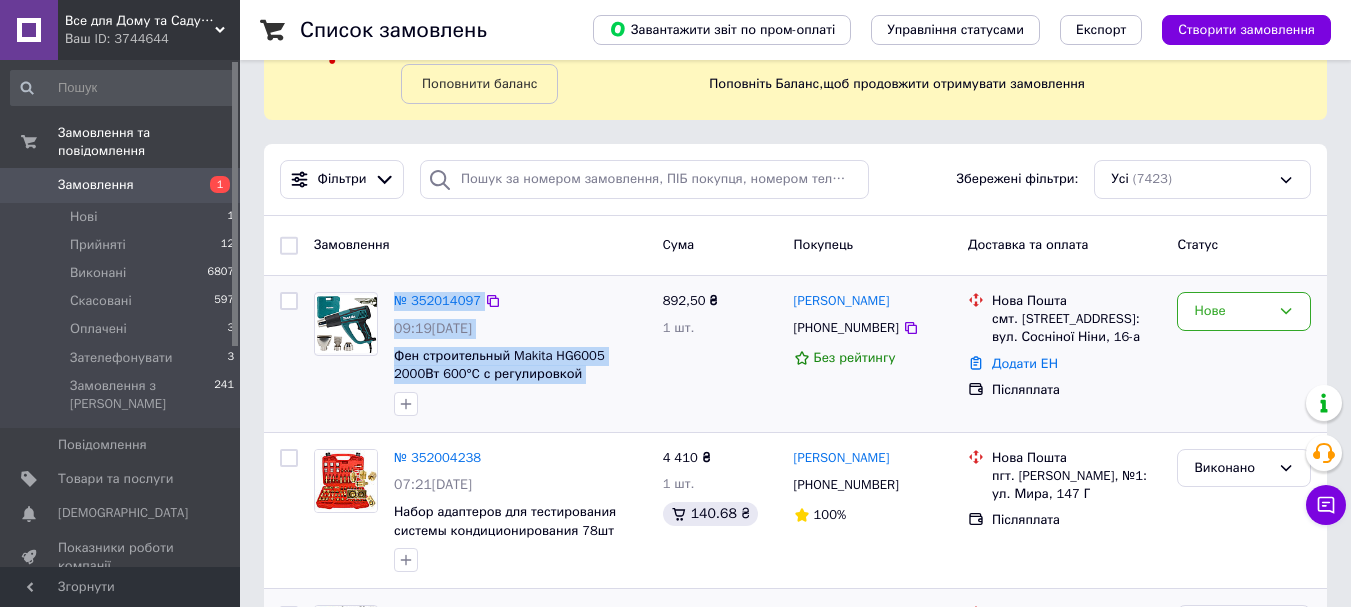 copy on "№ 352014097 09:19, 10.07.2025 Фен строительный Makita HG6005 2000Вт 600°C с регулировкой температуры" 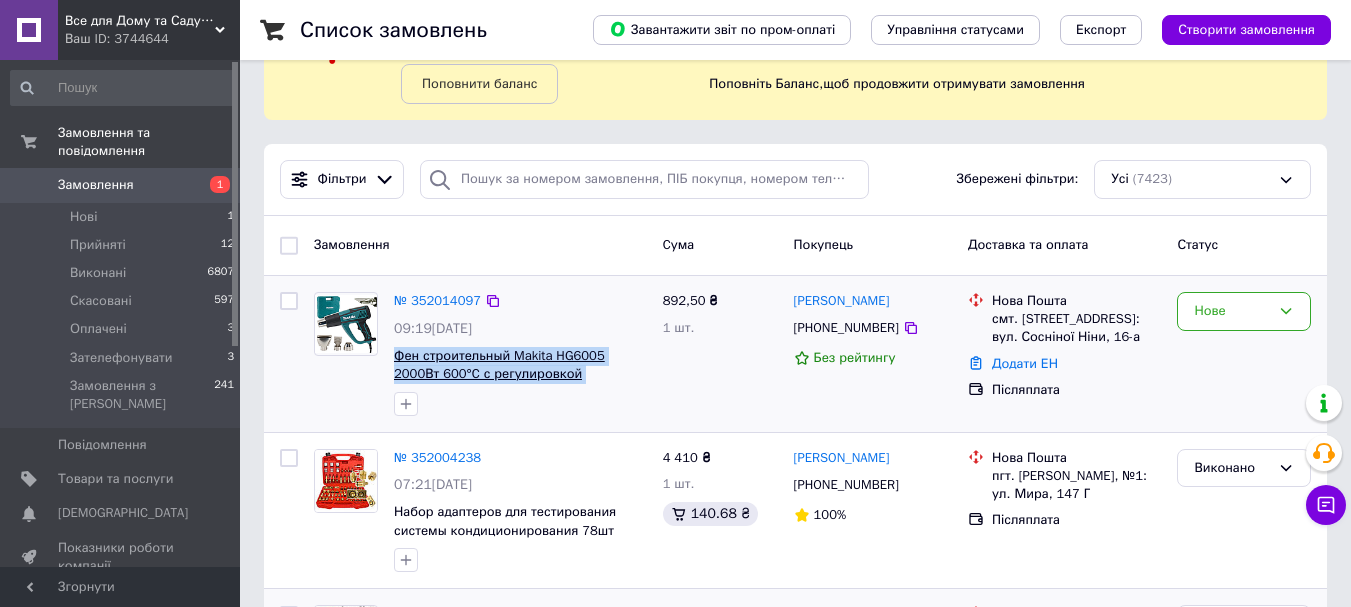 drag, startPoint x: 633, startPoint y: 376, endPoint x: 465, endPoint y: 369, distance: 168.14577 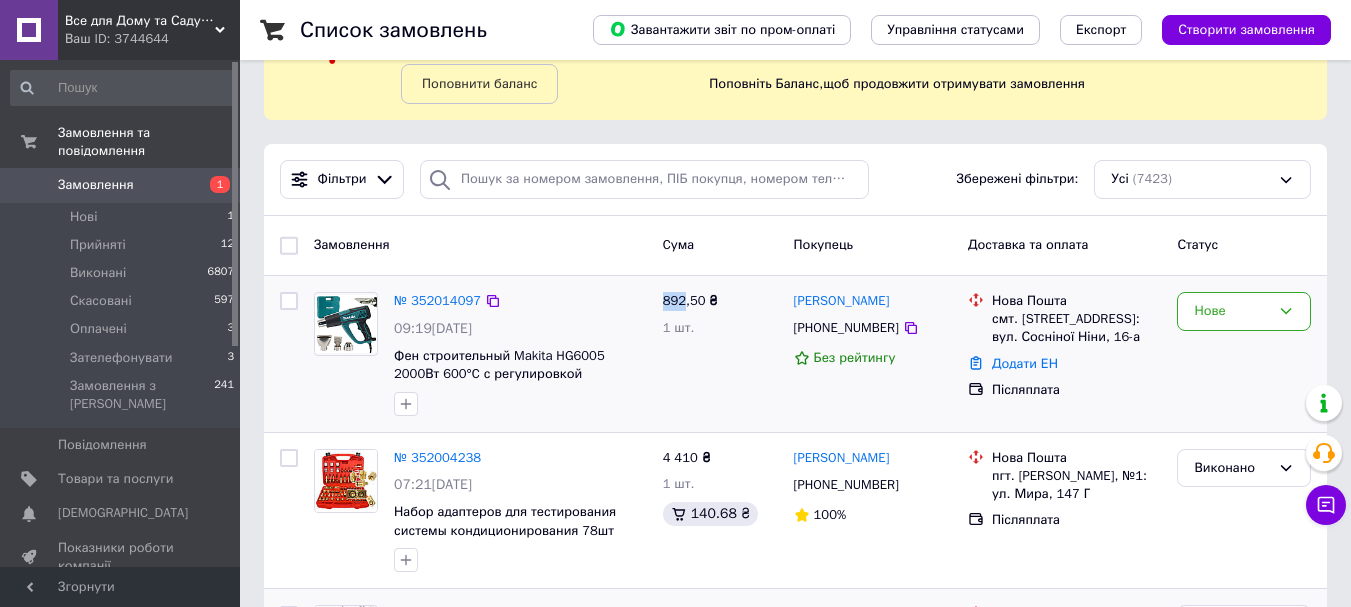 drag, startPoint x: 681, startPoint y: 298, endPoint x: 658, endPoint y: 297, distance: 23.021729 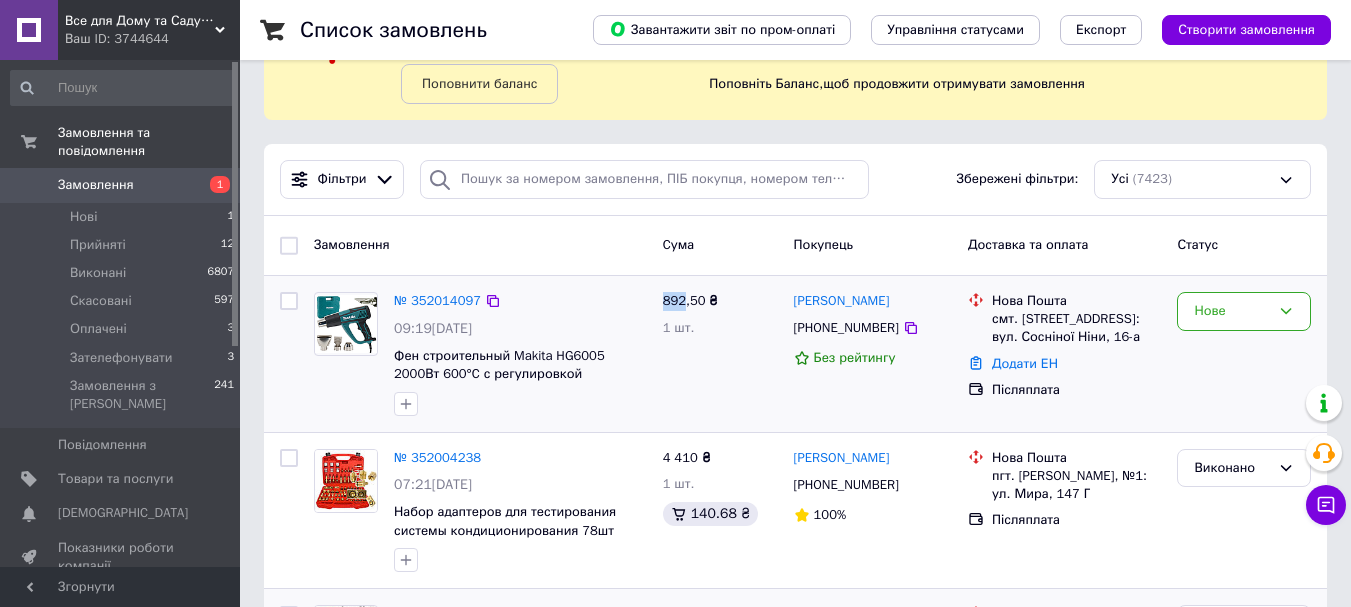 click on "892,50 ₴ 1 шт." at bounding box center [720, 354] 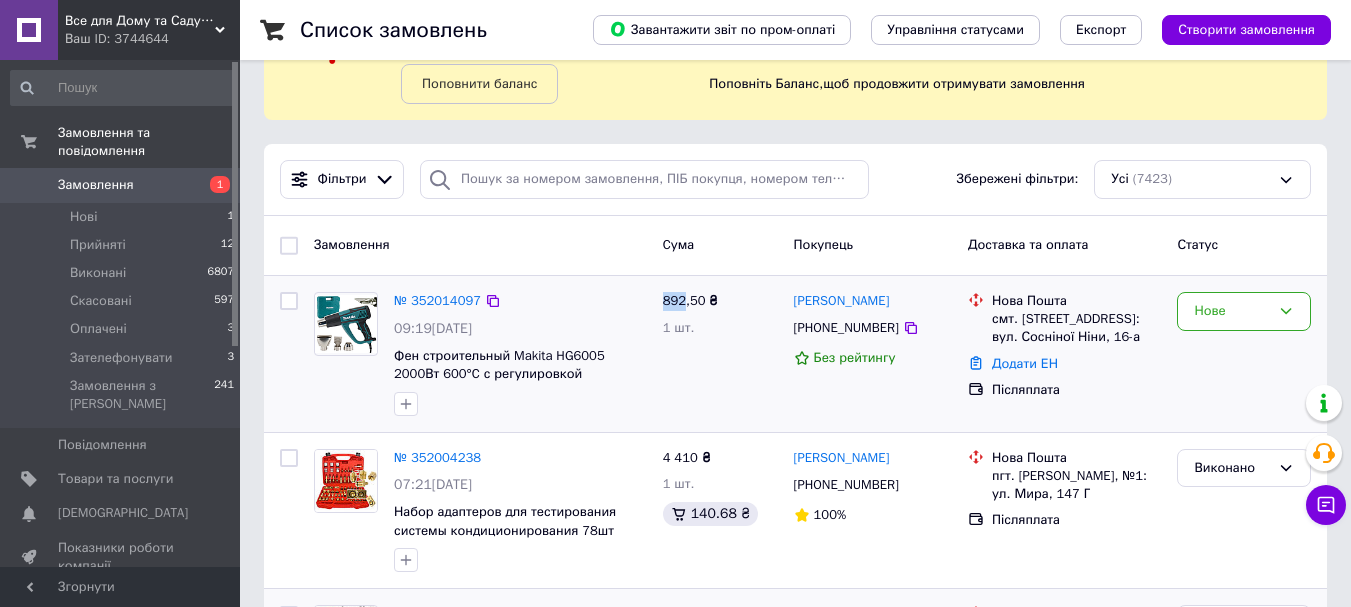 drag, startPoint x: 926, startPoint y: 306, endPoint x: 790, endPoint y: 299, distance: 136.18002 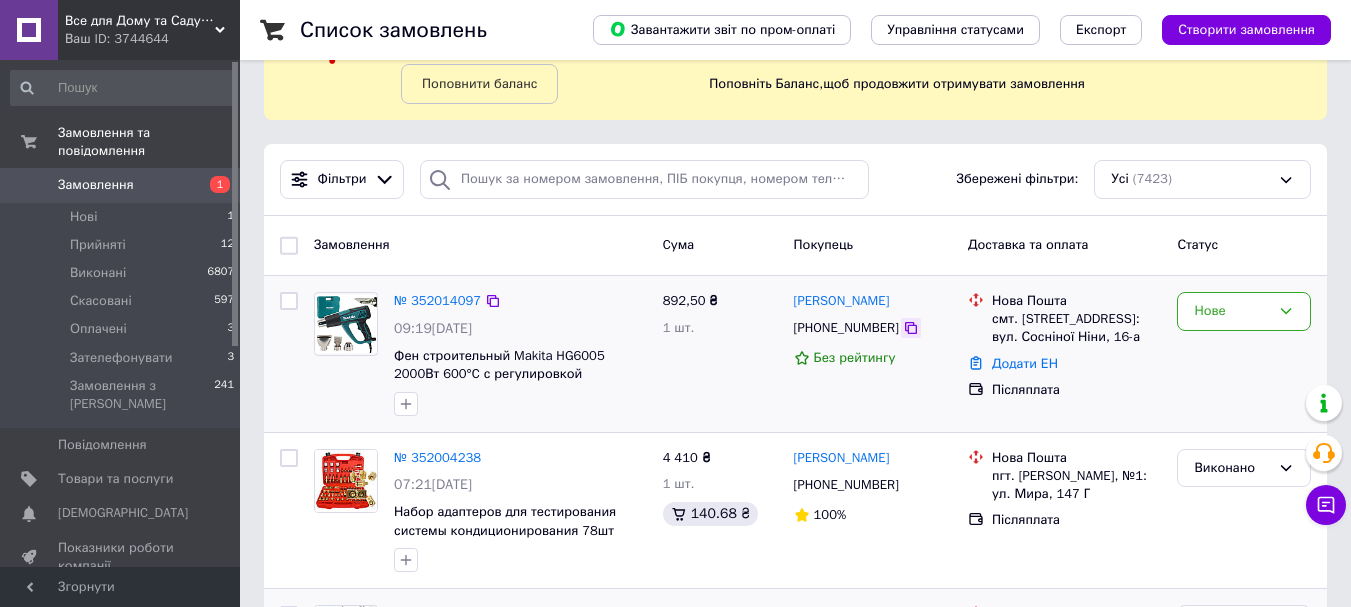 click 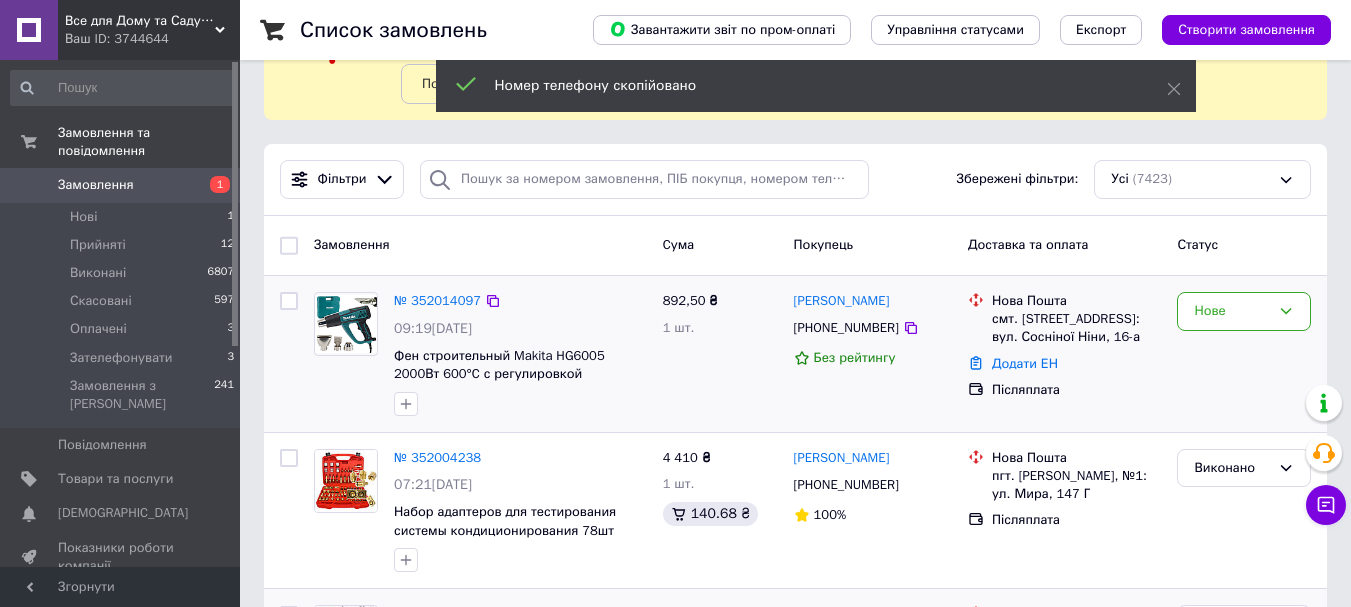 drag, startPoint x: 1066, startPoint y: 353, endPoint x: 963, endPoint y: 292, distance: 119.70798 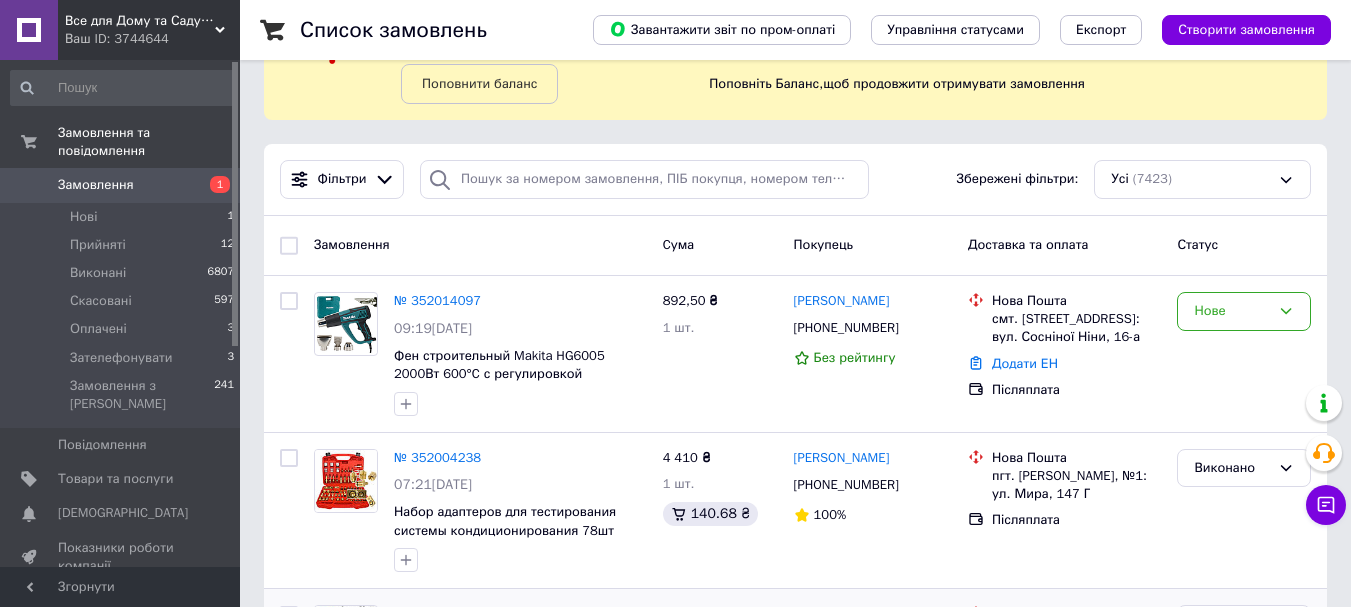 scroll, scrollTop: 200, scrollLeft: 0, axis: vertical 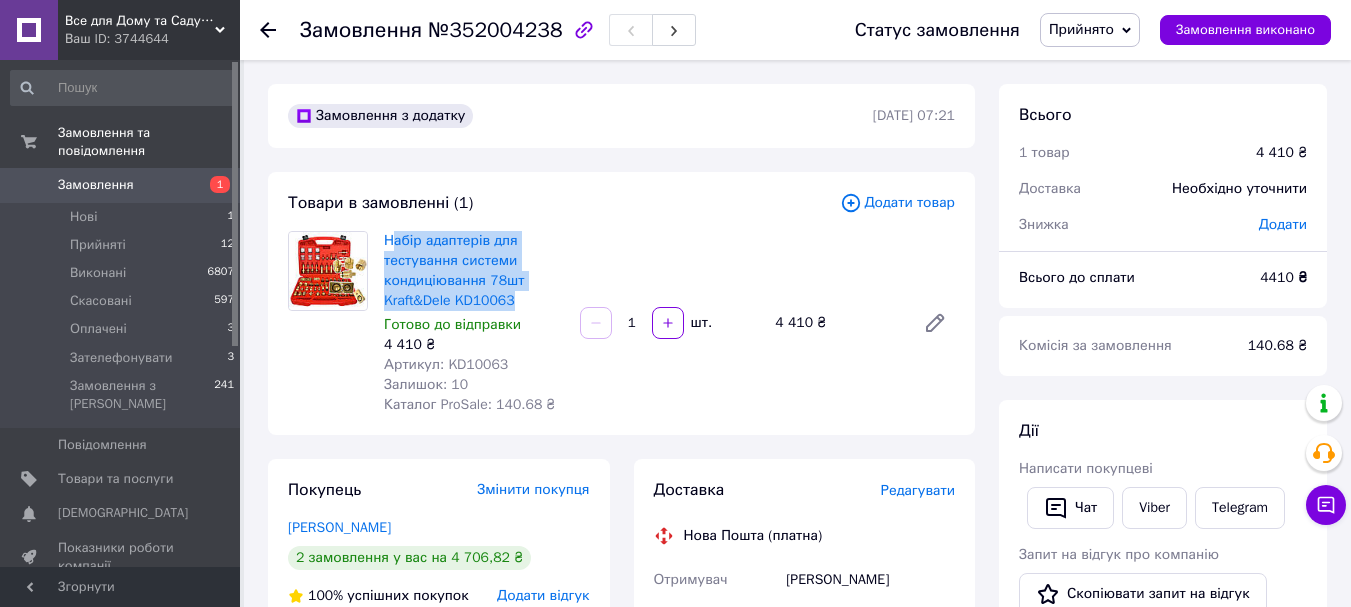 copy on "абір адаптерів для тестування системи кондиціювання 78шт Kraft&Dele KD10063" 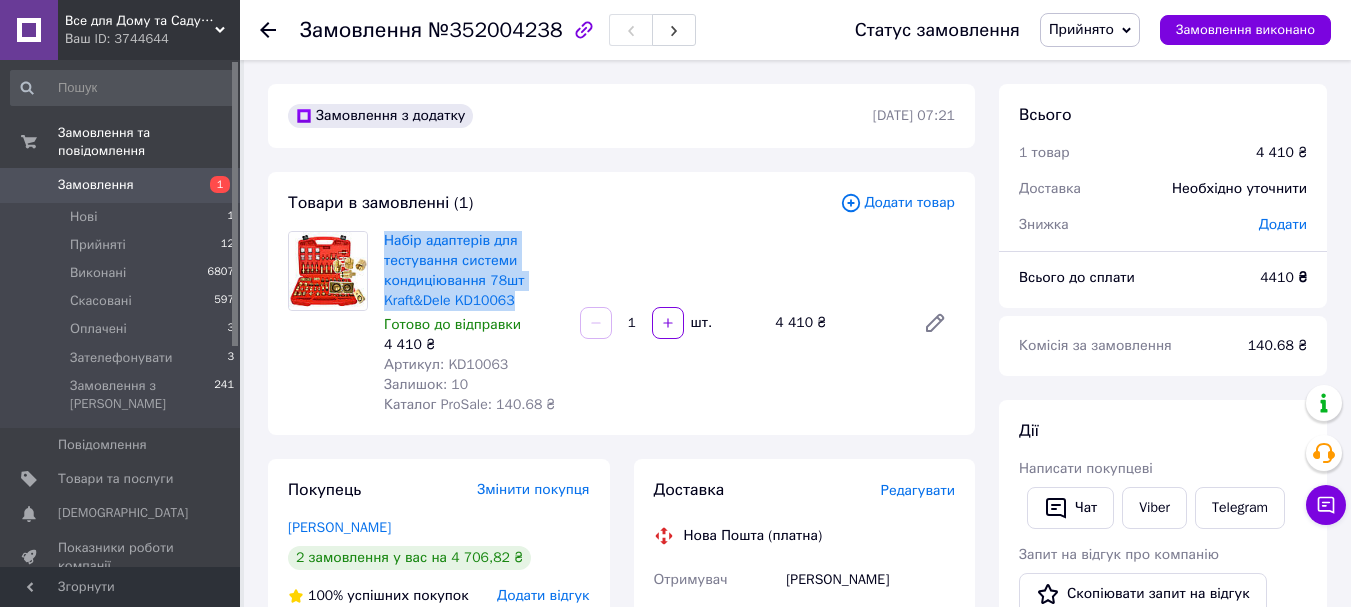 copy on "Набір адаптерів для тестування системи кондиціювання 78шт Kraft&Dele KD10063" 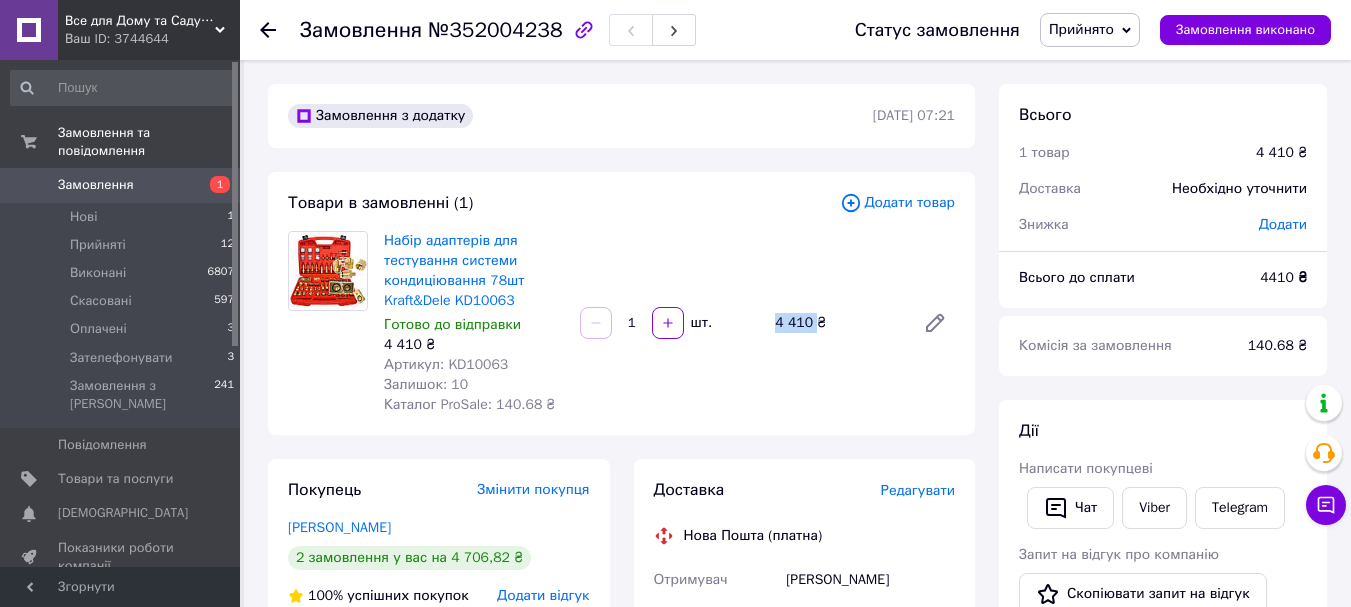 copy on "4 410" 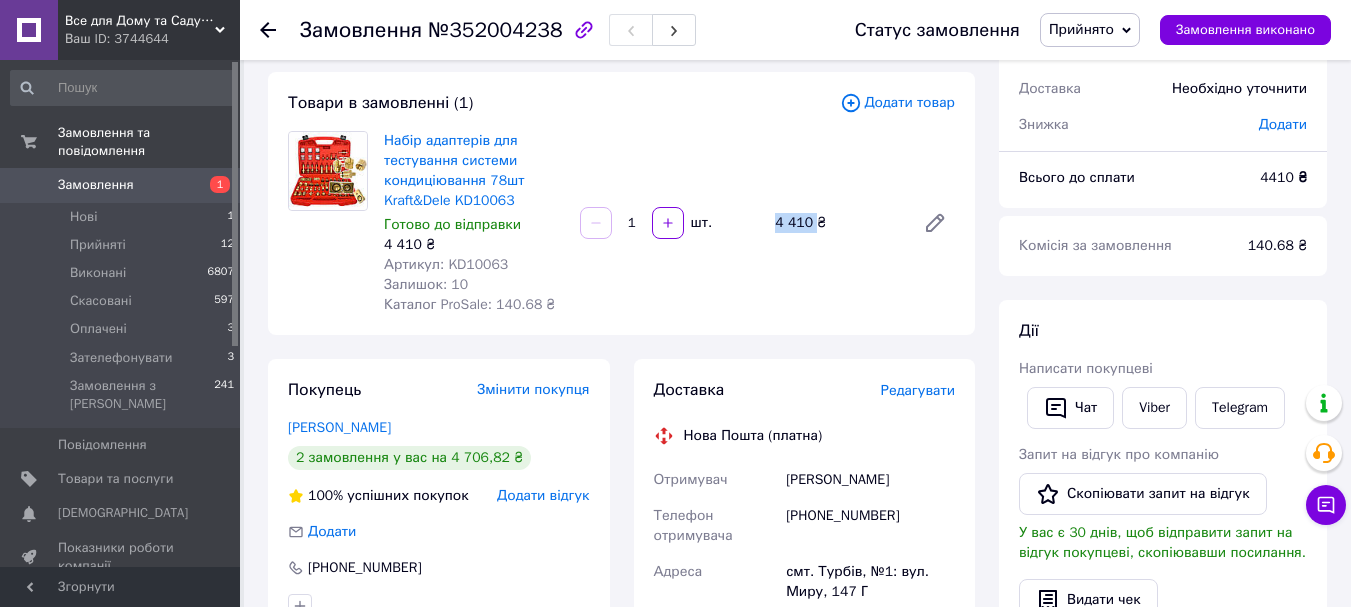 scroll, scrollTop: 200, scrollLeft: 0, axis: vertical 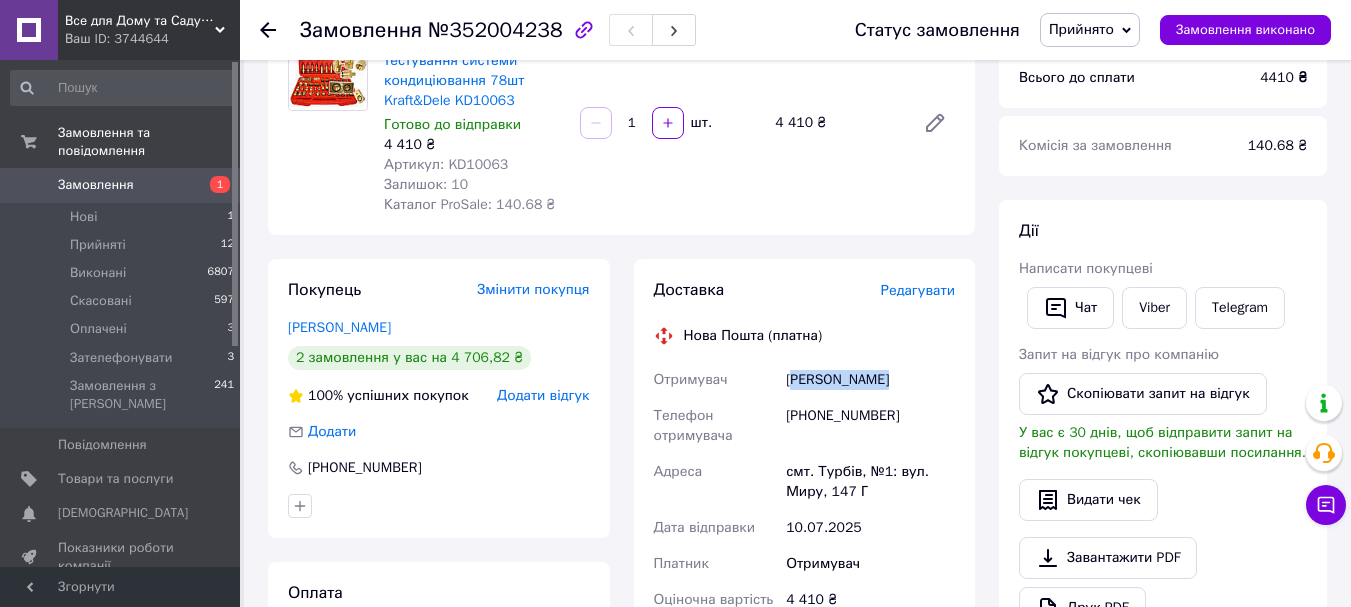 copy on "[PERSON_NAME]" 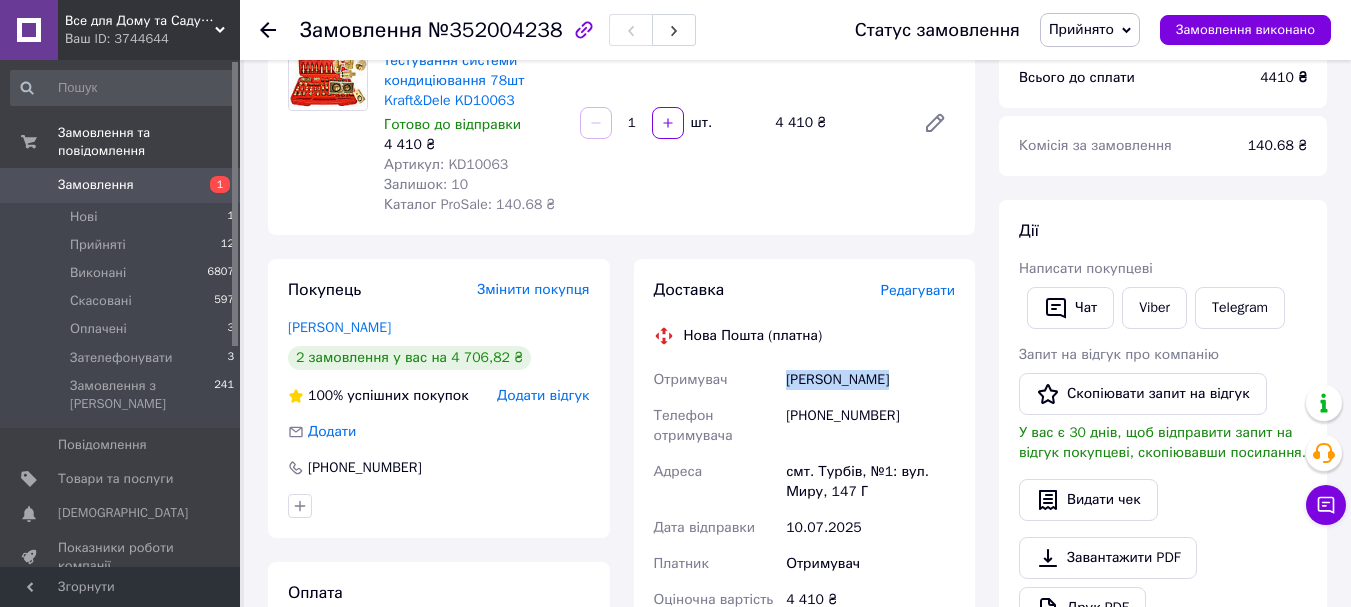 copy on "[PERSON_NAME]" 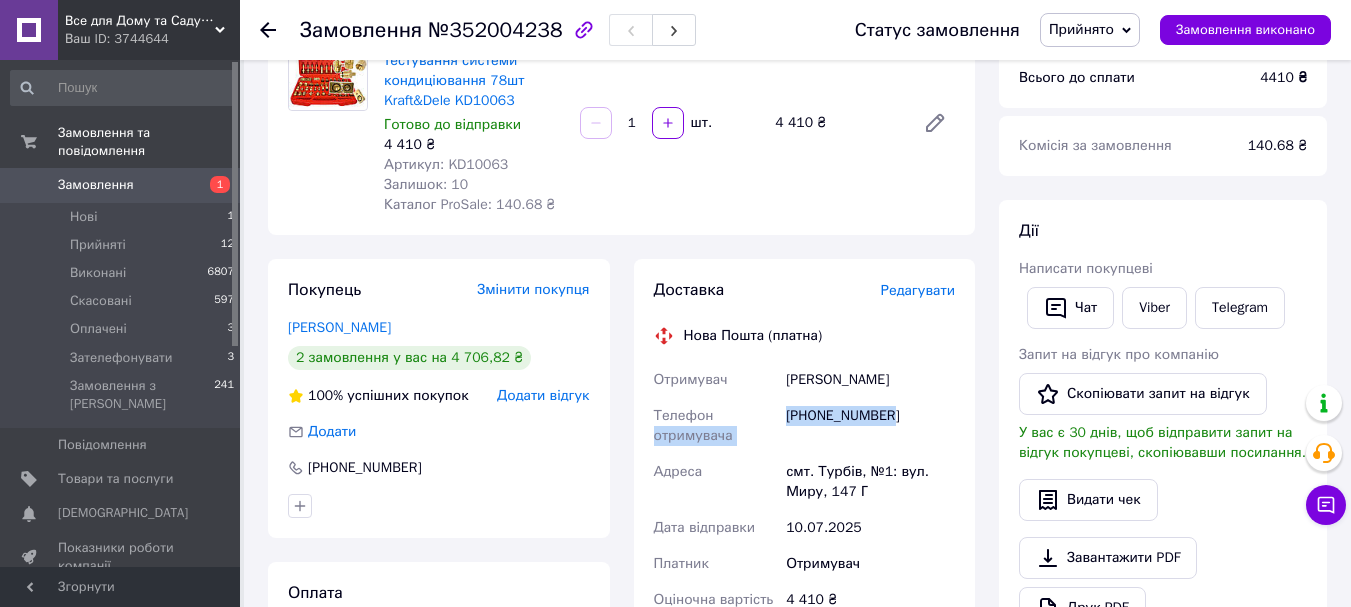copy on "отримувача [PHONE_NUMBER]" 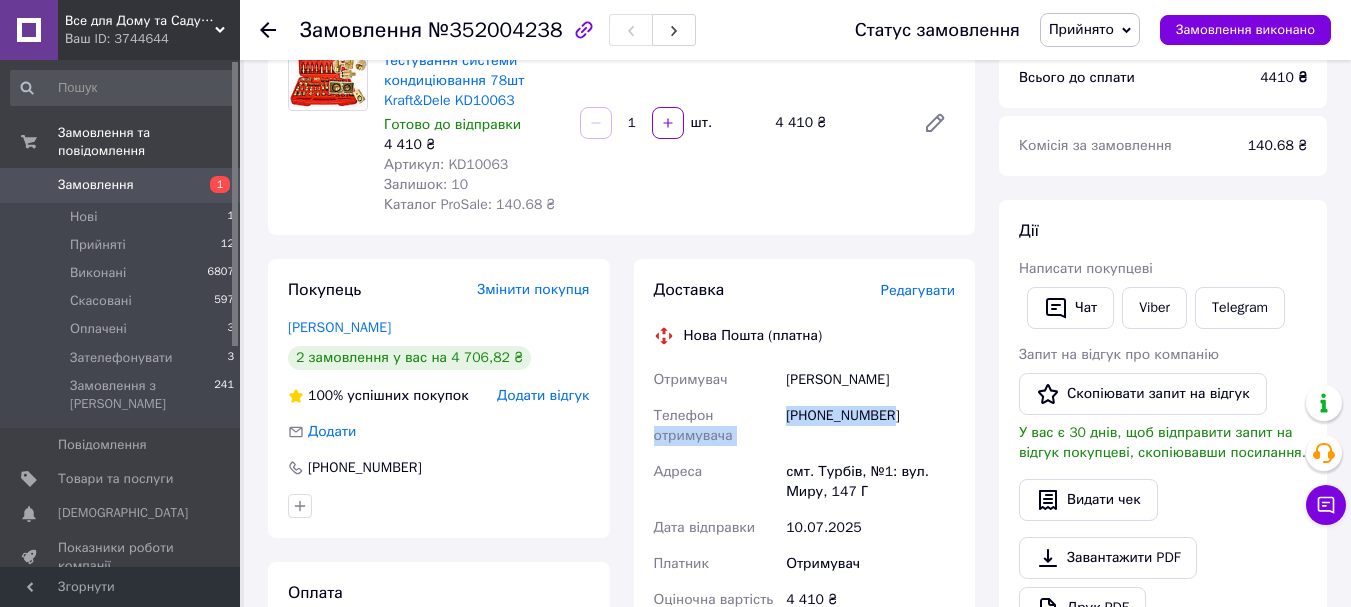 click on "[PHONE_NUMBER]" at bounding box center [870, 426] 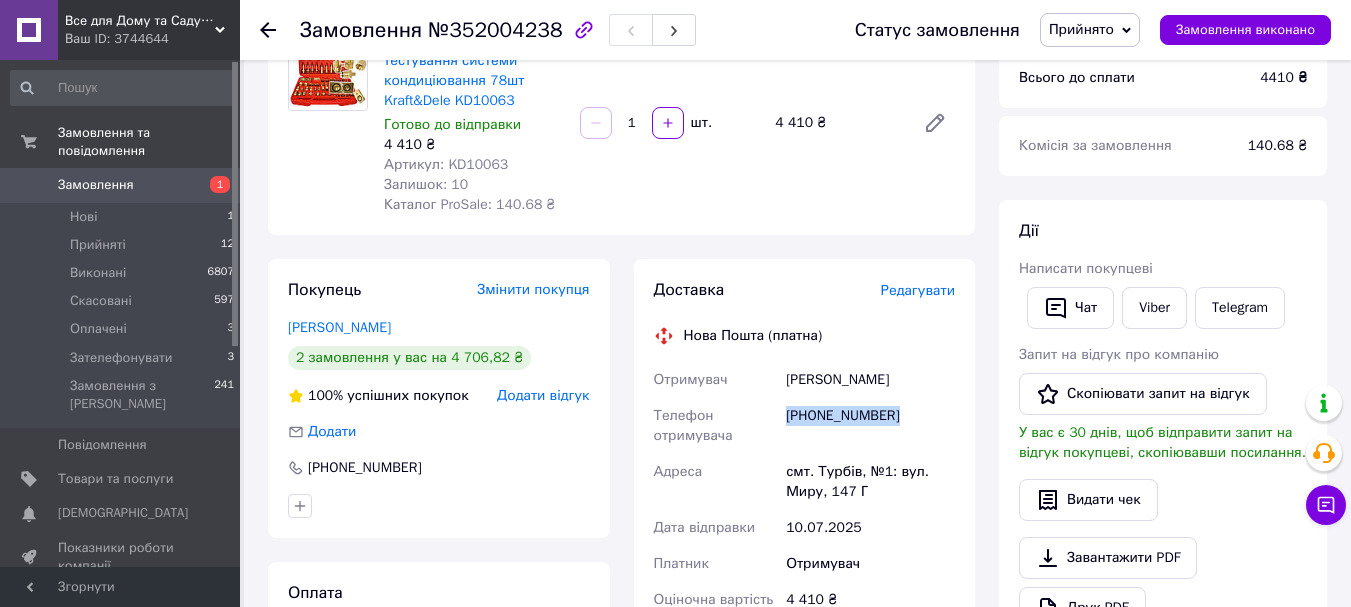 drag, startPoint x: 848, startPoint y: 413, endPoint x: 784, endPoint y: 413, distance: 64 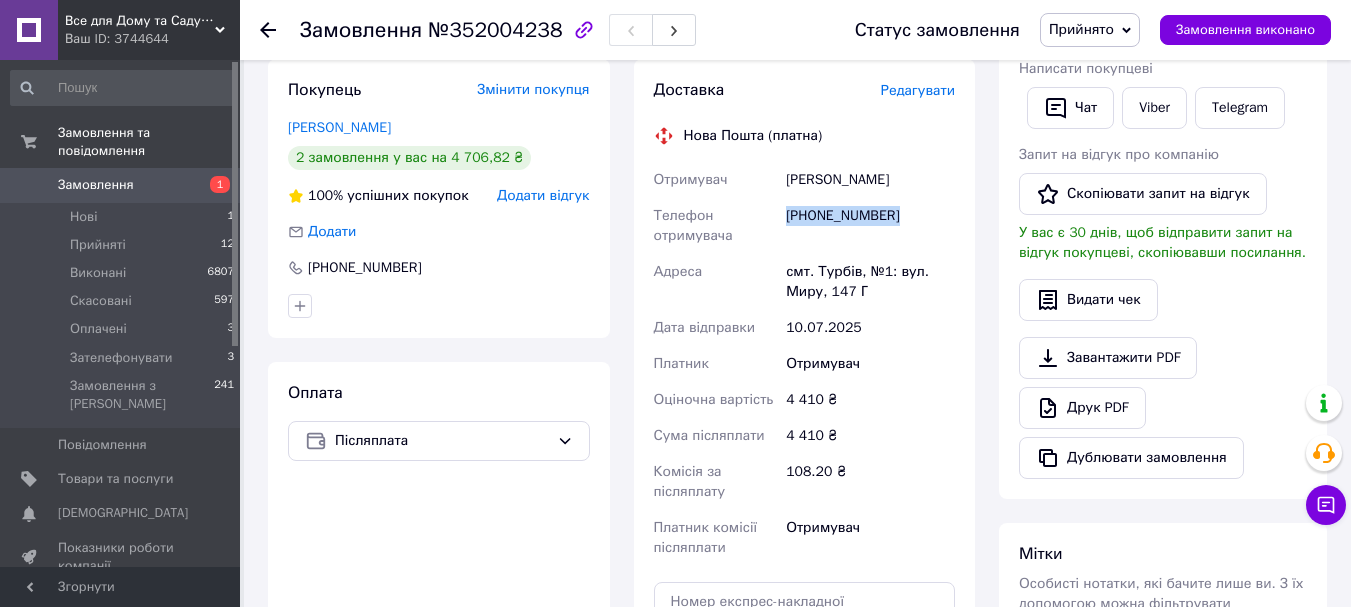 scroll, scrollTop: 300, scrollLeft: 0, axis: vertical 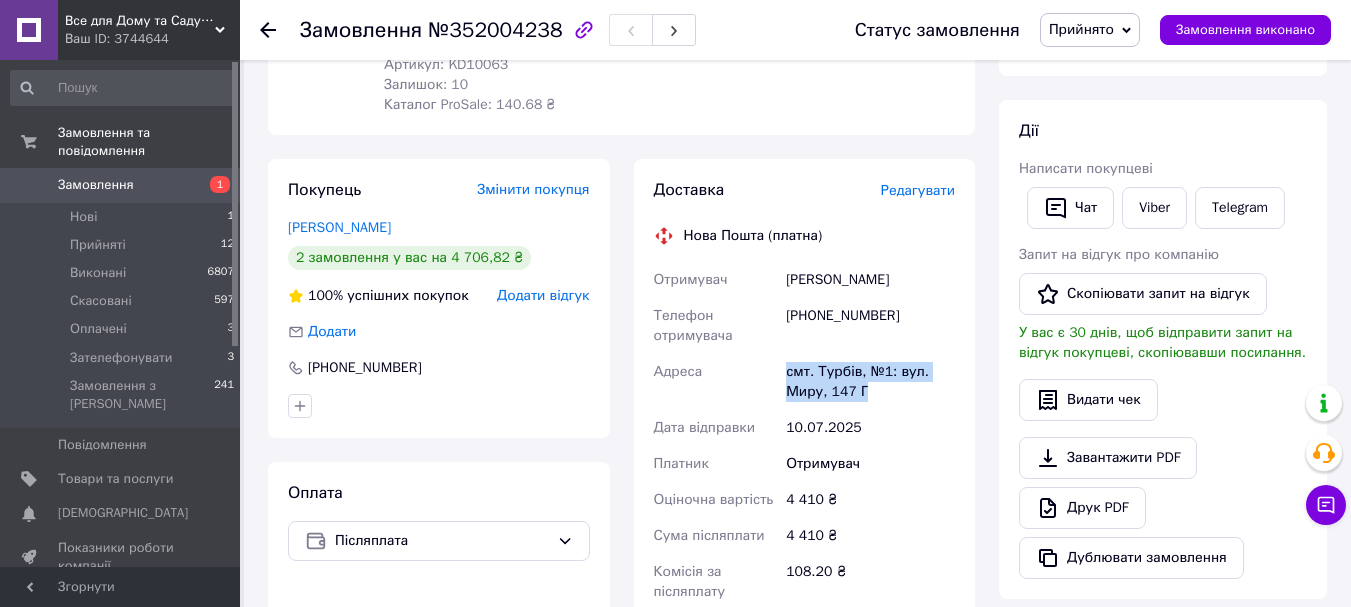 copy on "[GEOGRAPHIC_DATA] смт. Турбів, №1: вул. Миру, 147 Г" 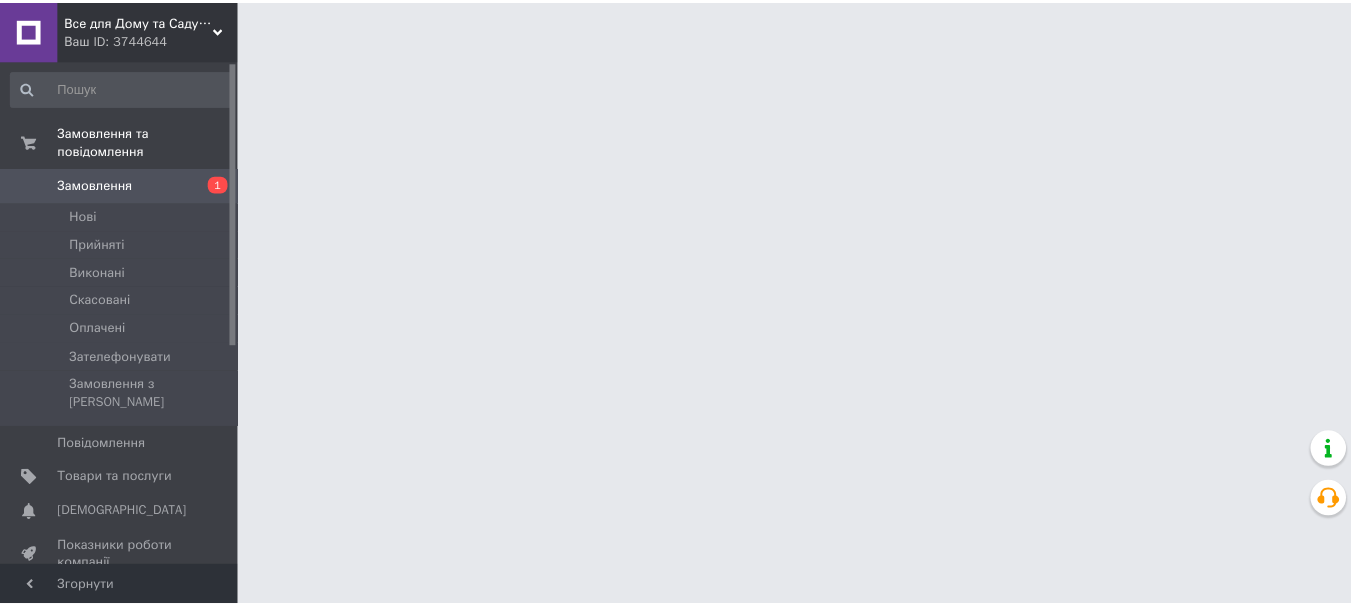 scroll, scrollTop: 0, scrollLeft: 0, axis: both 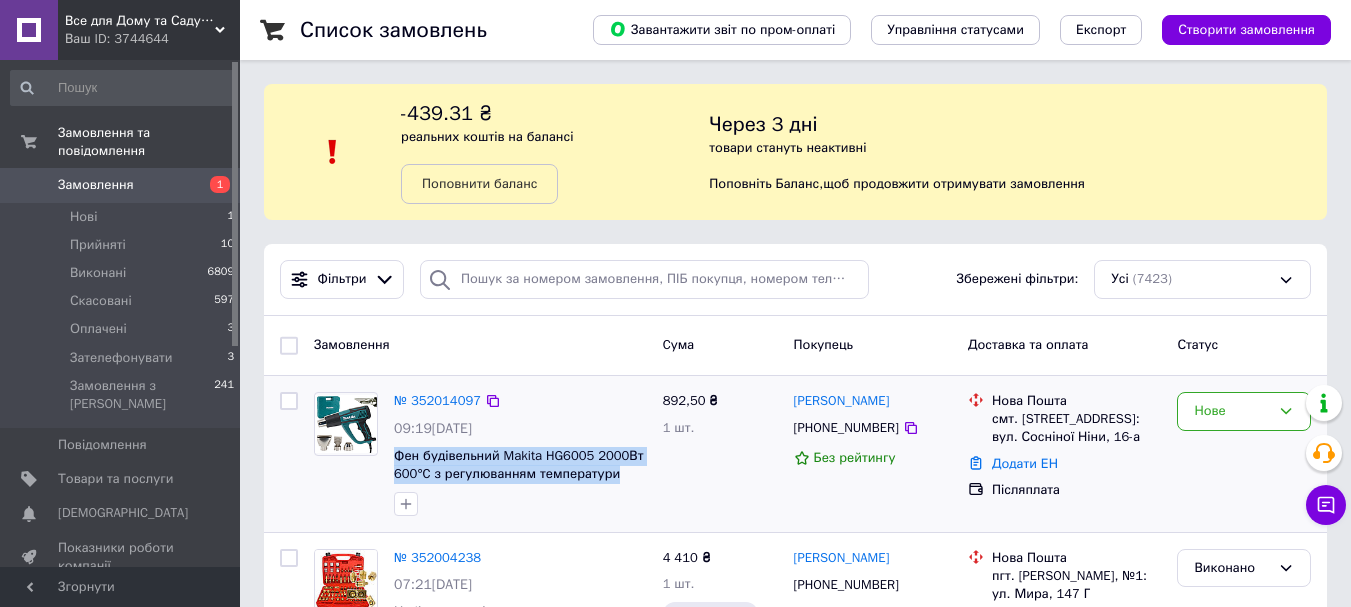 copy on "Фен будівельний Makita HG6005 2000Вт 600°C з регулюванням температури" 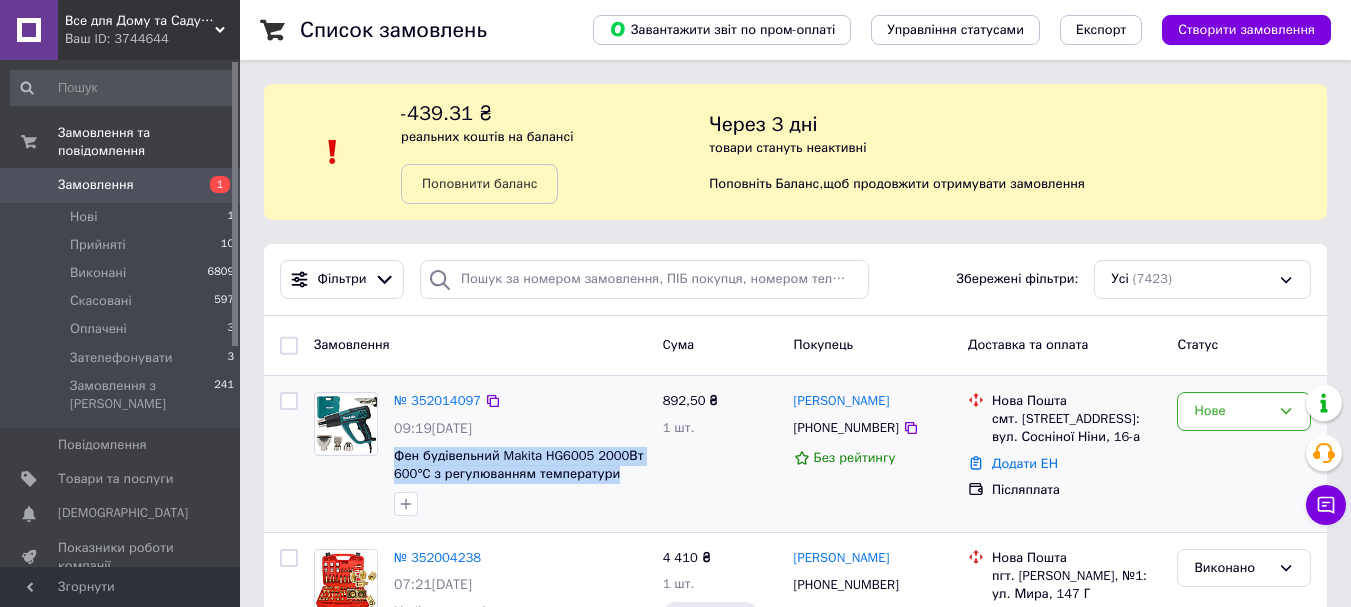 drag, startPoint x: 635, startPoint y: 476, endPoint x: 391, endPoint y: 446, distance: 245.83734 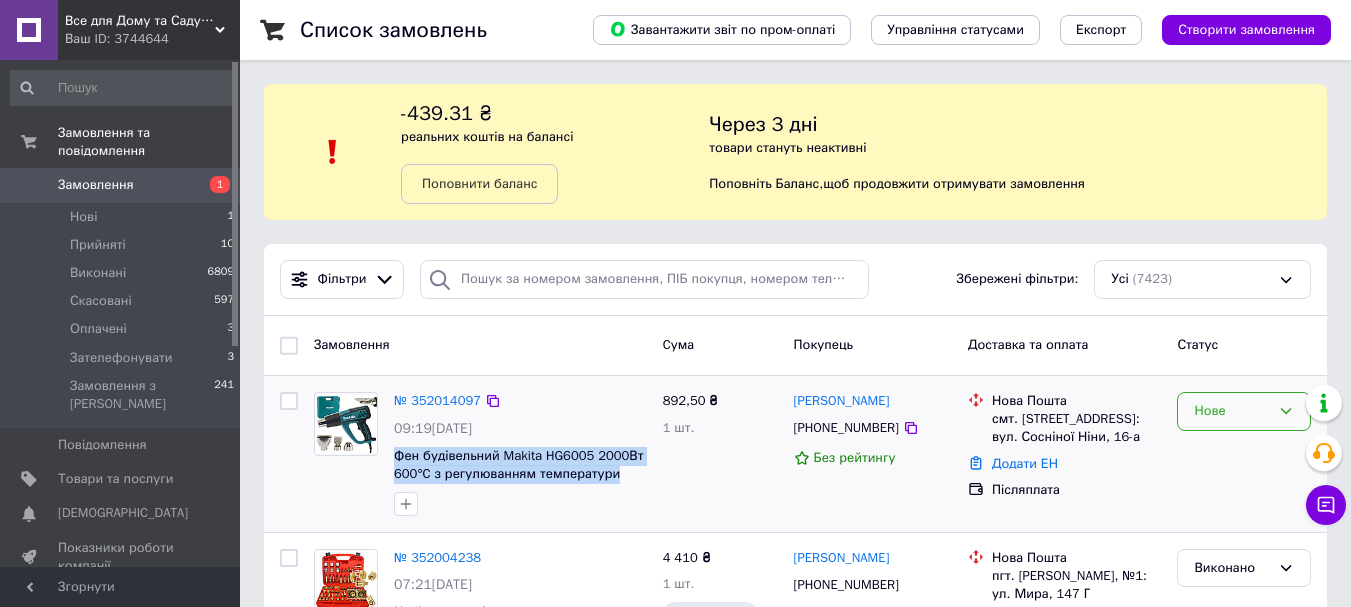 click on "Нове" at bounding box center (1232, 411) 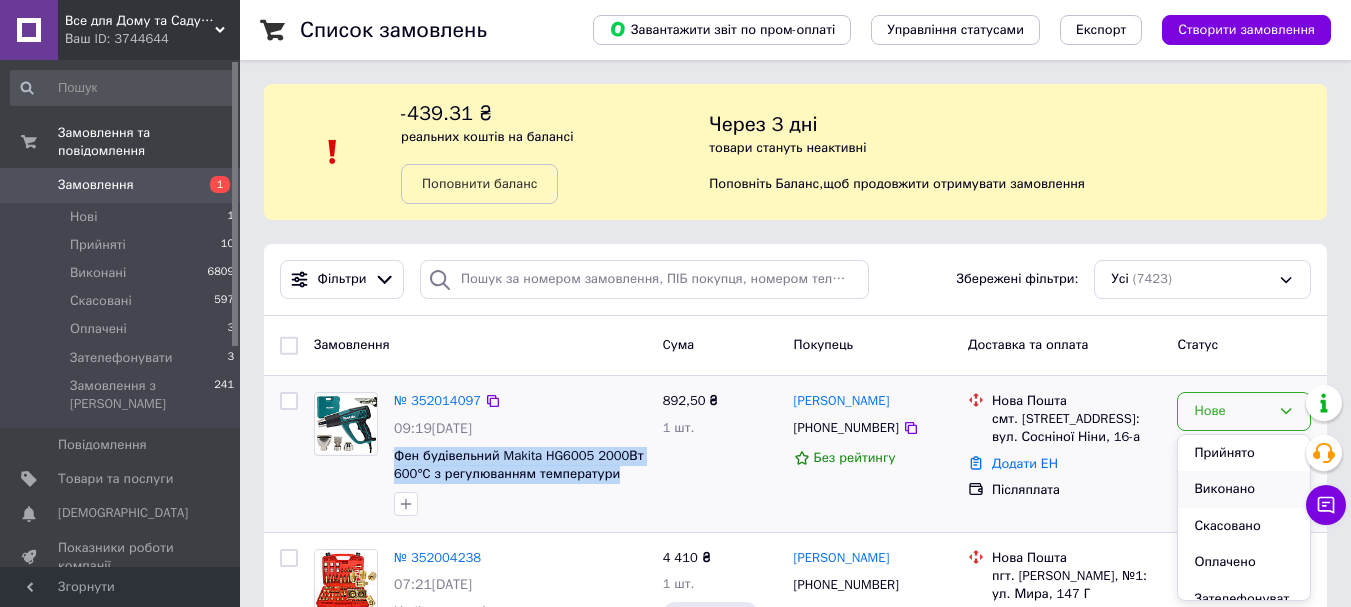 click on "Виконано" at bounding box center (1244, 489) 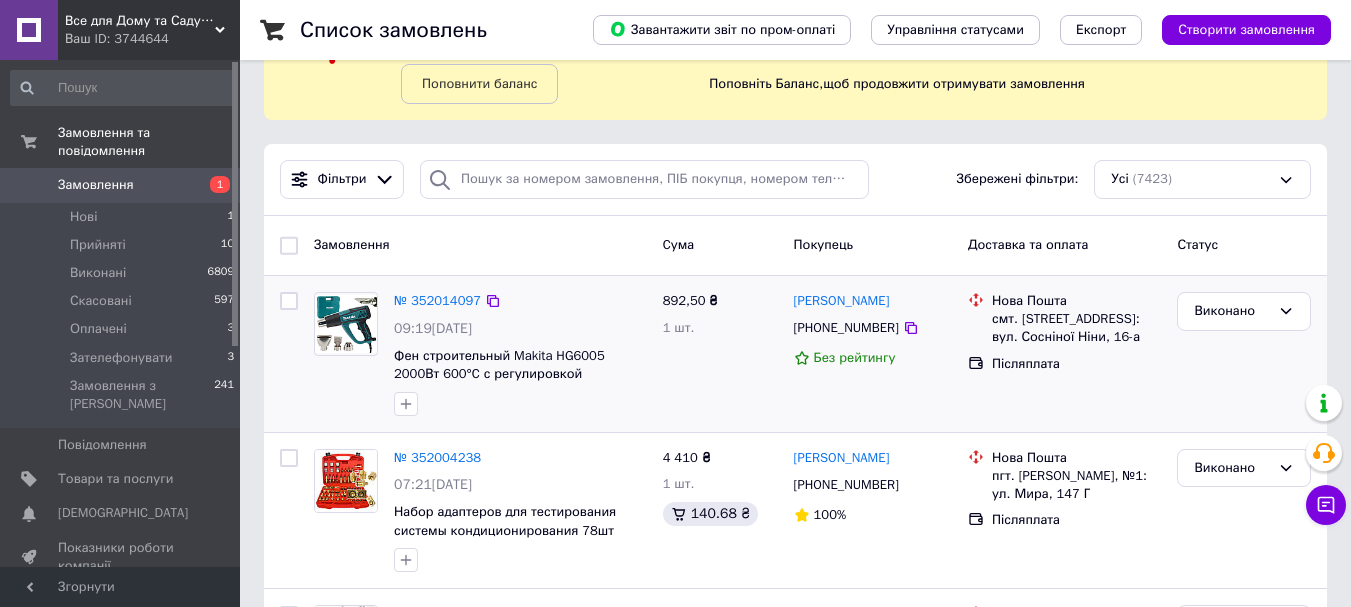 scroll, scrollTop: 200, scrollLeft: 0, axis: vertical 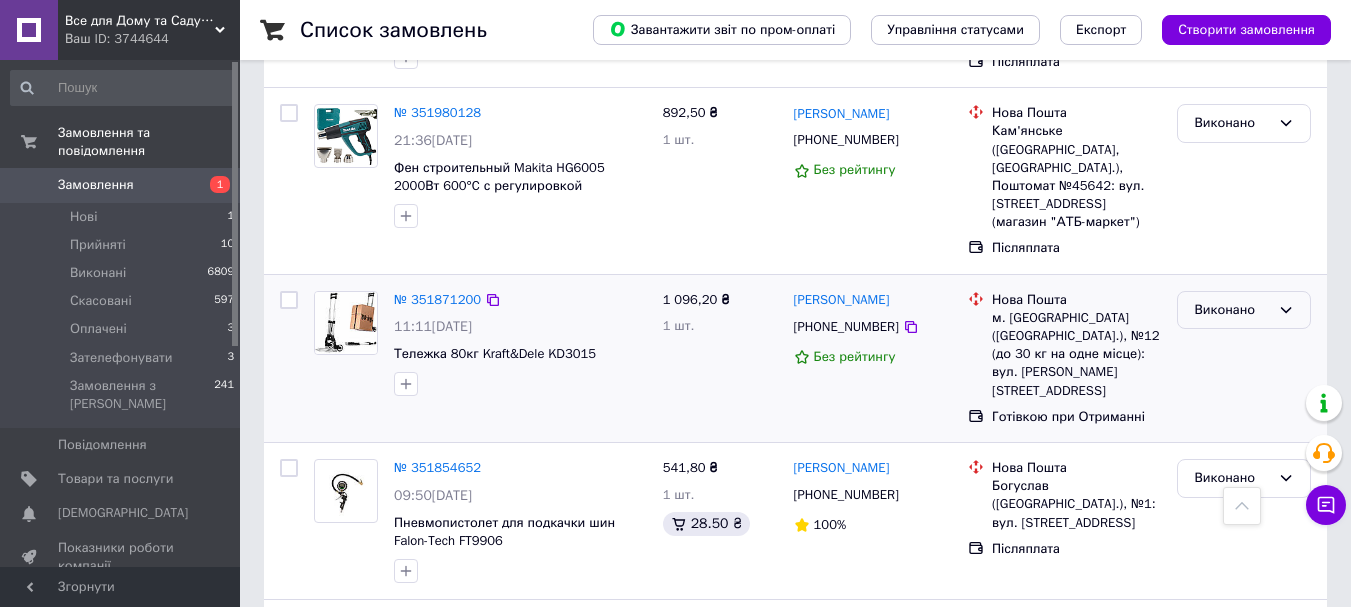 click on "Виконано" at bounding box center (1232, 310) 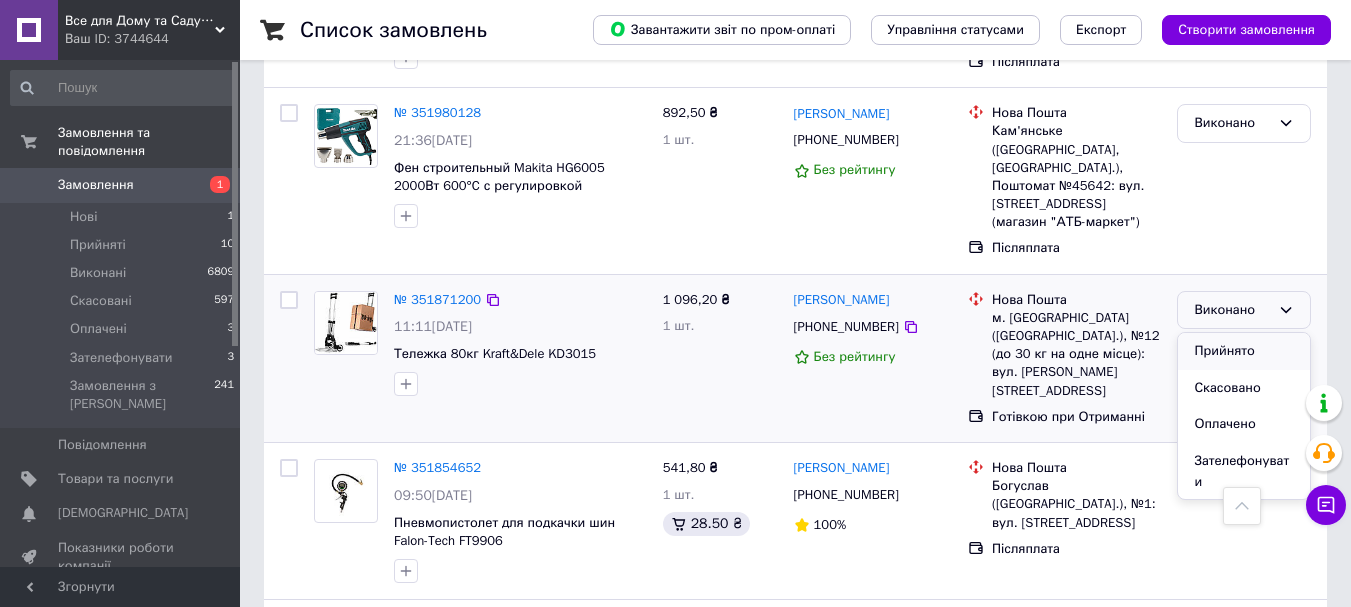 click on "Прийнято" at bounding box center [1244, 351] 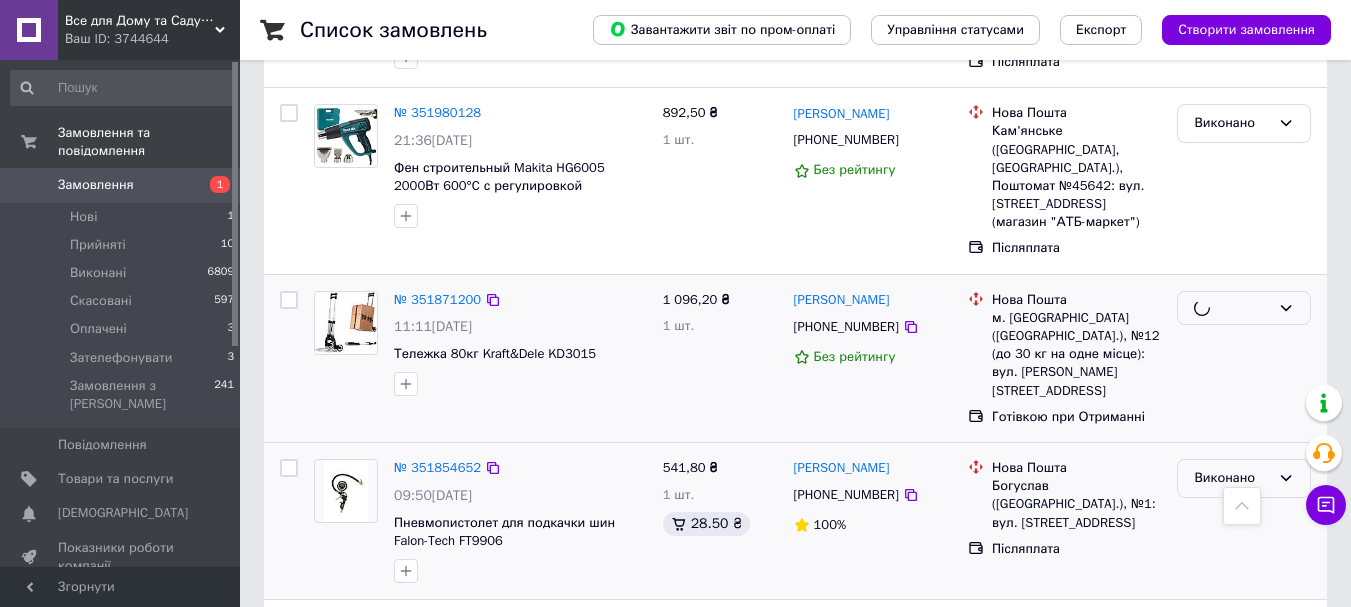 scroll, scrollTop: 1600, scrollLeft: 0, axis: vertical 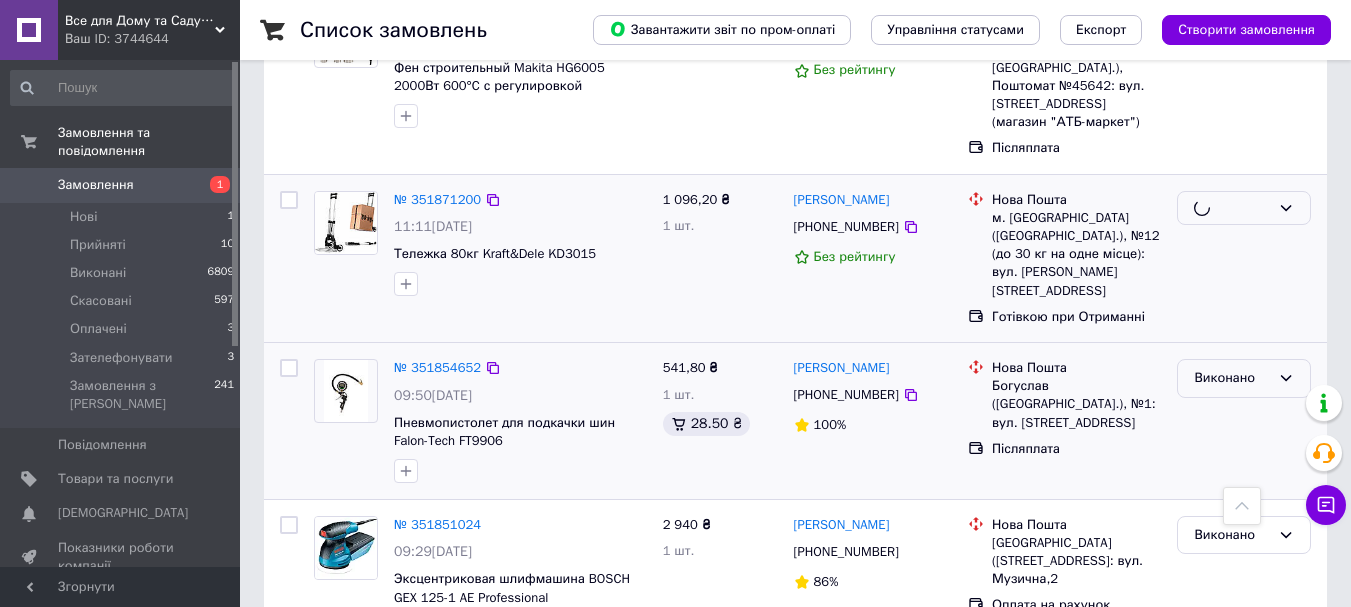 click on "Виконано" at bounding box center [1232, 378] 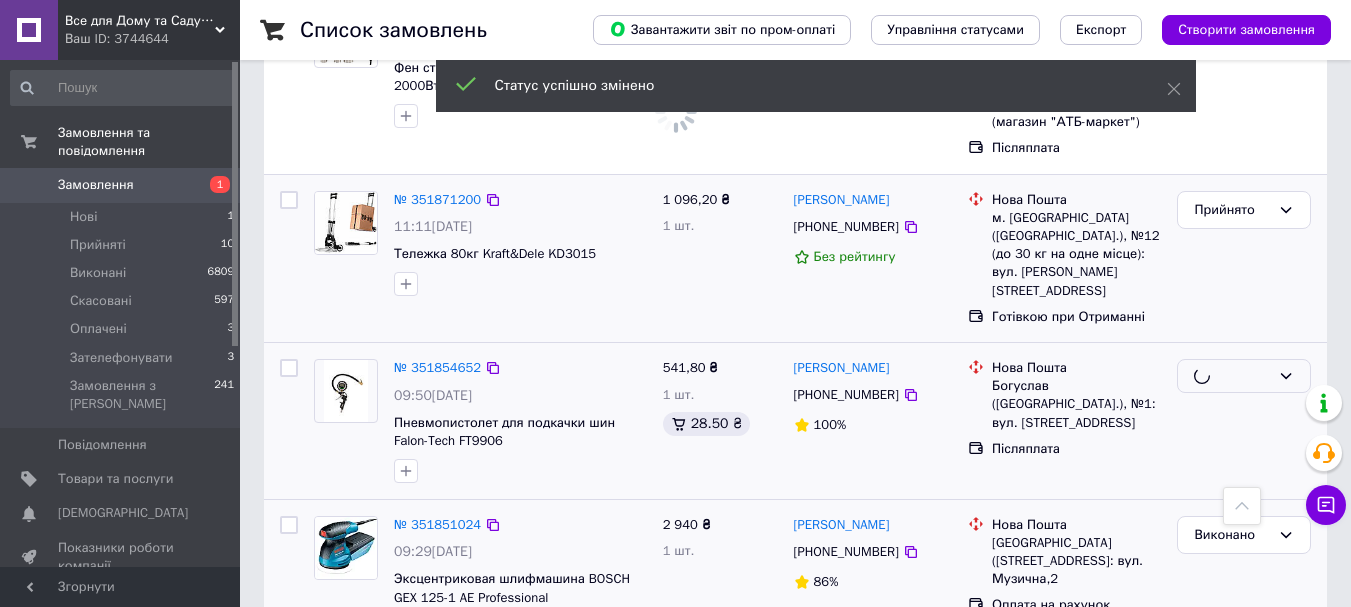 scroll, scrollTop: 1800, scrollLeft: 0, axis: vertical 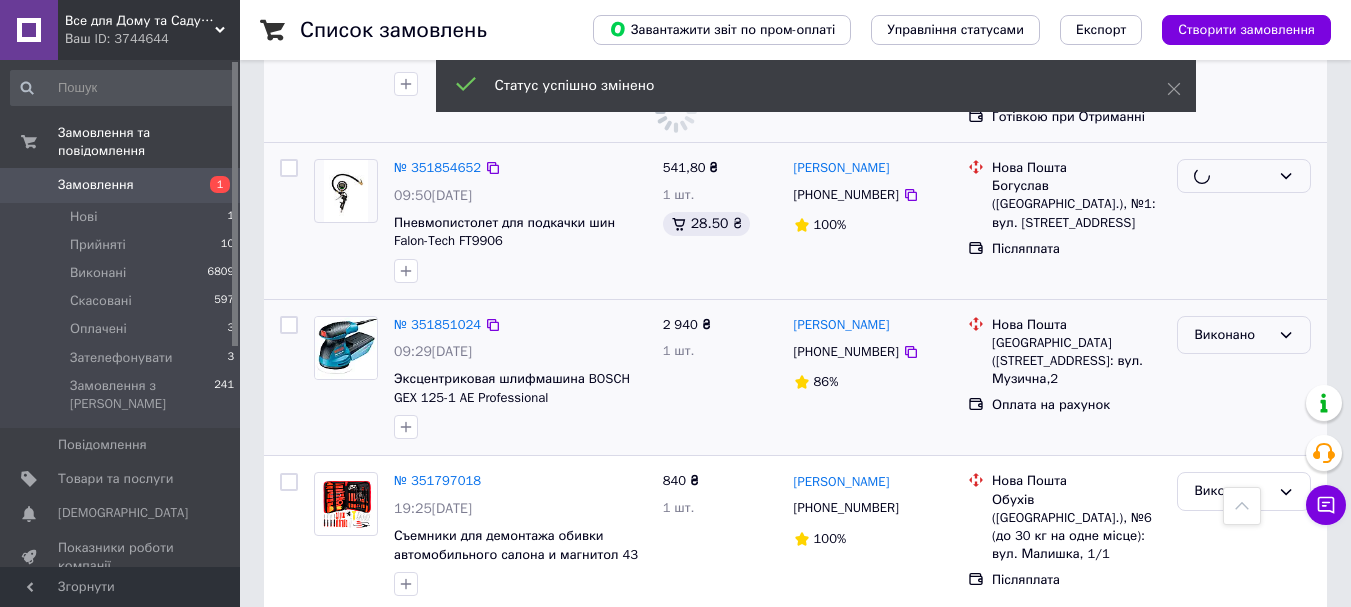 click on "Виконано" at bounding box center [1232, 335] 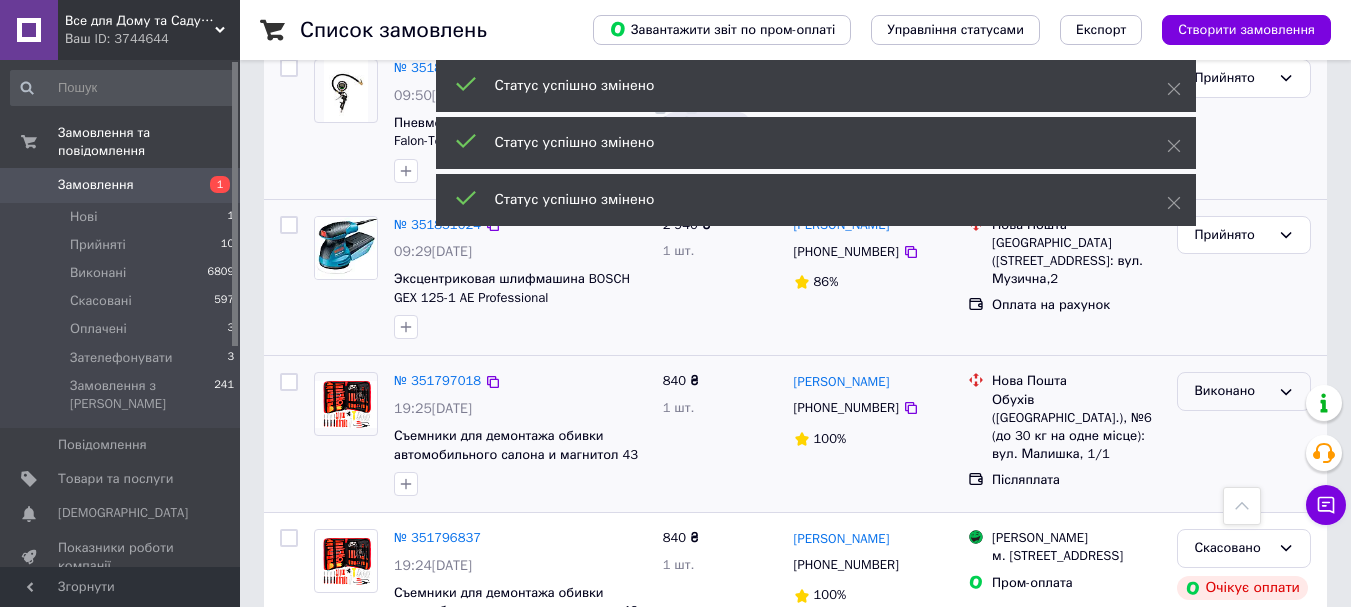 scroll, scrollTop: 2000, scrollLeft: 0, axis: vertical 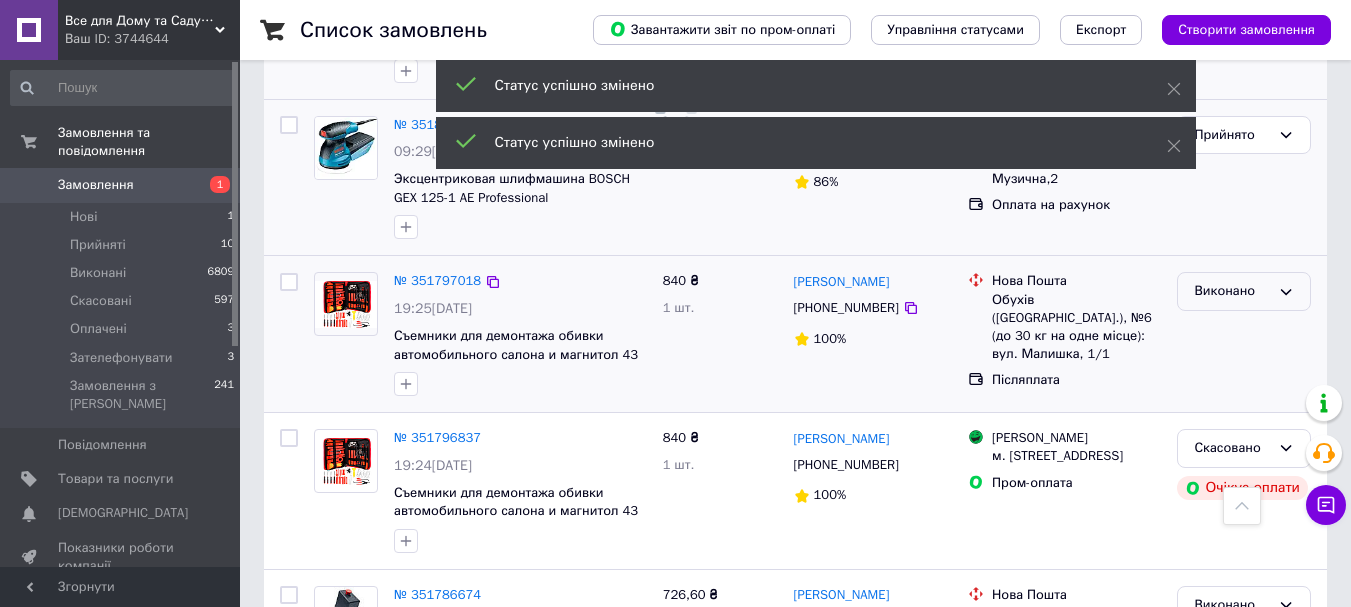 click on "Виконано" at bounding box center (1232, 291) 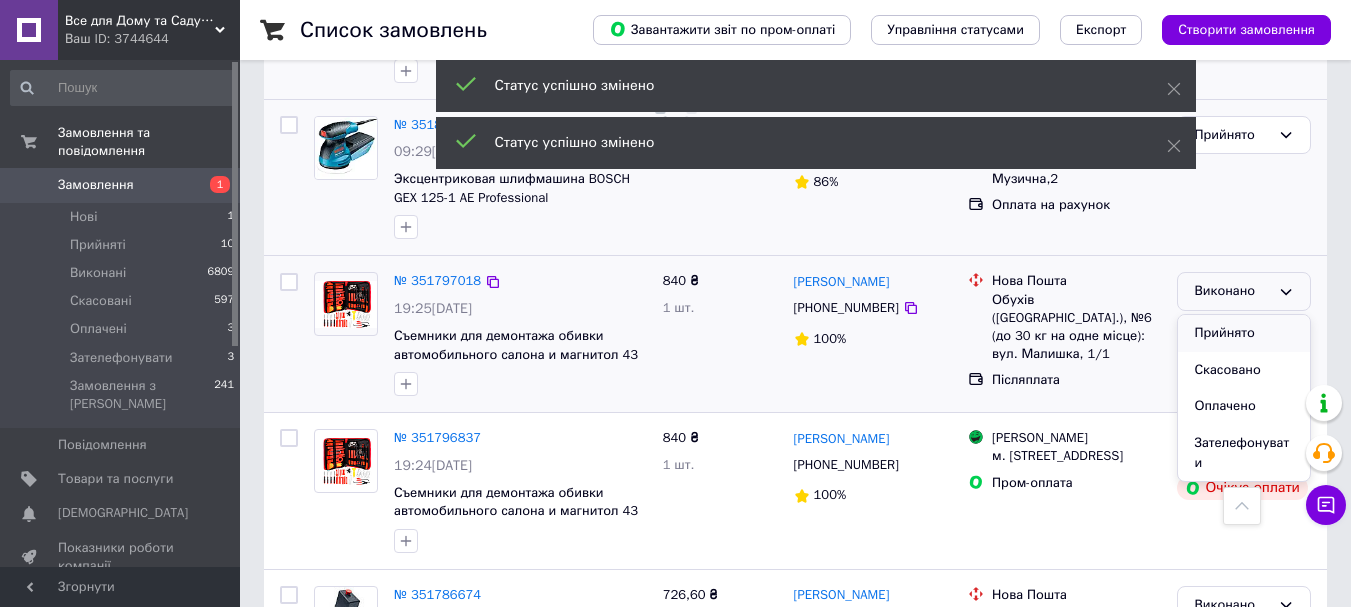click on "Прийнято" at bounding box center [1244, 333] 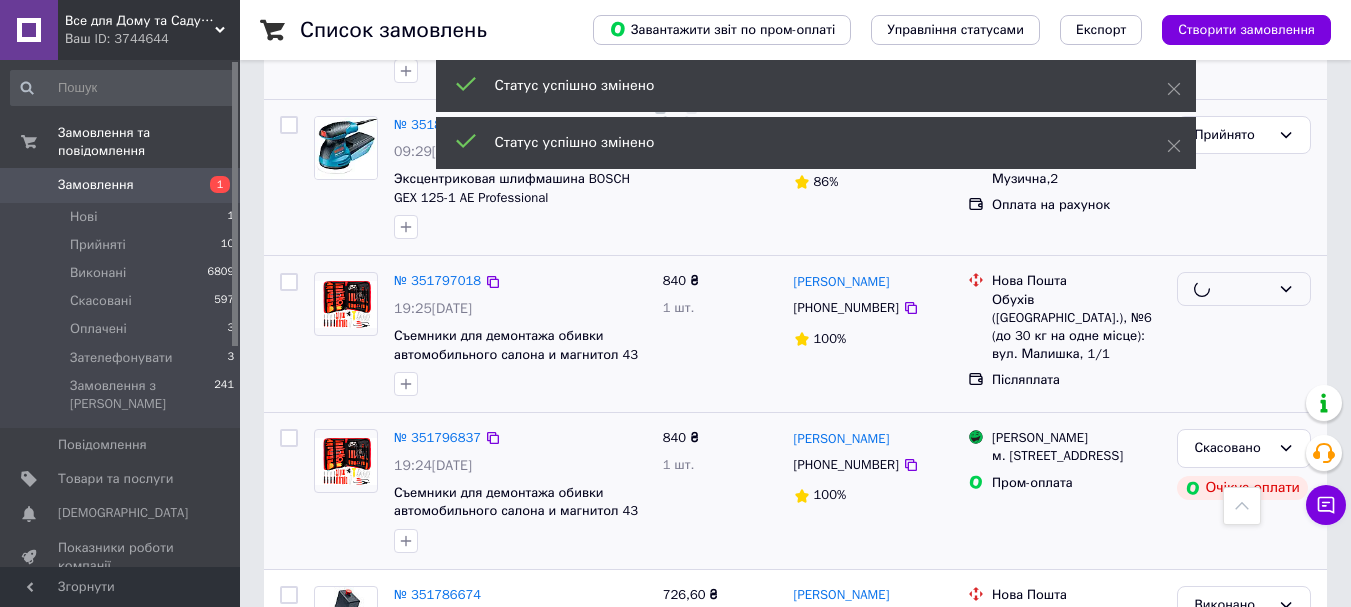 scroll, scrollTop: 2200, scrollLeft: 0, axis: vertical 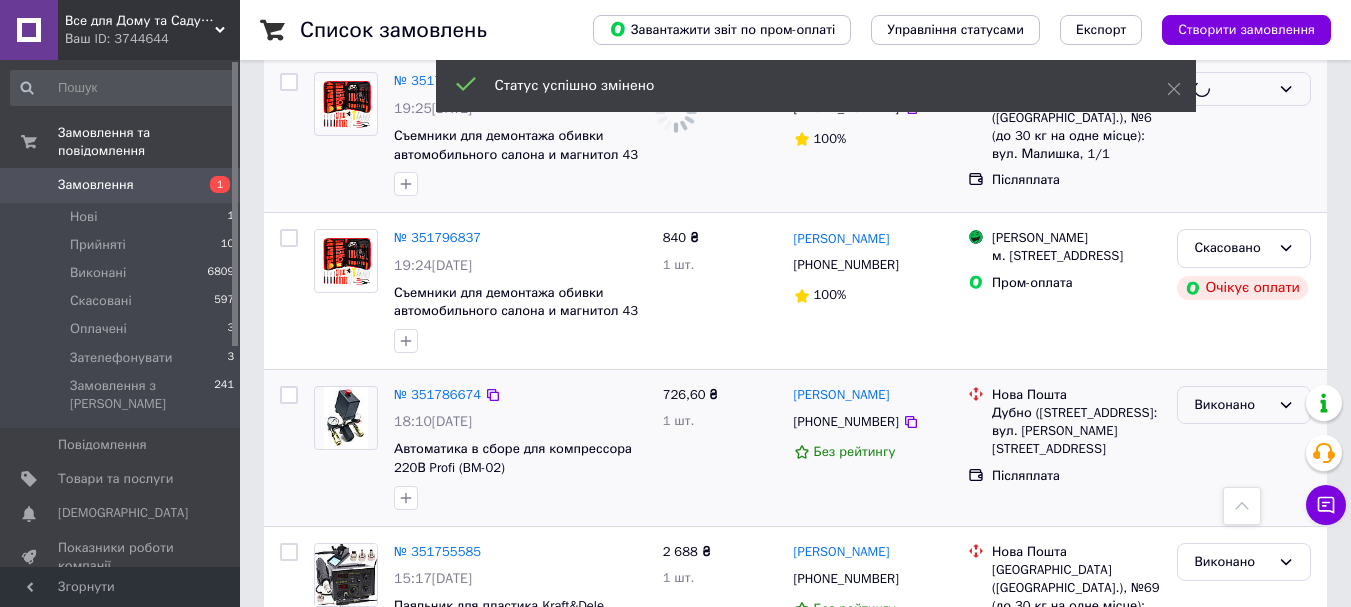 click on "Виконано" at bounding box center [1232, 405] 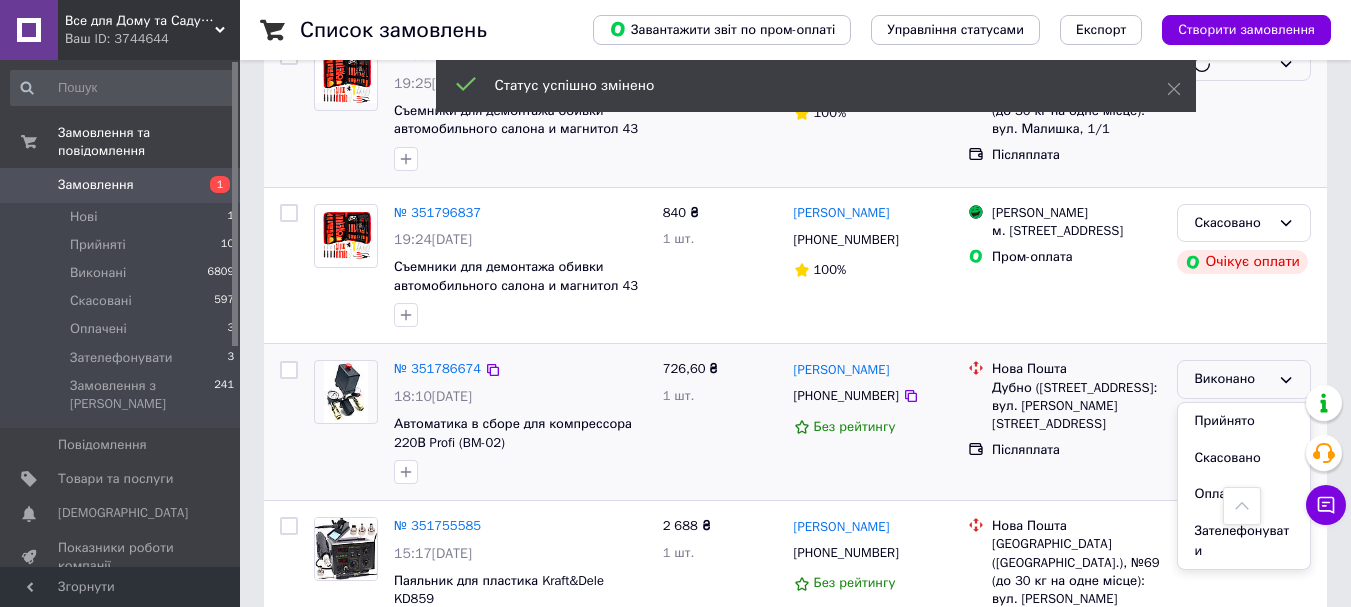 drag, startPoint x: 1202, startPoint y: 373, endPoint x: 1218, endPoint y: 434, distance: 63.06346 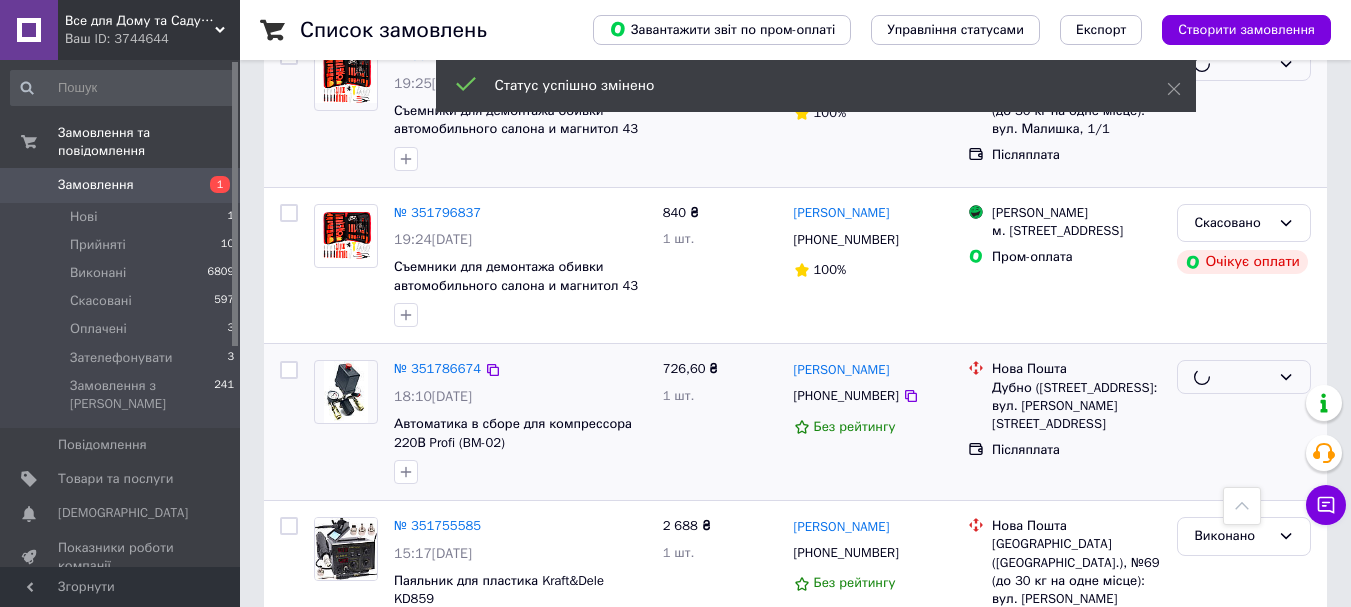 scroll, scrollTop: 2175, scrollLeft: 0, axis: vertical 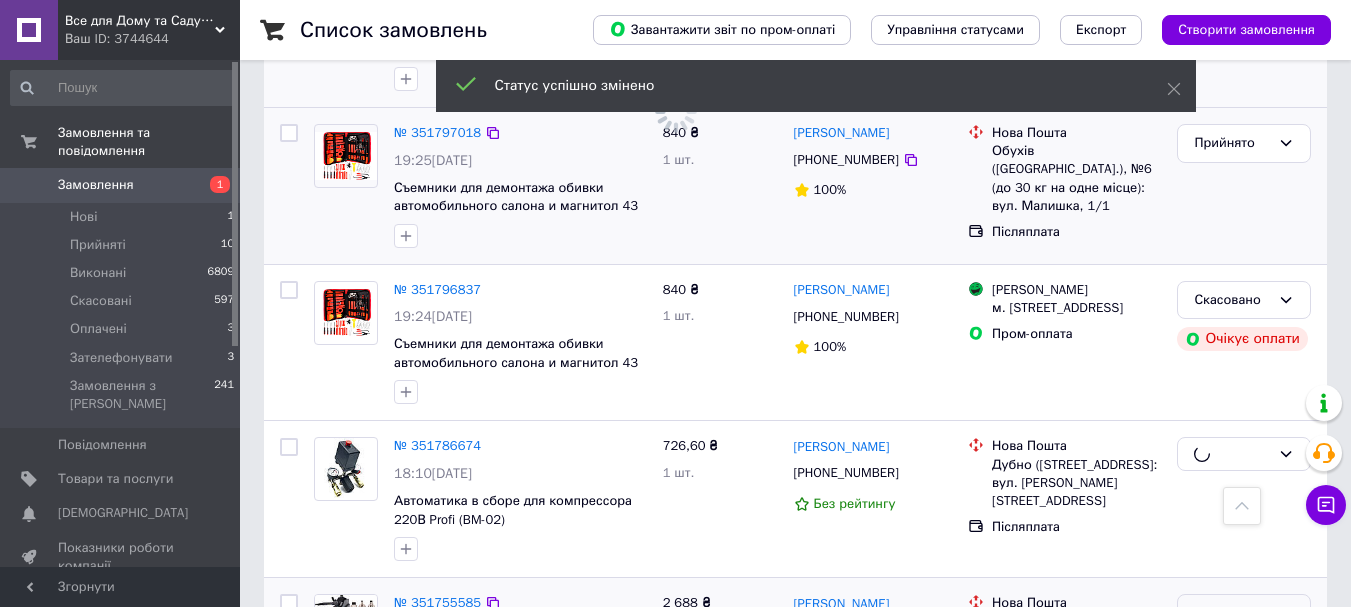 click on "Виконано" at bounding box center (1232, 613) 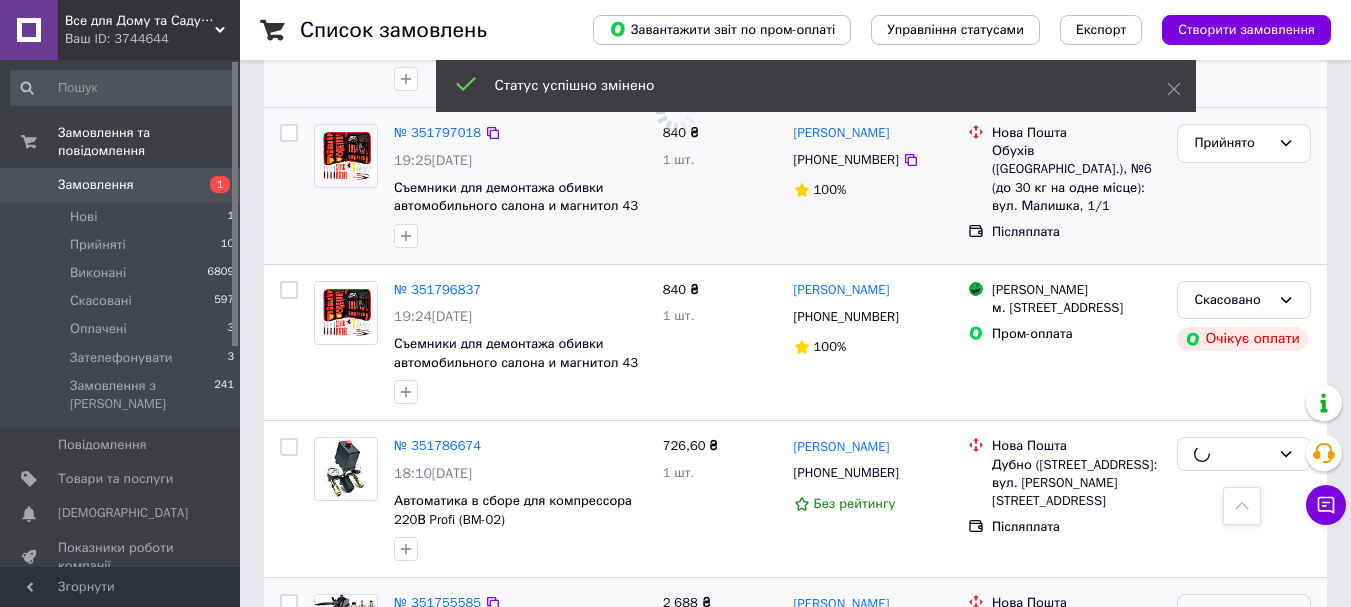 scroll, scrollTop: 2427, scrollLeft: 0, axis: vertical 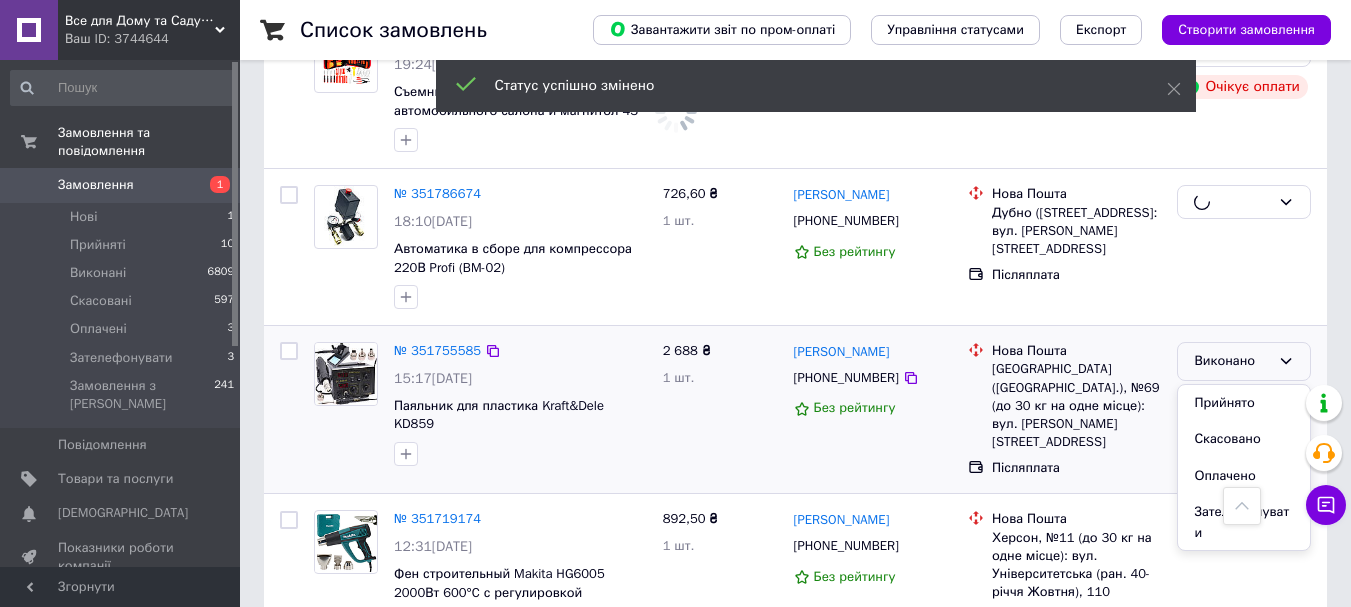 click on "Прийнято" at bounding box center [1244, 403] 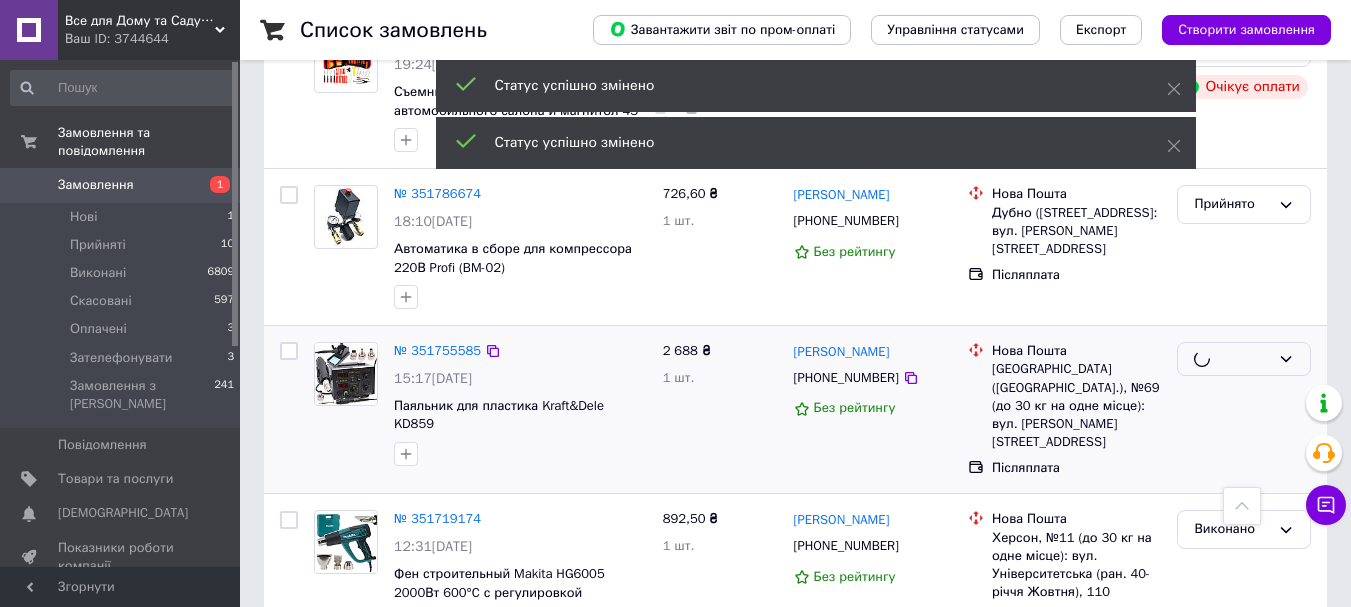 scroll, scrollTop: 2527, scrollLeft: 0, axis: vertical 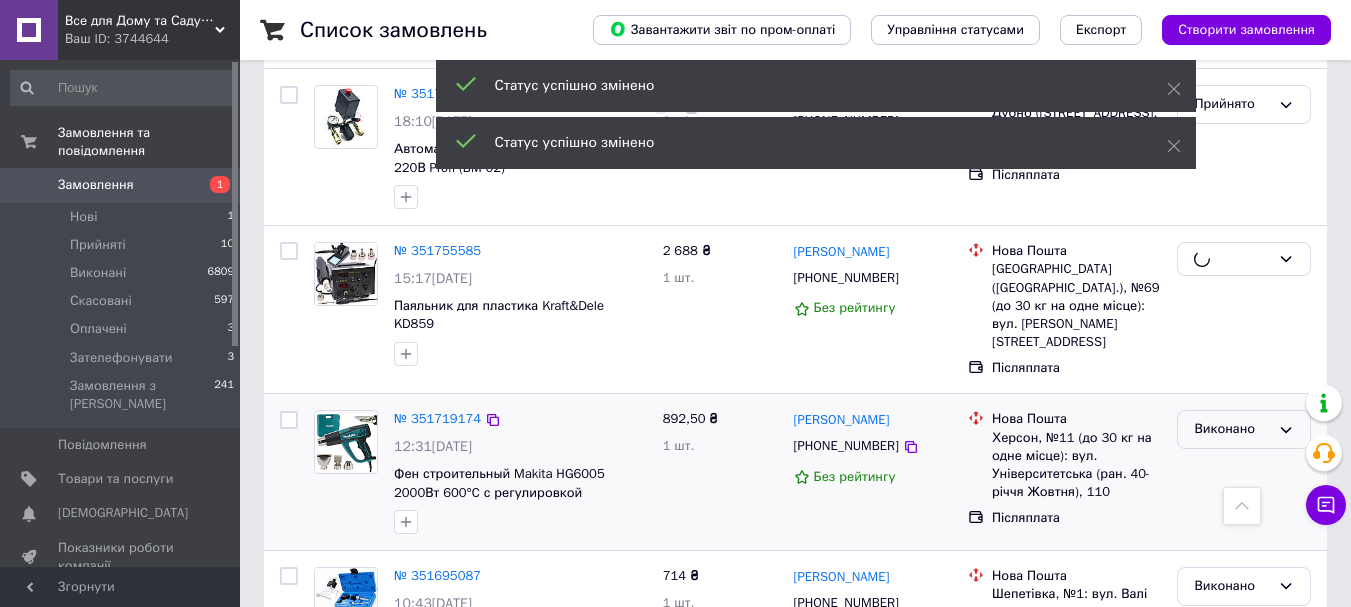 click on "Виконано" at bounding box center (1232, 429) 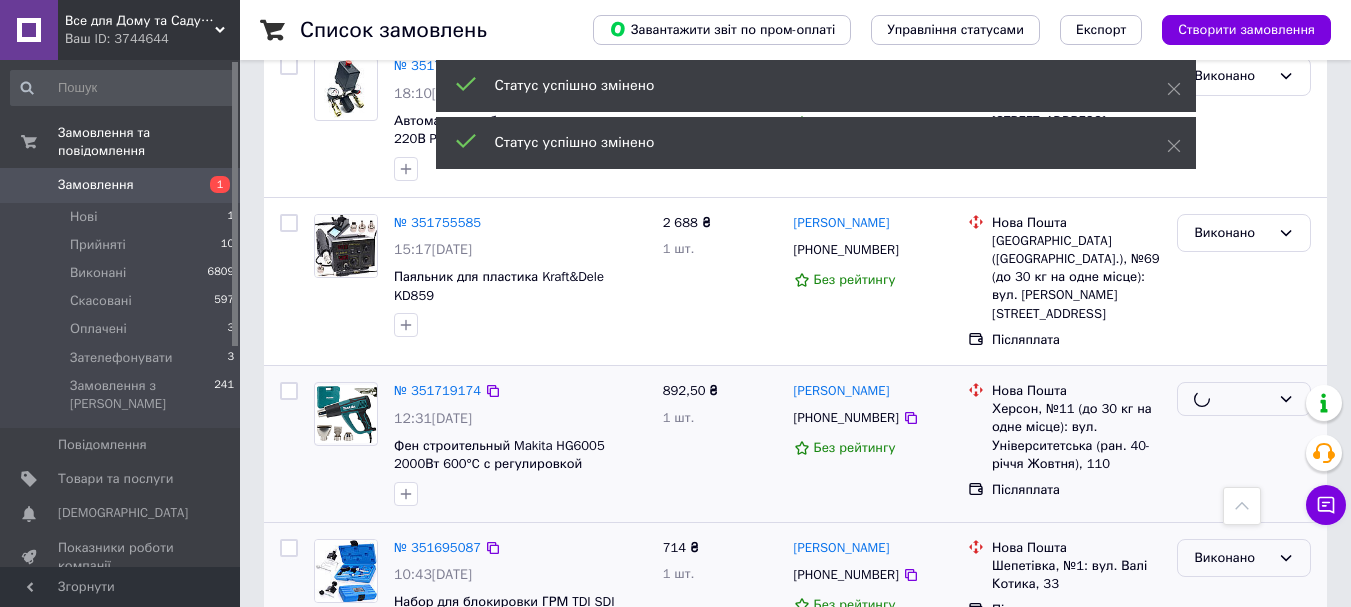 drag, startPoint x: 1201, startPoint y: 416, endPoint x: 1200, endPoint y: 433, distance: 17.029387 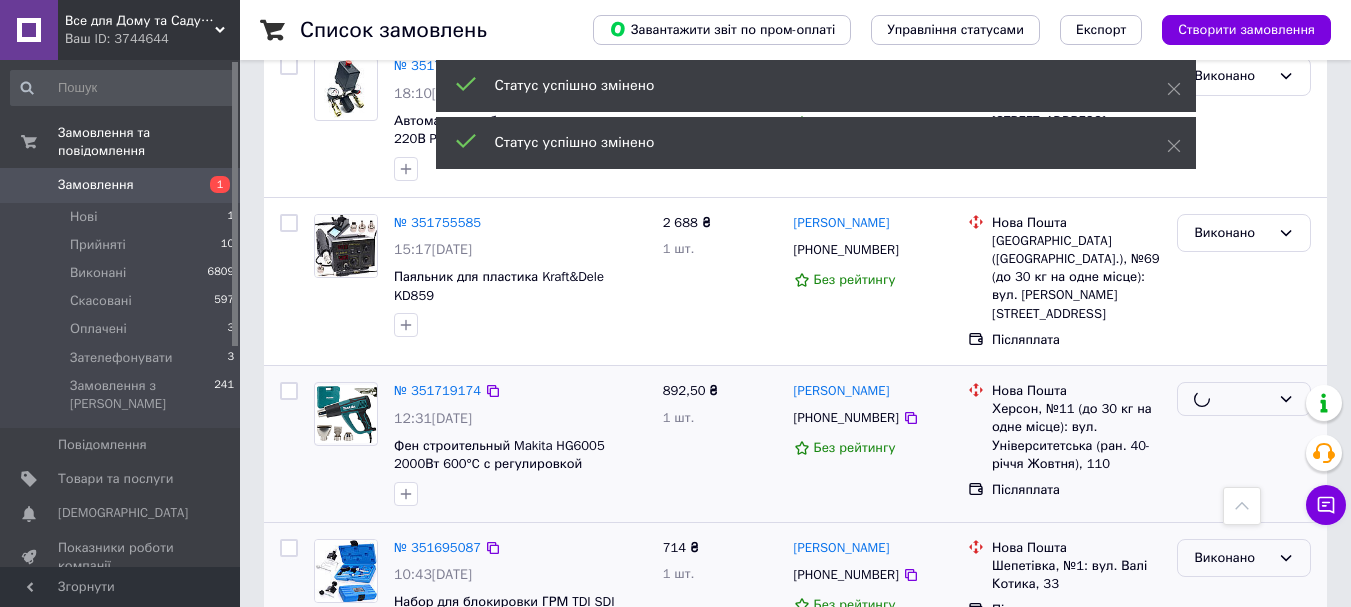 click on "Виконано" at bounding box center (1232, 558) 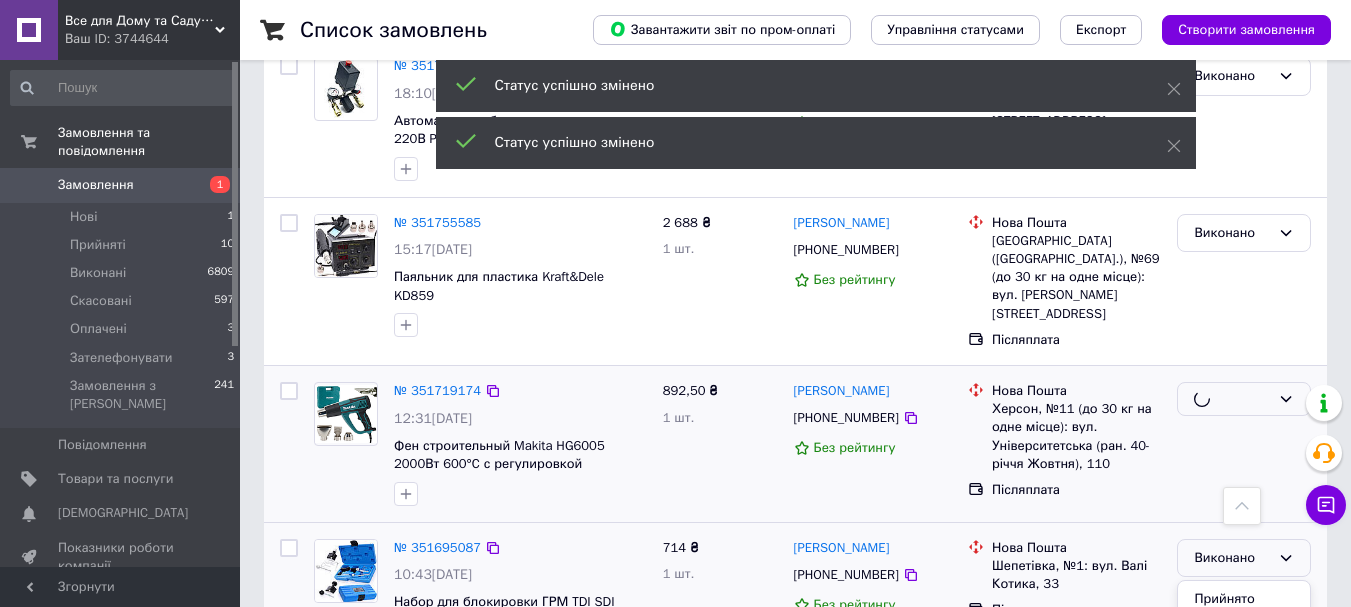 scroll, scrollTop: 2579, scrollLeft: 0, axis: vertical 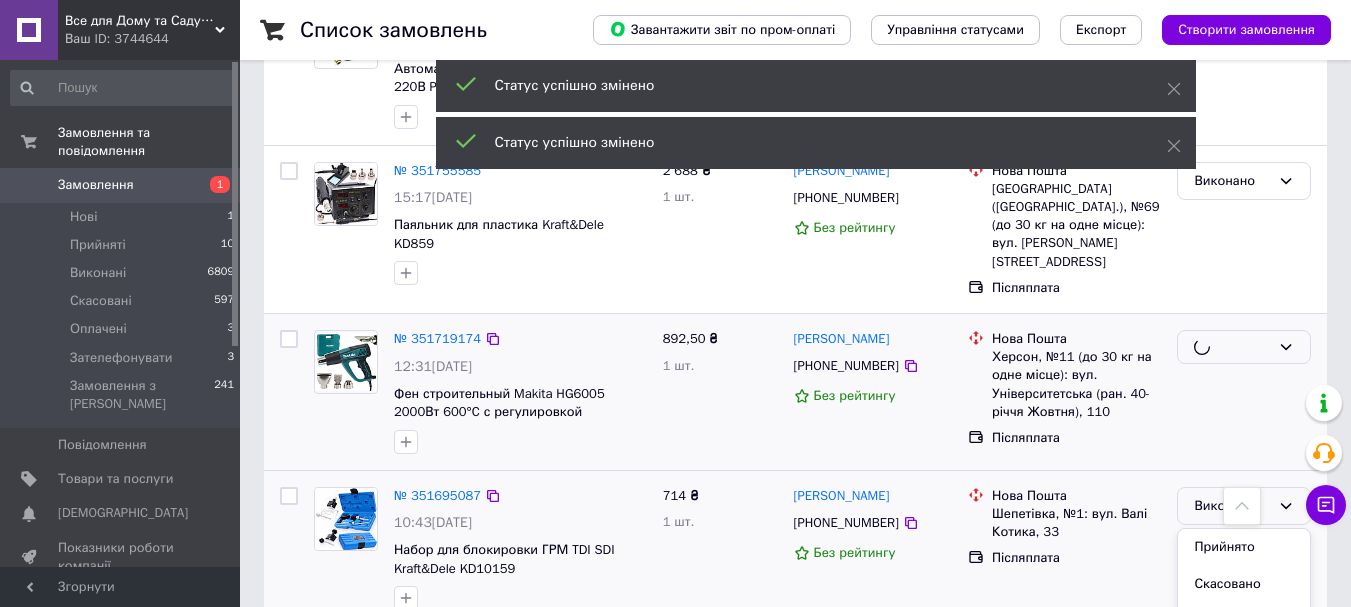 click on "Прийнято" at bounding box center (1244, 547) 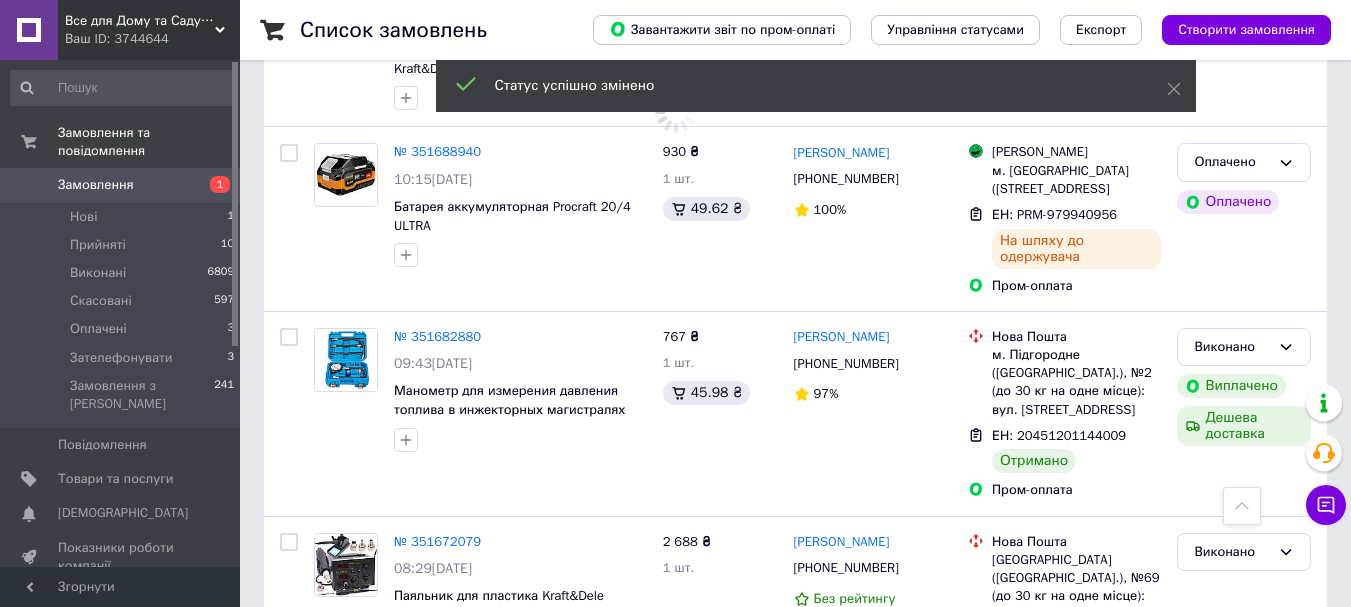 scroll, scrollTop: 3331, scrollLeft: 0, axis: vertical 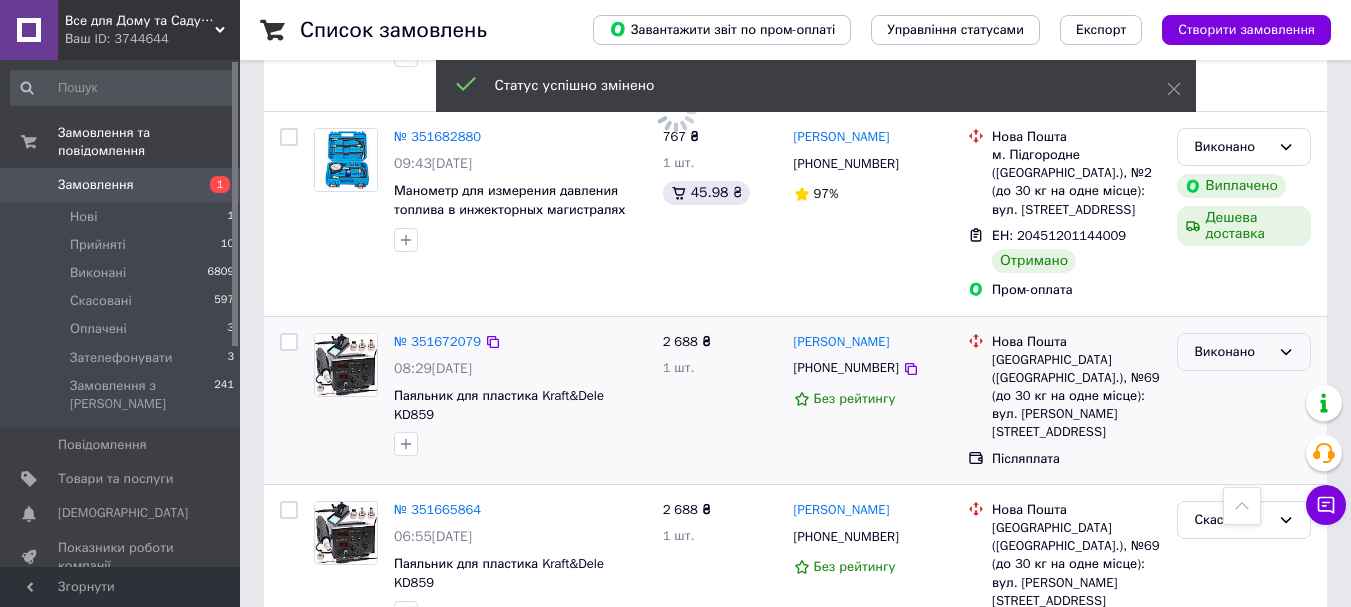 click on "Виконано" at bounding box center [1232, 352] 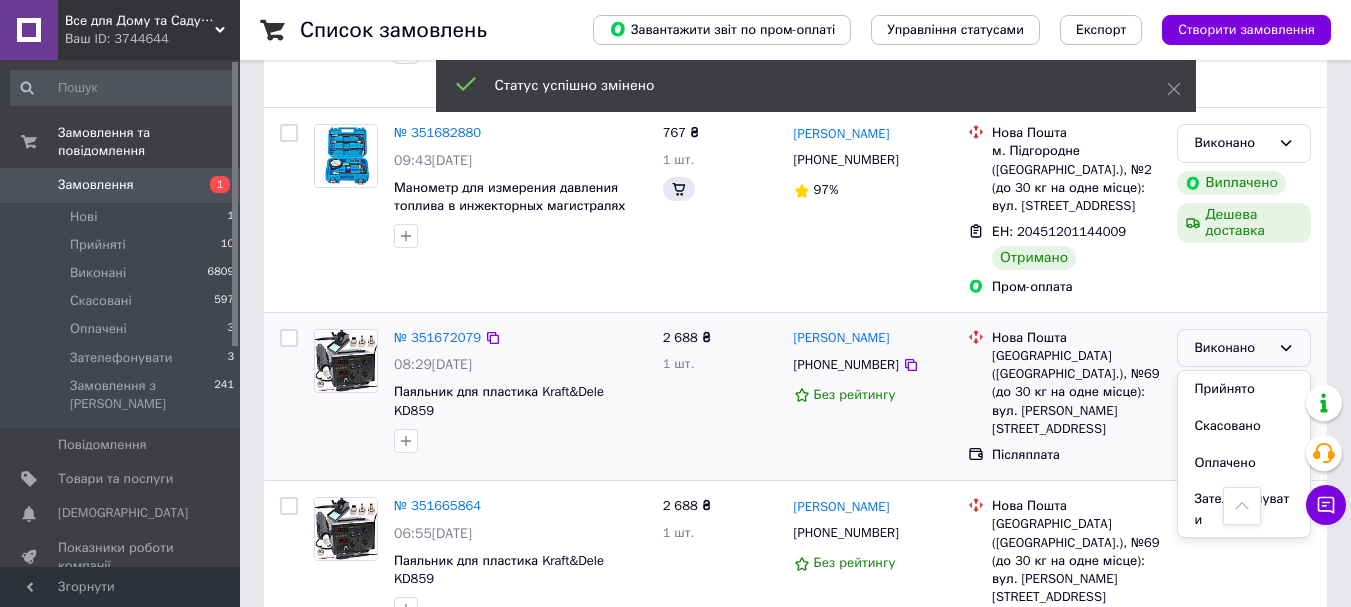 click on "Виконано" at bounding box center (1232, 348) 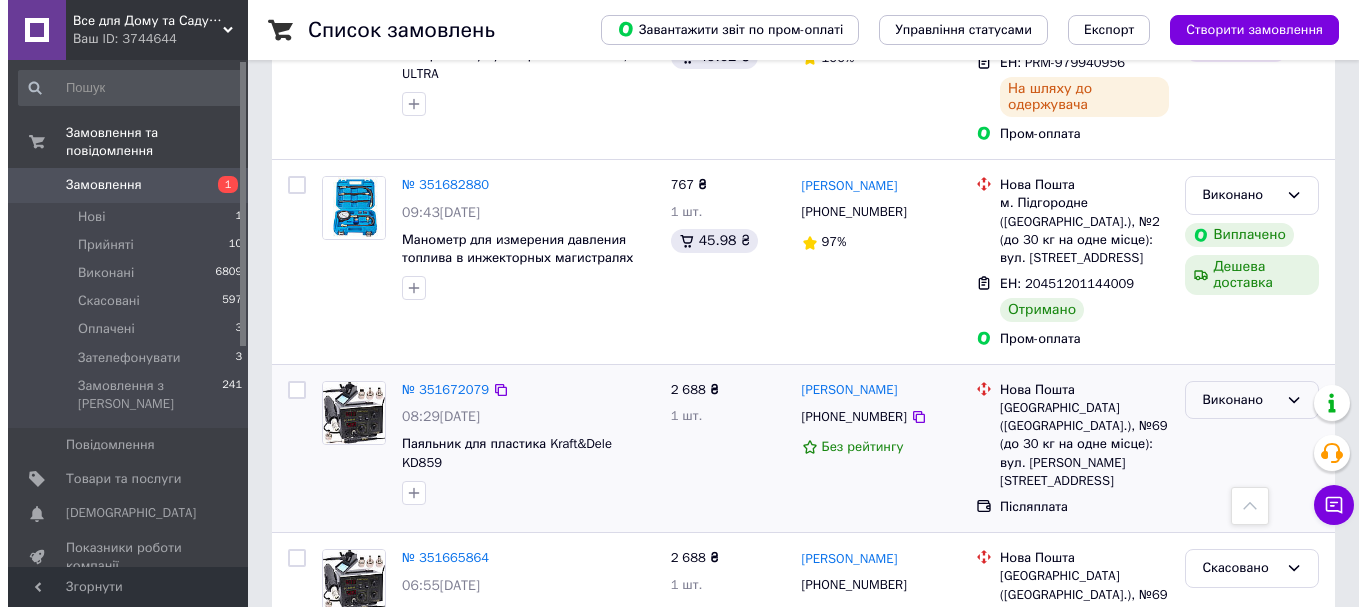 scroll, scrollTop: 3373, scrollLeft: 0, axis: vertical 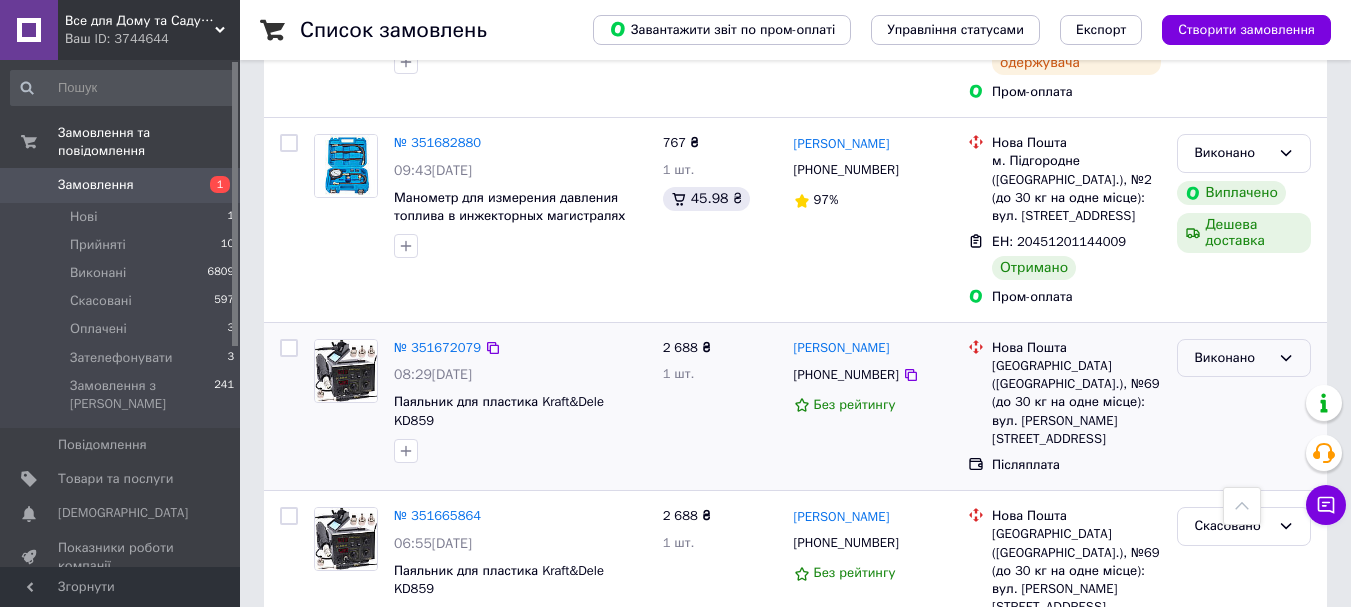 click on "Виконано" at bounding box center (1232, 358) 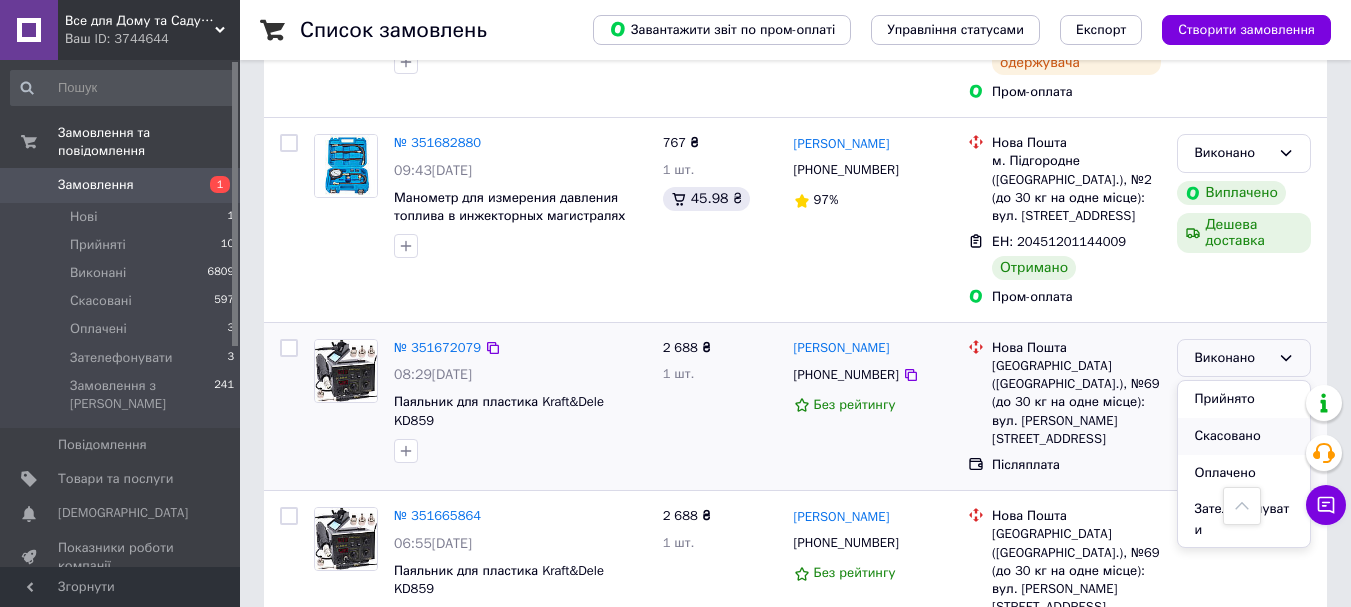 click on "Скасовано" at bounding box center [1244, 436] 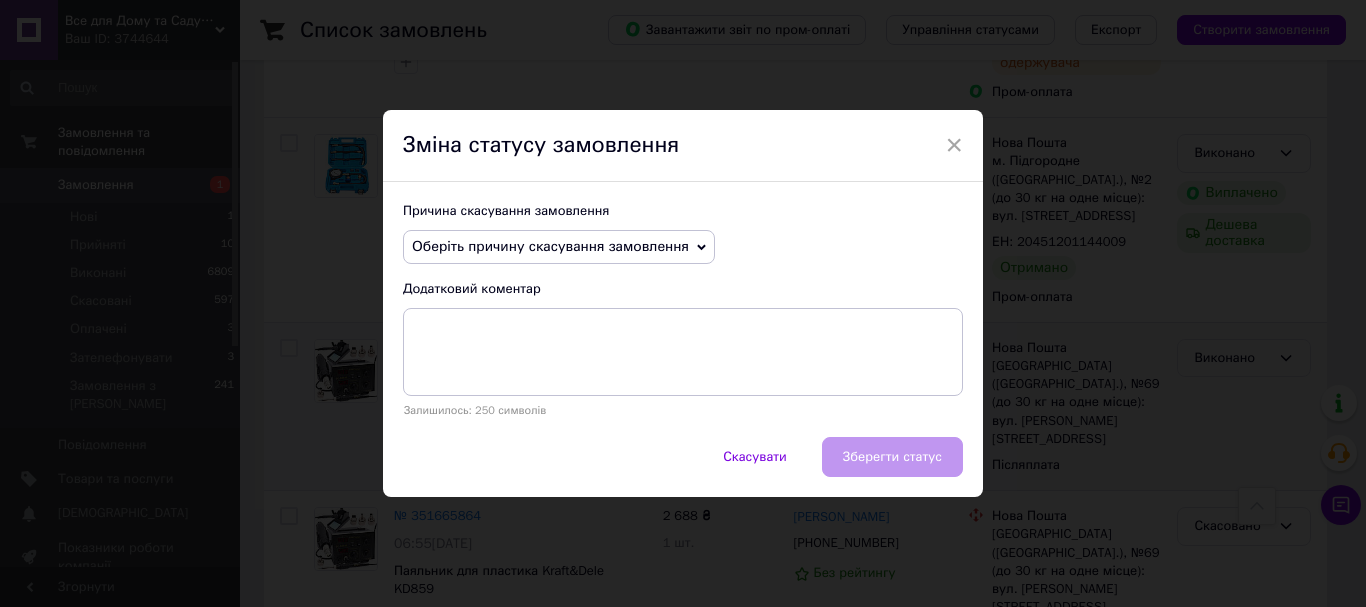 click on "Оберіть причину скасування замовлення" at bounding box center [550, 246] 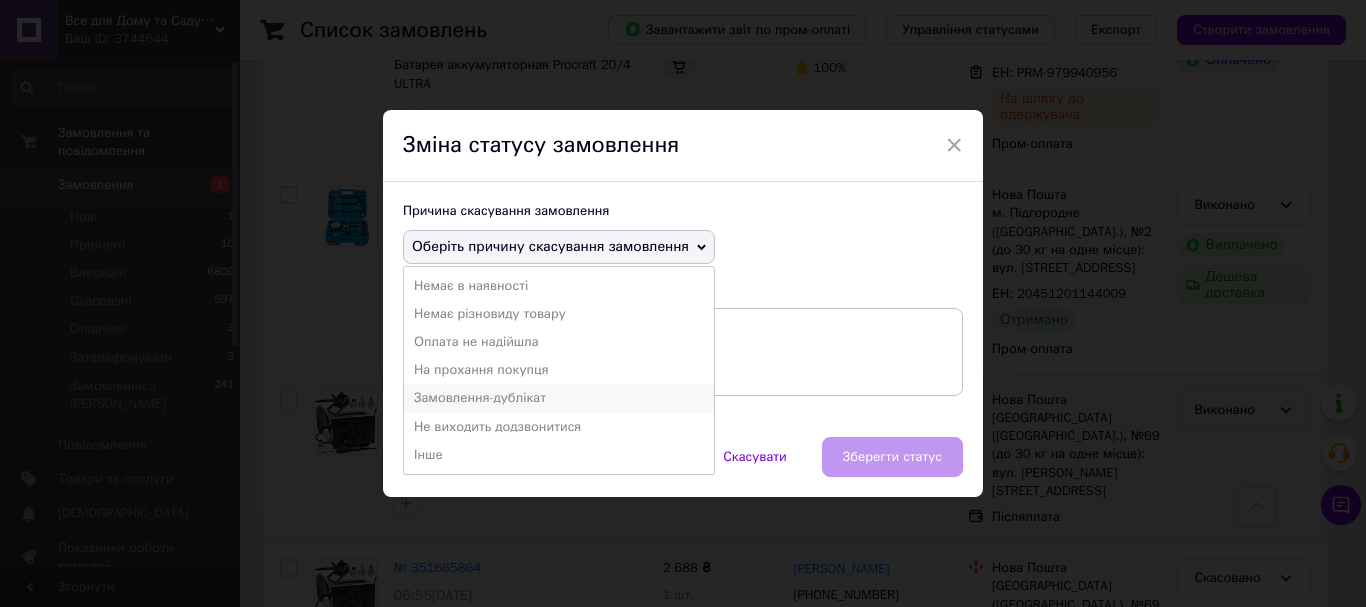 scroll, scrollTop: 3373, scrollLeft: 0, axis: vertical 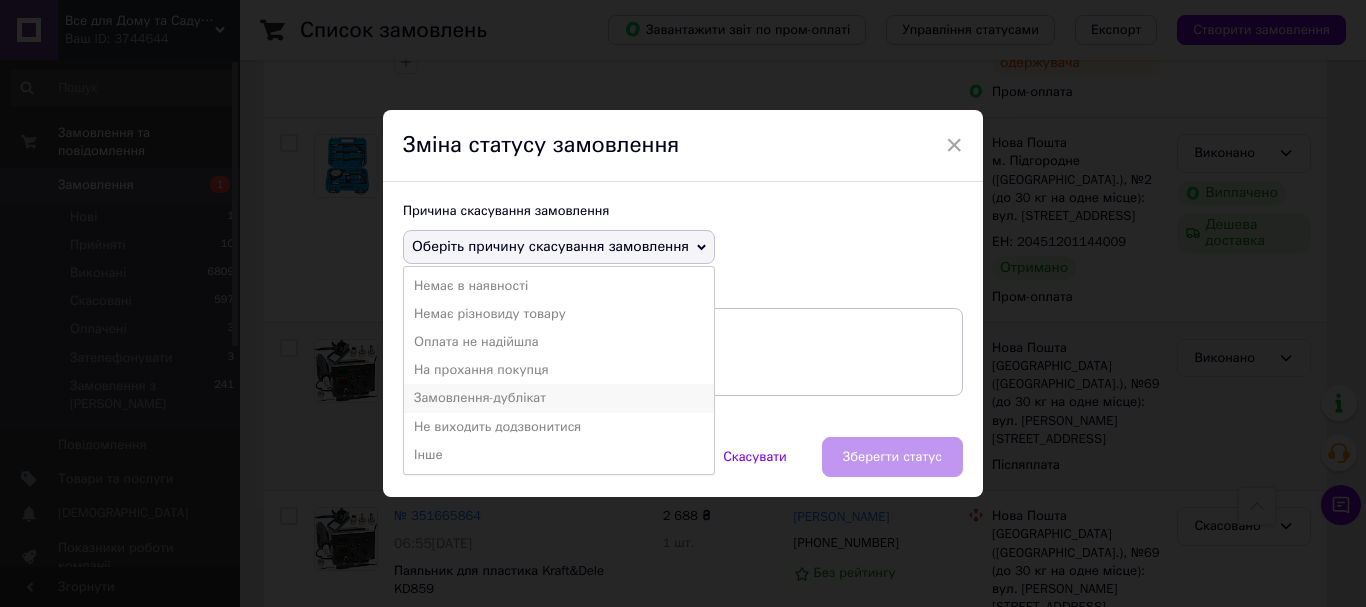 click on "Замовлення-дублікат" at bounding box center (559, 398) 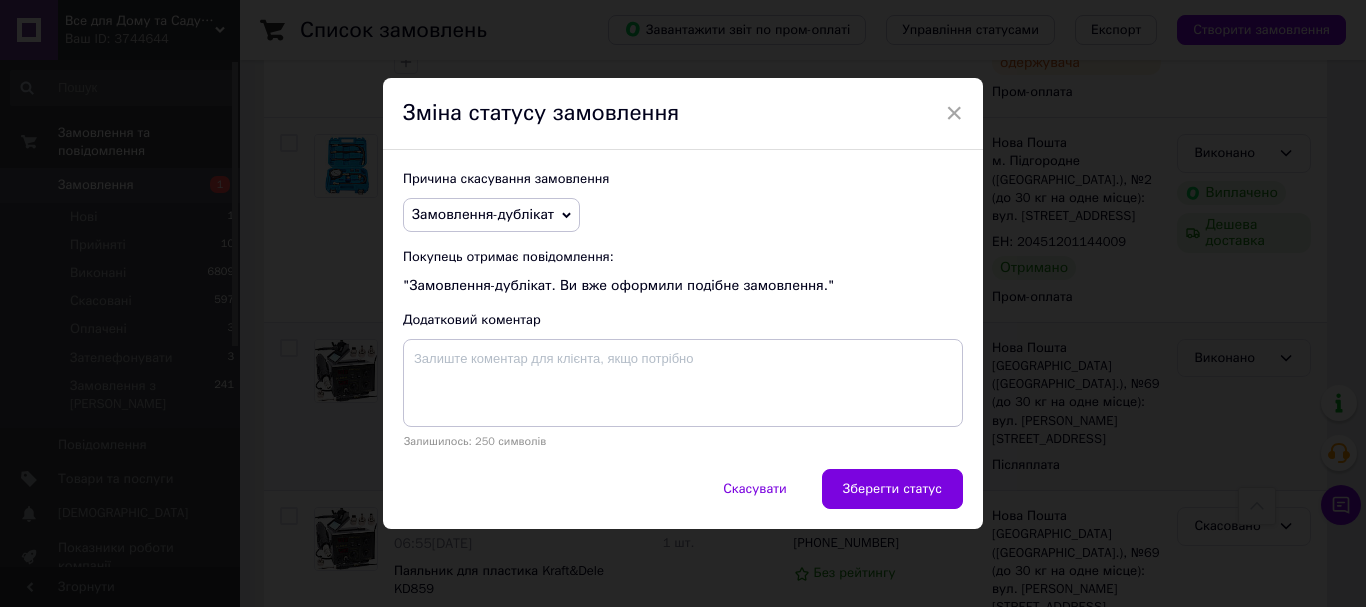 click on "Причина скасування замовлення Замовлення-дублікат Немає в наявності Немає різновиду товару Оплата не надійшла На прохання покупця Не виходить додзвонитися Інше Покупець отримає повідомлення: "Замовлення-дублікат. Ви вже оформили подібне замовлення." Додатковий коментар Залишилось: 250 символів" at bounding box center [683, 309] 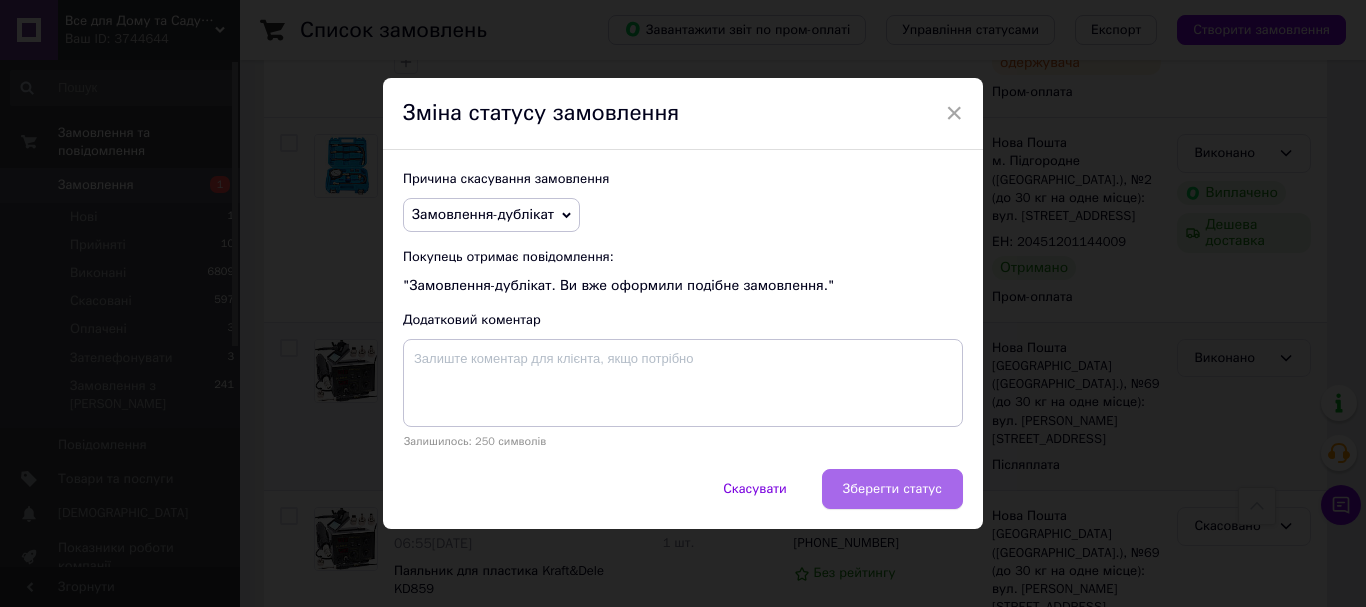 click on "Зберегти статус" at bounding box center [892, 489] 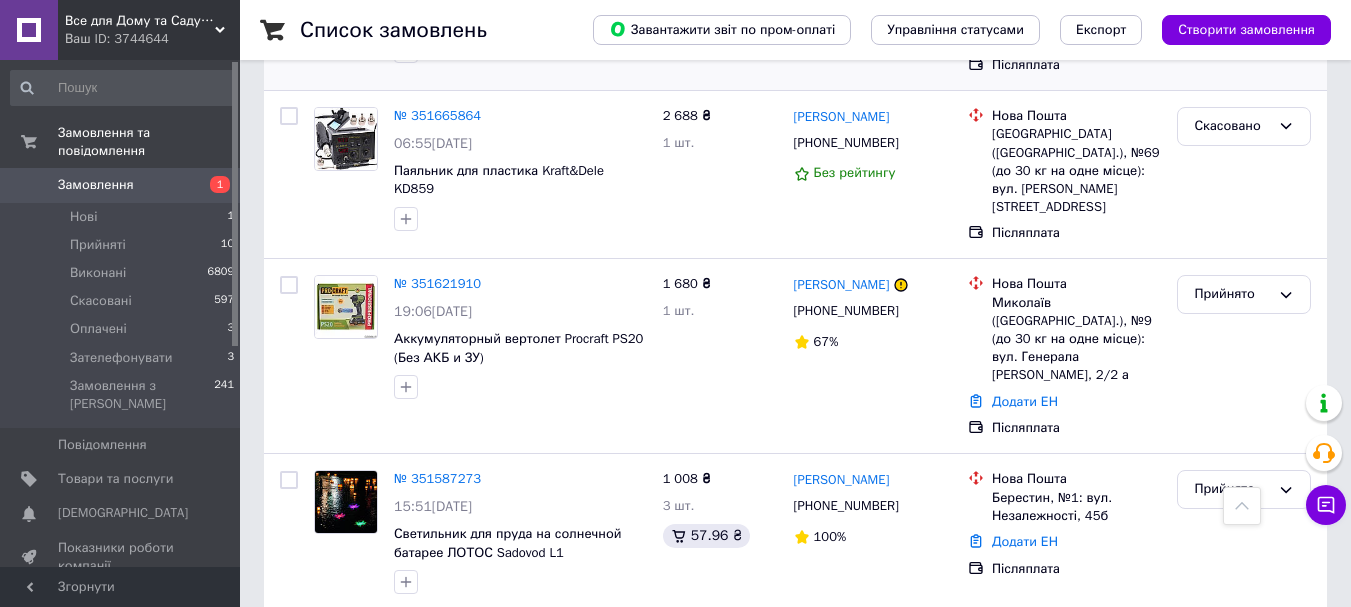 scroll, scrollTop: 3873, scrollLeft: 0, axis: vertical 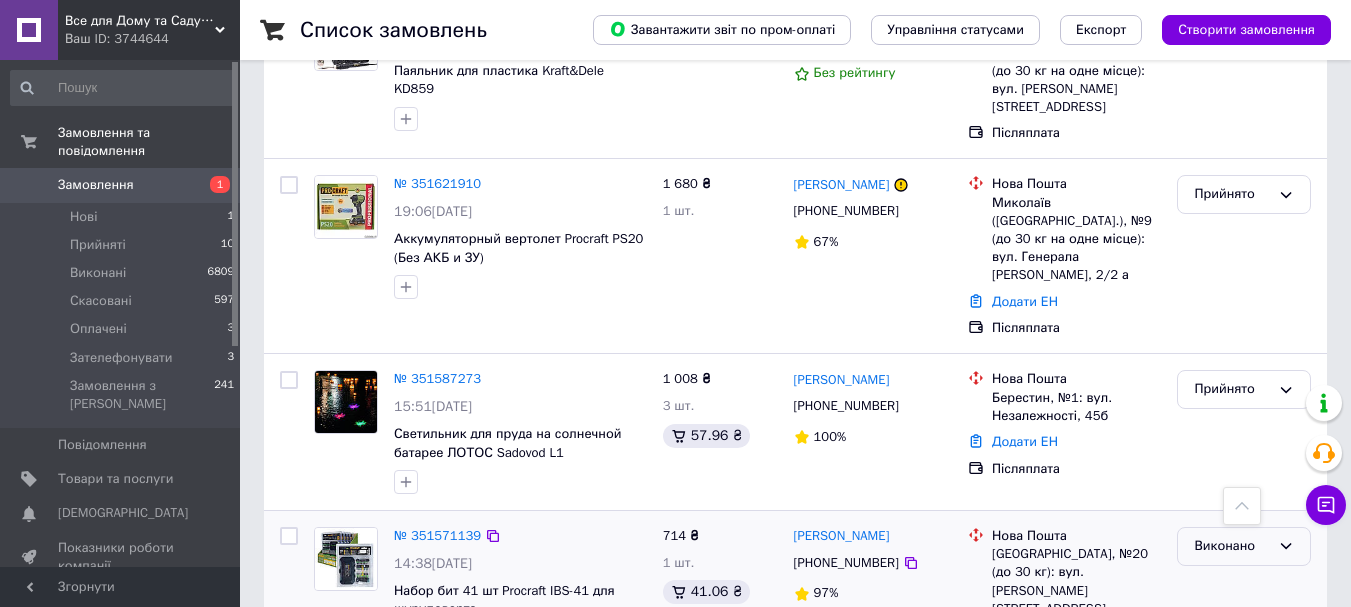 click on "Виконано" at bounding box center [1232, 546] 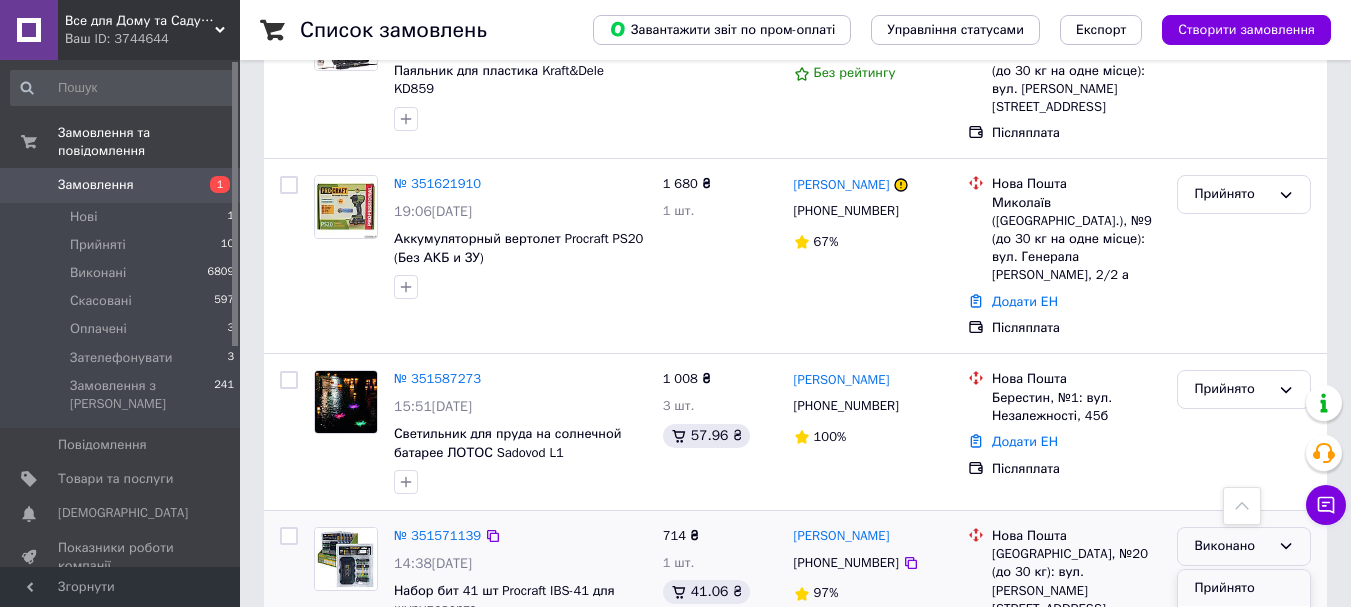 click on "Прийнято" at bounding box center [1244, 588] 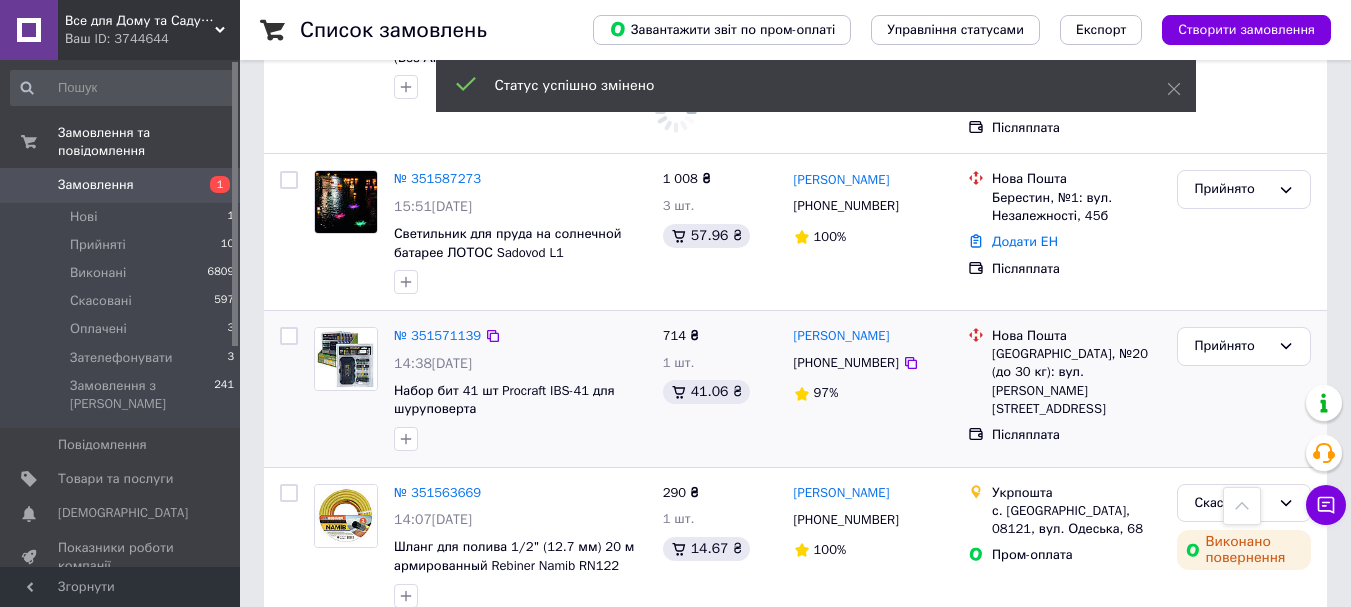 scroll, scrollTop: 4273, scrollLeft: 0, axis: vertical 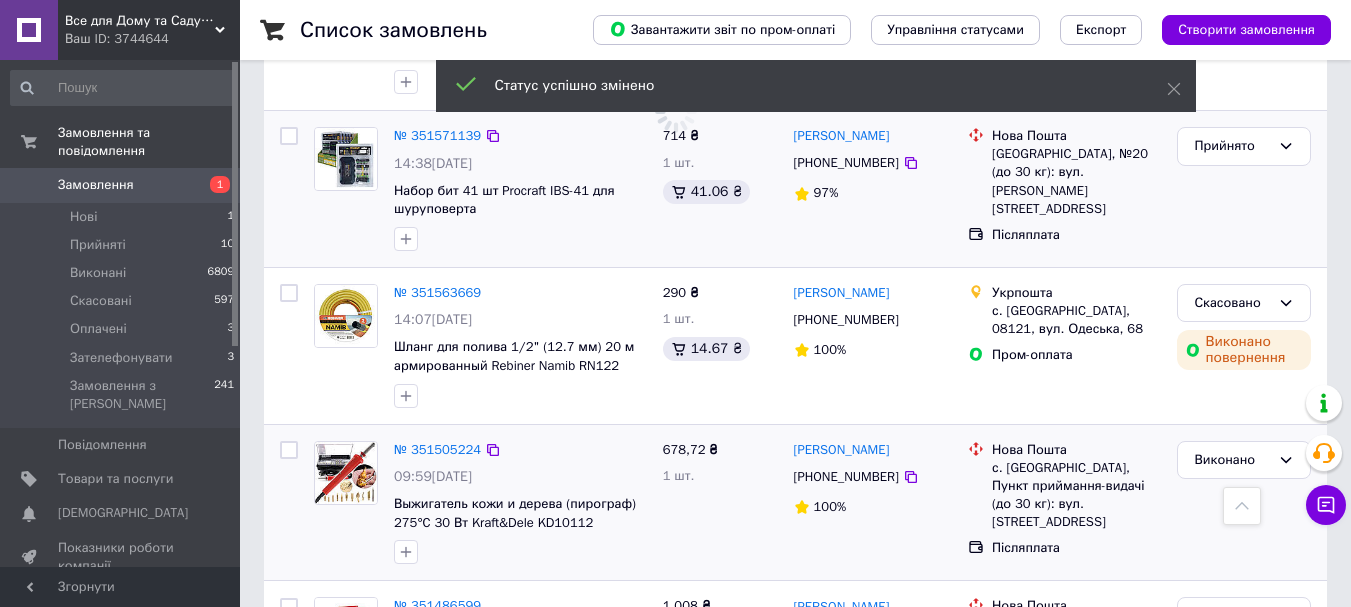 drag, startPoint x: 1221, startPoint y: 310, endPoint x: 1215, endPoint y: 327, distance: 18.027756 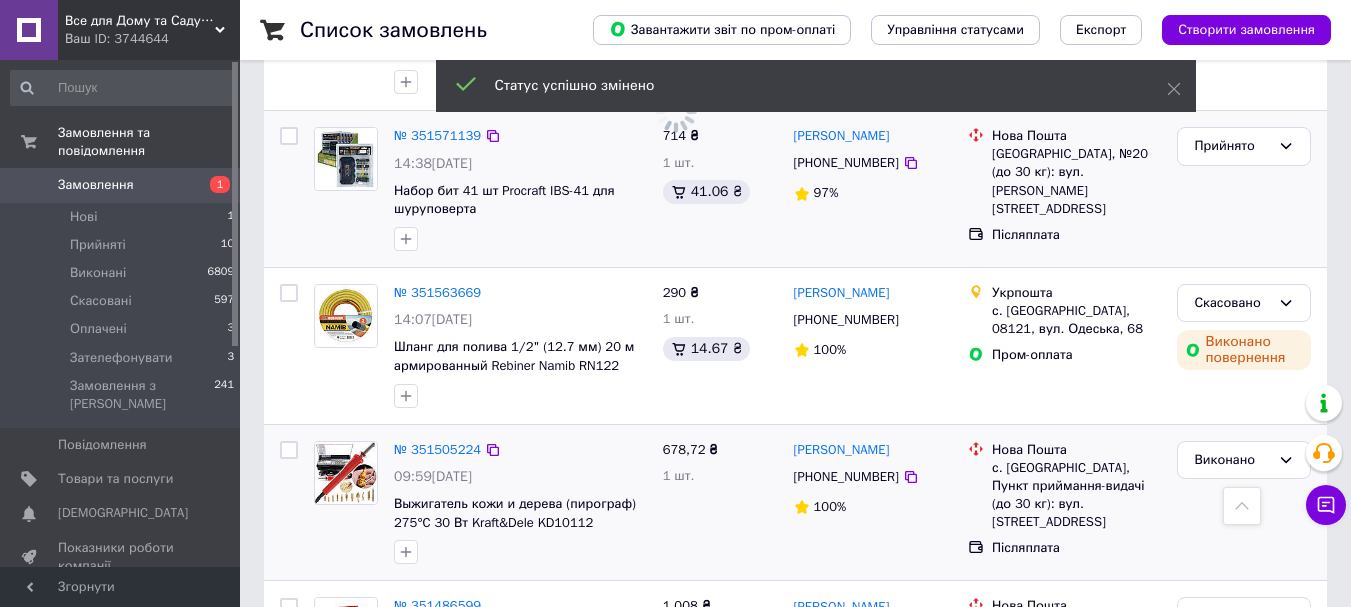 click on "Виконано" at bounding box center (1232, 460) 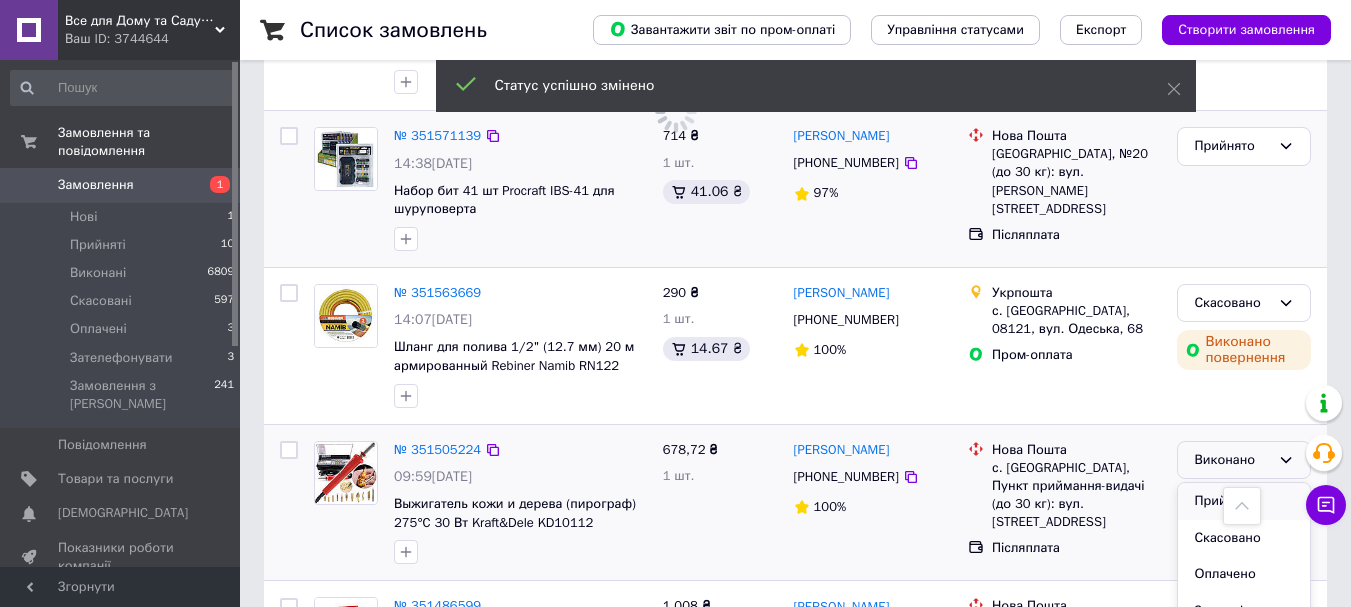 click on "Прийнято" at bounding box center [1244, 501] 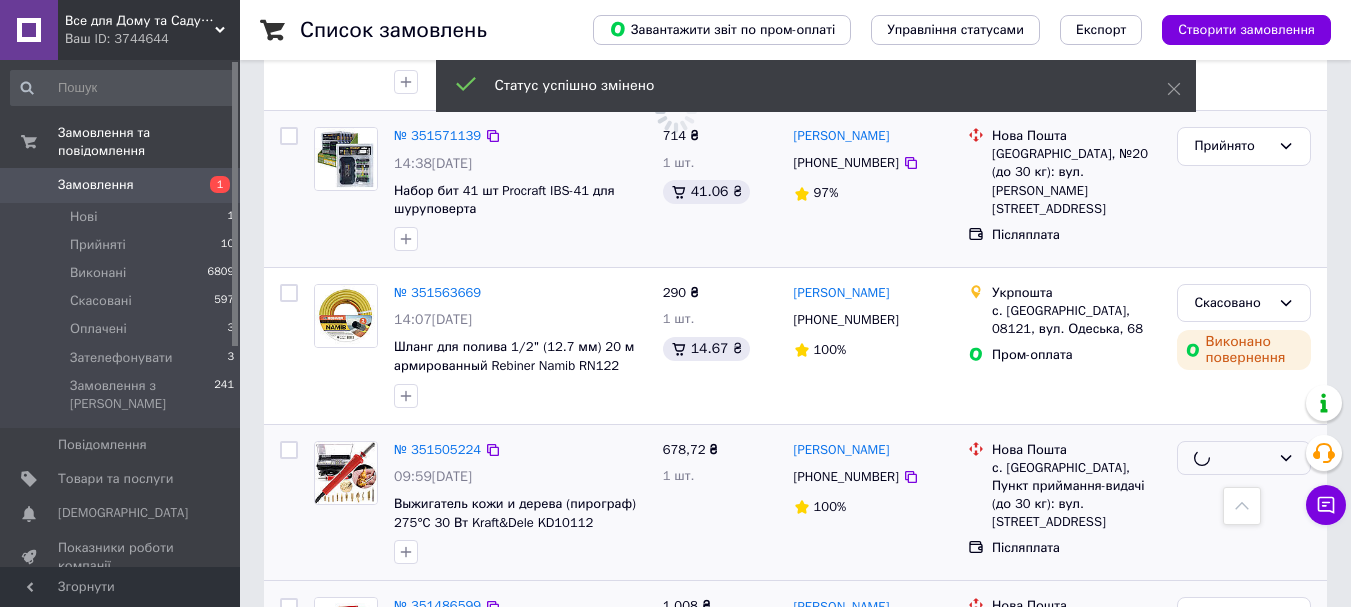 scroll, scrollTop: 4373, scrollLeft: 0, axis: vertical 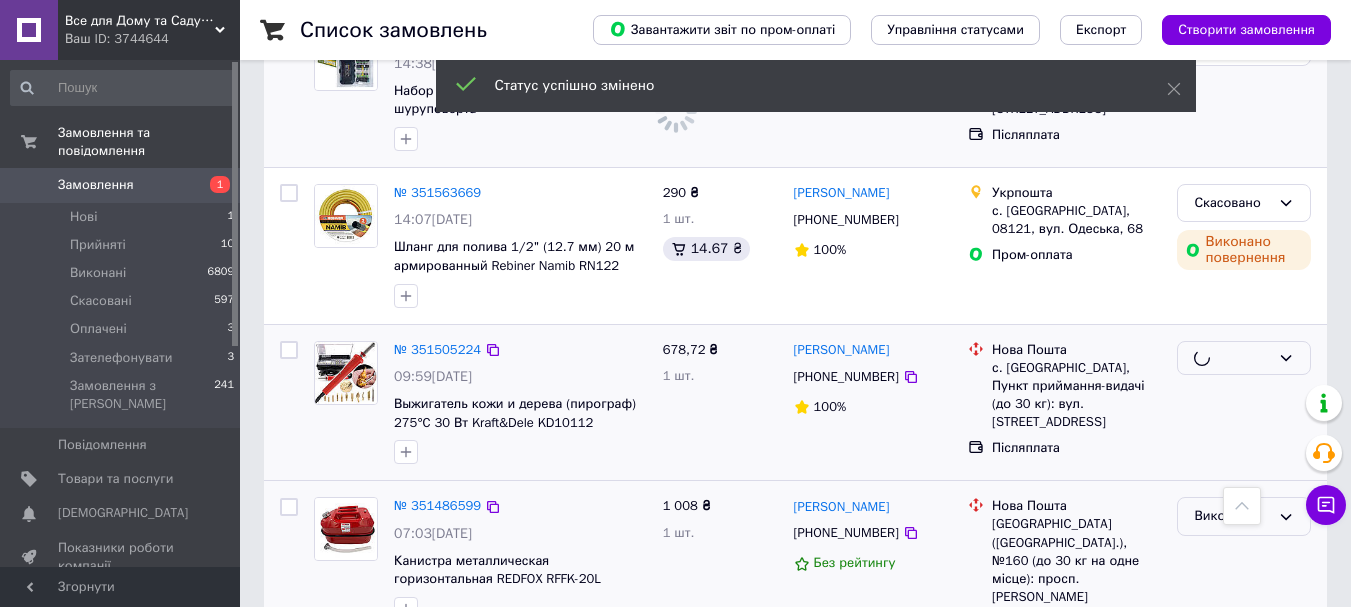 click on "Виконано" at bounding box center [1232, 516] 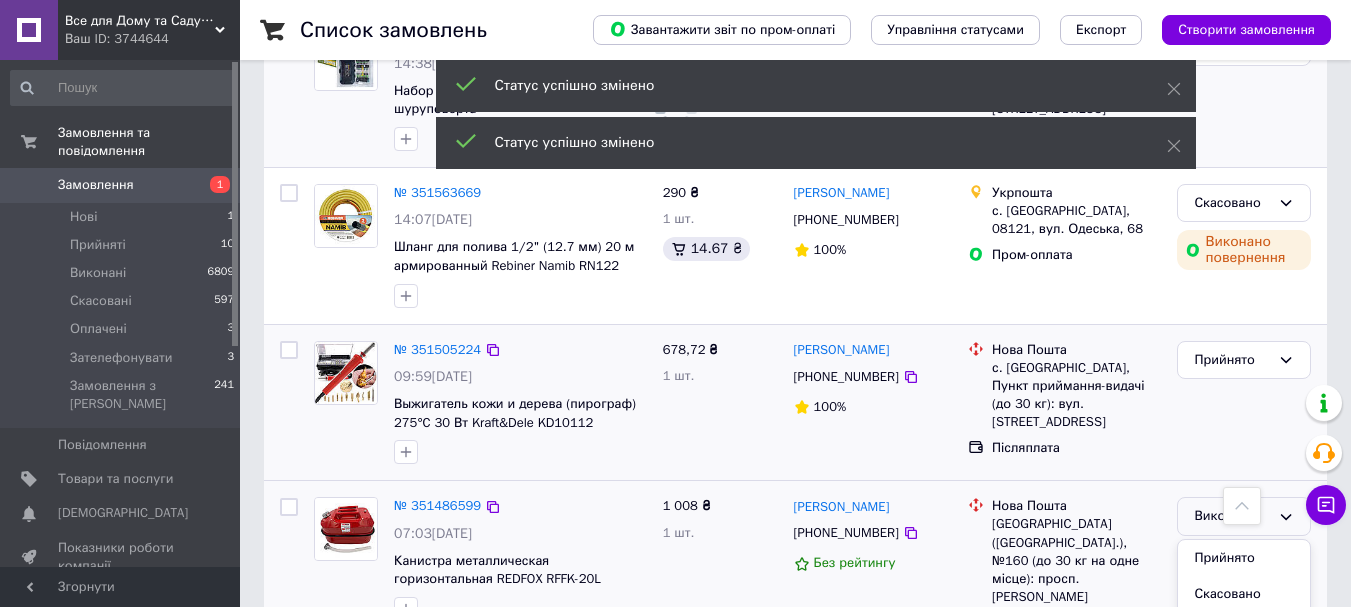 click on "Прийнято" at bounding box center [1244, 558] 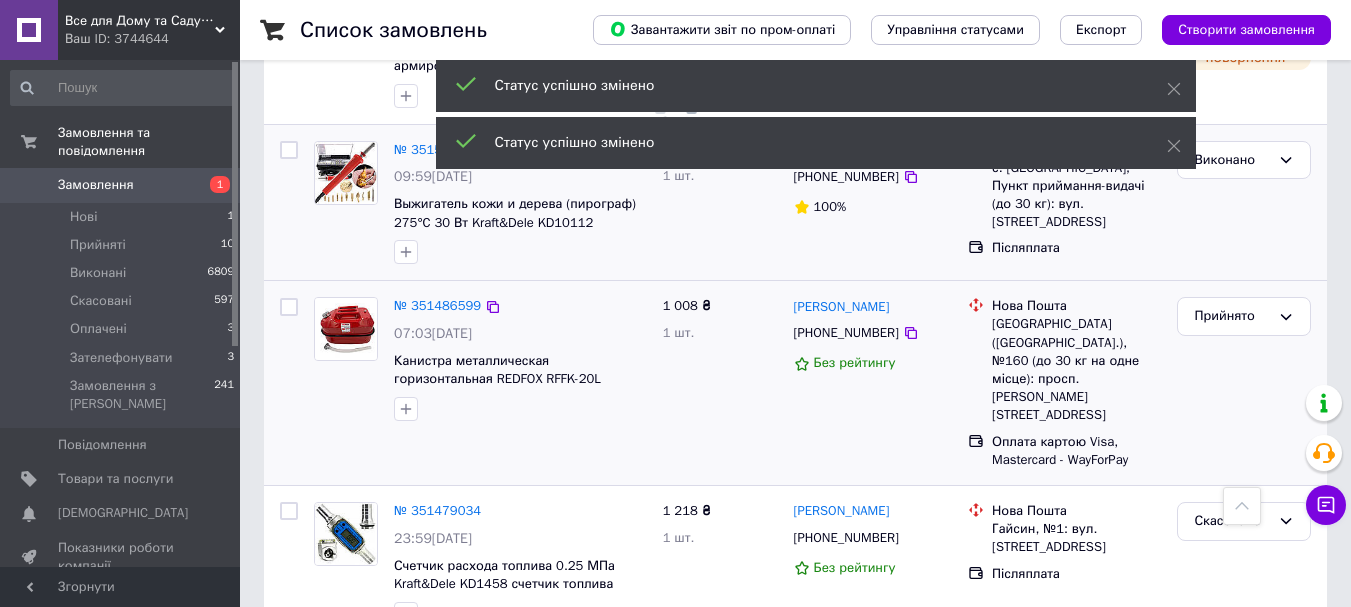 scroll, scrollTop: 4673, scrollLeft: 0, axis: vertical 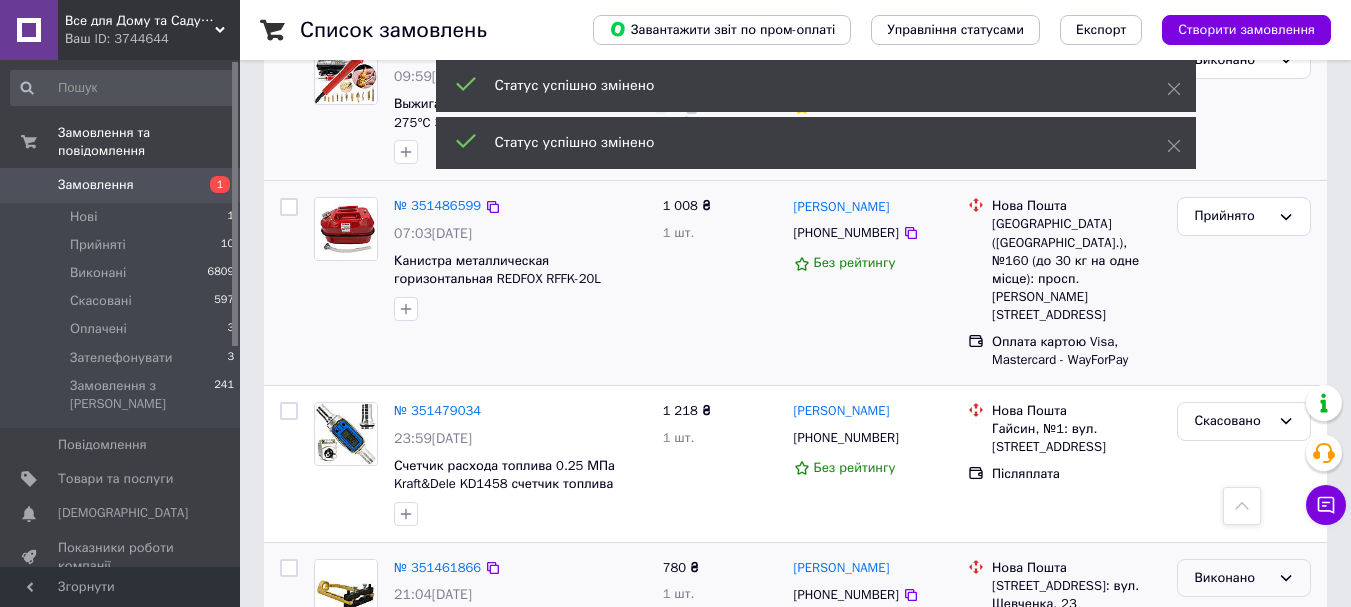 click on "Виконано" at bounding box center (1232, 578) 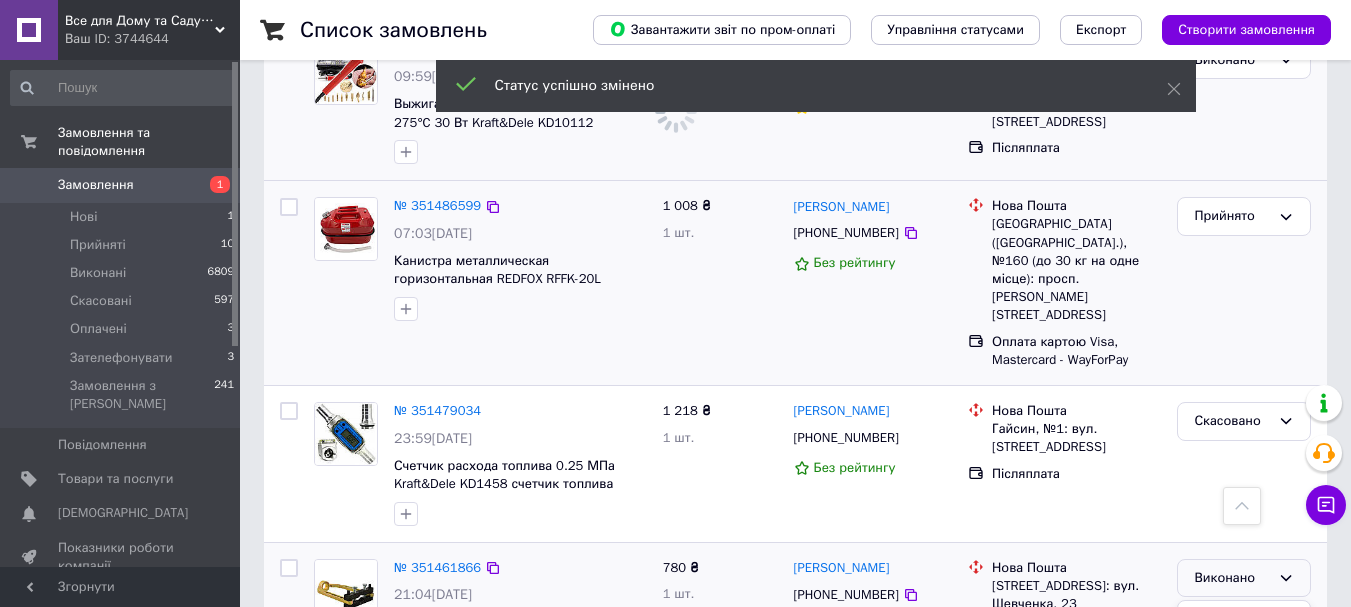 click on "Прийнято" at bounding box center [1244, 619] 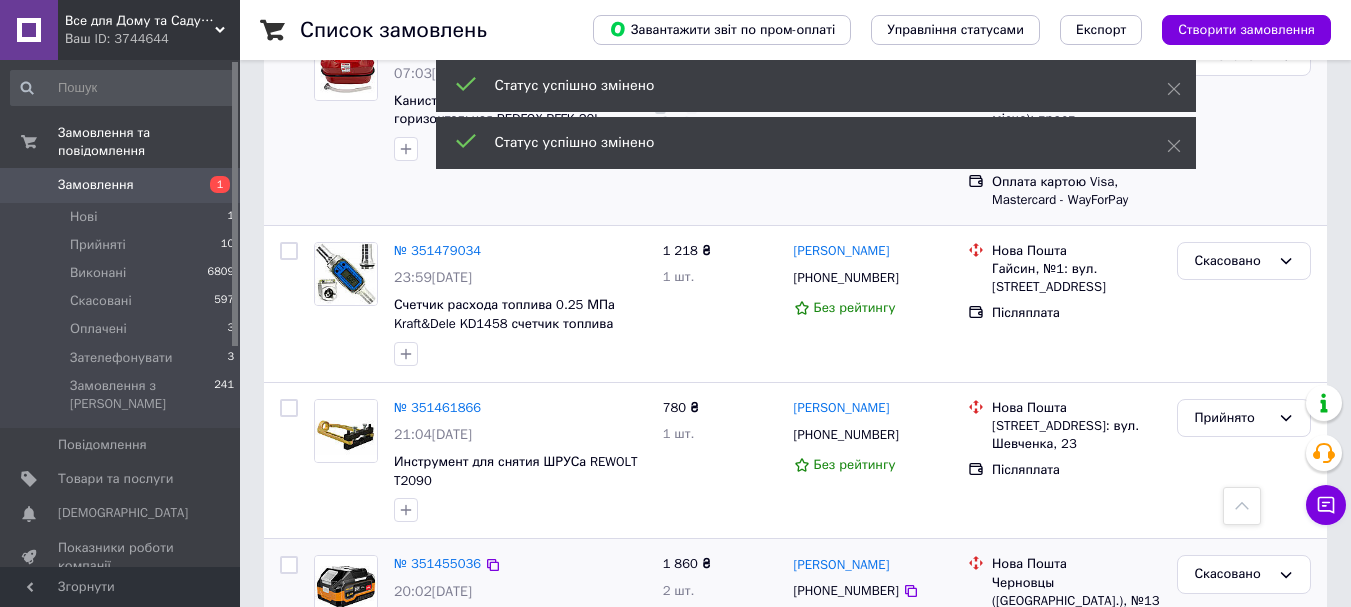 scroll, scrollTop: 5073, scrollLeft: 0, axis: vertical 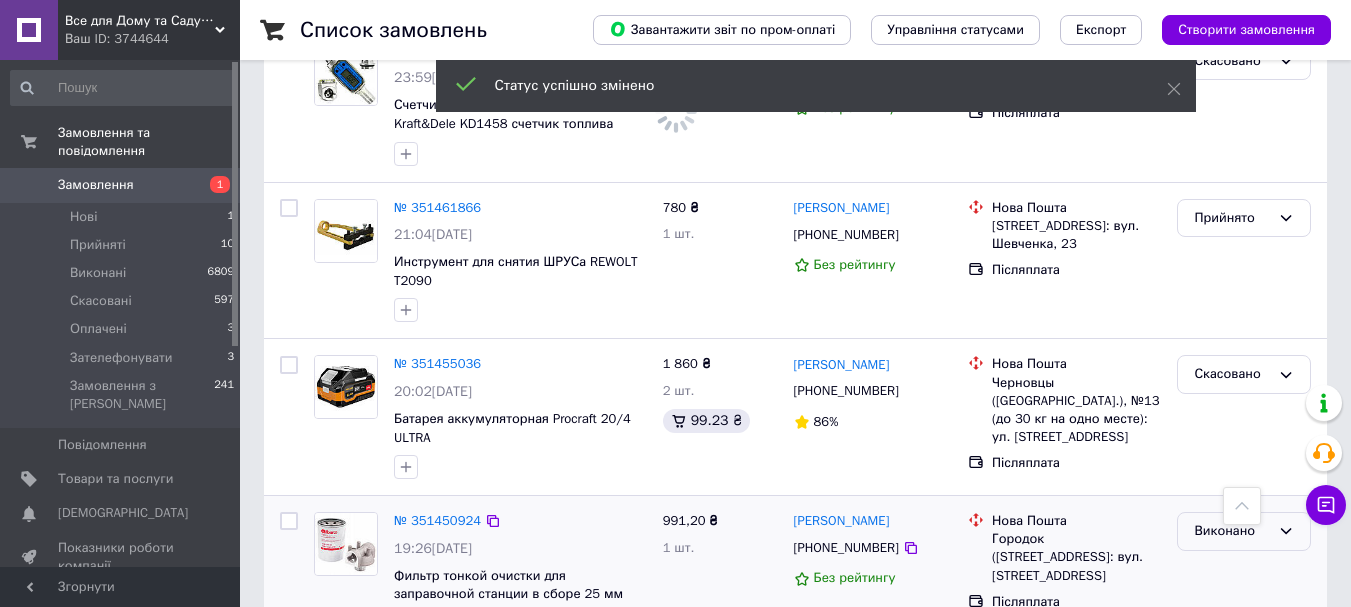 click on "Виконано" at bounding box center (1244, 531) 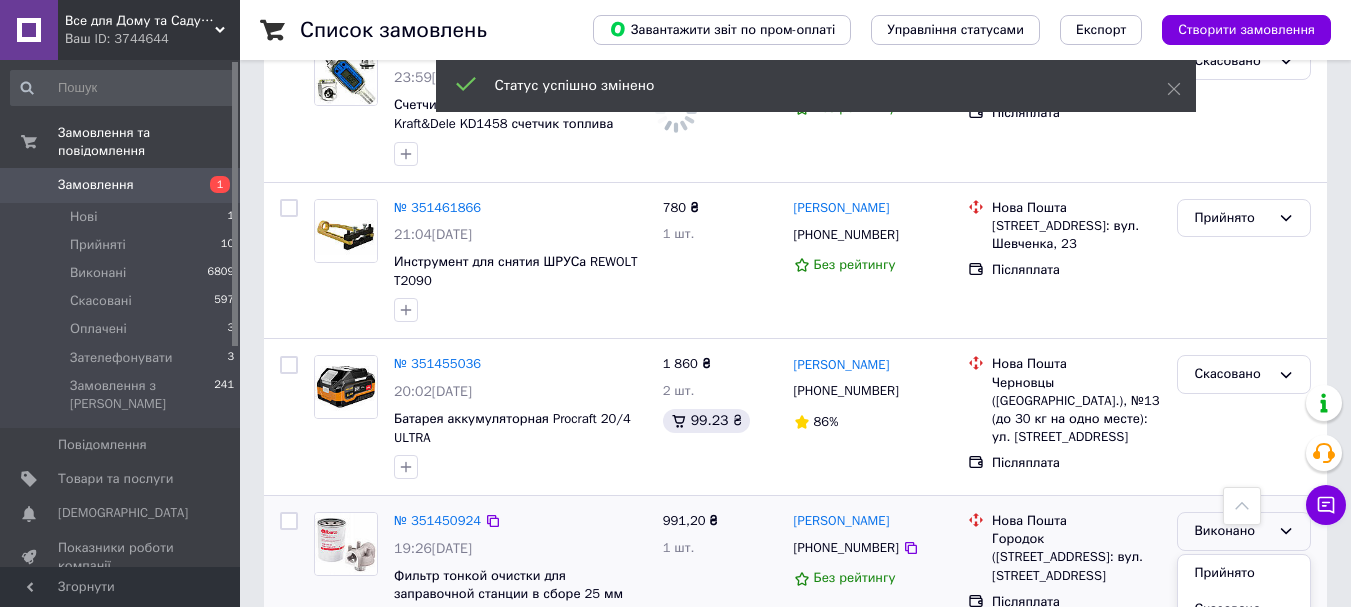 click on "Прийнято" at bounding box center [1244, 573] 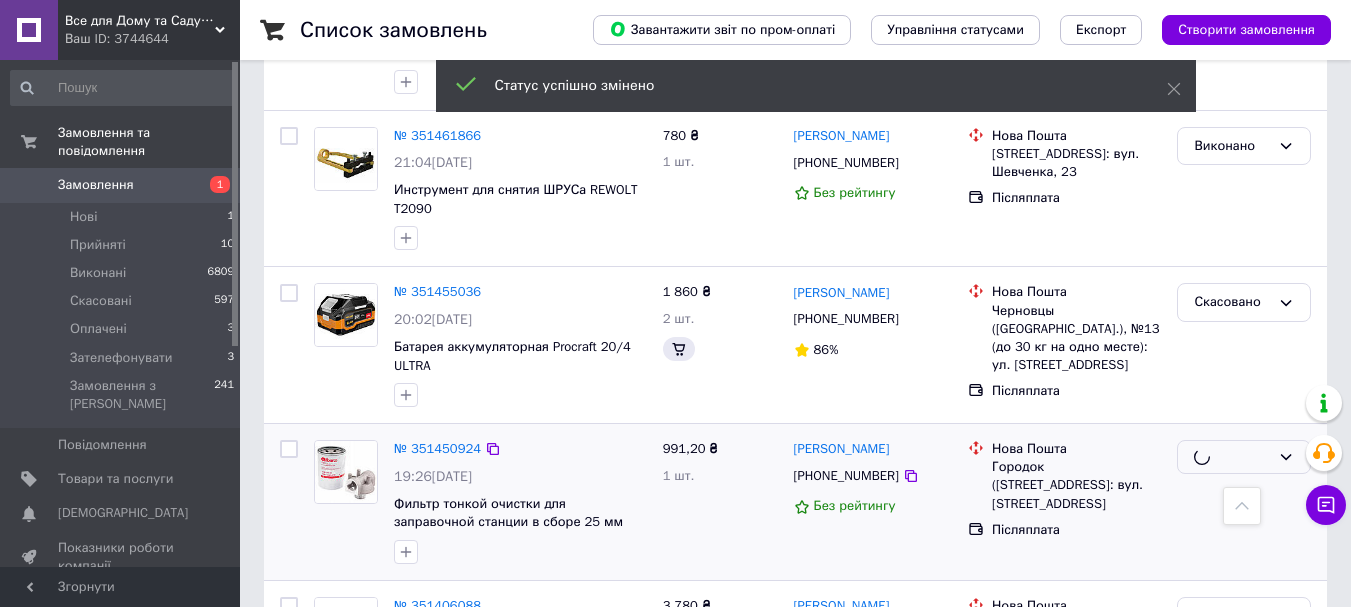 scroll, scrollTop: 5019, scrollLeft: 0, axis: vertical 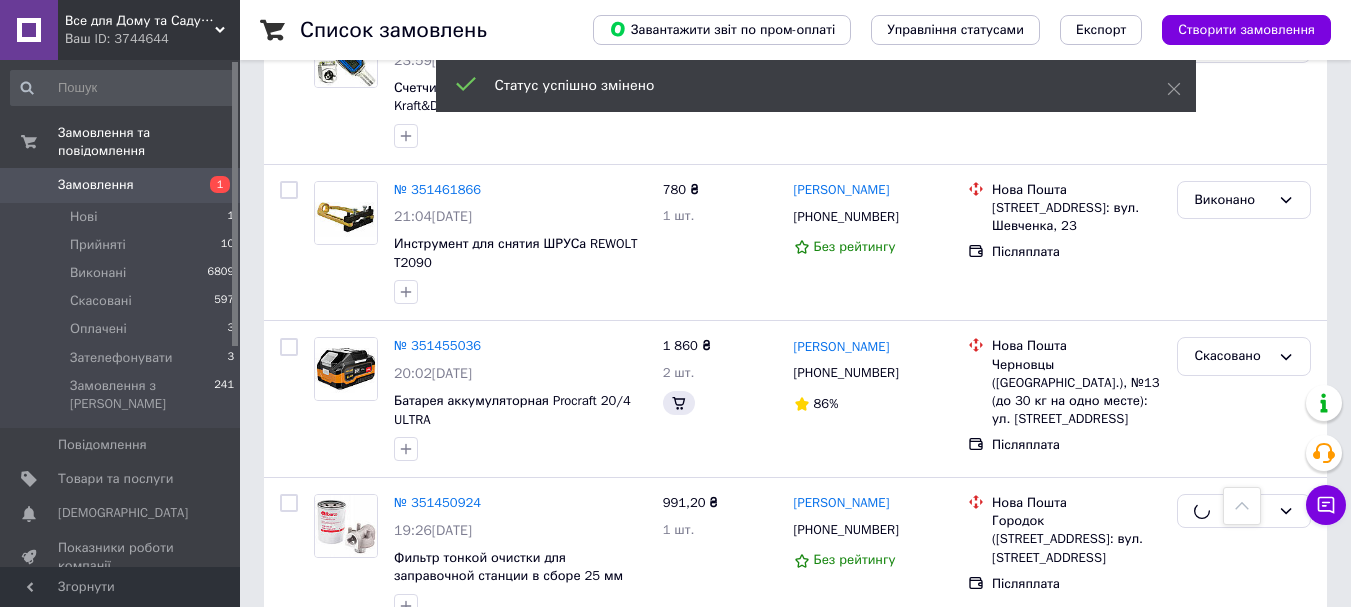 click on "Виконано" at bounding box center (1232, 670) 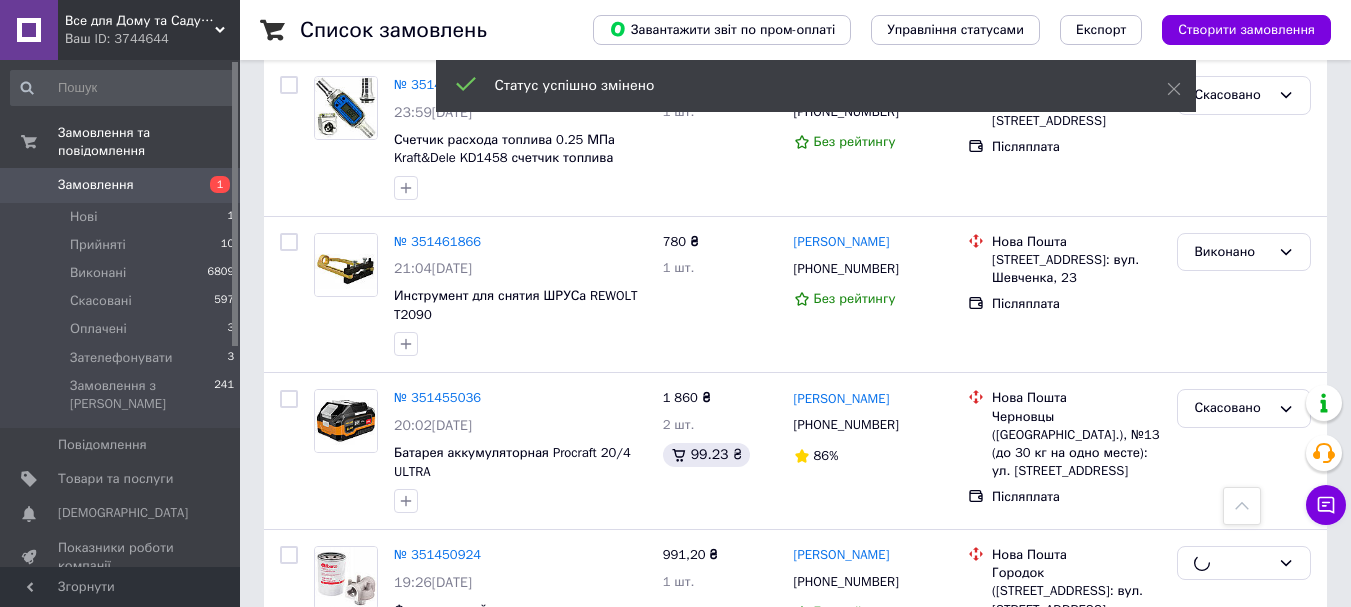 click on "Прийнято" at bounding box center (1244, 763) 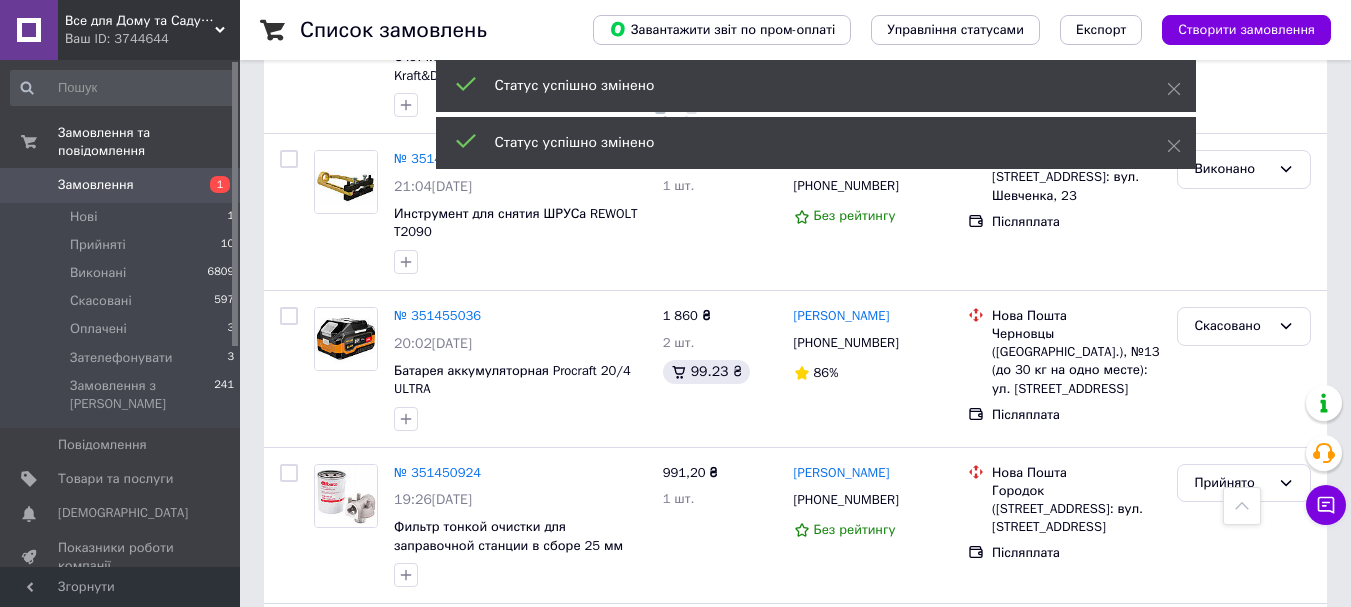 scroll, scrollTop: 5500, scrollLeft: 0, axis: vertical 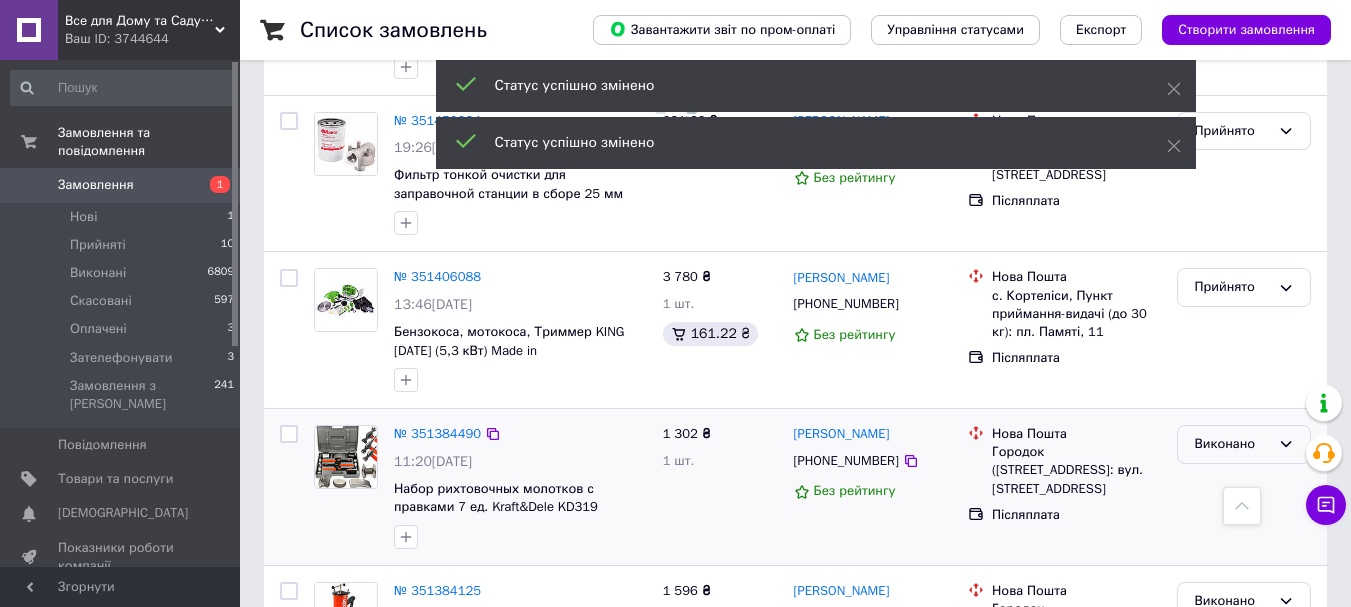 click on "Виконано" at bounding box center (1232, 444) 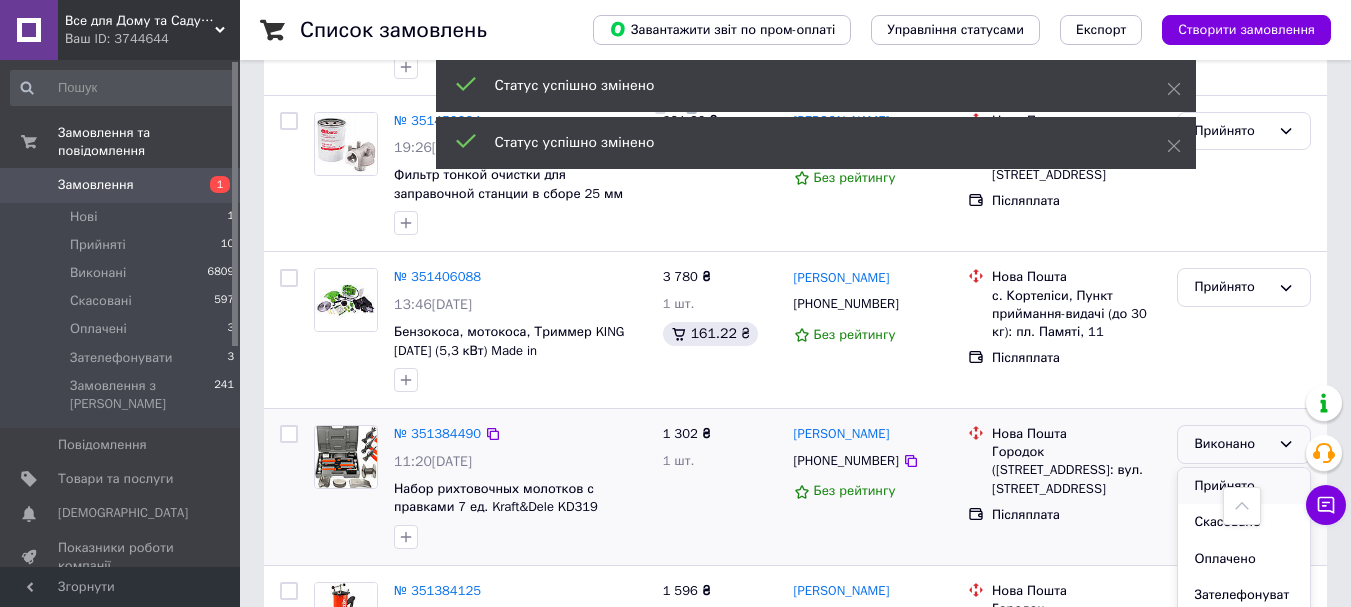 click on "Прийнято" at bounding box center (1244, 486) 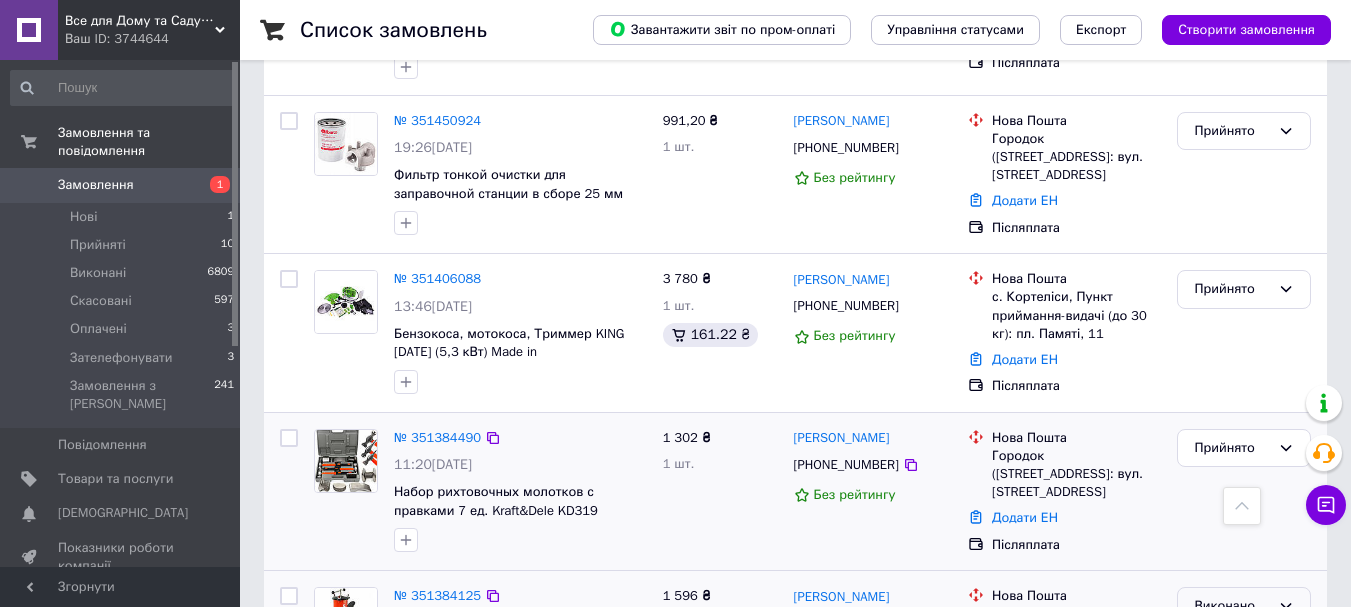click on "Виконано" at bounding box center [1244, 606] 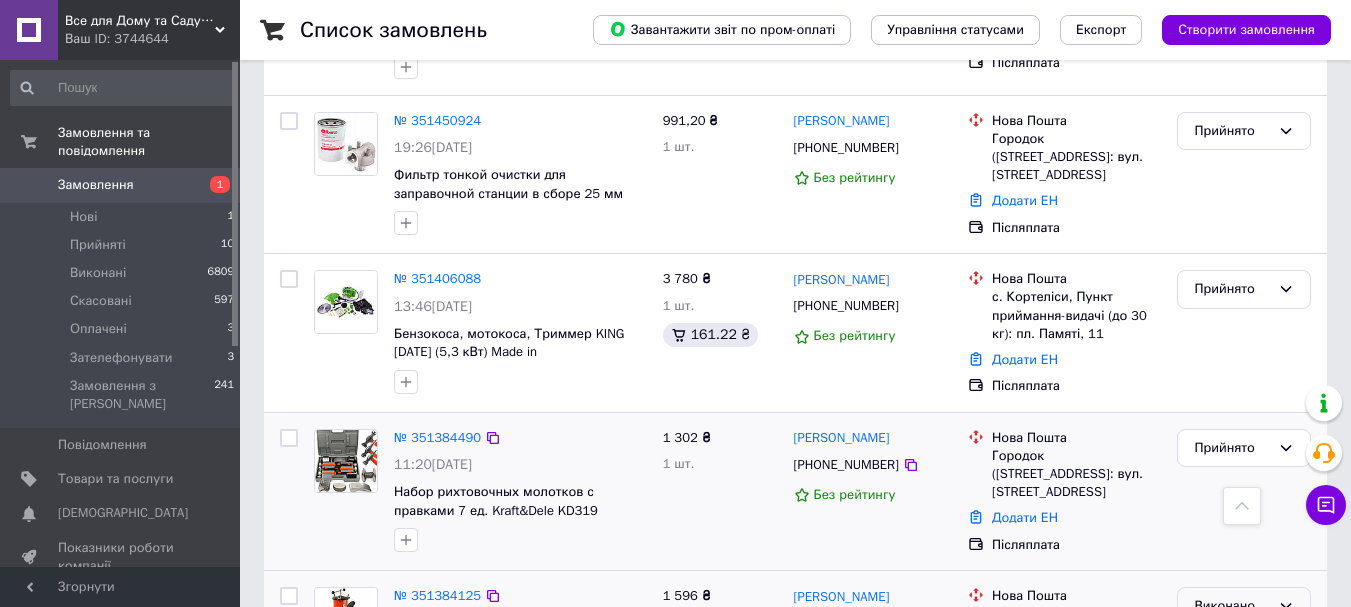 click on "Прийнято" at bounding box center [1244, 648] 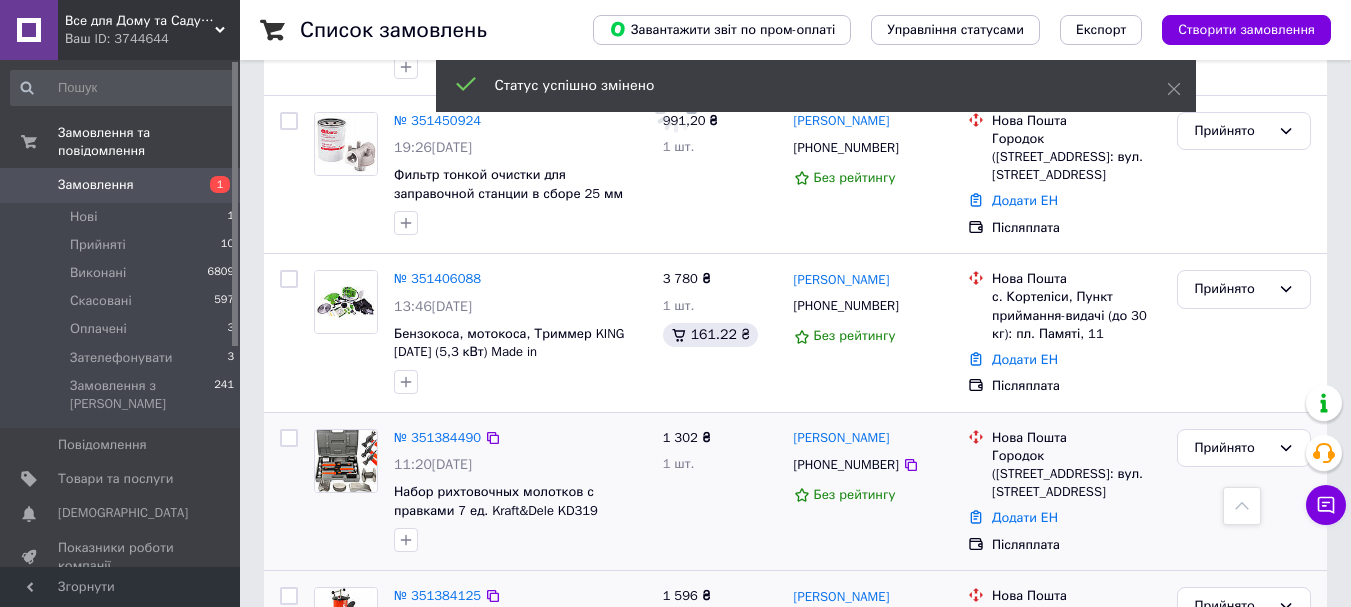 scroll, scrollTop: 5700, scrollLeft: 0, axis: vertical 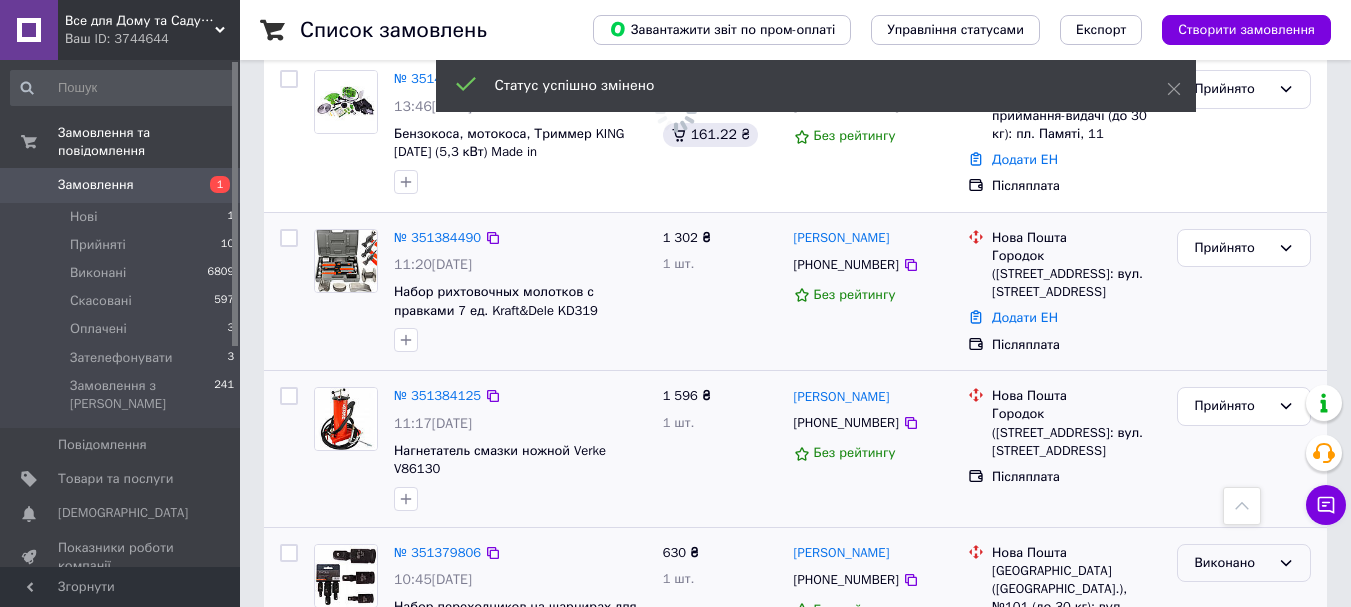 click on "Виконано" at bounding box center [1232, 563] 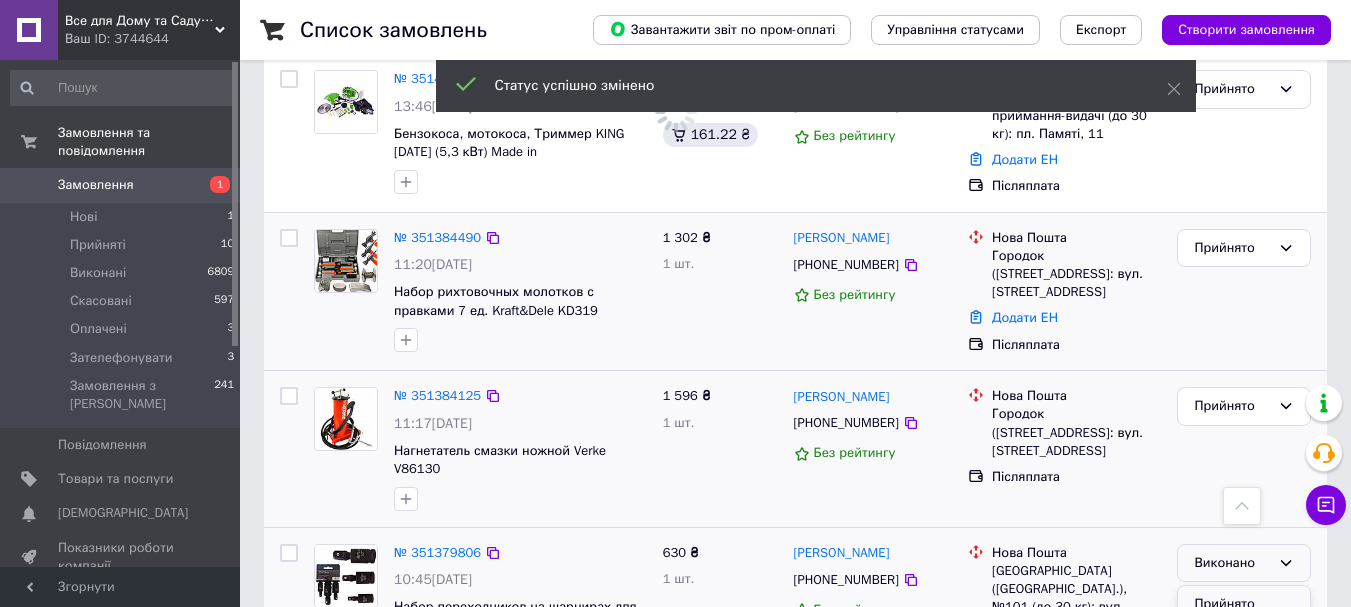 click on "Прийнято" at bounding box center (1244, 604) 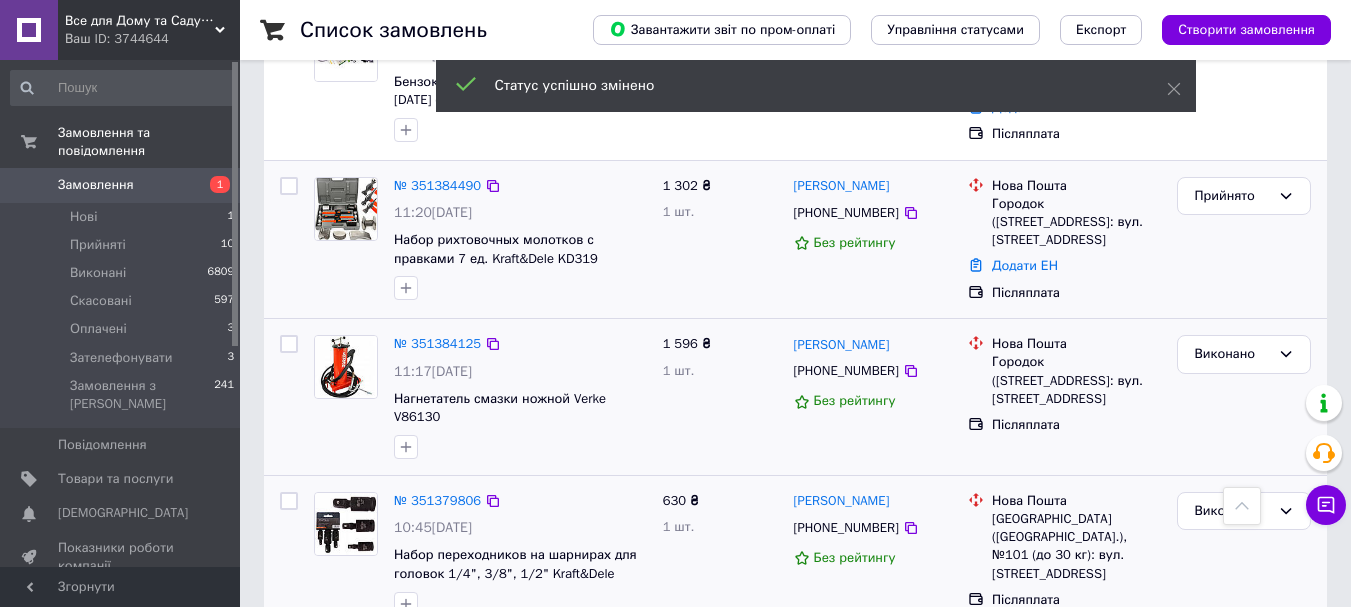 click on "Виконано" at bounding box center [1232, 668] 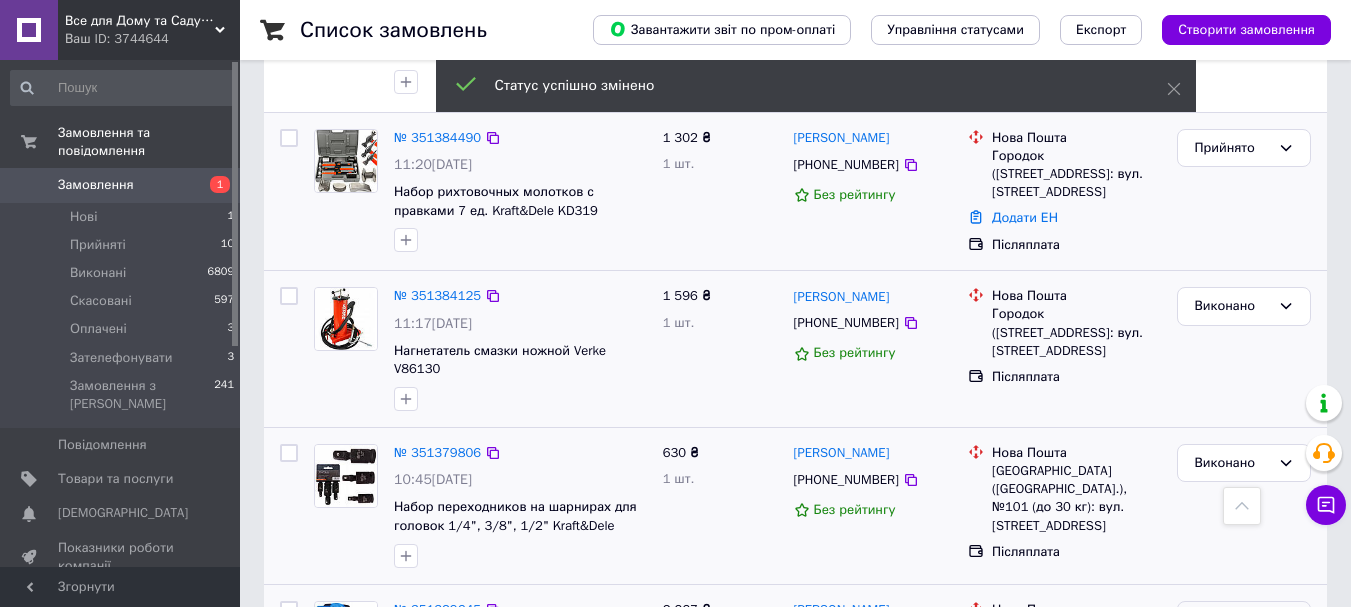 click on "Прийнято" at bounding box center (1244, 661) 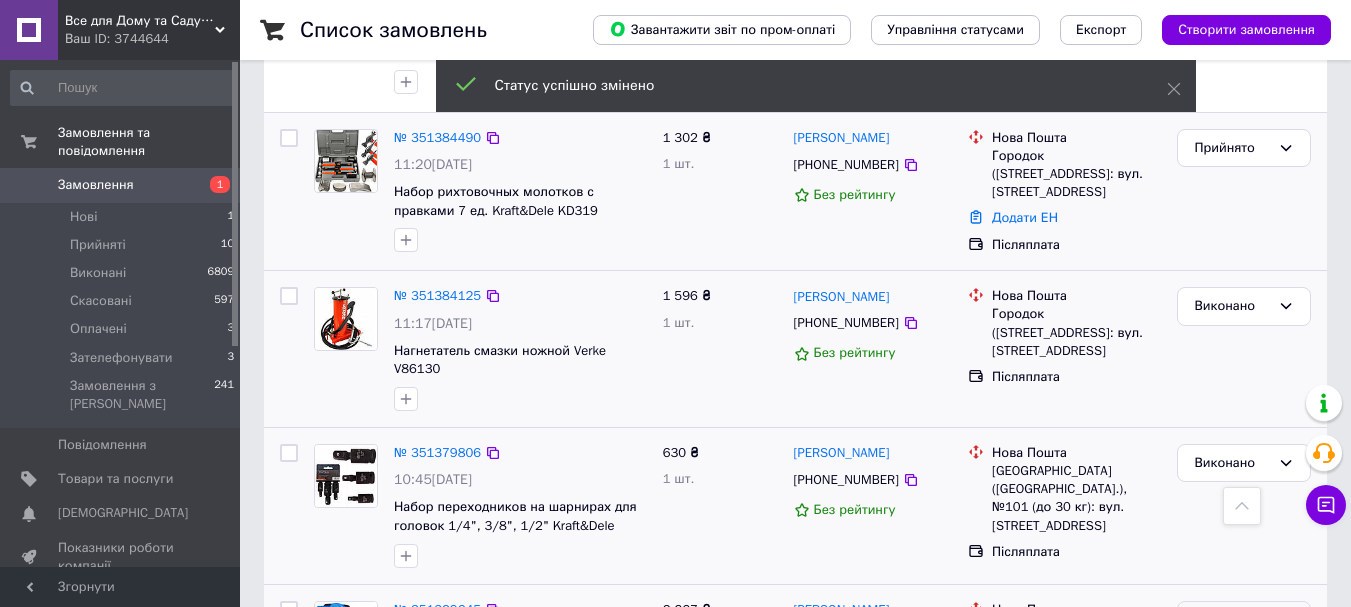 scroll, scrollTop: 5900, scrollLeft: 0, axis: vertical 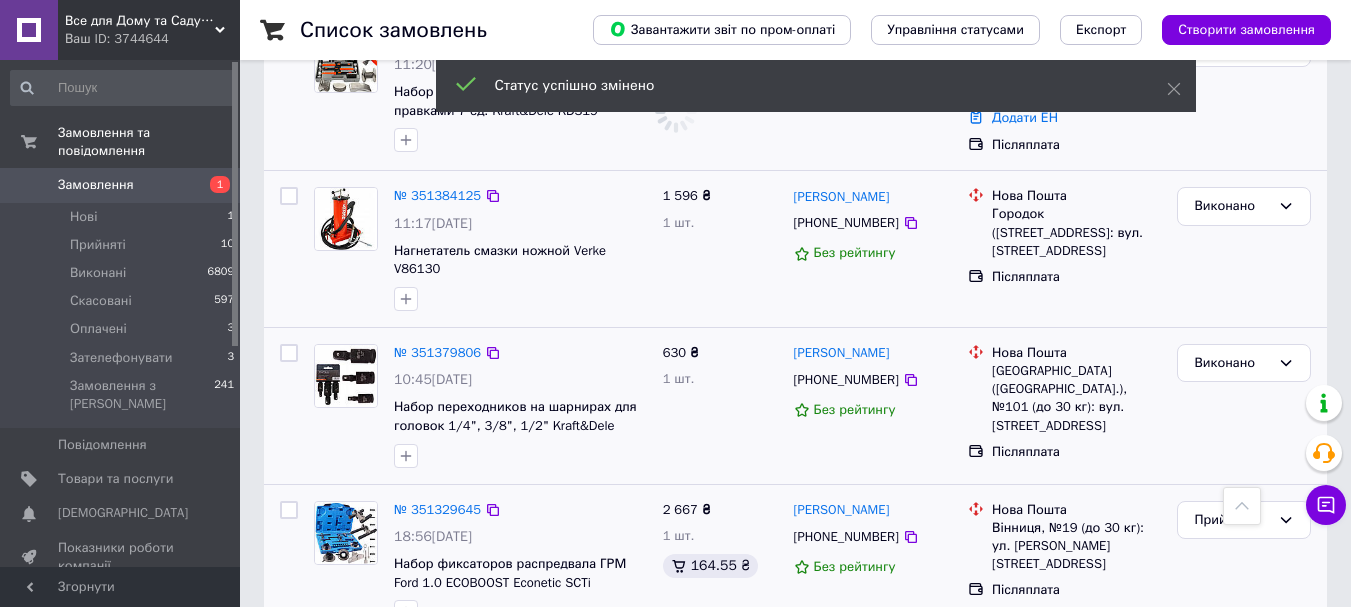 click on "Виконано" at bounding box center [1232, 676] 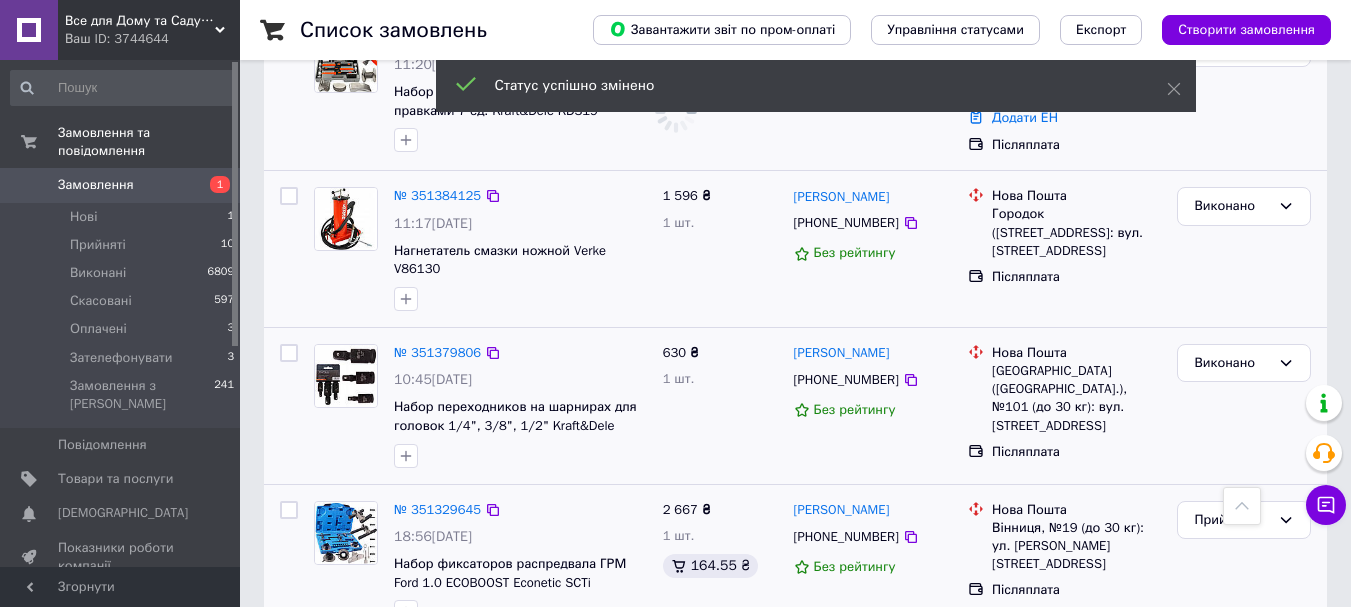 click on "Прийнято" at bounding box center [1244, 718] 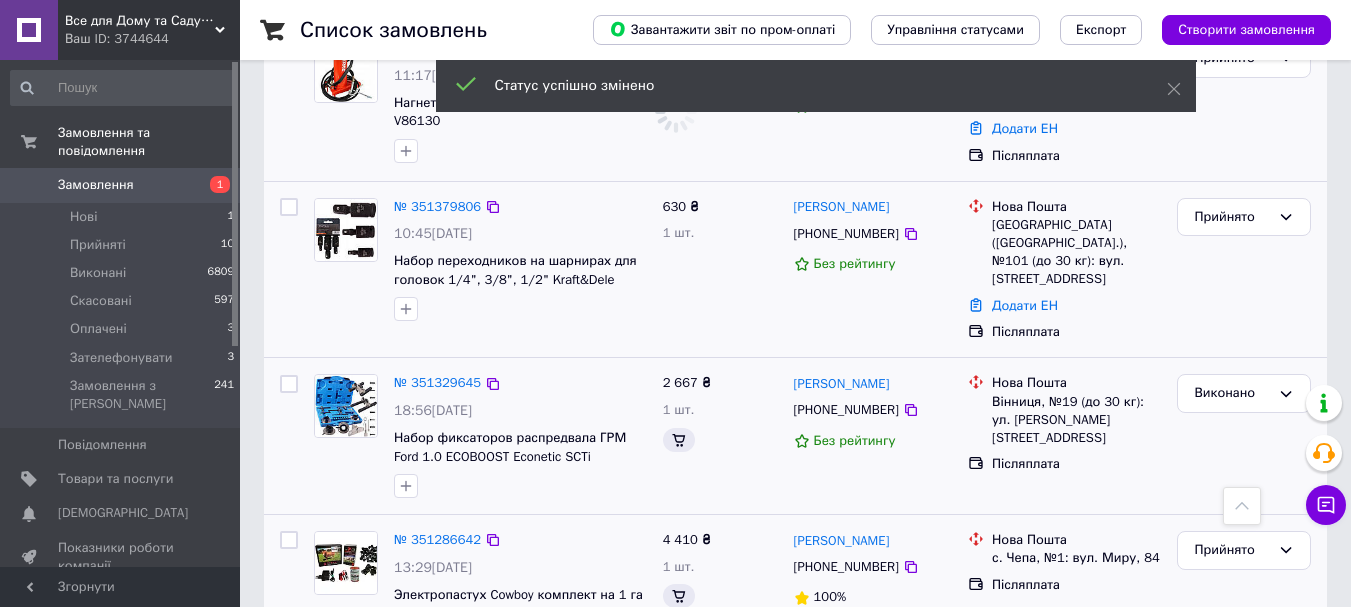 scroll, scrollTop: 6100, scrollLeft: 0, axis: vertical 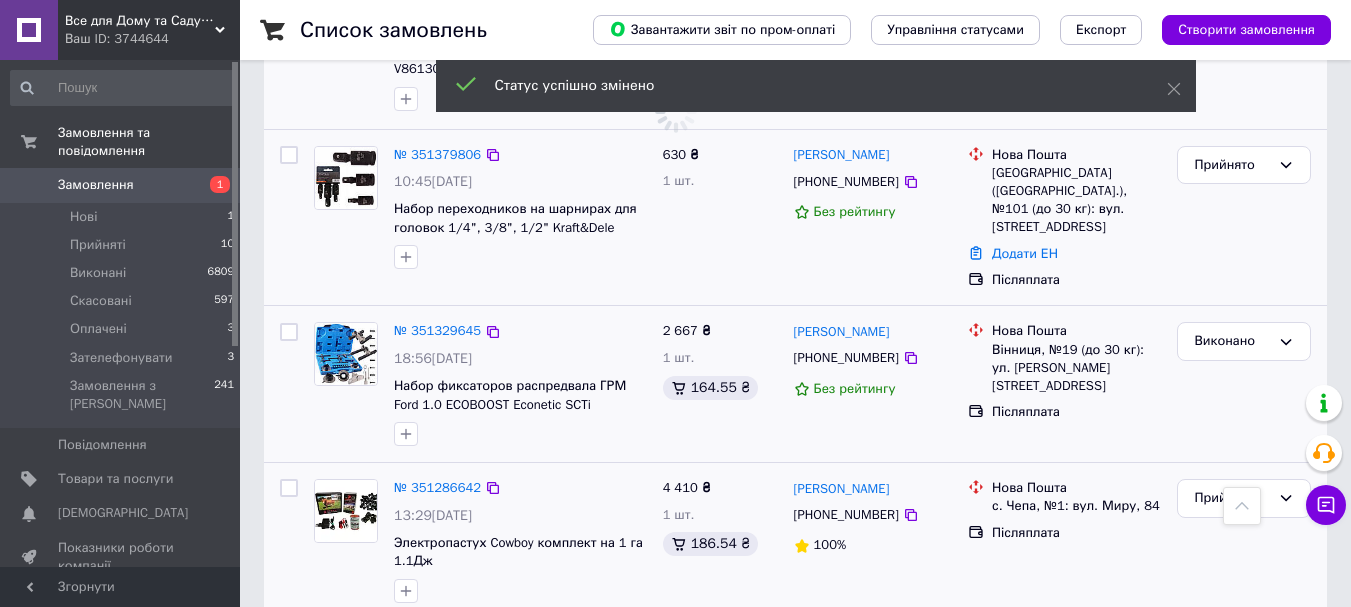 click on "Виконано" at bounding box center (1232, 655) 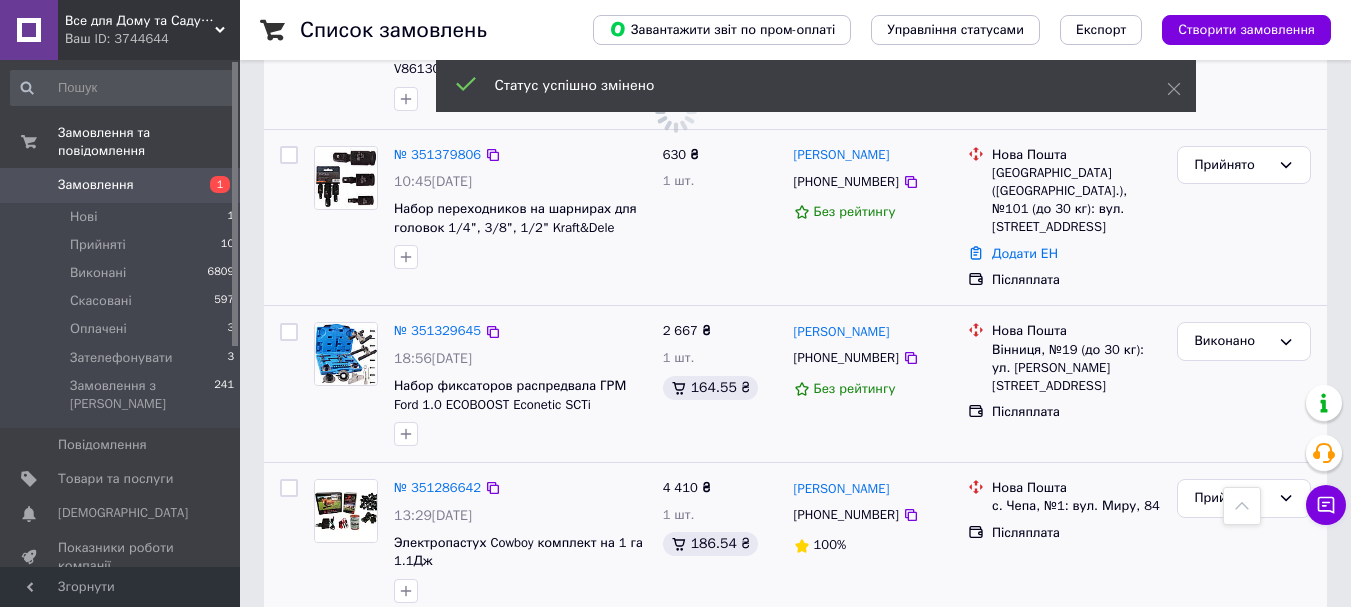 click on "Прийнято" at bounding box center [1244, 696] 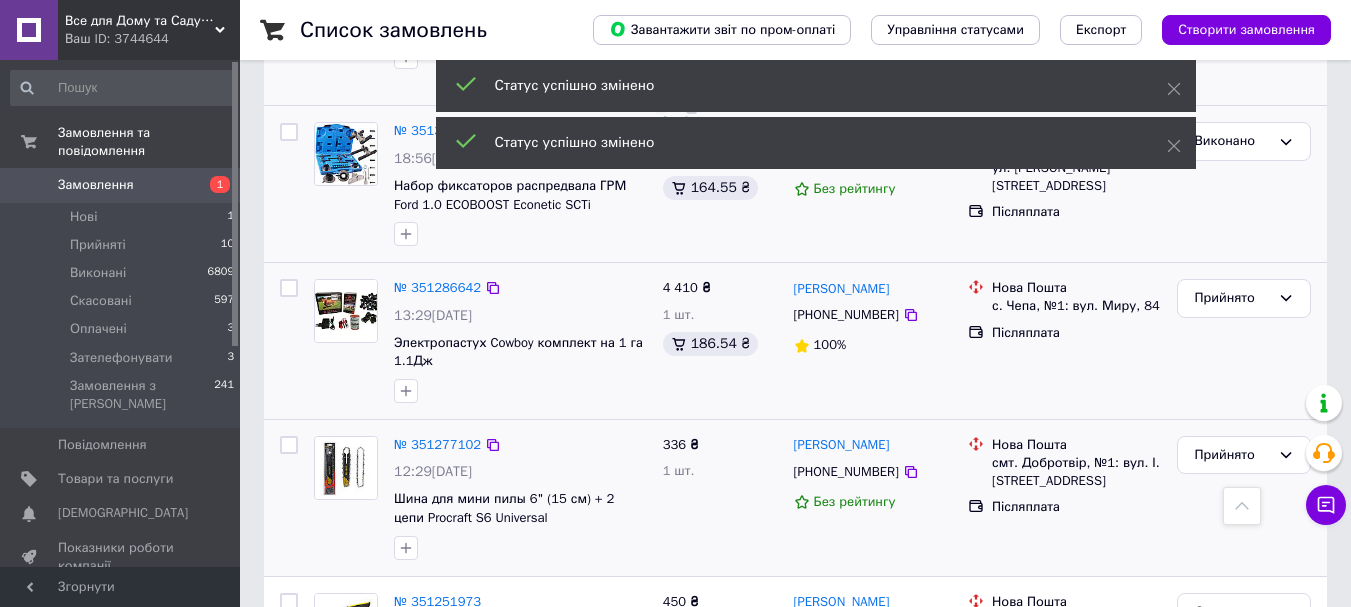 scroll, scrollTop: 6400, scrollLeft: 0, axis: vertical 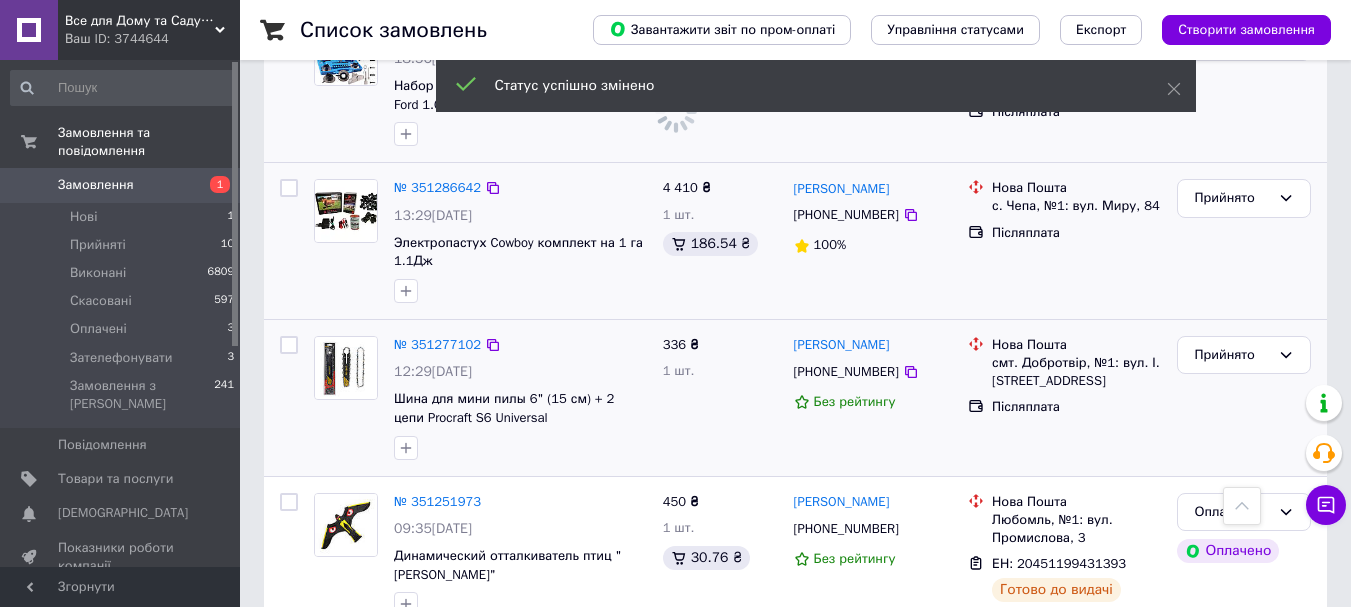 click on "Виконано" at bounding box center [1232, 680] 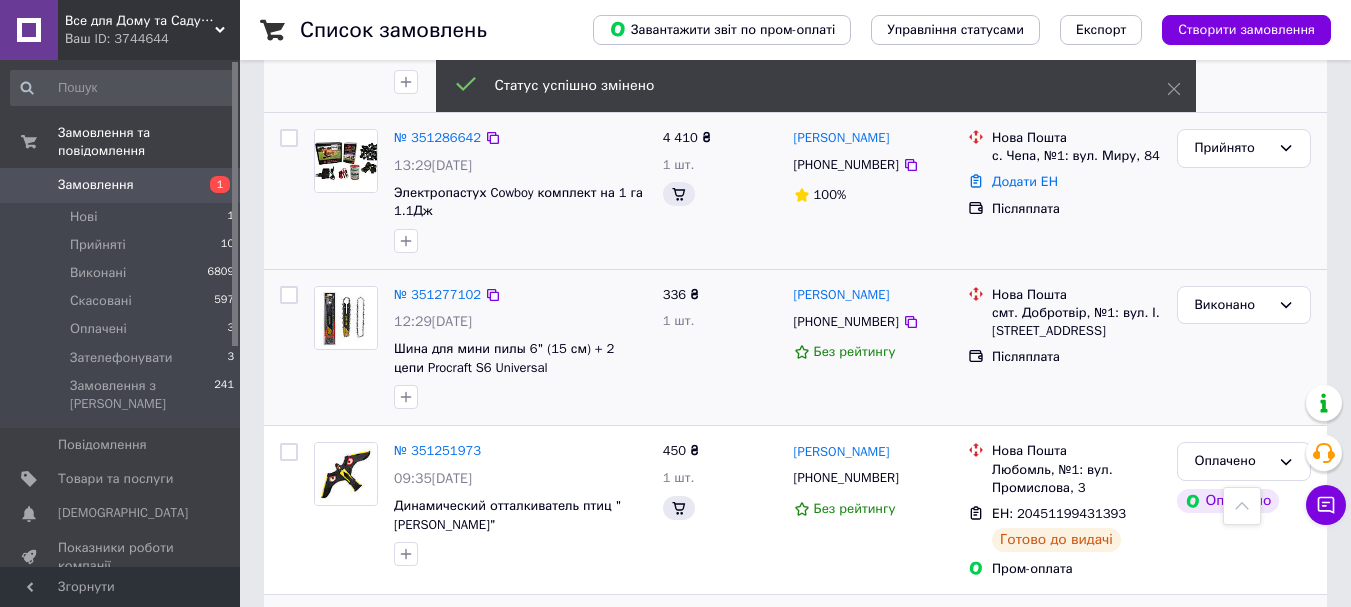 scroll, scrollTop: 6348, scrollLeft: 0, axis: vertical 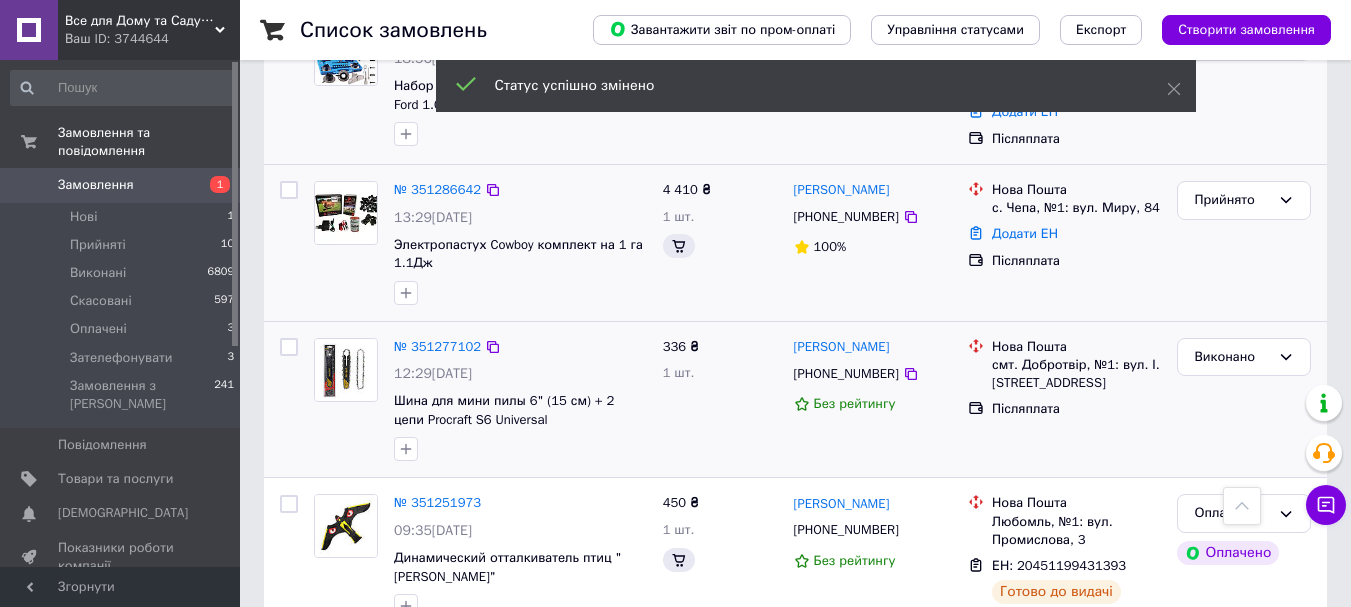 click on "Виконано" at bounding box center [1232, 850] 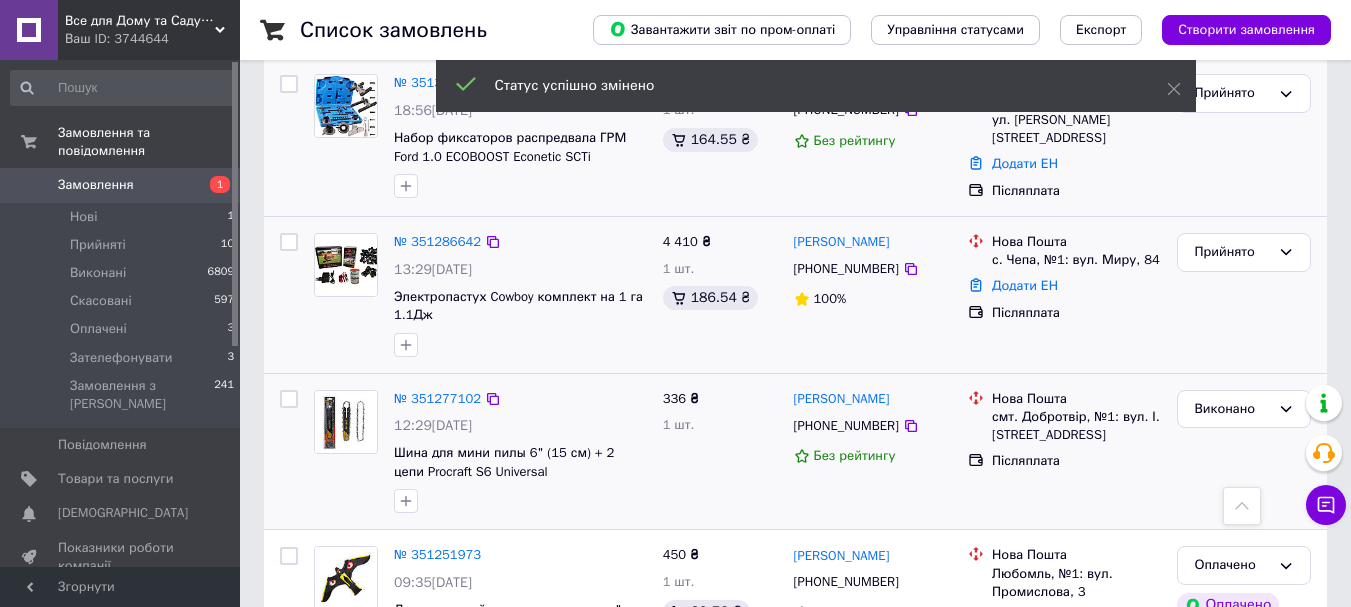 click on "Прийнято" at bounding box center (1244, 944) 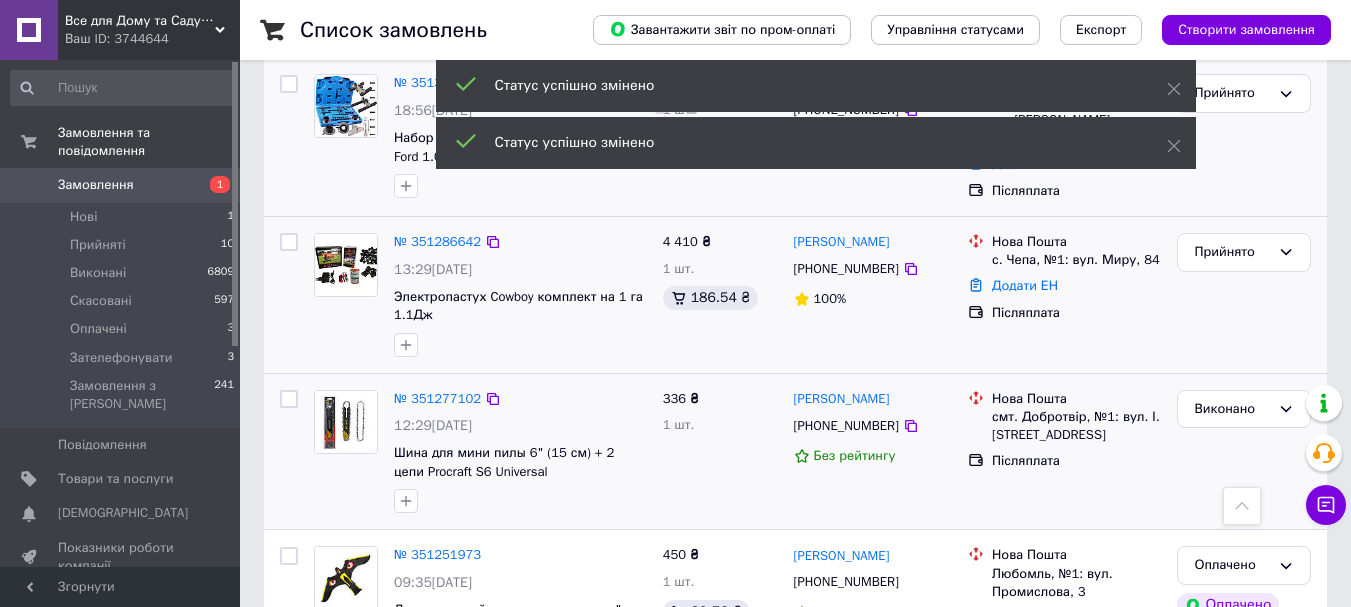 scroll, scrollTop: 6600, scrollLeft: 0, axis: vertical 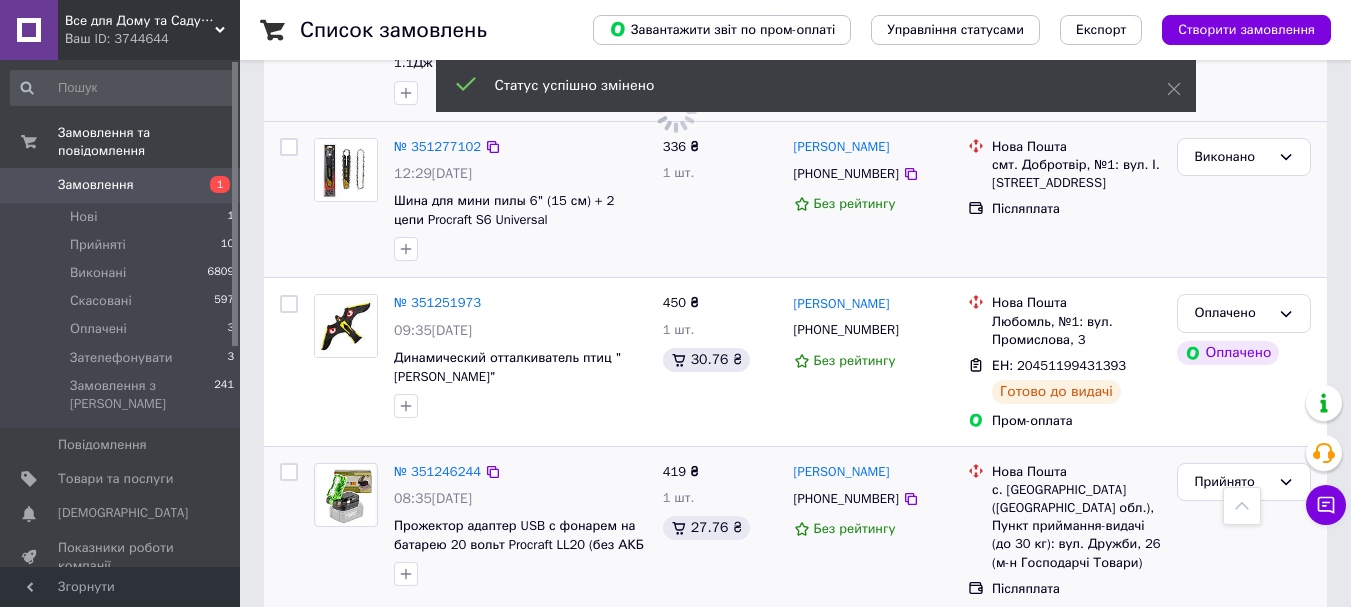 click at bounding box center [1244, 683] 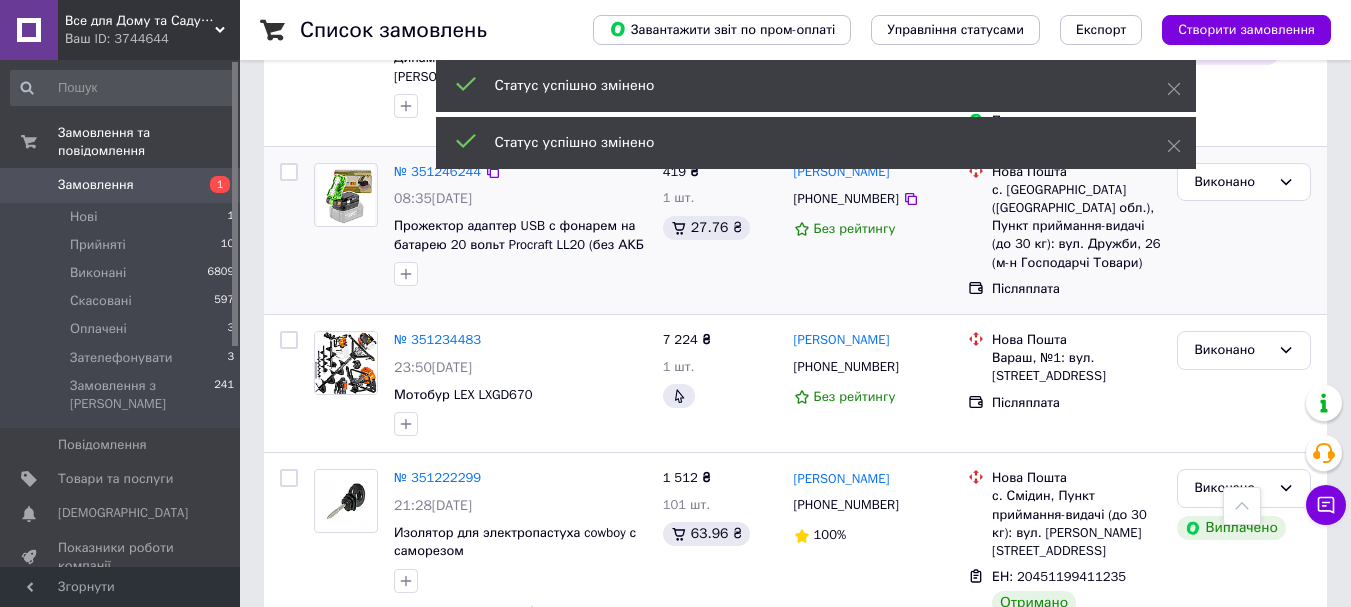 click on "Виконано" at bounding box center (1232, 693) 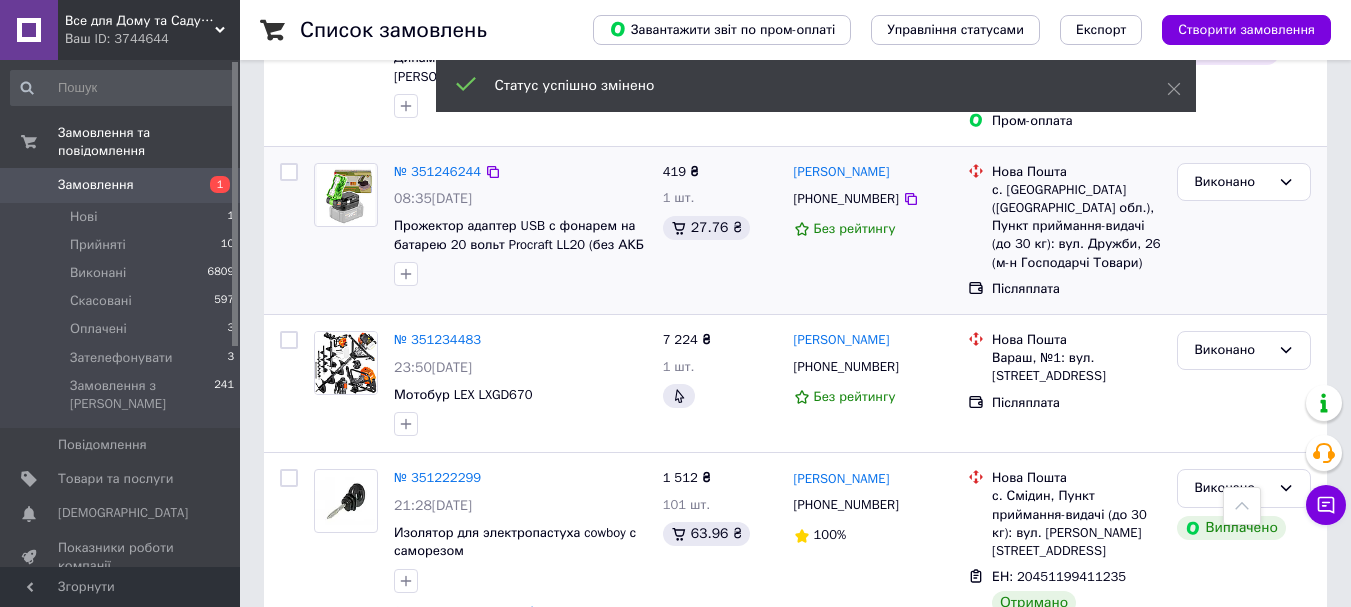 click on "Прийнято" at bounding box center (1244, 734) 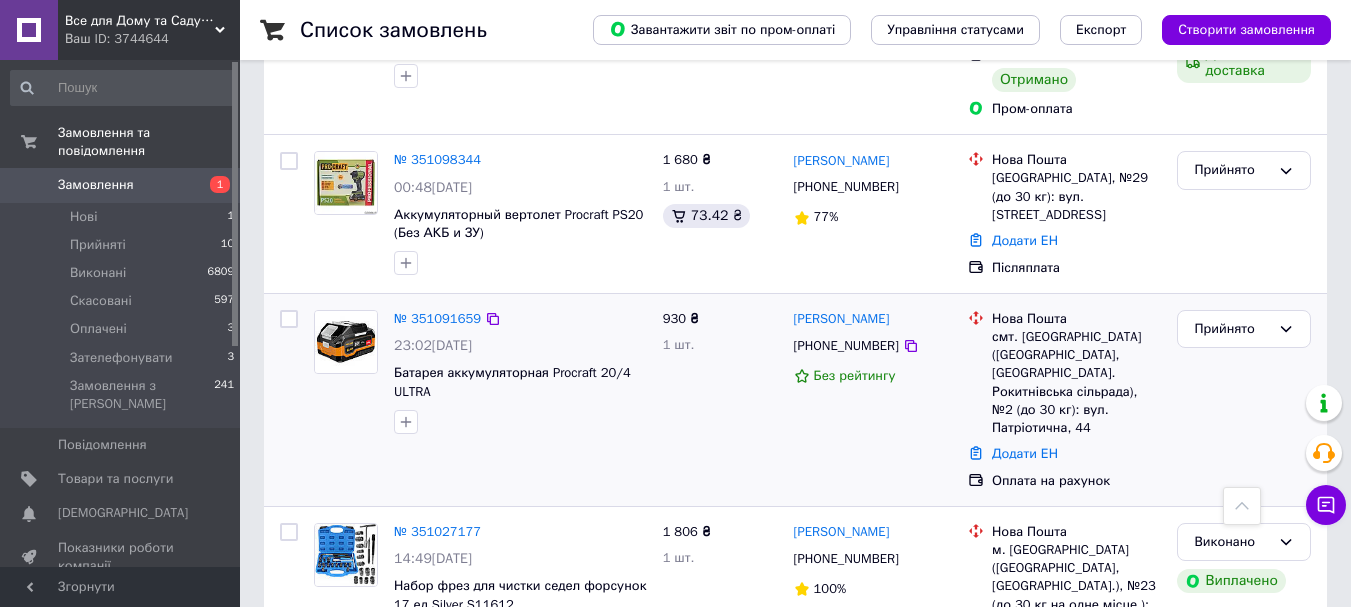 scroll, scrollTop: 8649, scrollLeft: 0, axis: vertical 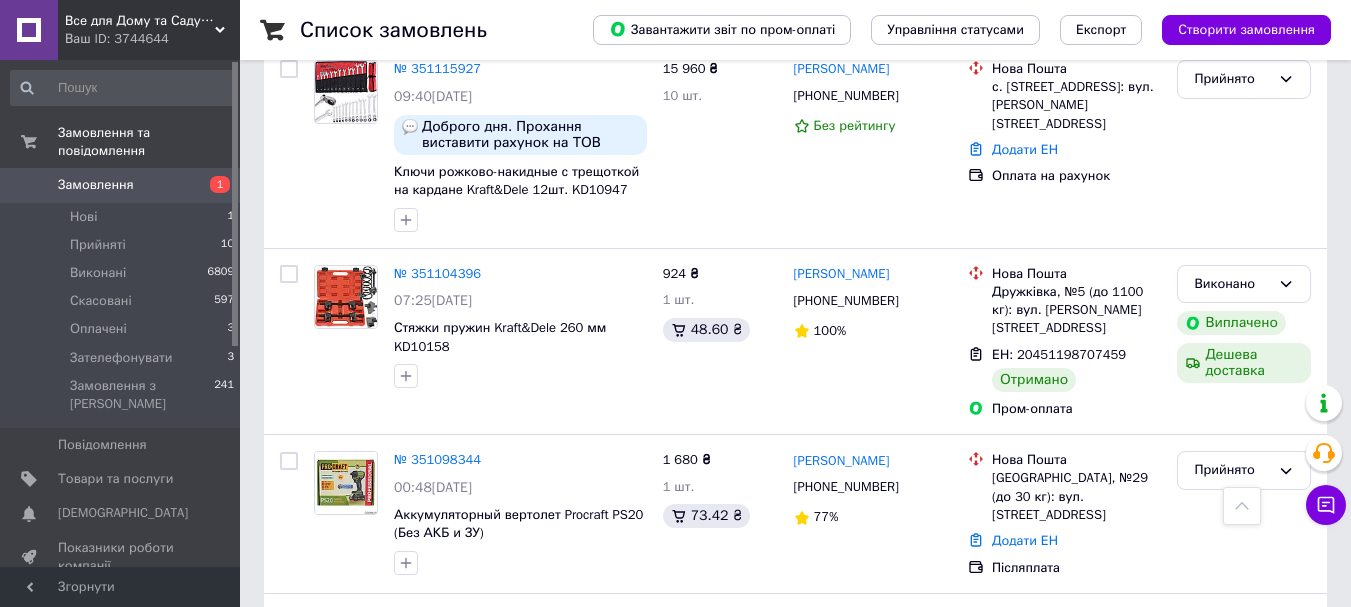drag, startPoint x: 902, startPoint y: 274, endPoint x: 689, endPoint y: 106, distance: 271.2803 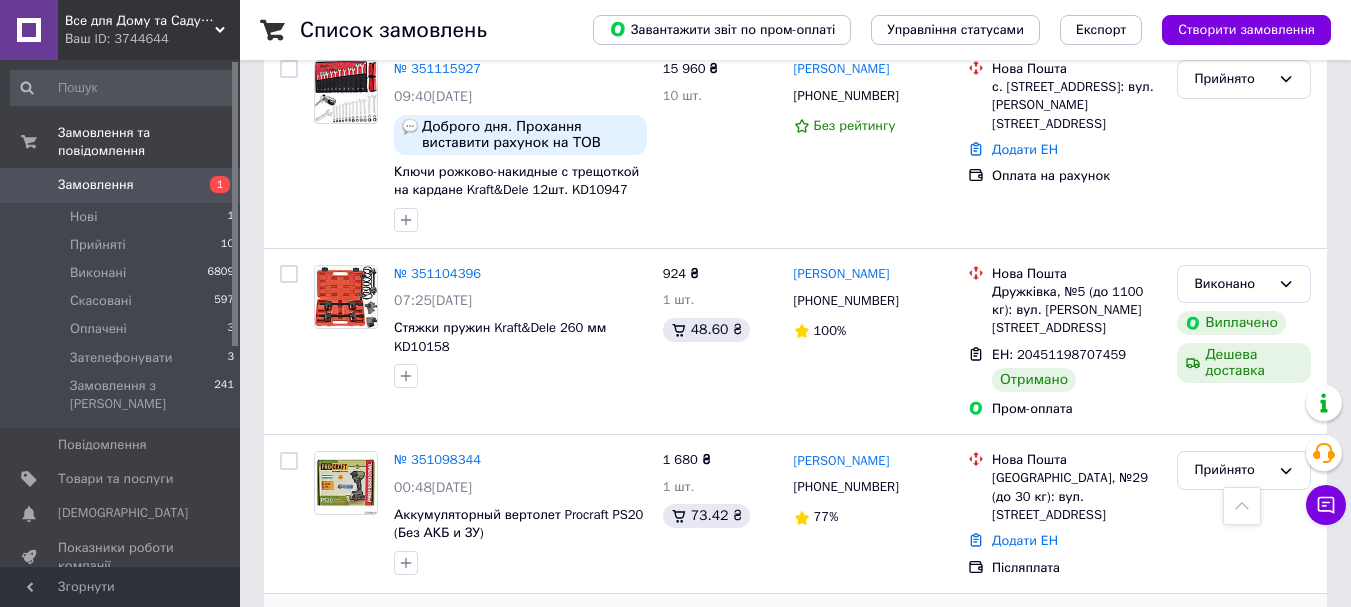 click 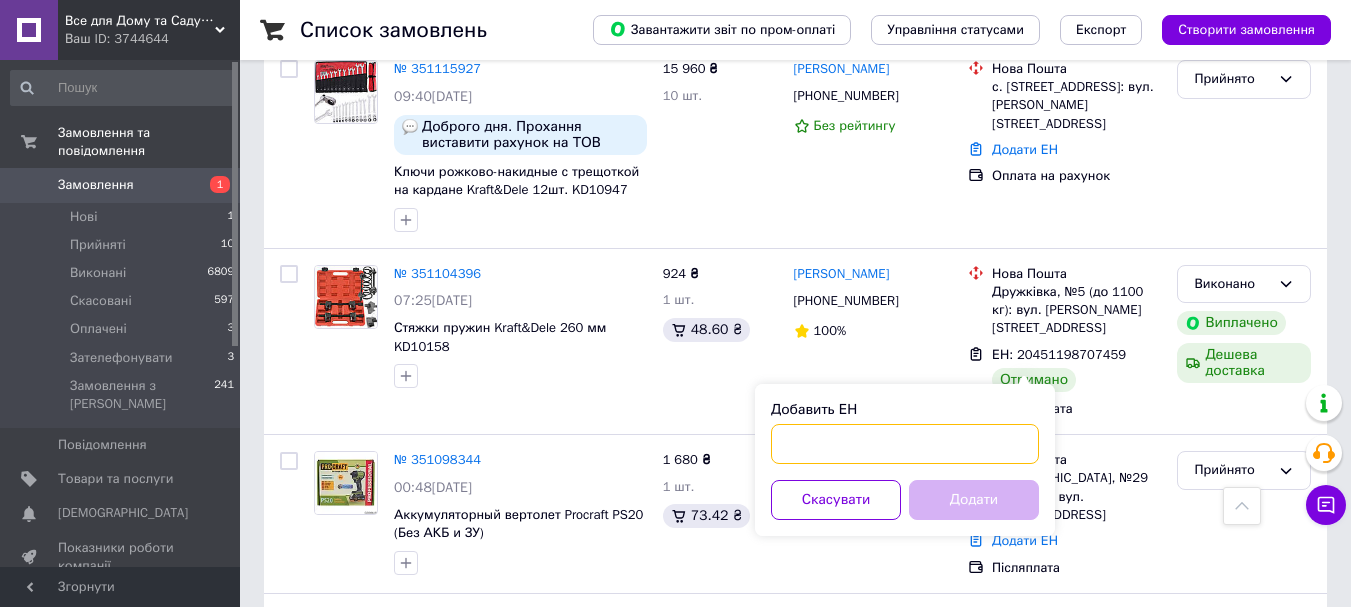 drag, startPoint x: 938, startPoint y: 444, endPoint x: 961, endPoint y: 498, distance: 58.694122 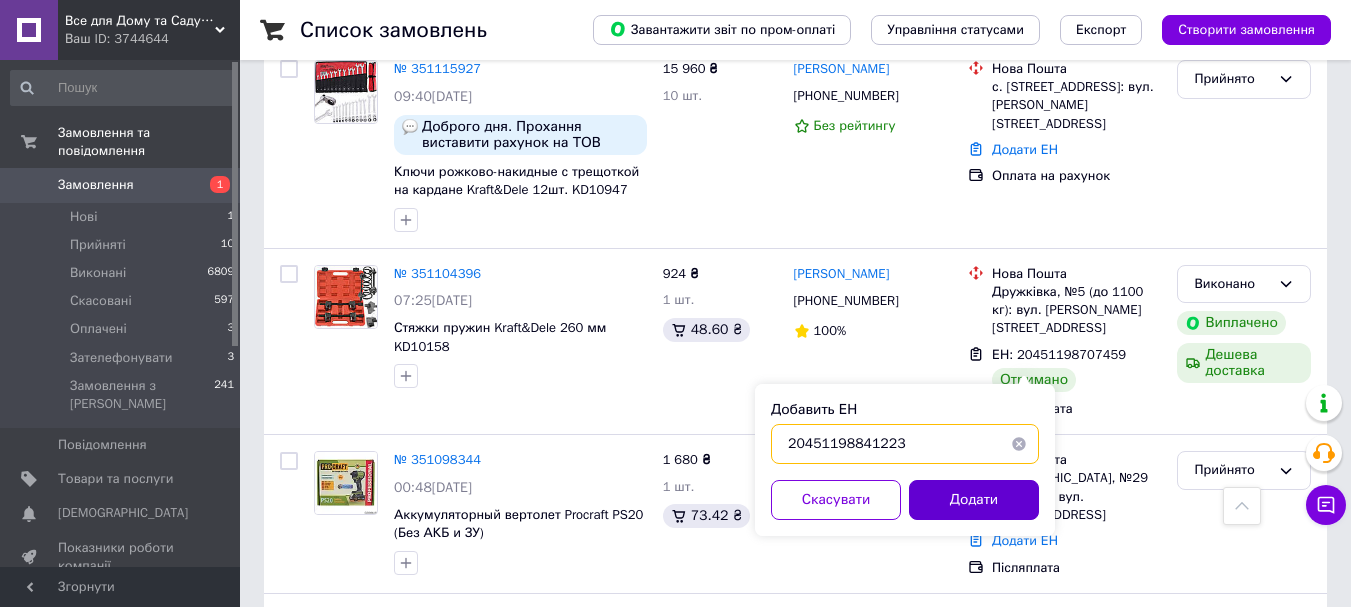 type on "20451198841223" 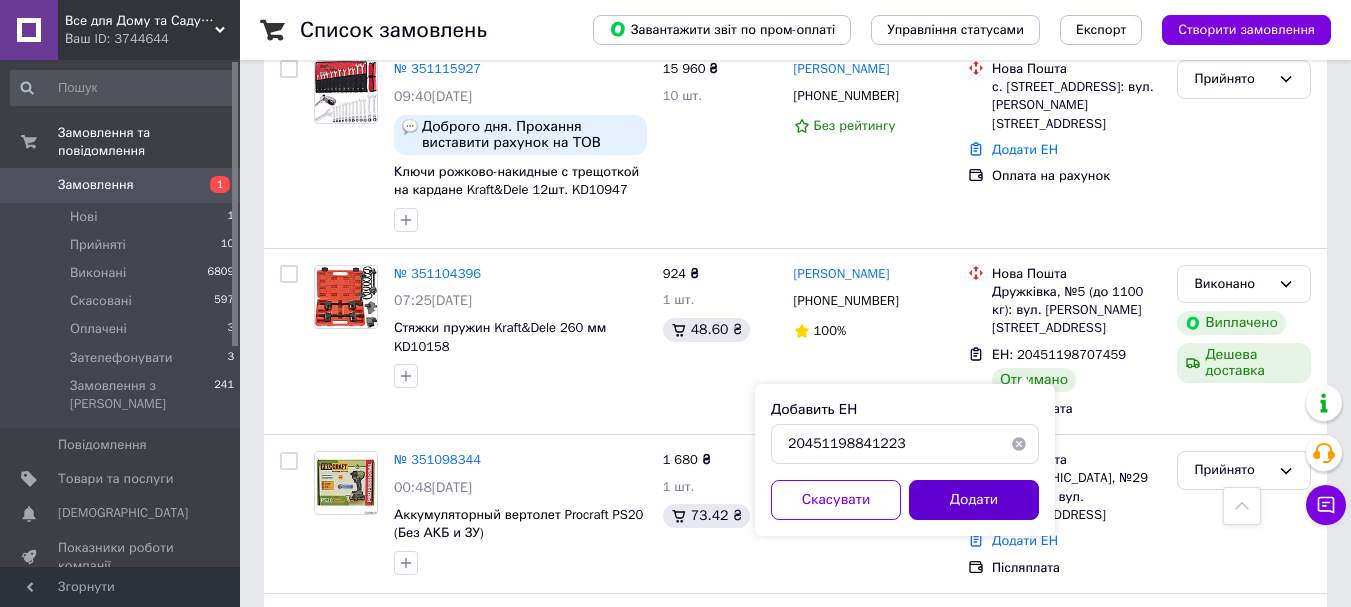click on "Додати" at bounding box center [974, 500] 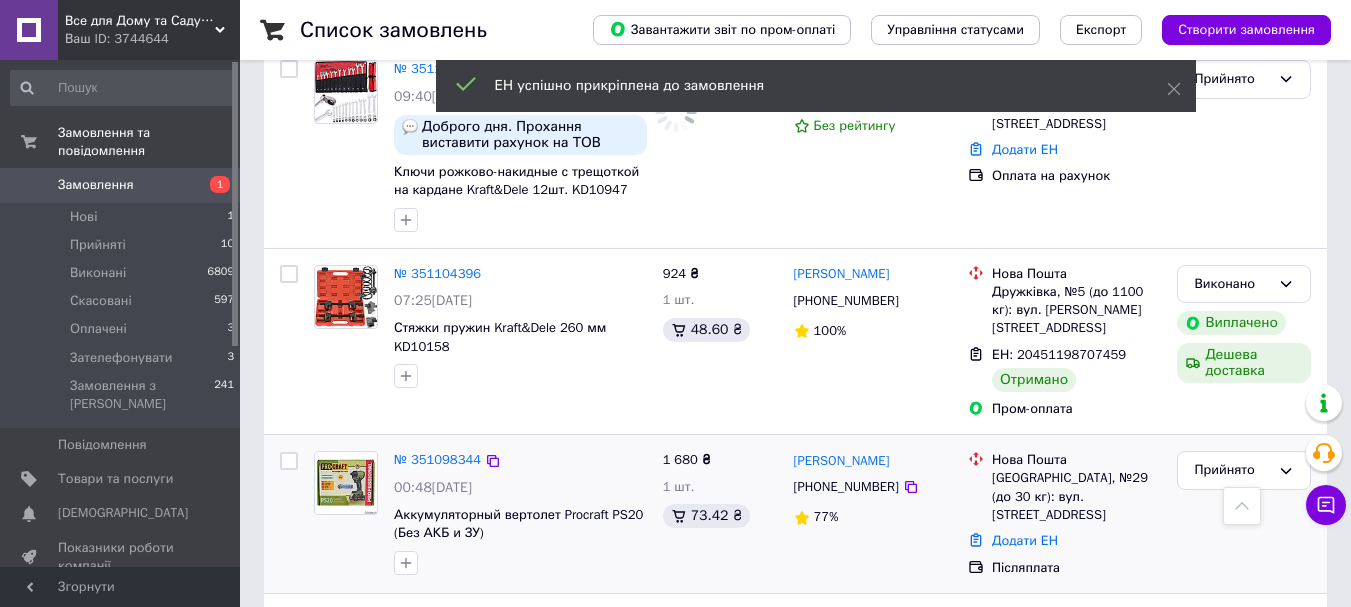 scroll, scrollTop: 8449, scrollLeft: 0, axis: vertical 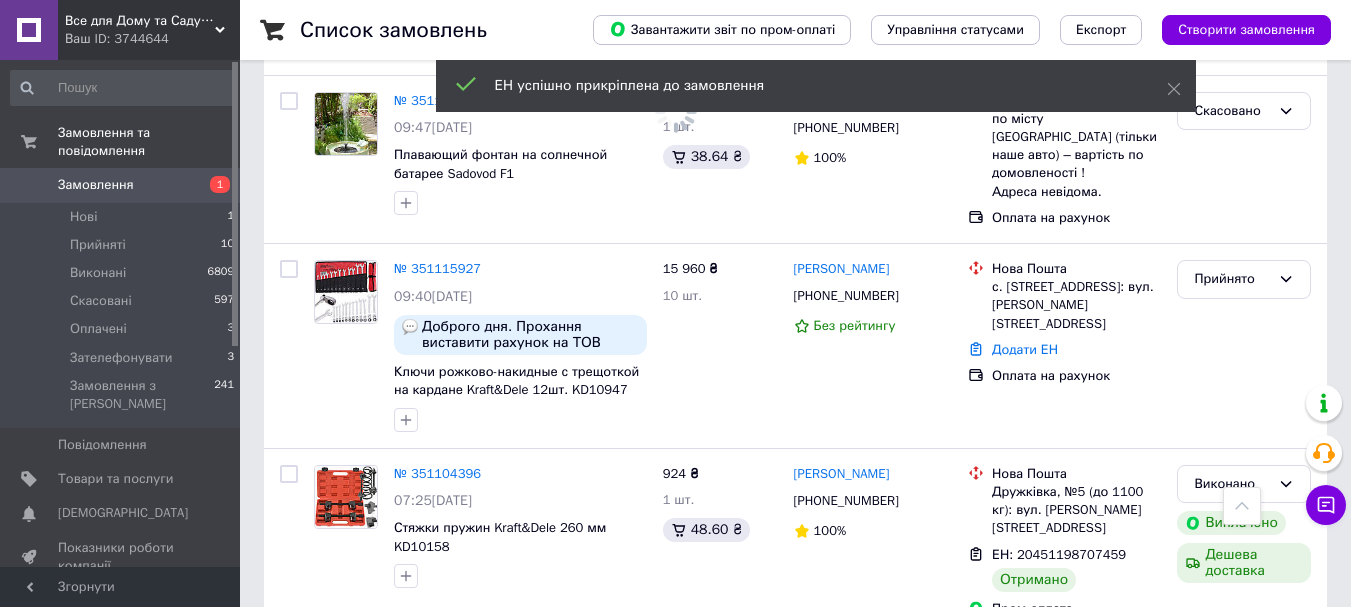 click 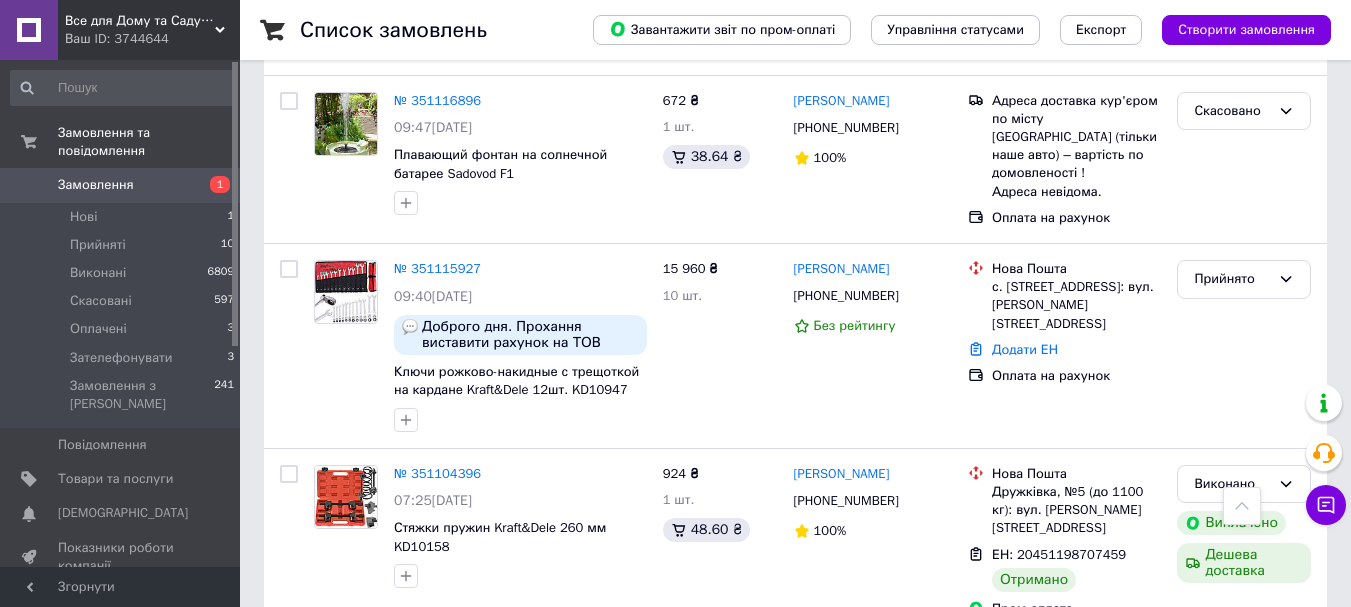 drag, startPoint x: 1042, startPoint y: 340, endPoint x: 1036, endPoint y: 350, distance: 11.661903 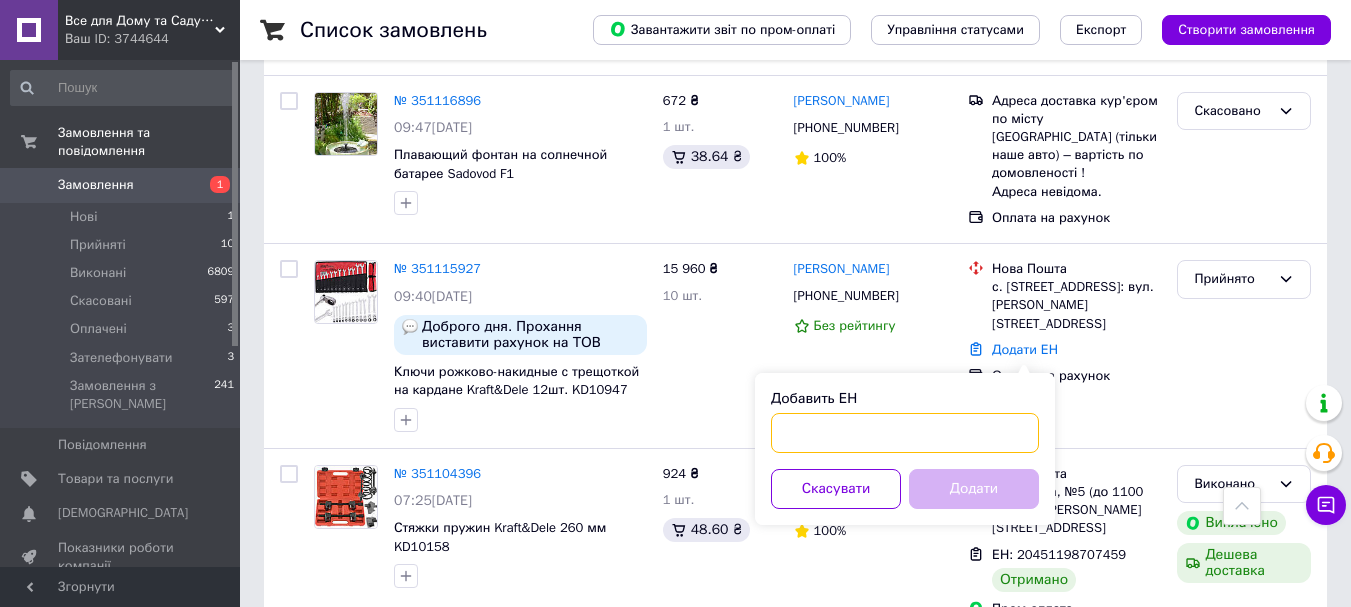 click on "Добавить ЕН" at bounding box center [905, 433] 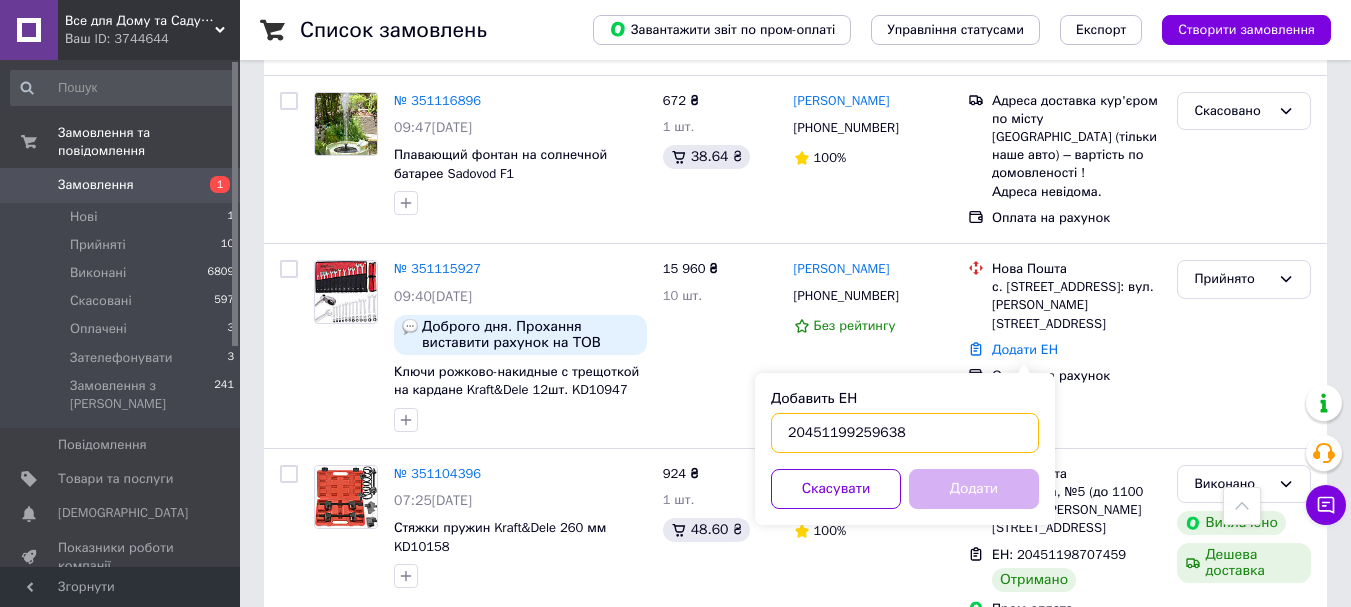 type on "20451199259638" 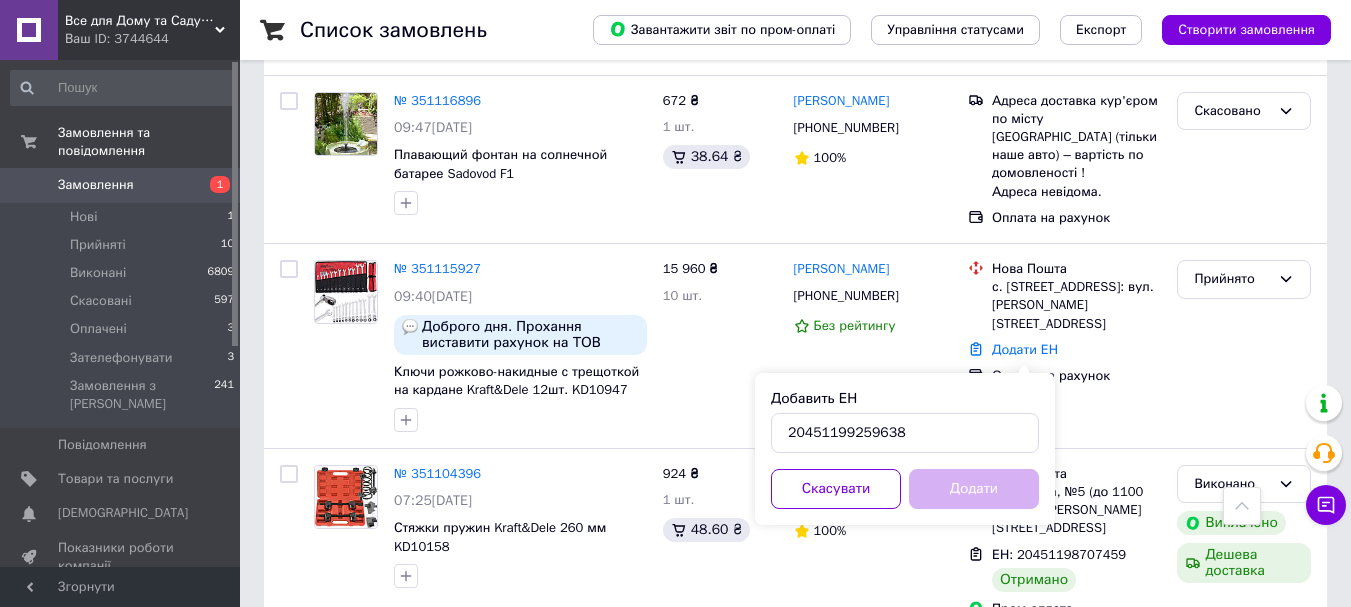 click on "Додати" at bounding box center (974, 489) 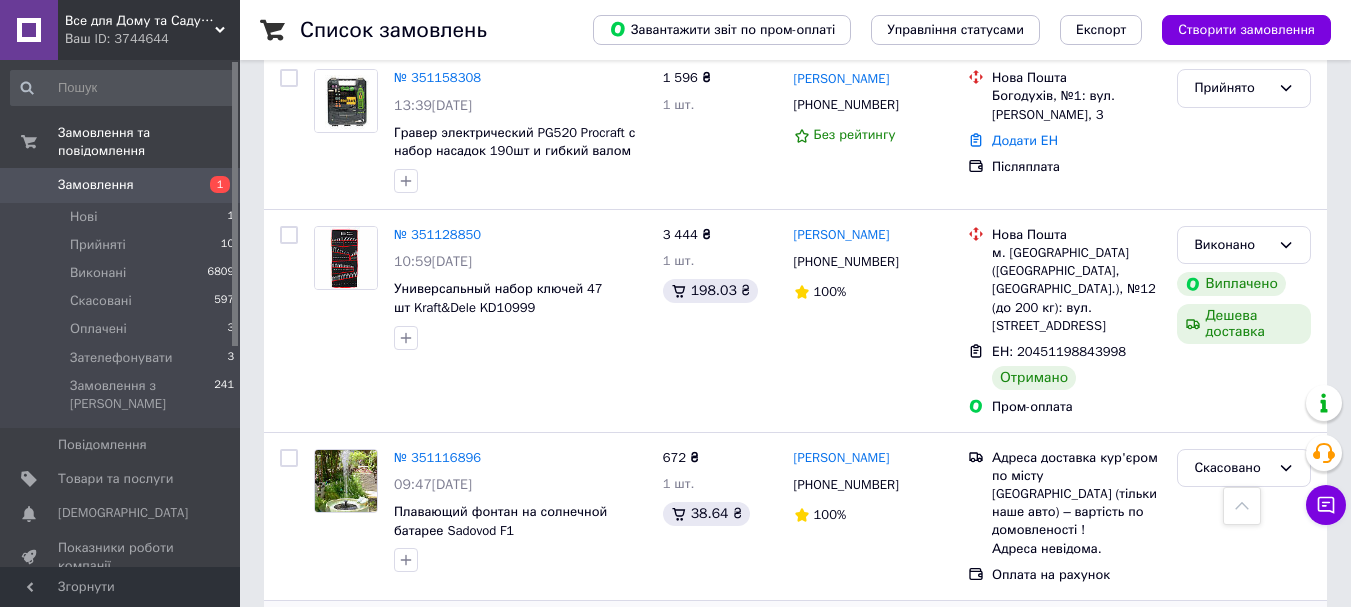 scroll, scrollTop: 7992, scrollLeft: 0, axis: vertical 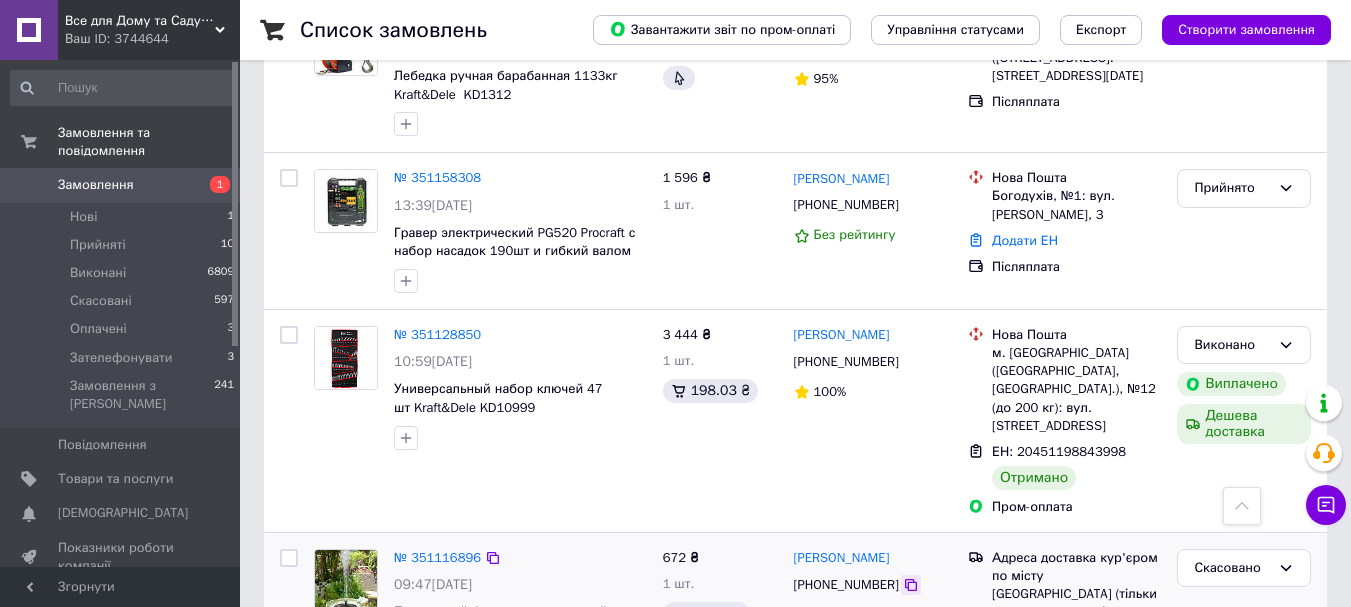 click at bounding box center (911, 585) 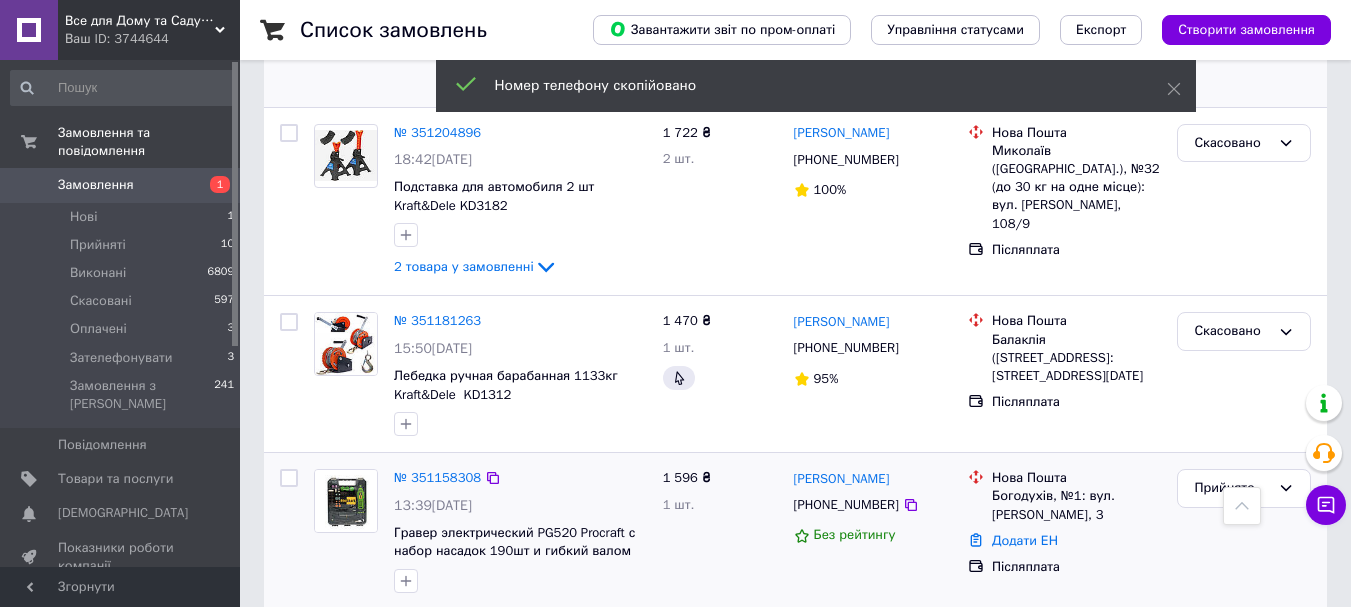 scroll, scrollTop: 7492, scrollLeft: 0, axis: vertical 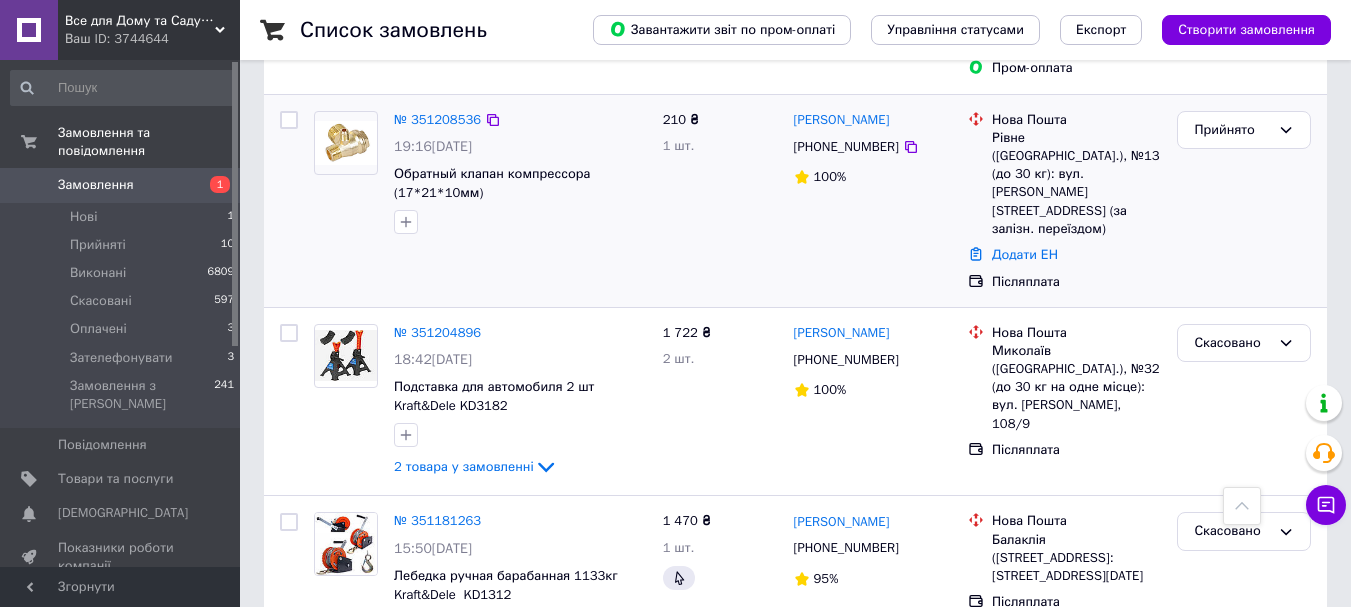 click 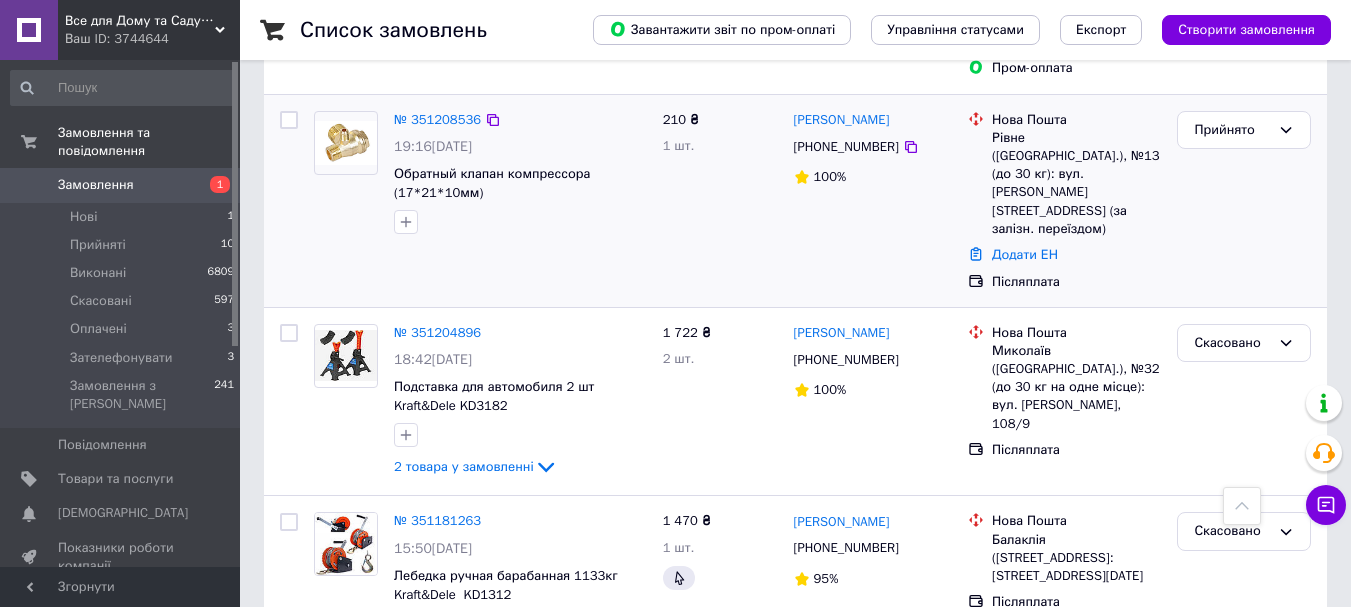 click on "Додати ЕН" at bounding box center [1076, 741] 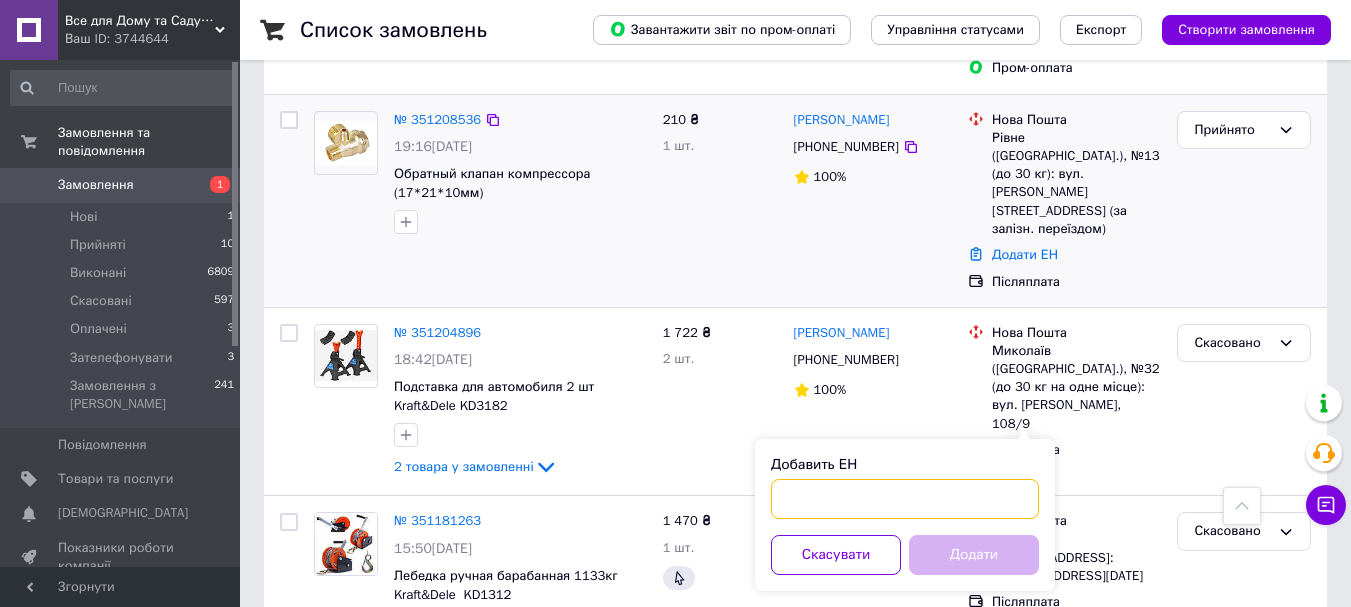 click on "Добавить ЕН" at bounding box center [905, 499] 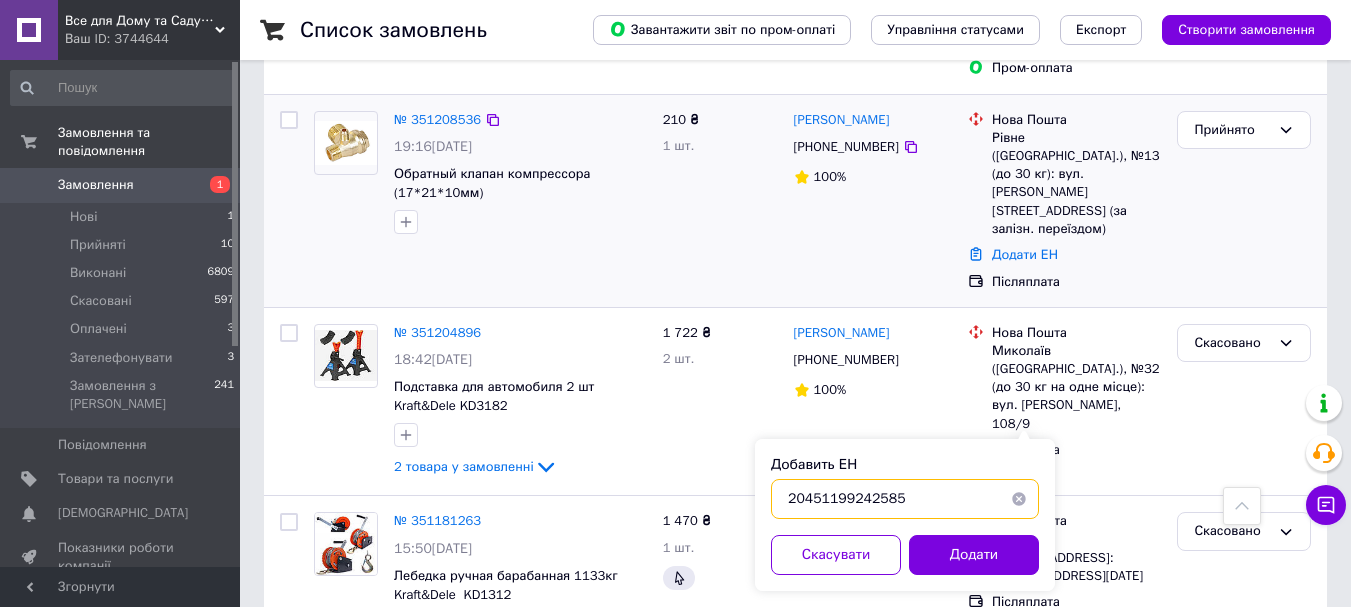 type on "20451199242585" 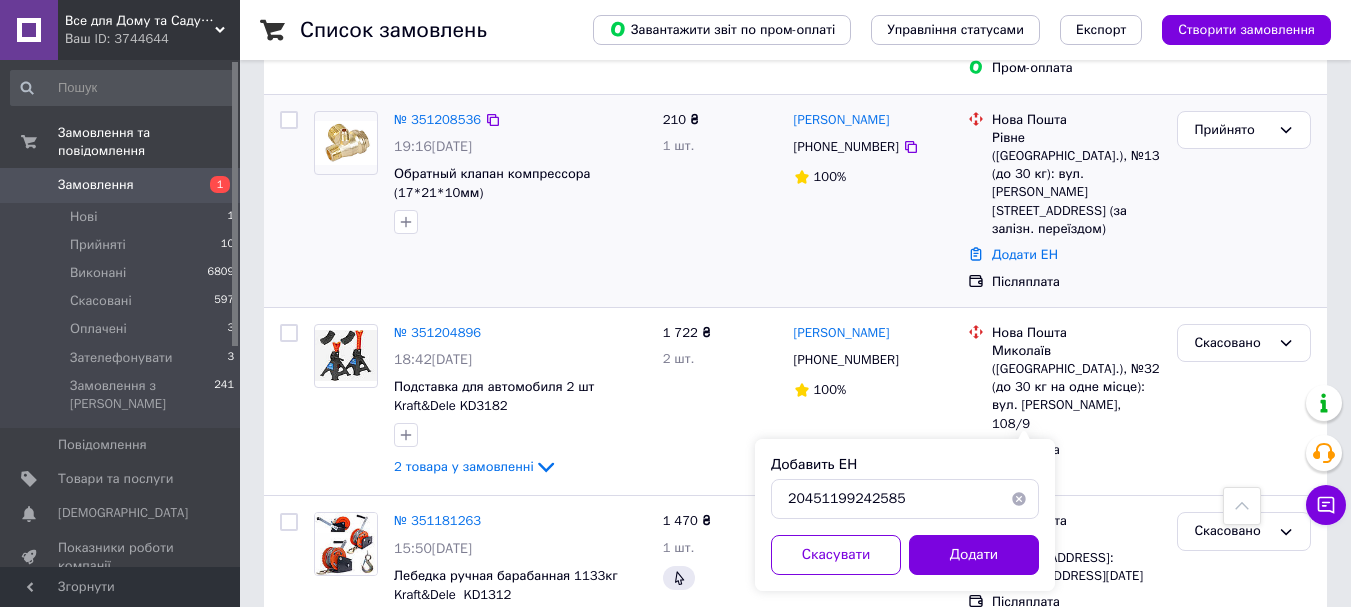 click on "Додати" at bounding box center [974, 555] 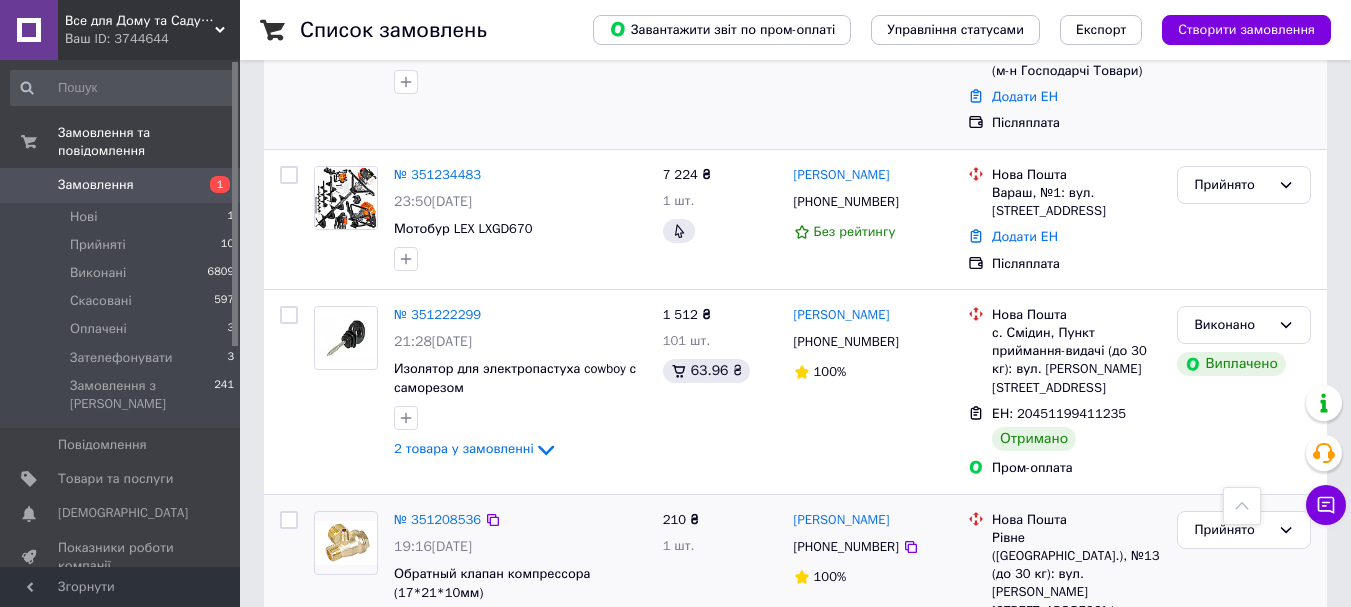 scroll, scrollTop: 6992, scrollLeft: 0, axis: vertical 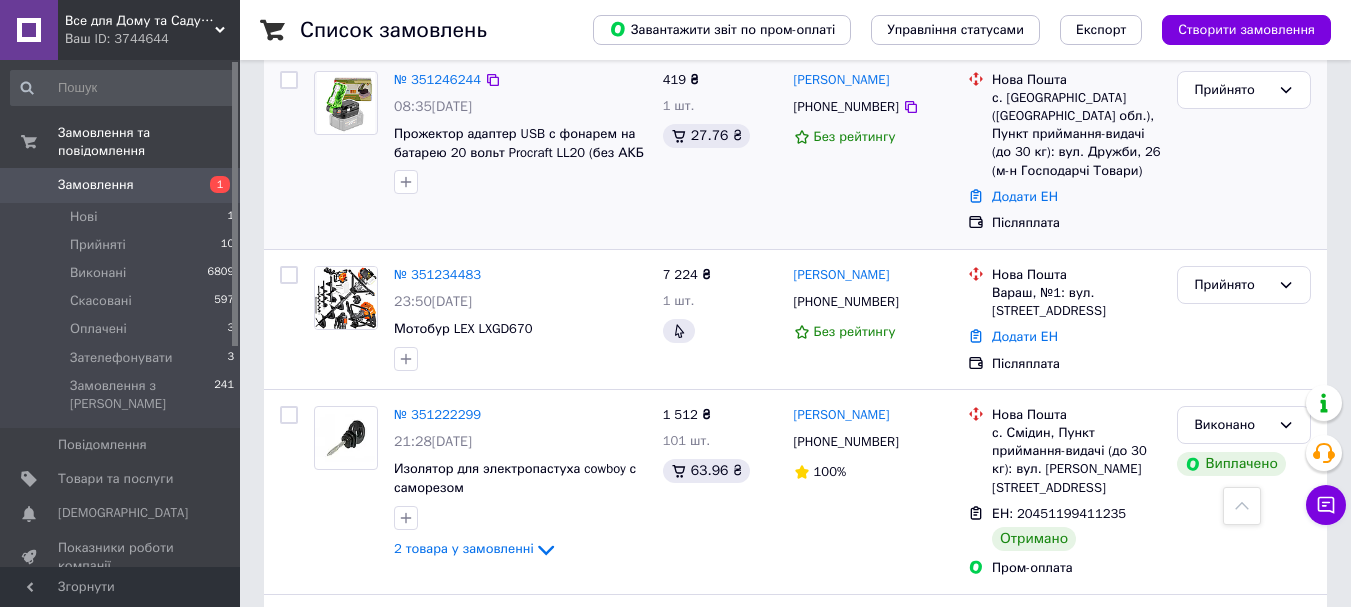click 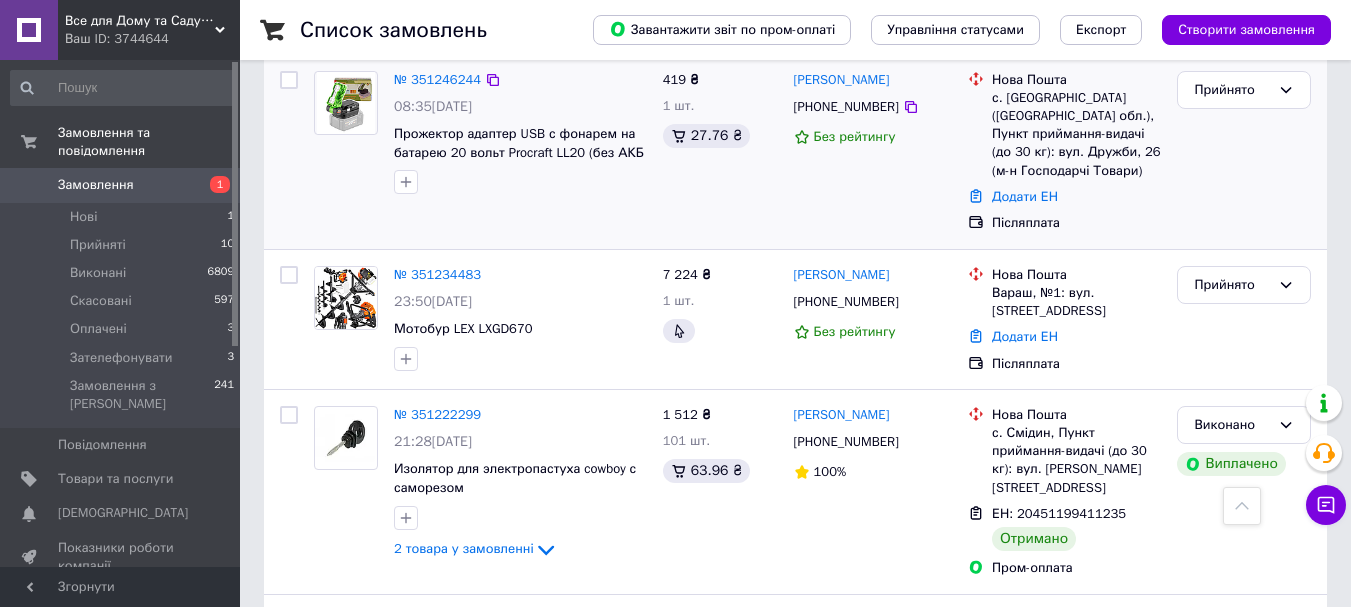 click on "Прийнято" at bounding box center (1232, 630) 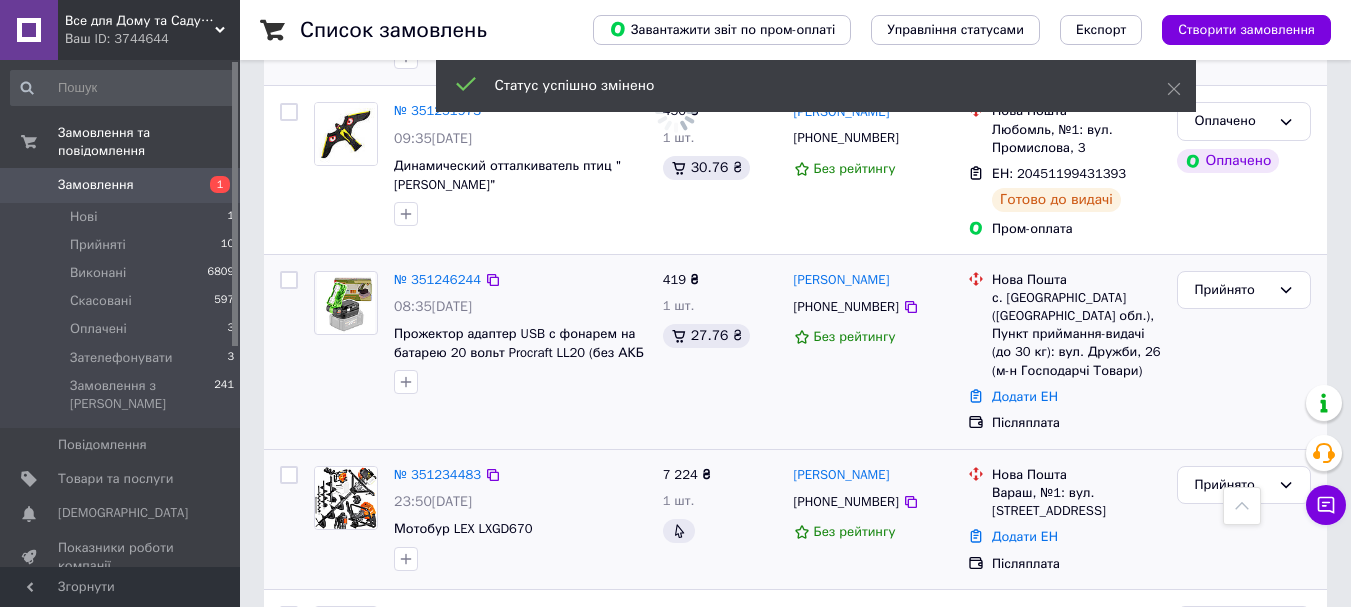 scroll, scrollTop: 6692, scrollLeft: 0, axis: vertical 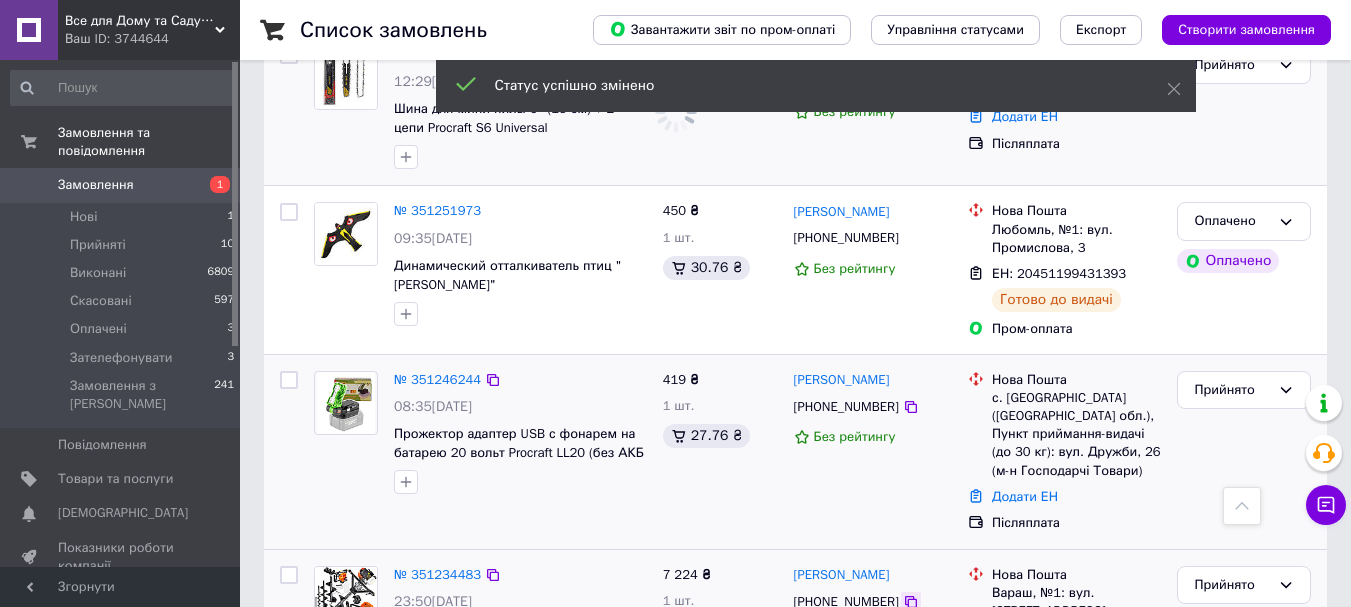 click 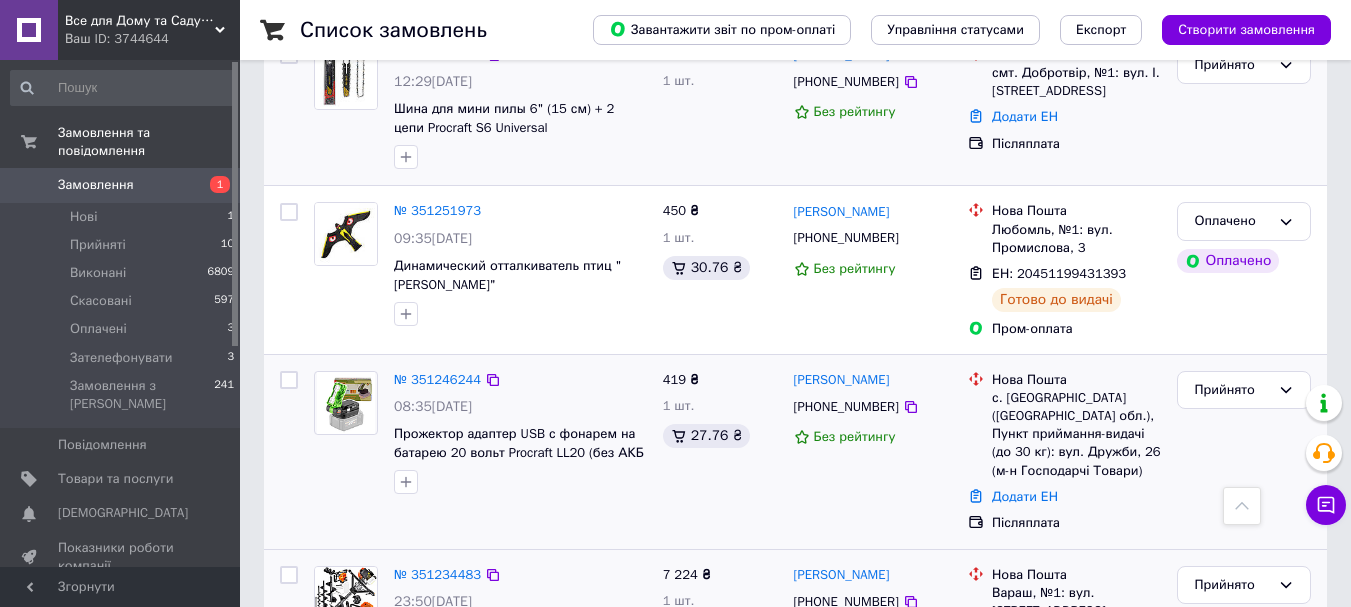 drag, startPoint x: 990, startPoint y: 372, endPoint x: 1006, endPoint y: 369, distance: 16.27882 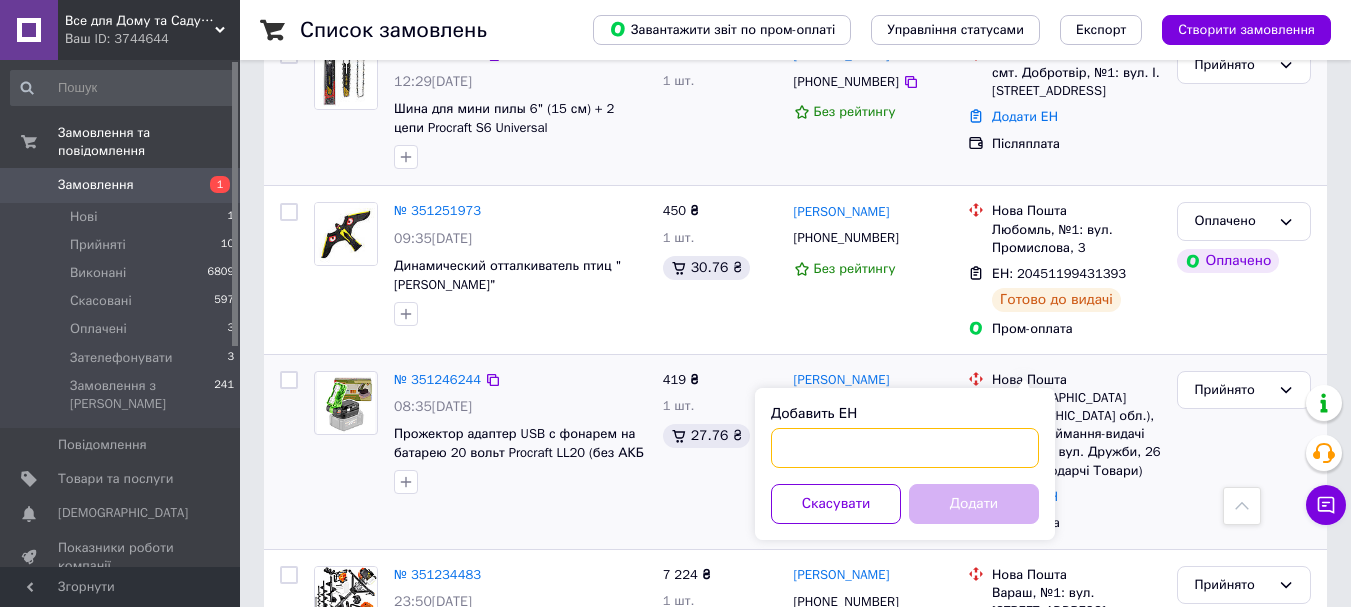 click on "Добавить ЕН" at bounding box center [905, 448] 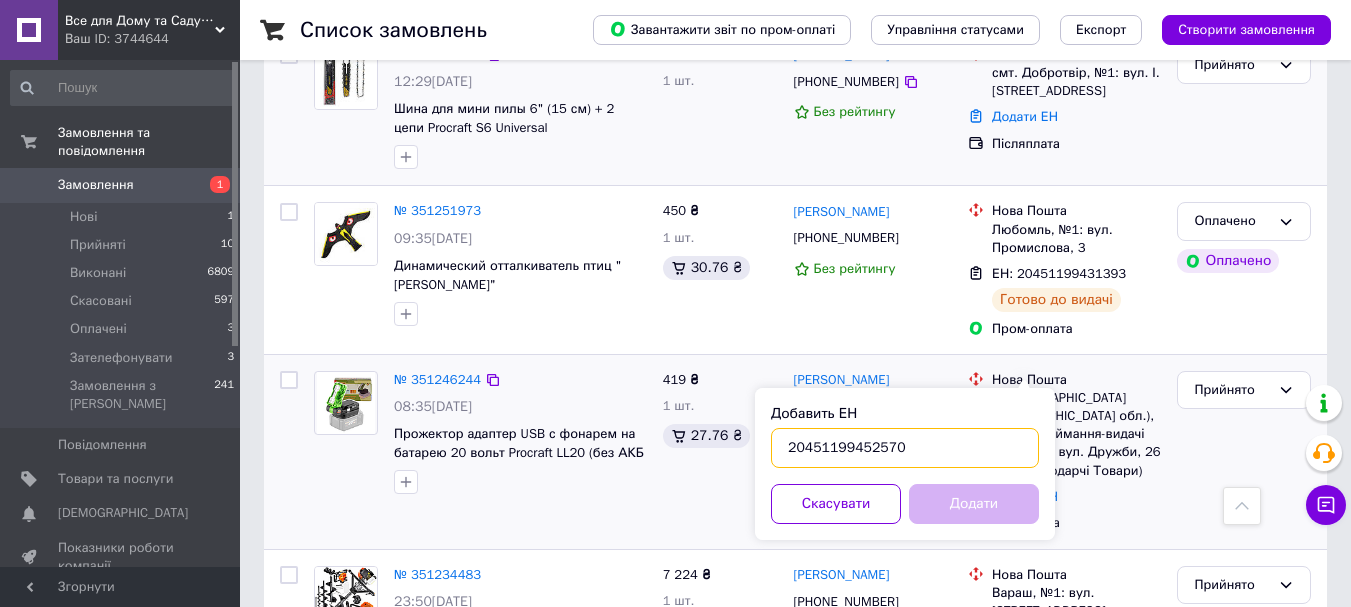 type on "20451199452570" 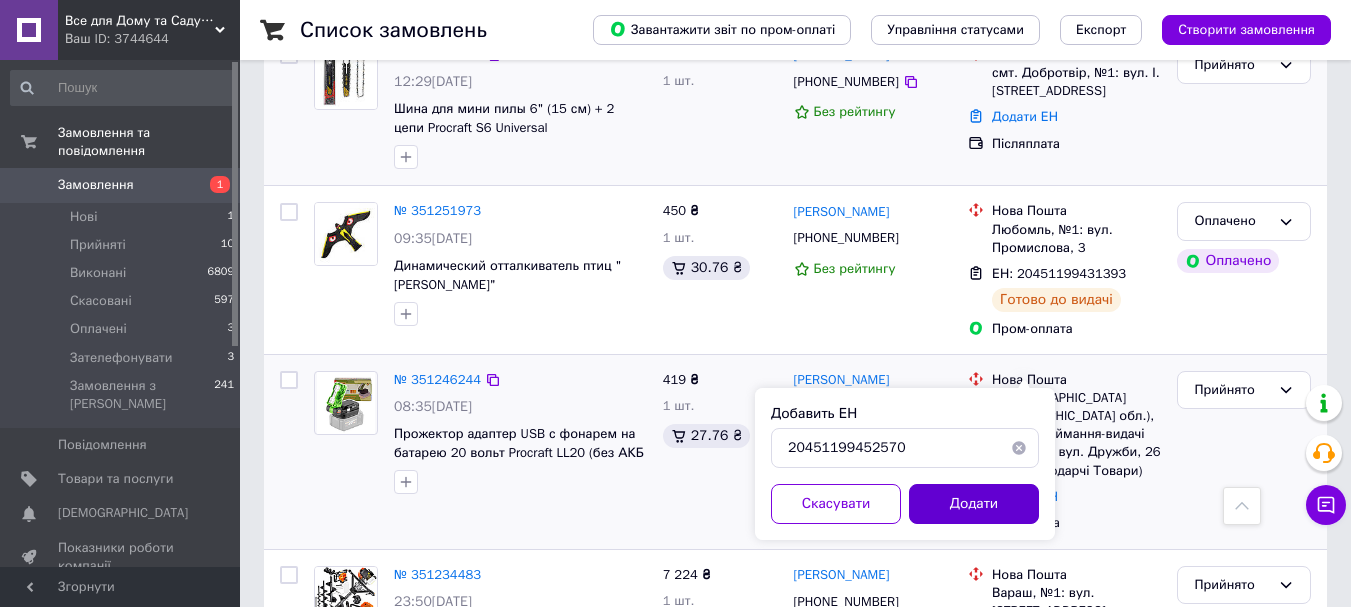 click on "Додати" at bounding box center [974, 504] 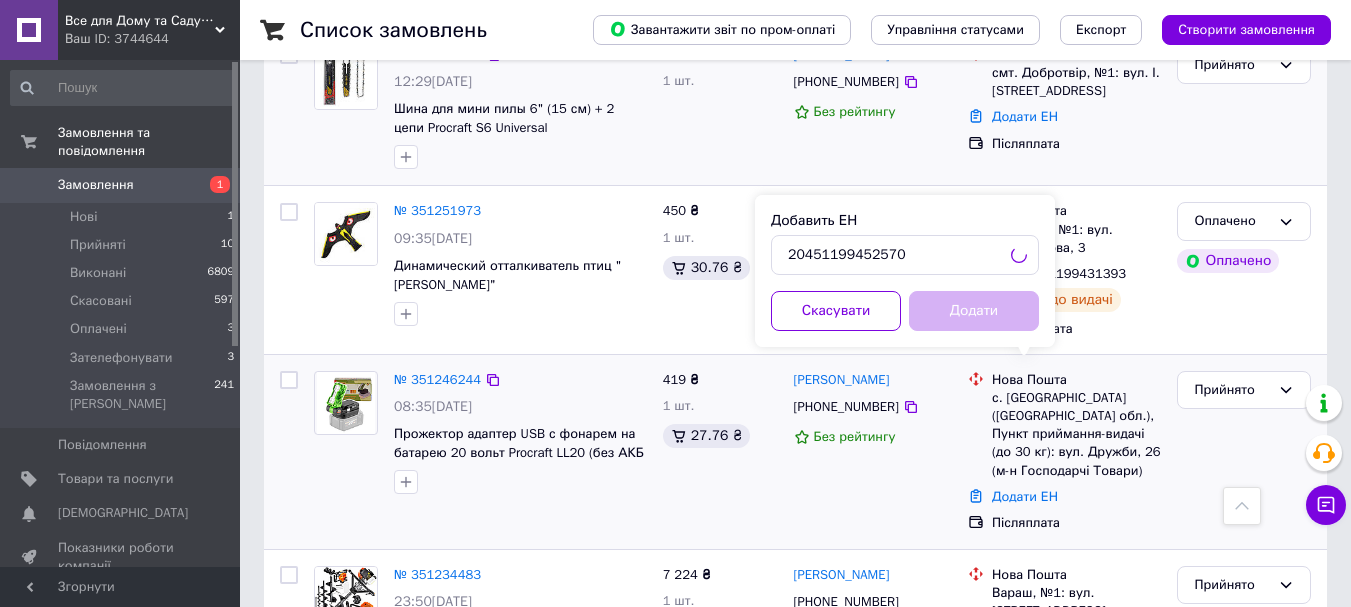 scroll, scrollTop: 6492, scrollLeft: 0, axis: vertical 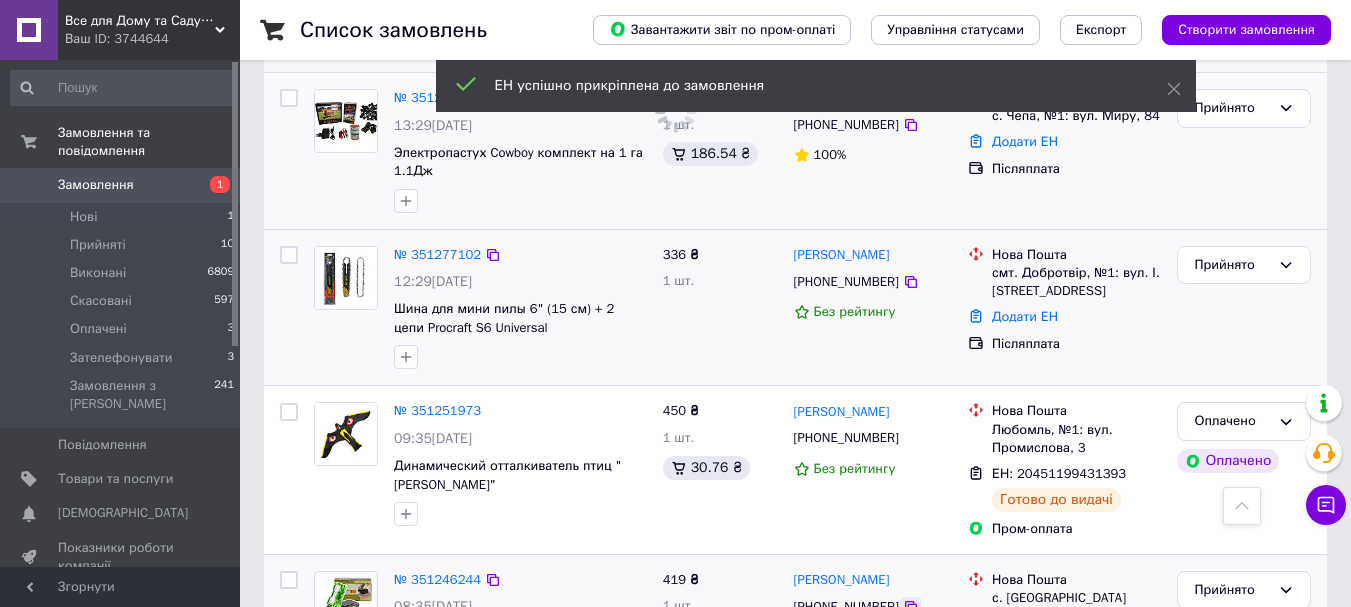 click 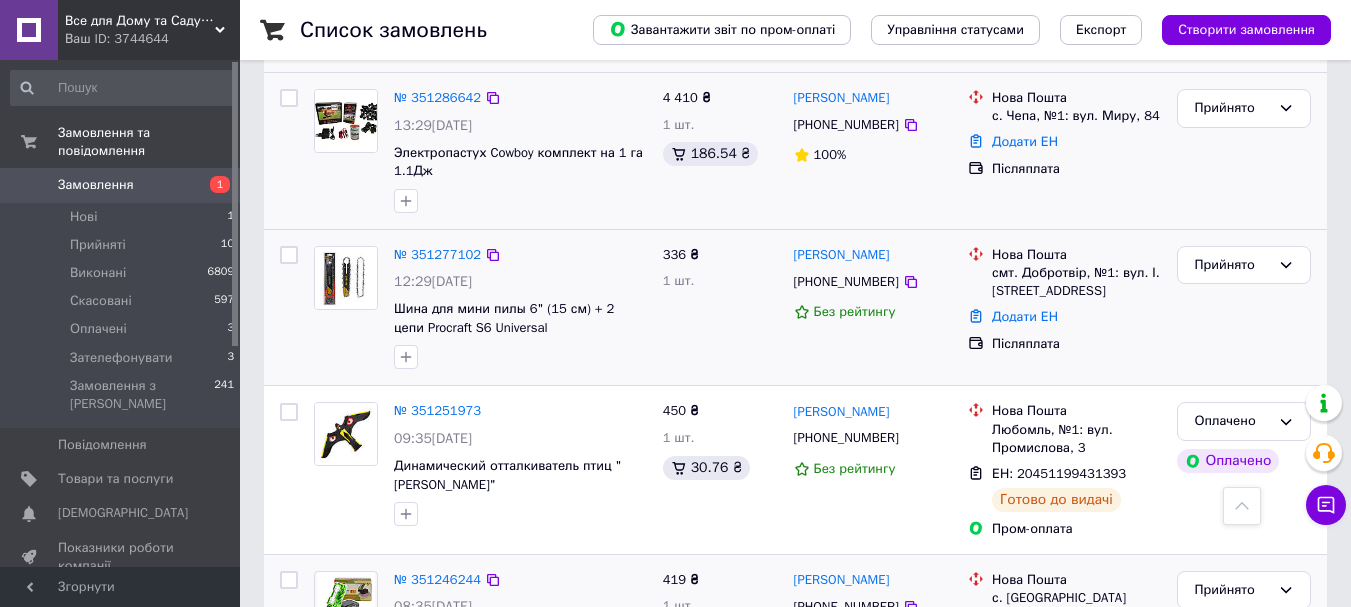 click on "Додати ЕН" at bounding box center (1025, 696) 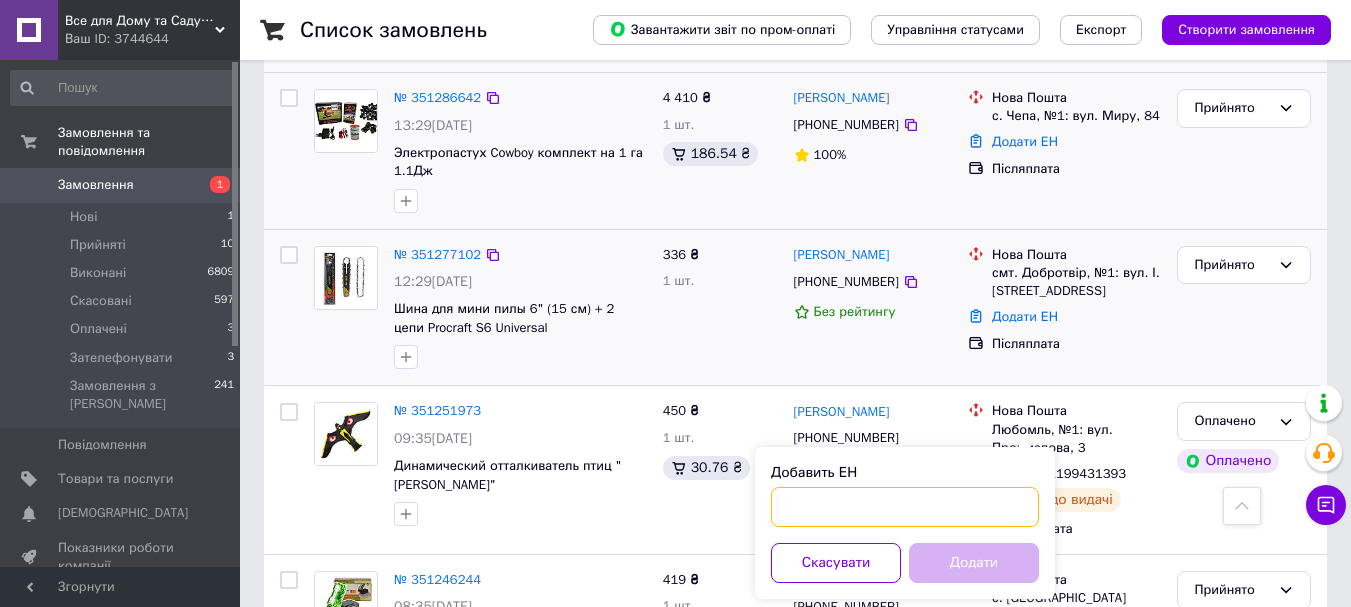 click on "Добавить ЕН" at bounding box center (905, 507) 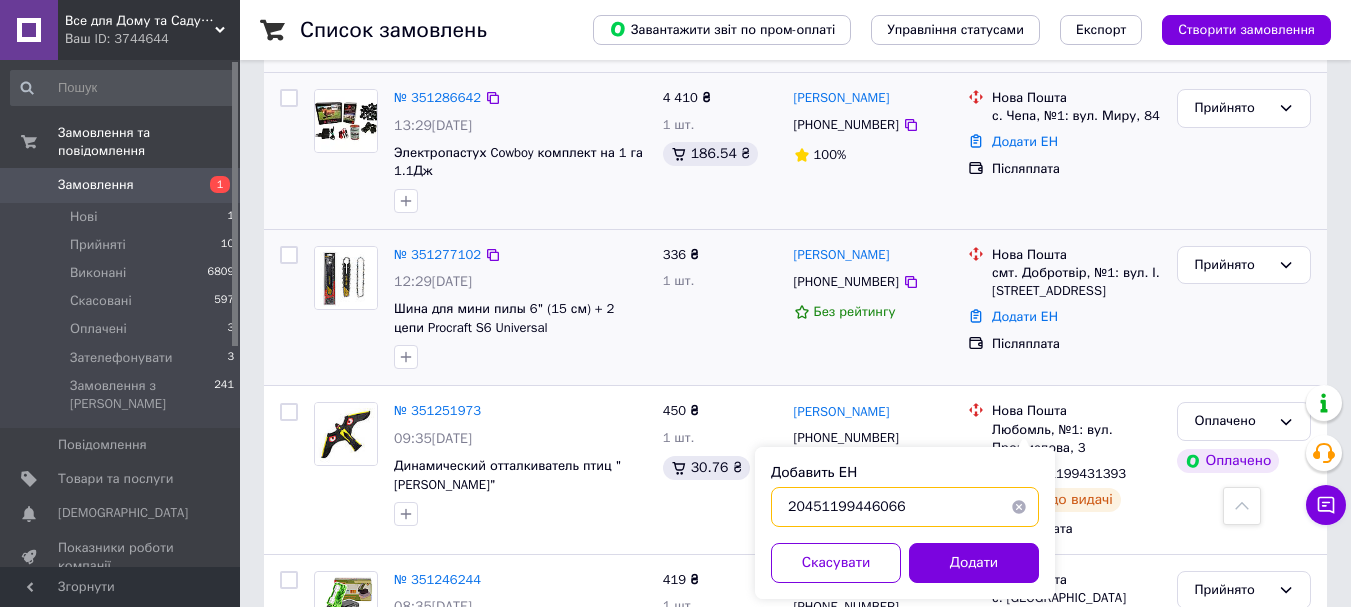 type on "20451199446066" 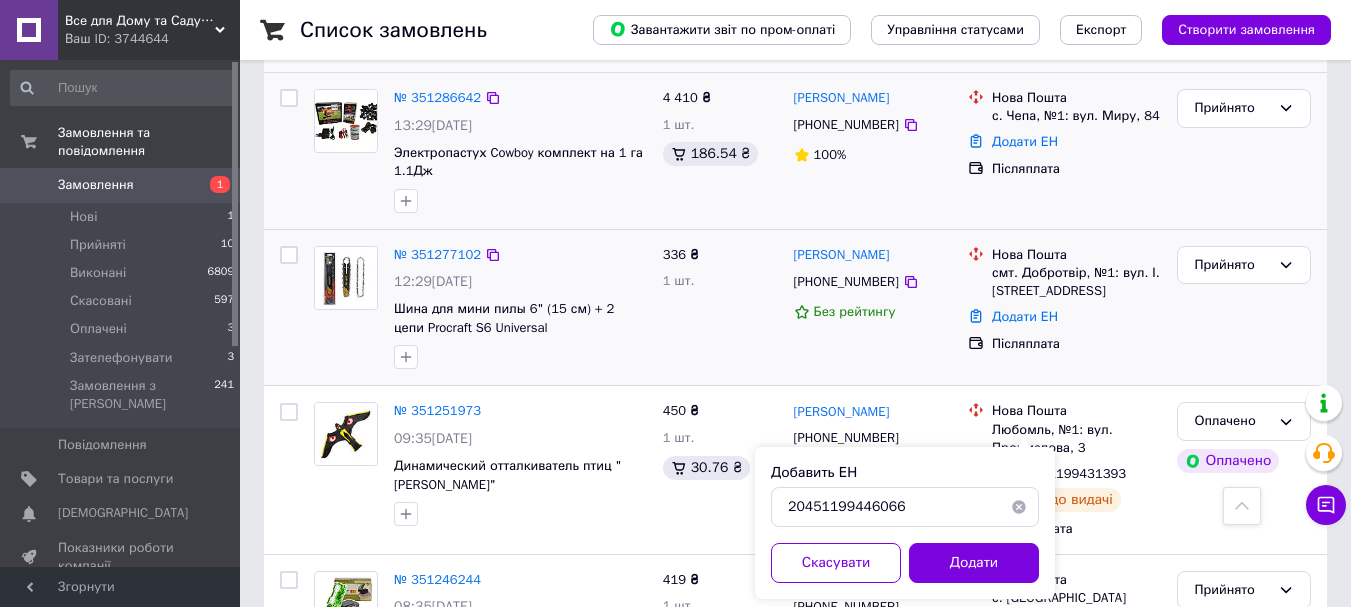 click on "Додати" at bounding box center (974, 563) 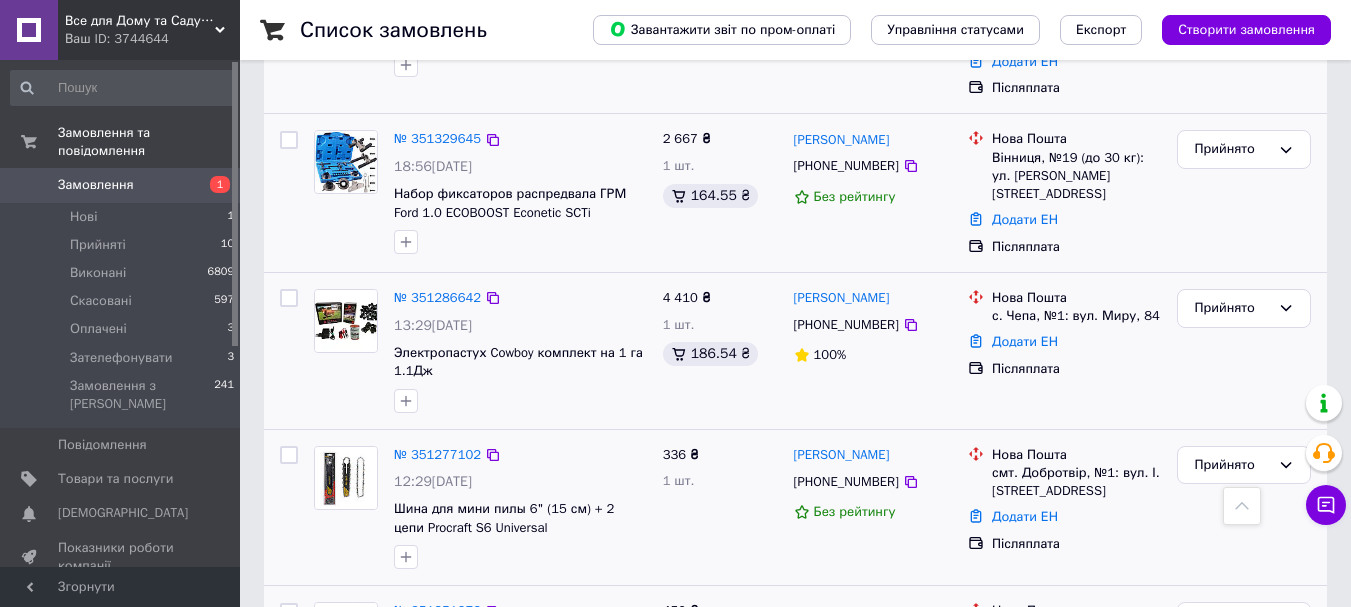 scroll, scrollTop: 6192, scrollLeft: 0, axis: vertical 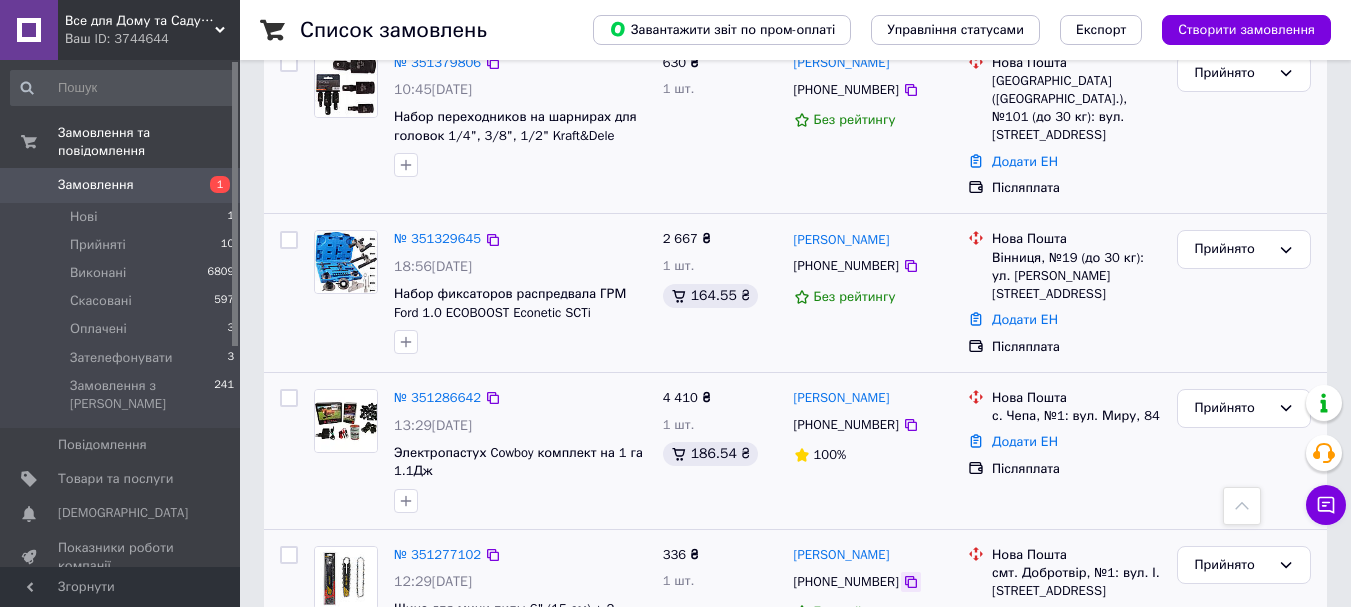 click 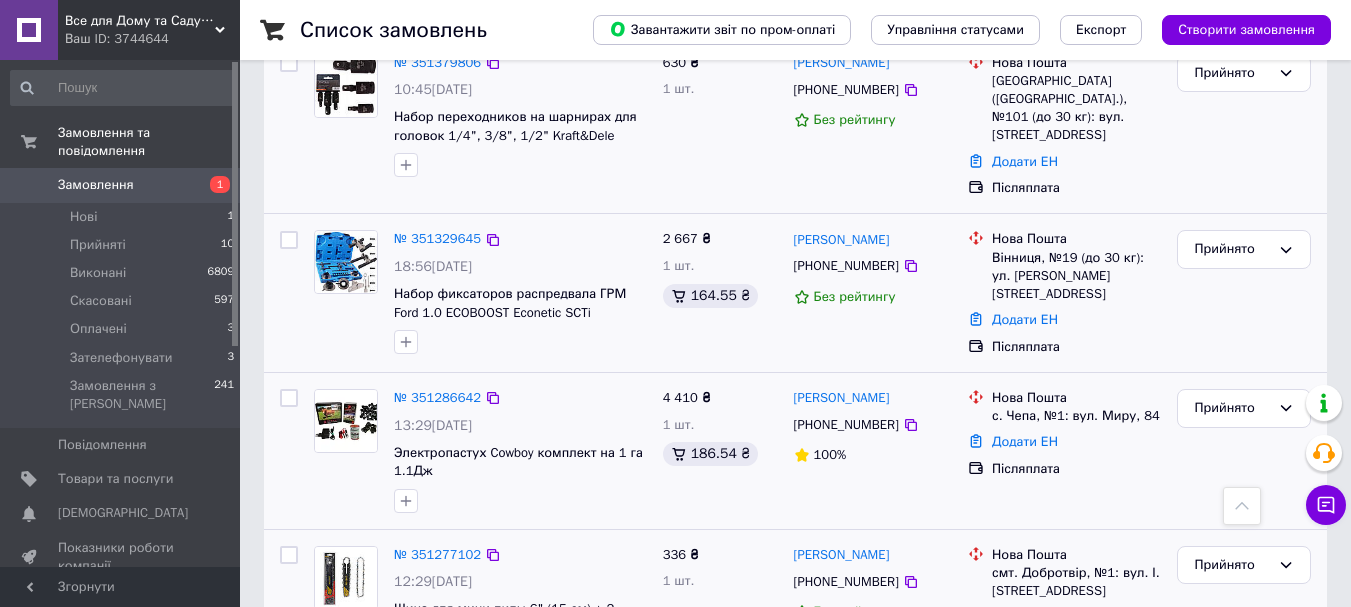 click on "Додати ЕН" at bounding box center [1025, 616] 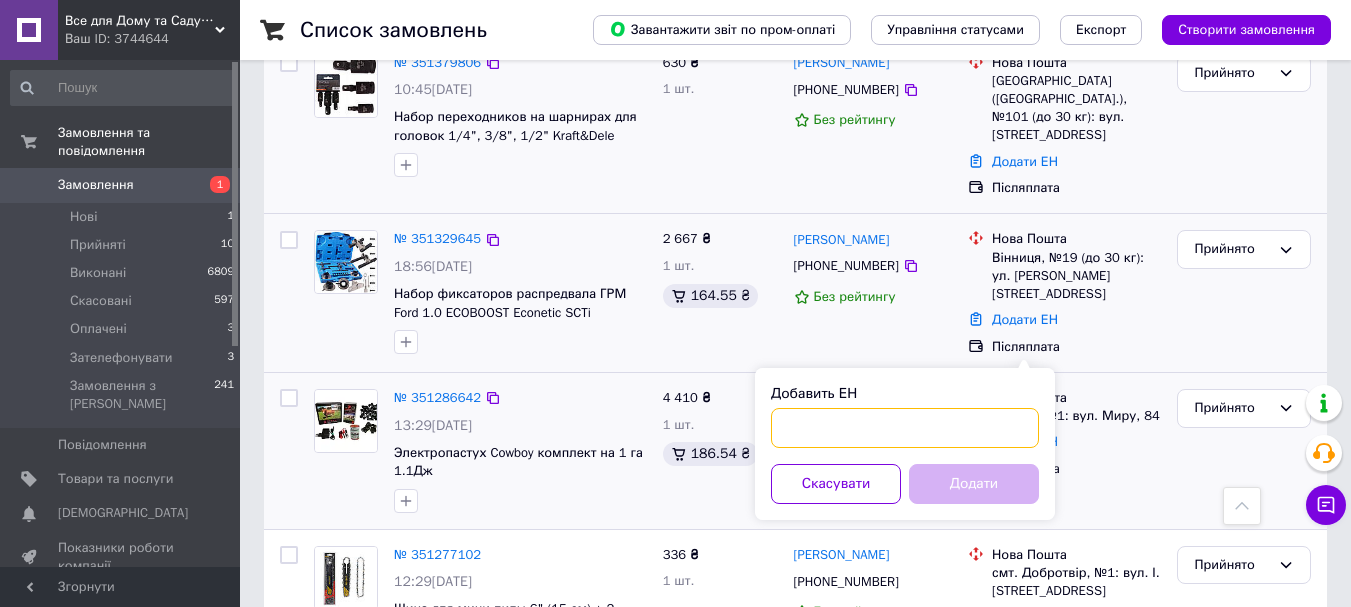 click on "Добавить ЕН" at bounding box center [905, 428] 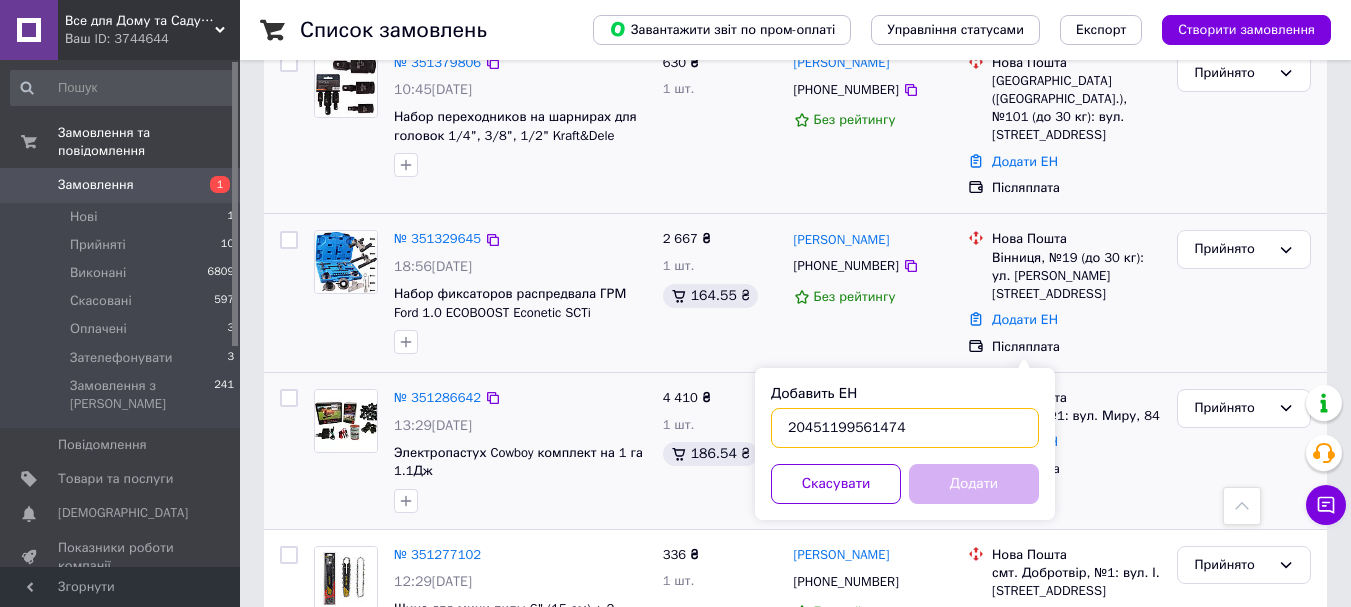 type on "20451199561474" 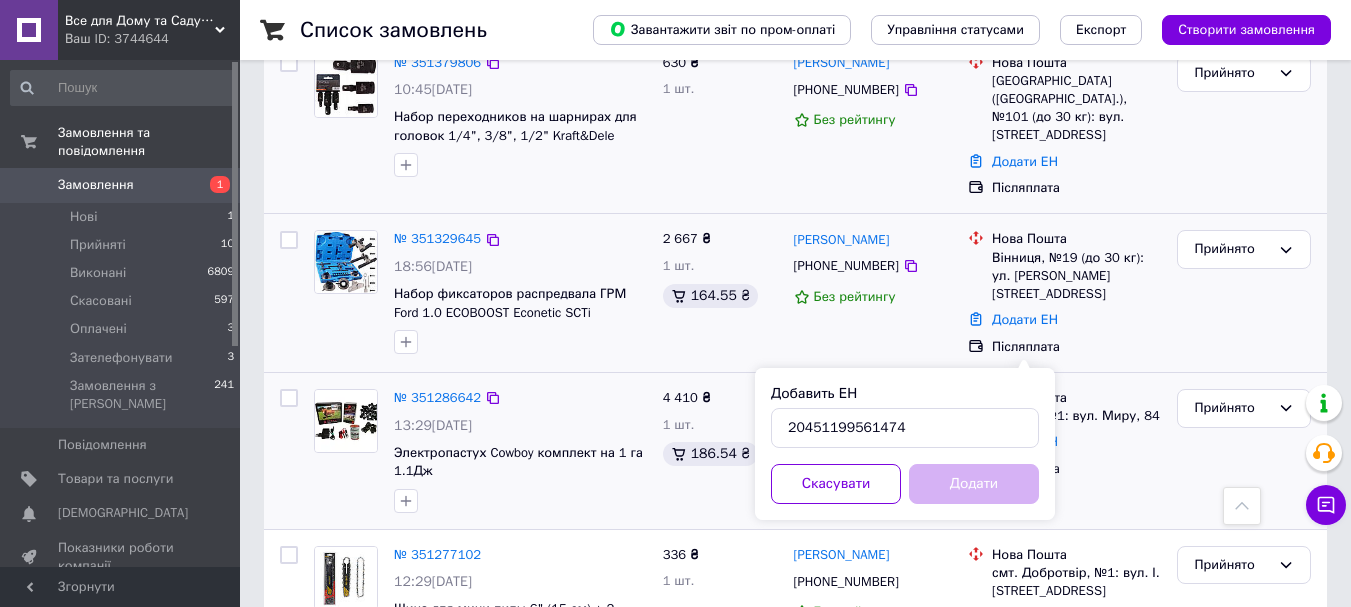 click on "Додати" at bounding box center (974, 484) 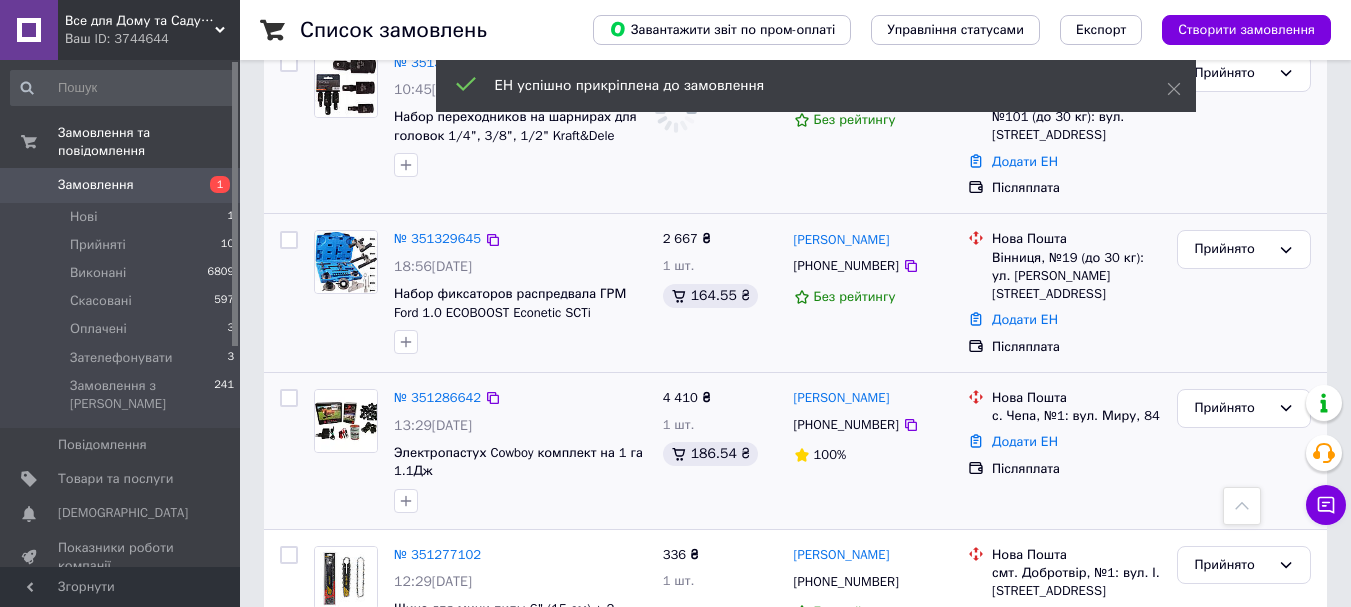 scroll, scrollTop: 6092, scrollLeft: 0, axis: vertical 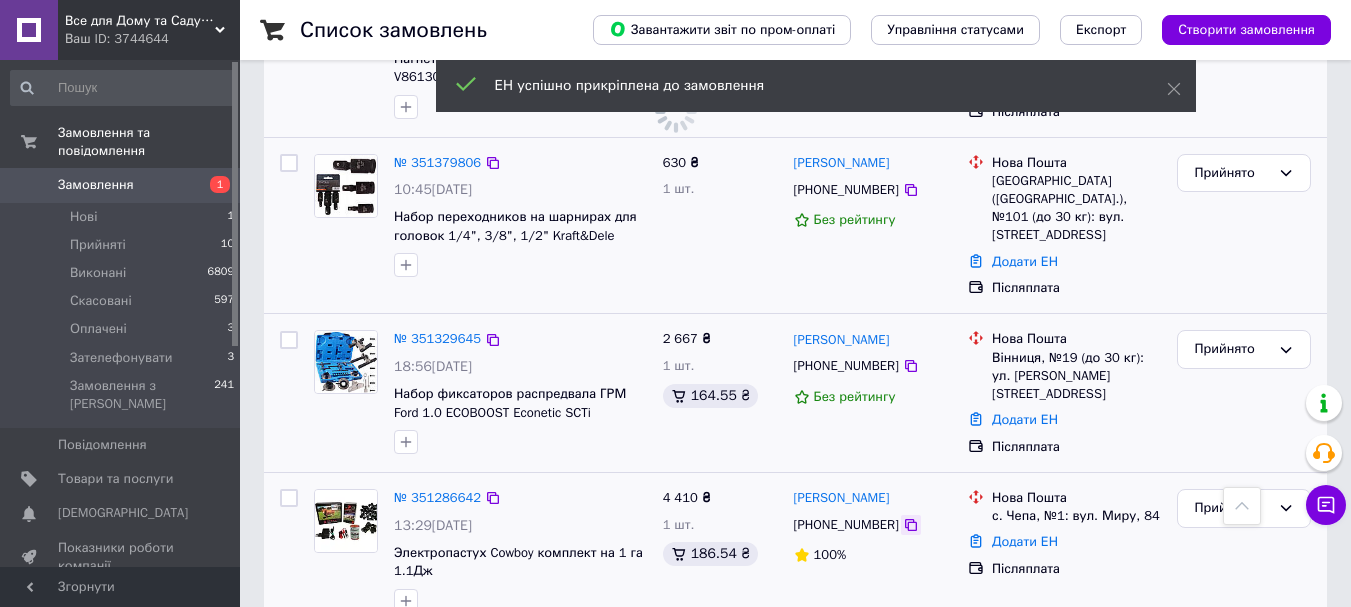 click 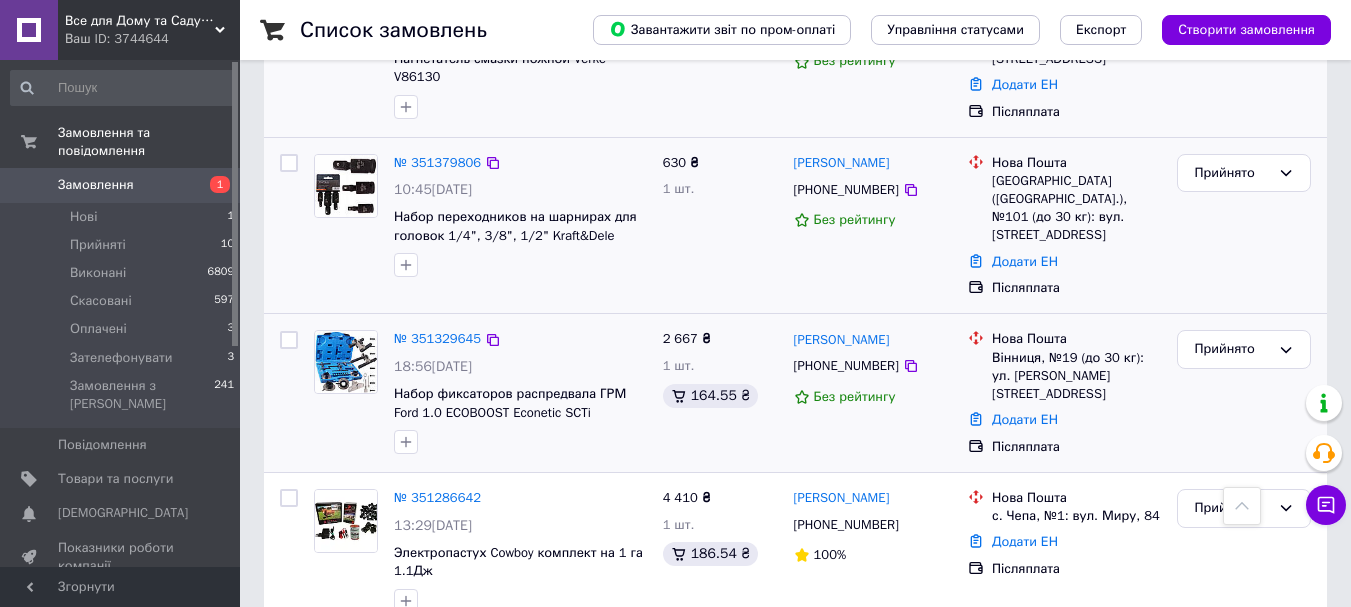 scroll, scrollTop: 5892, scrollLeft: 0, axis: vertical 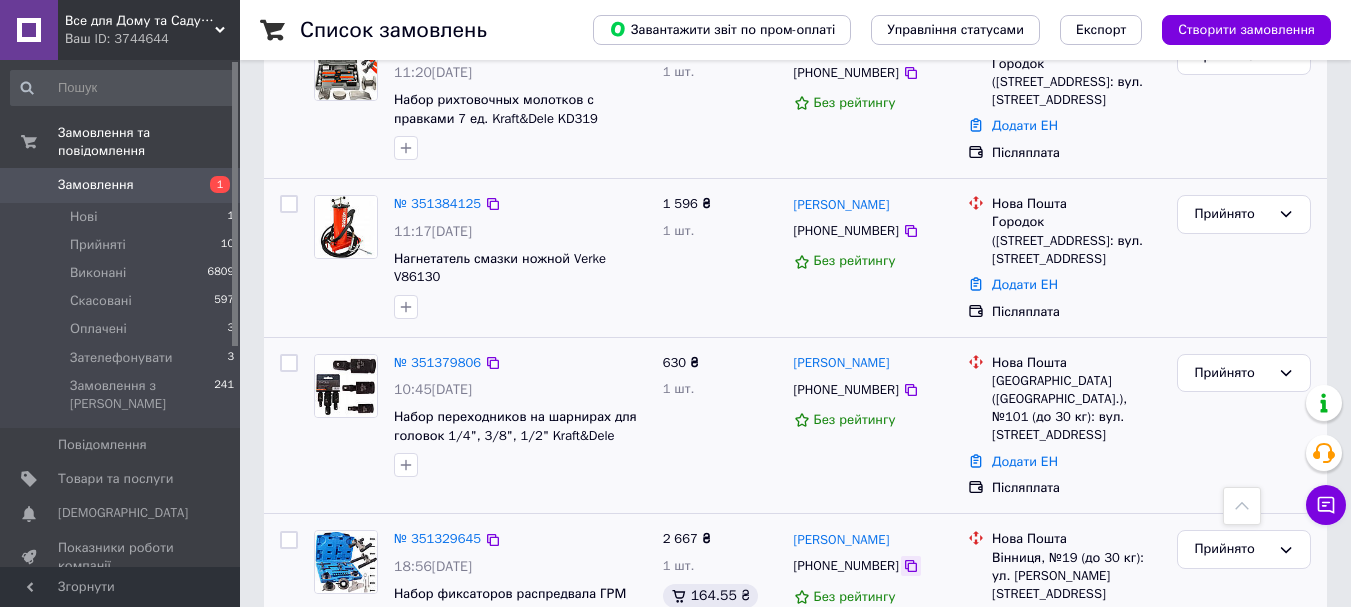click 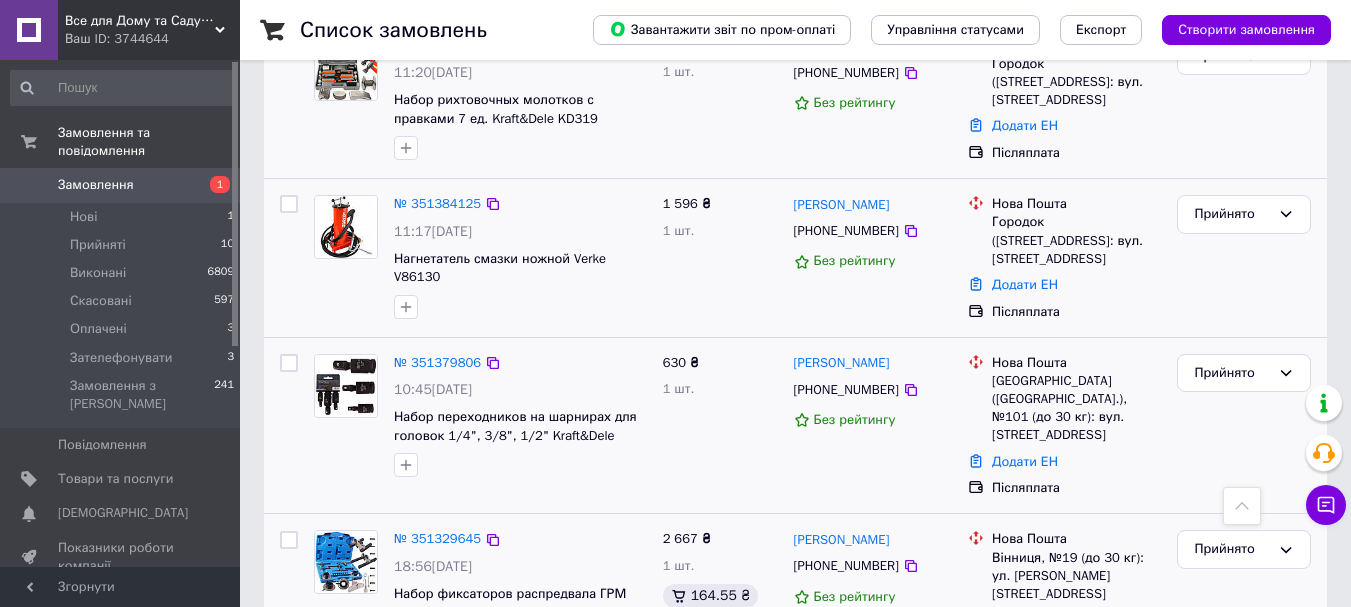 click on "Вінниця, №19 (до 30 кг): ул. Ивана Дзюбы, 4" at bounding box center (1076, 576) 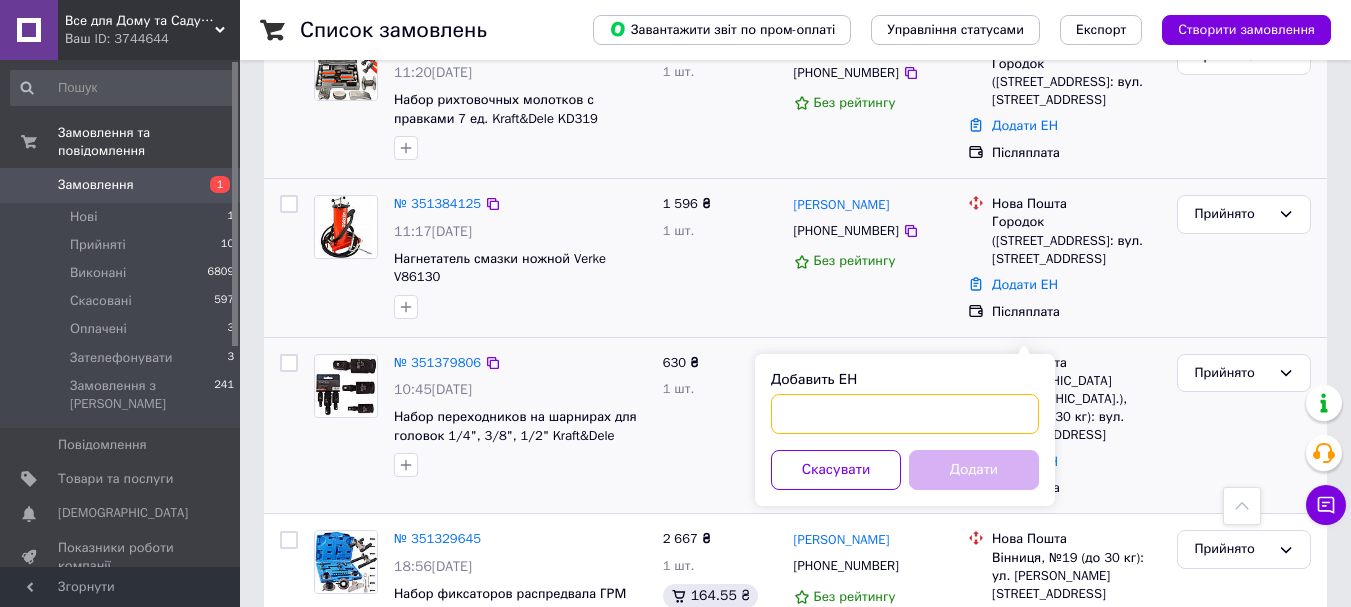 click on "Добавить ЕН" at bounding box center [905, 414] 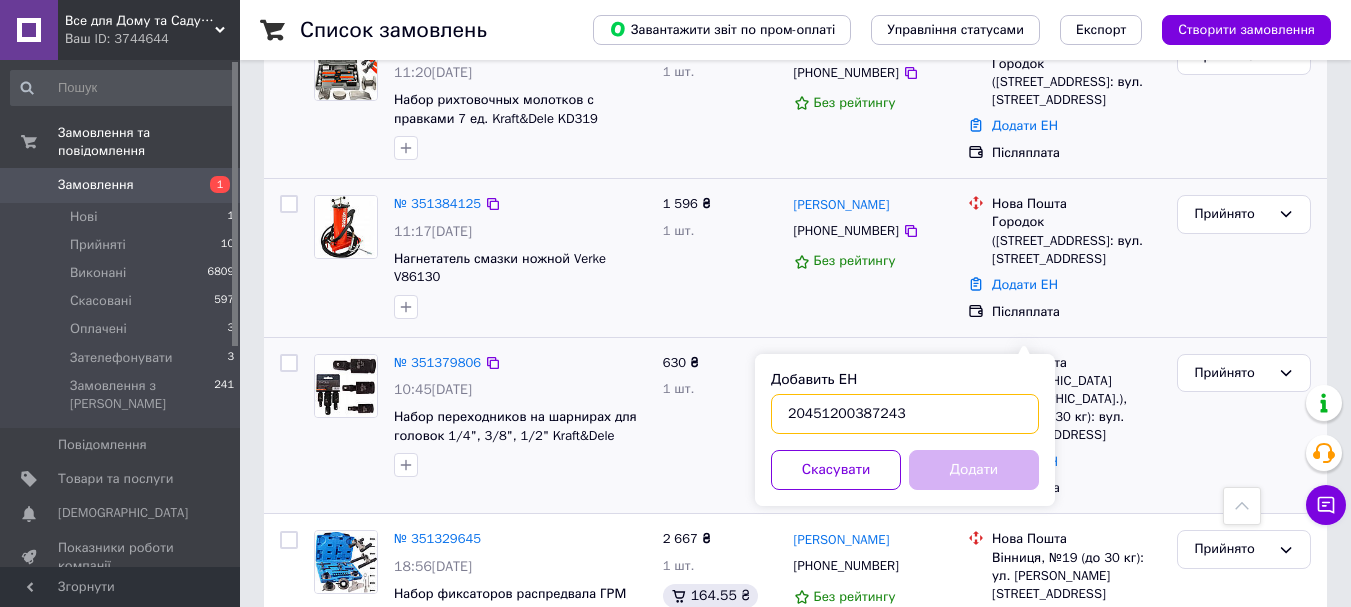 type on "20451200387243" 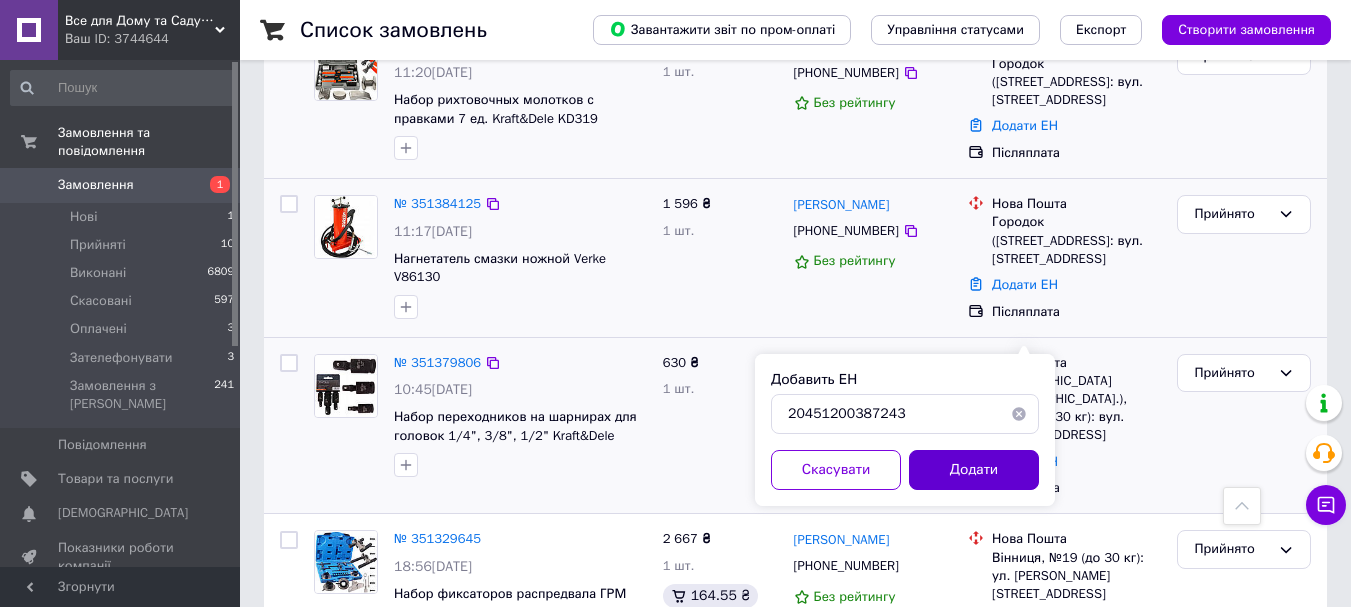 click on "Додати" at bounding box center [974, 470] 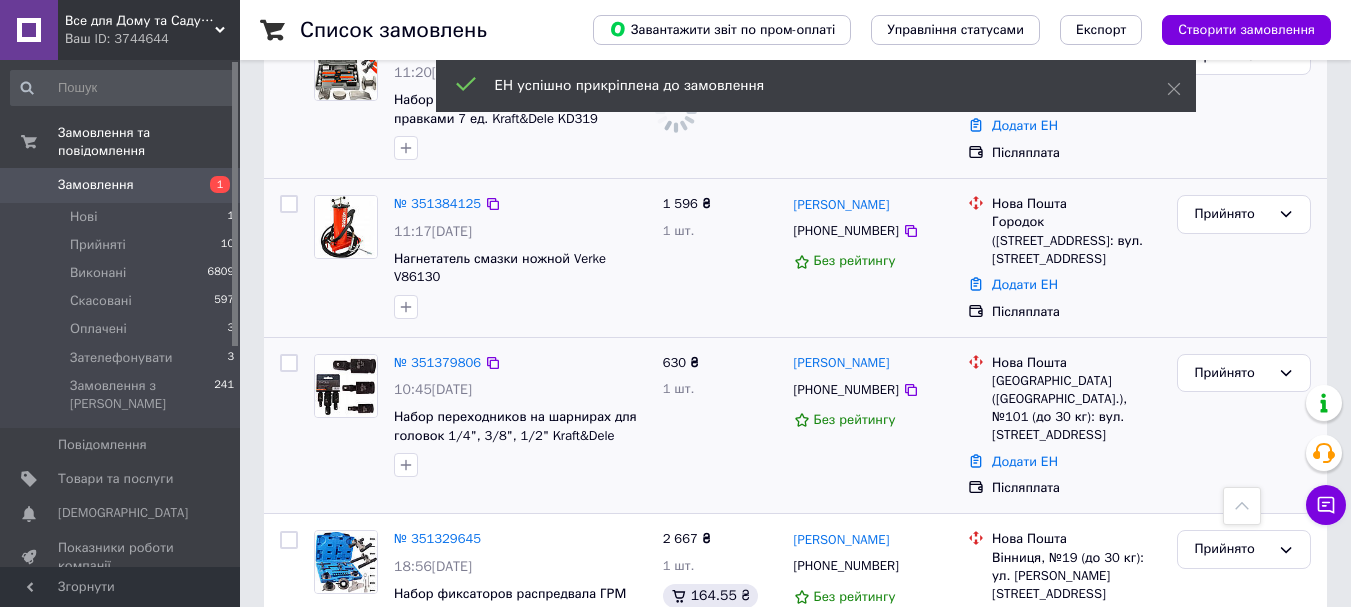 scroll, scrollTop: 5692, scrollLeft: 0, axis: vertical 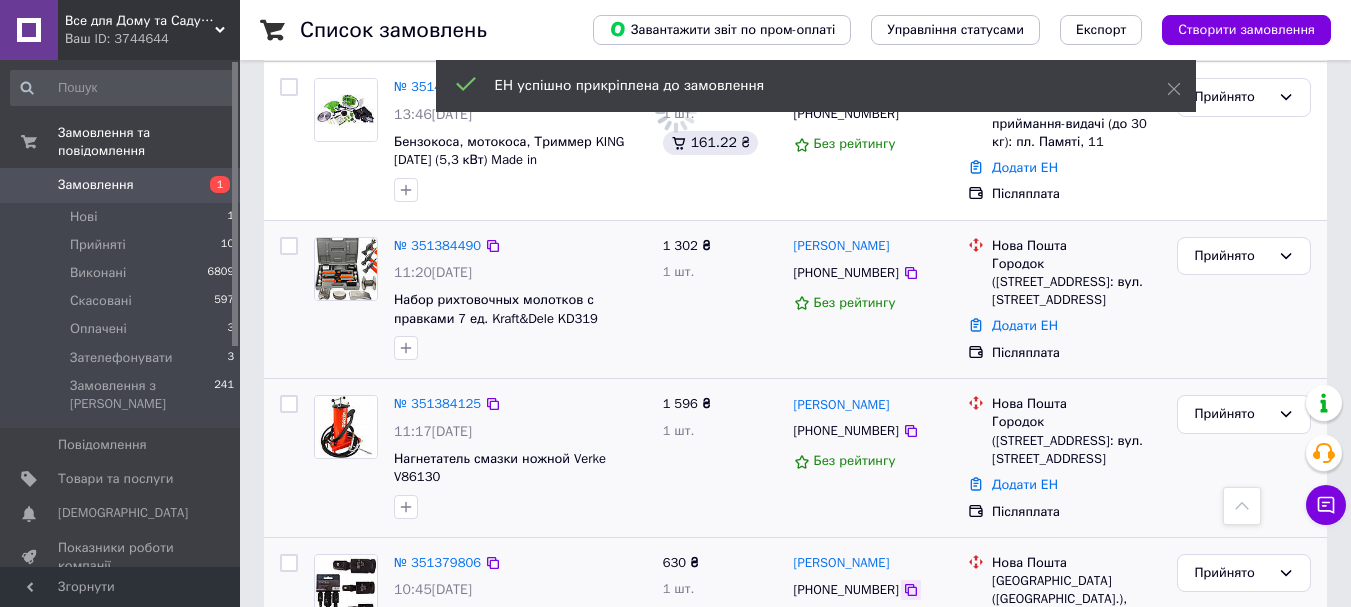 click 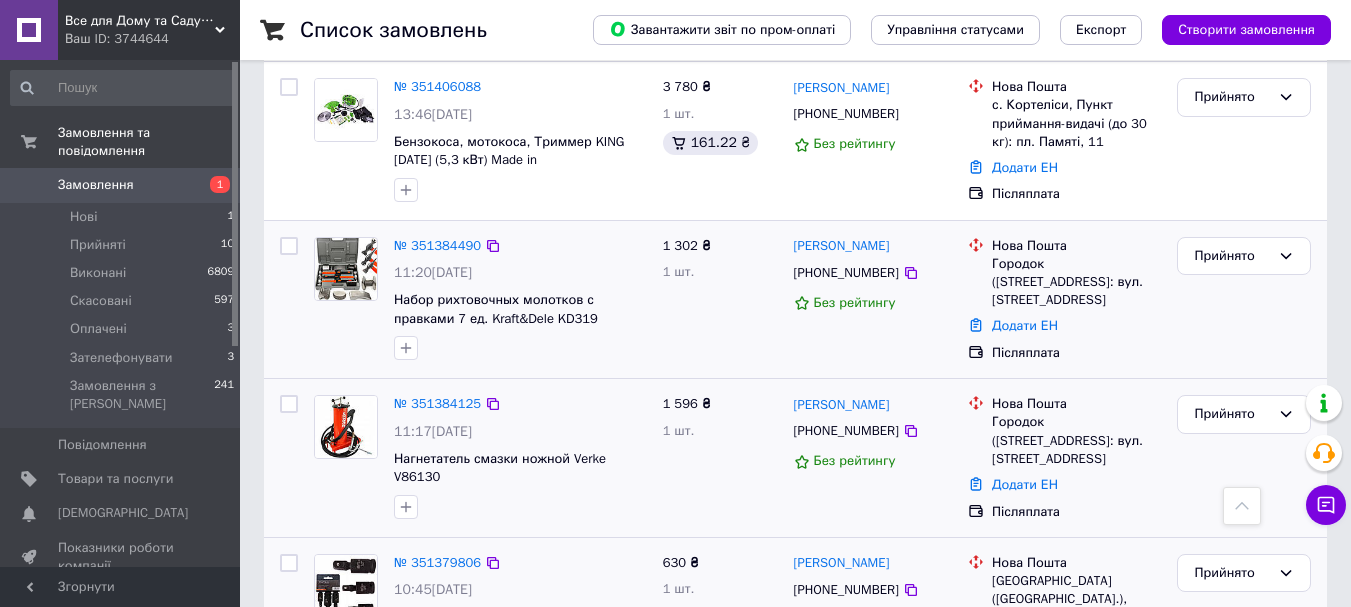 click on "Додати ЕН" at bounding box center (1025, 661) 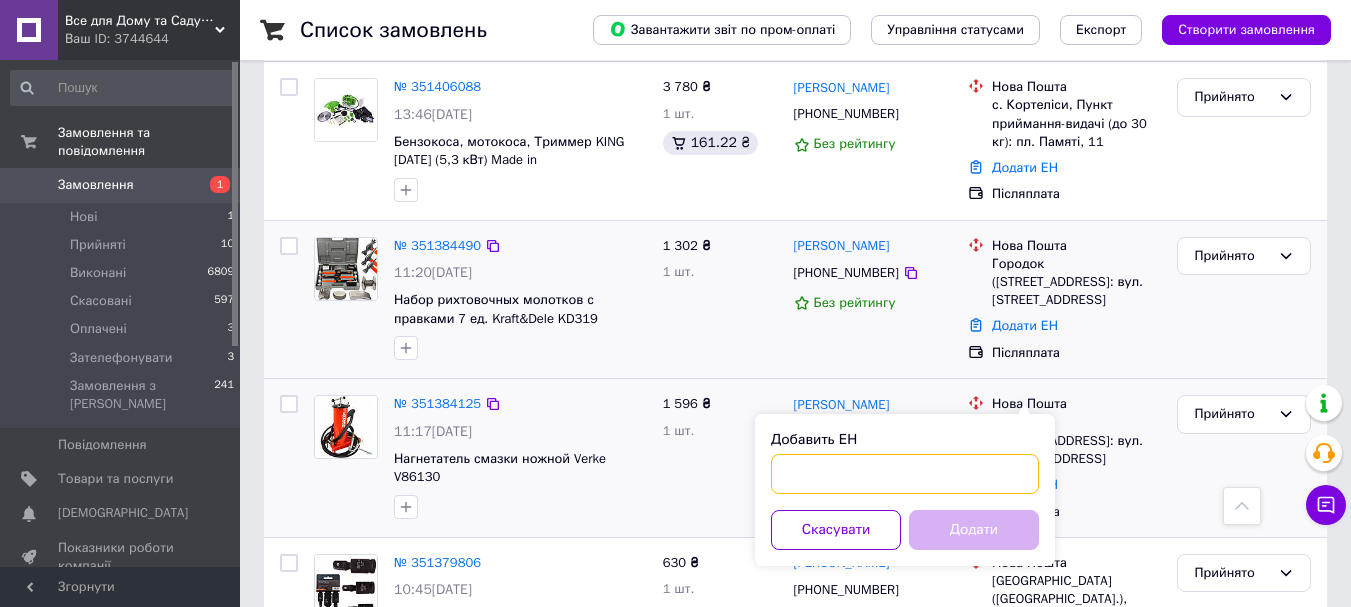 click on "Добавить ЕН" at bounding box center (905, 474) 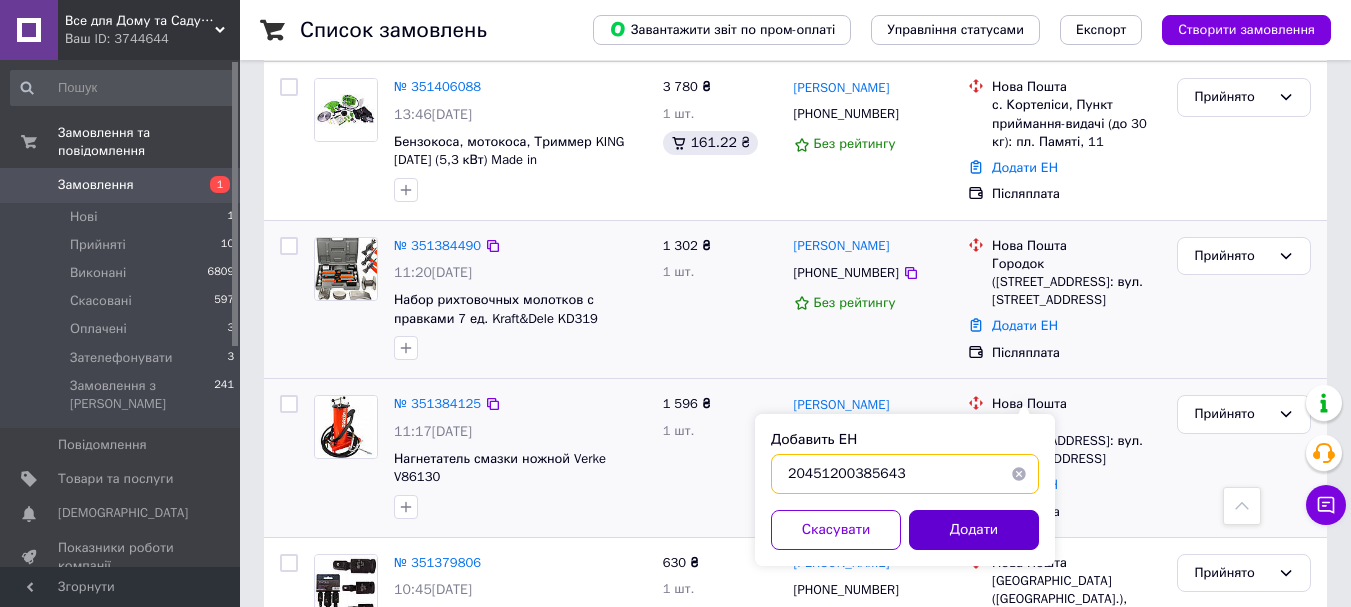 type on "20451200385643" 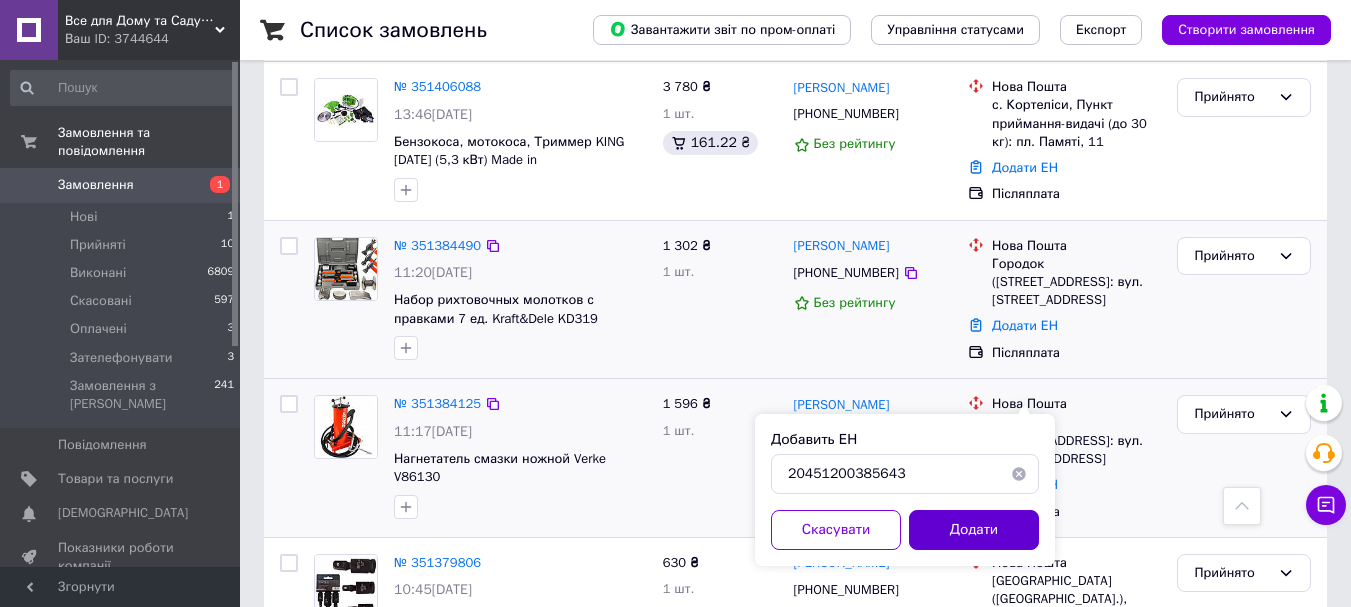 click on "Додати" at bounding box center [974, 530] 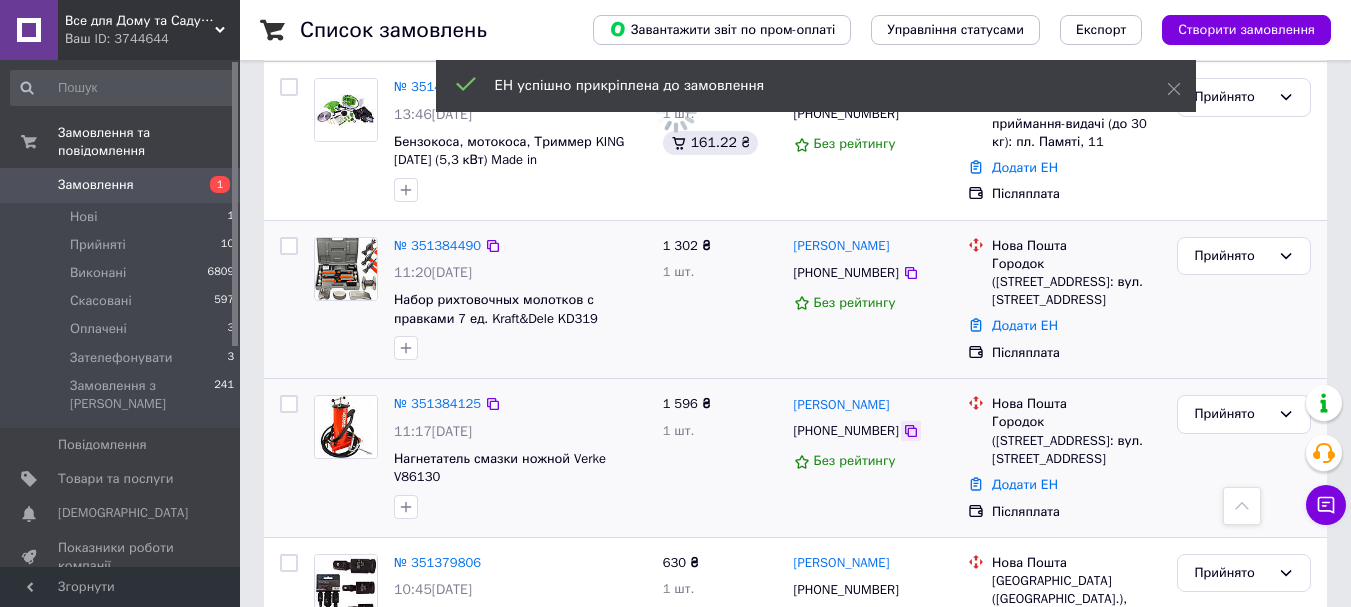 click 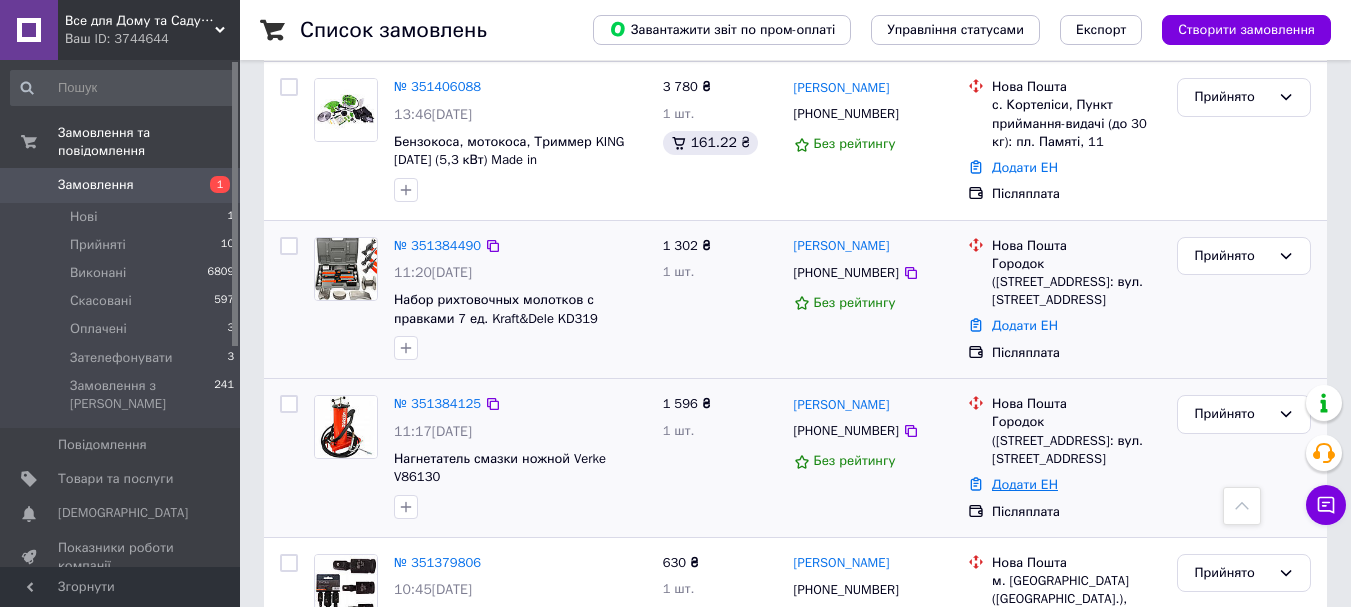 click on "Додати ЕН" at bounding box center [1025, 484] 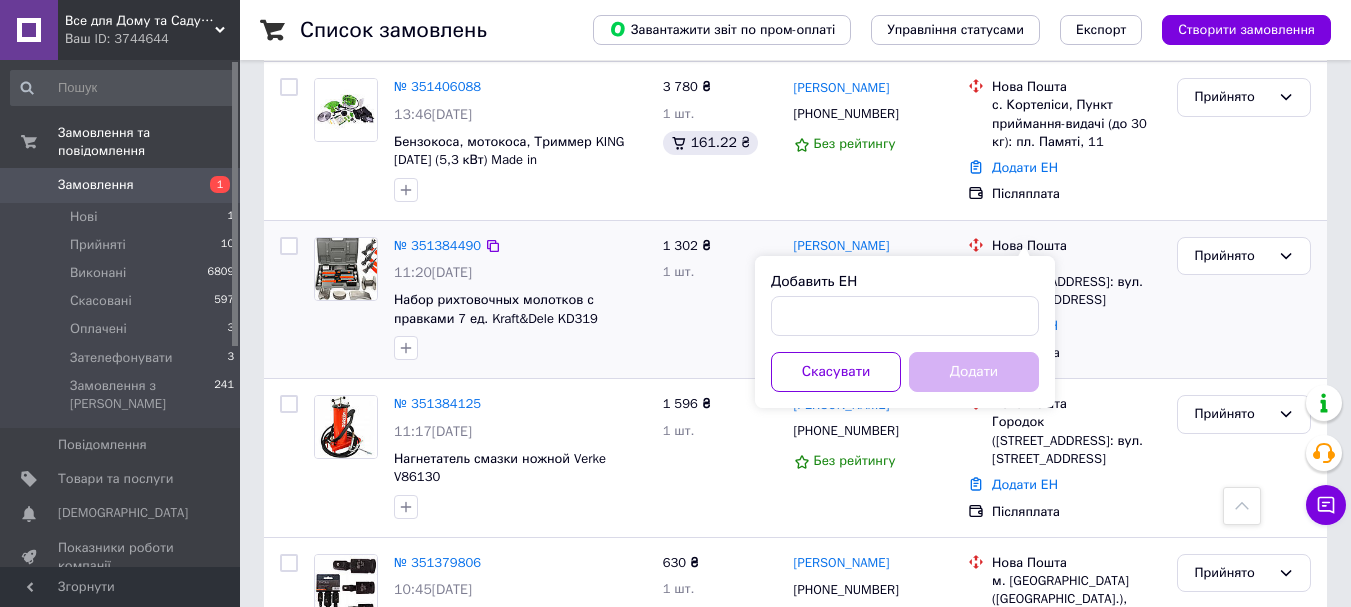 click on "Добавить ЕН Скасувати Додати" at bounding box center [905, 332] 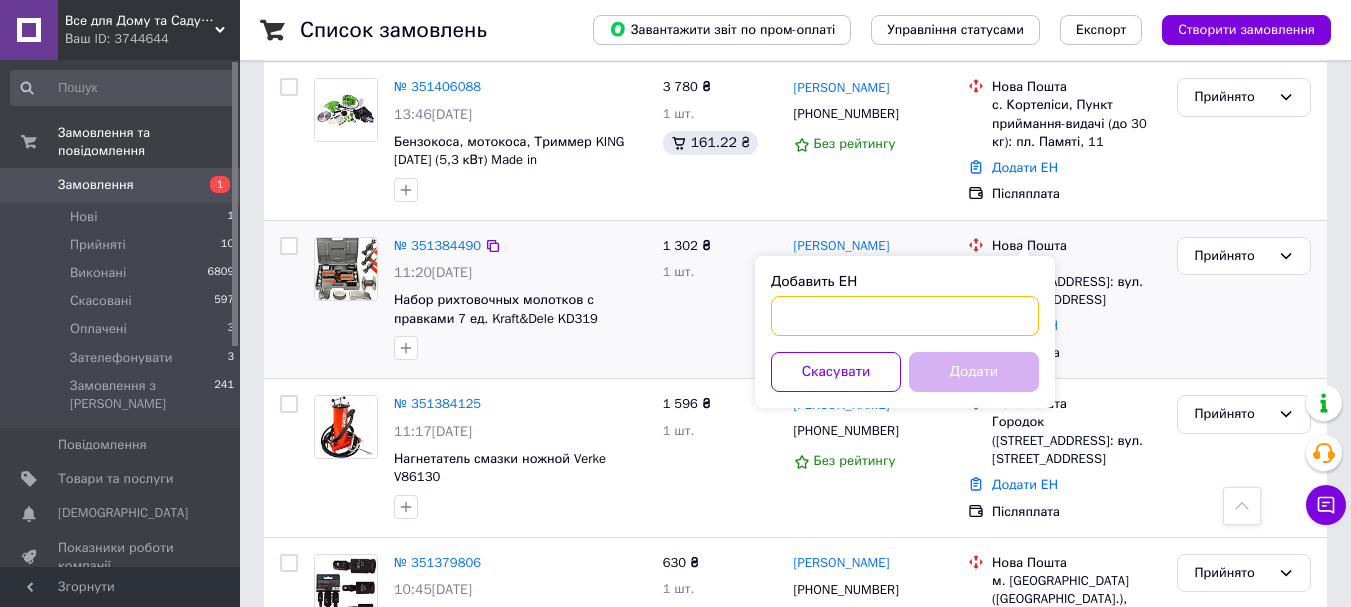 click on "Добавить ЕН" at bounding box center (905, 316) 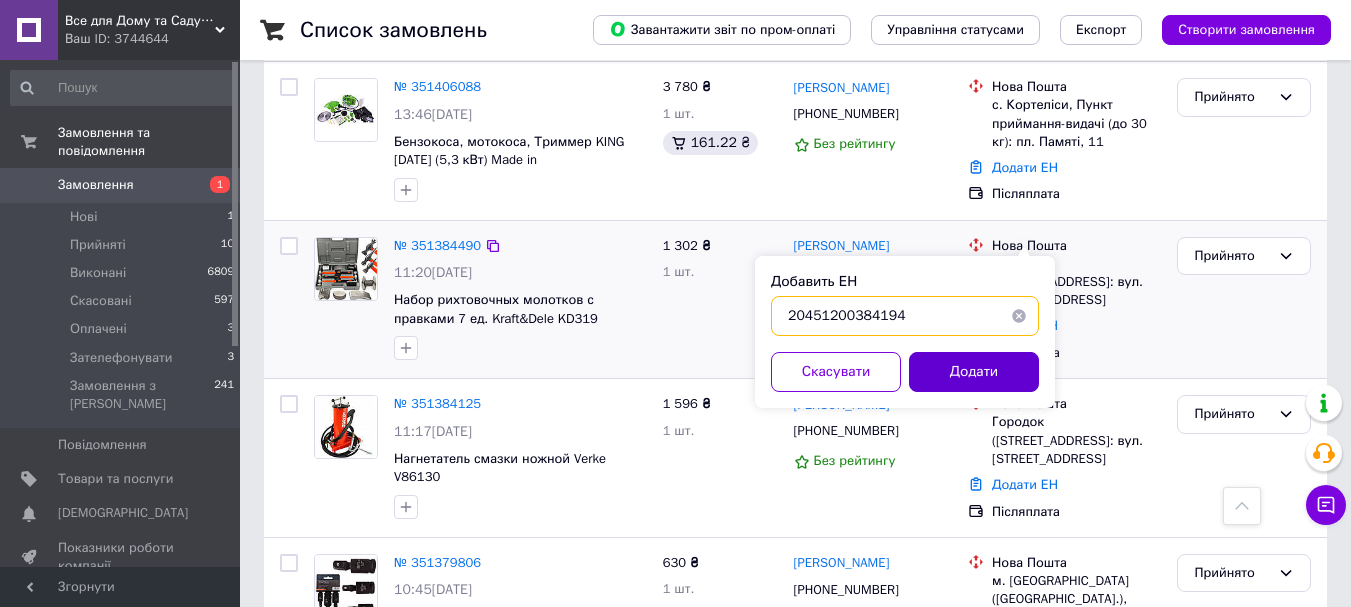 type on "20451200384194" 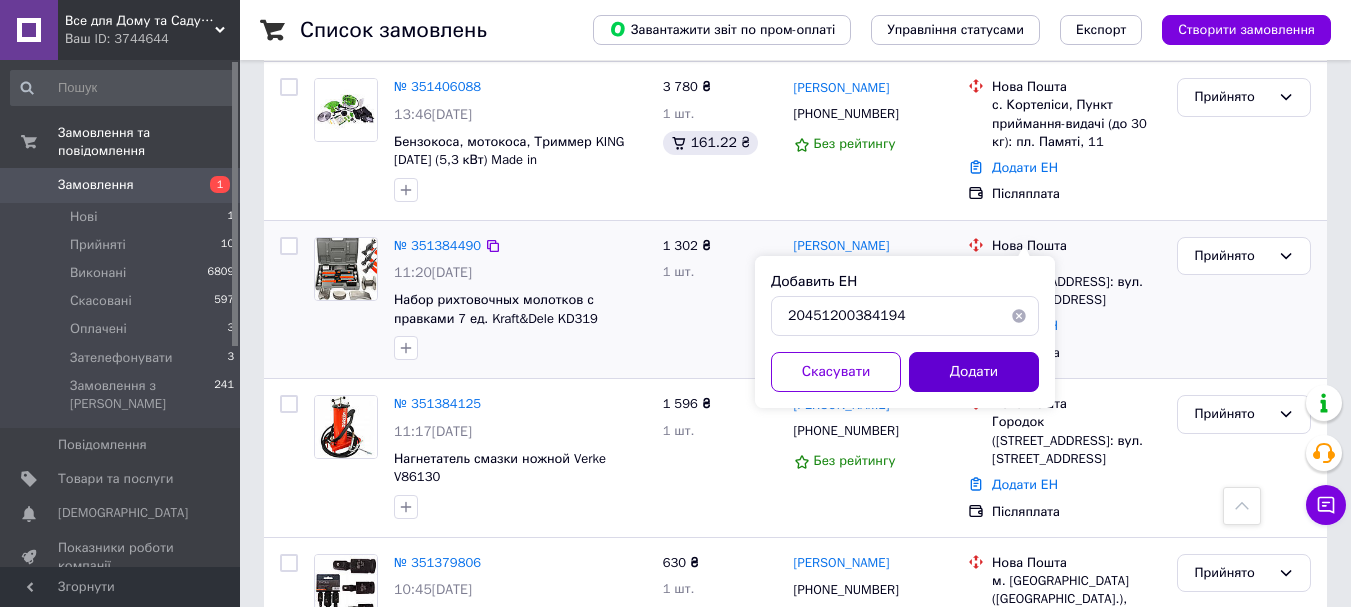 click on "Додати" at bounding box center [974, 372] 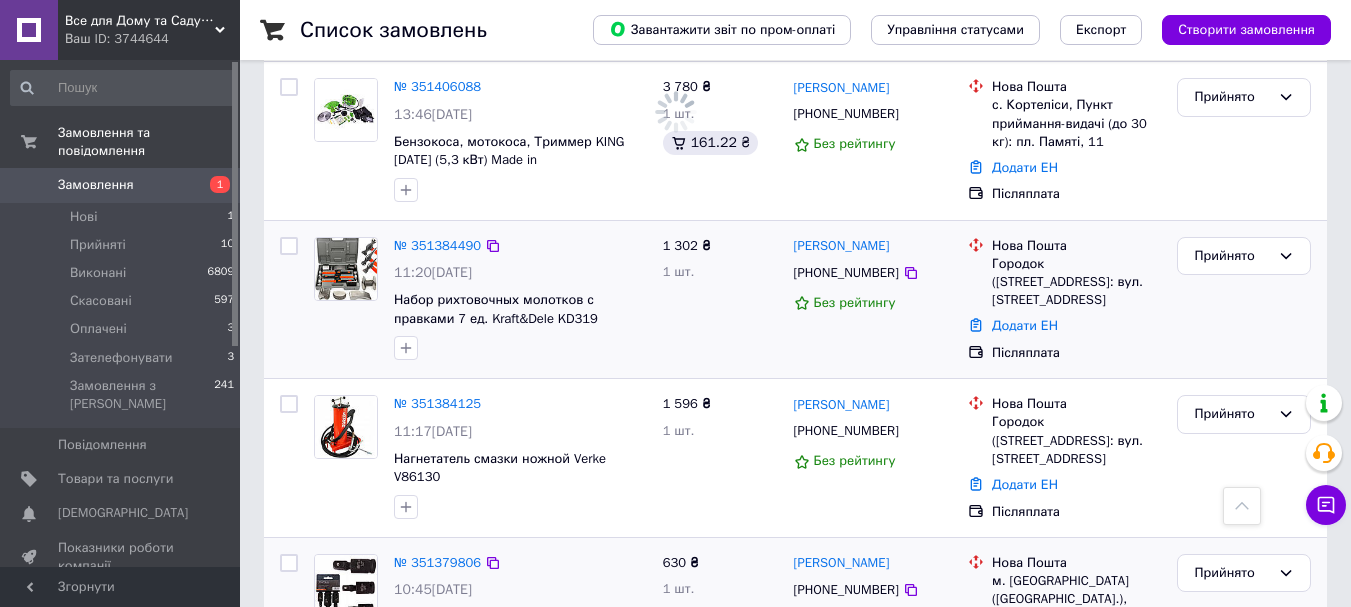 scroll, scrollTop: 5592, scrollLeft: 0, axis: vertical 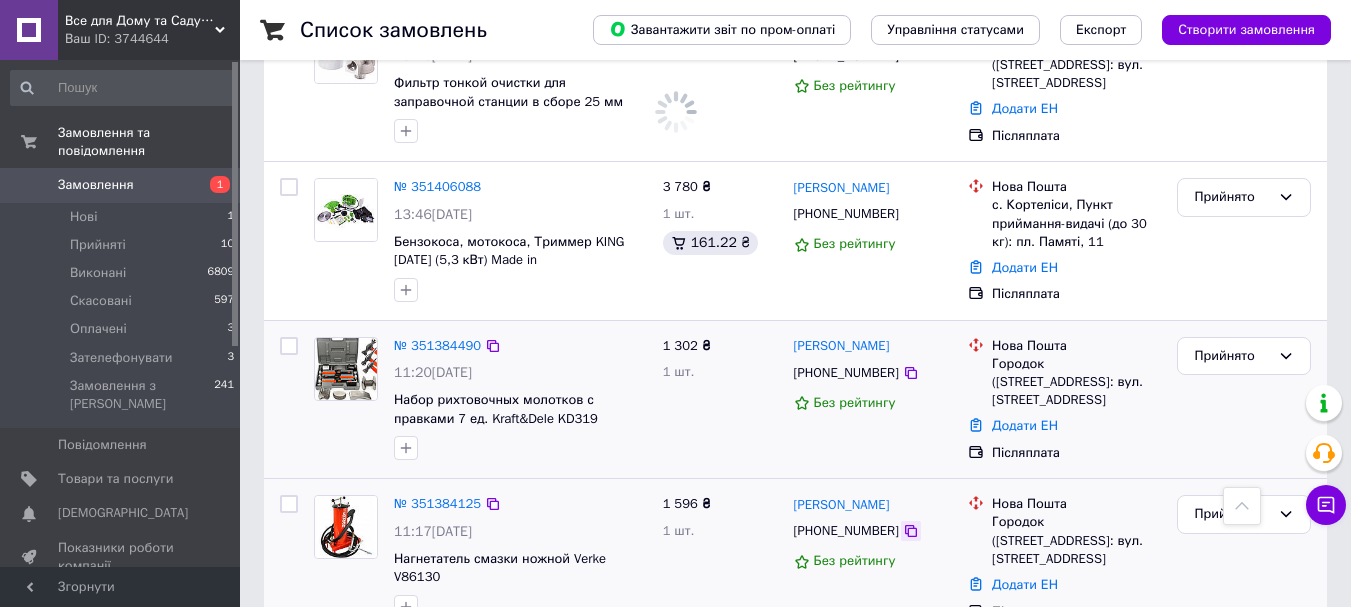 click 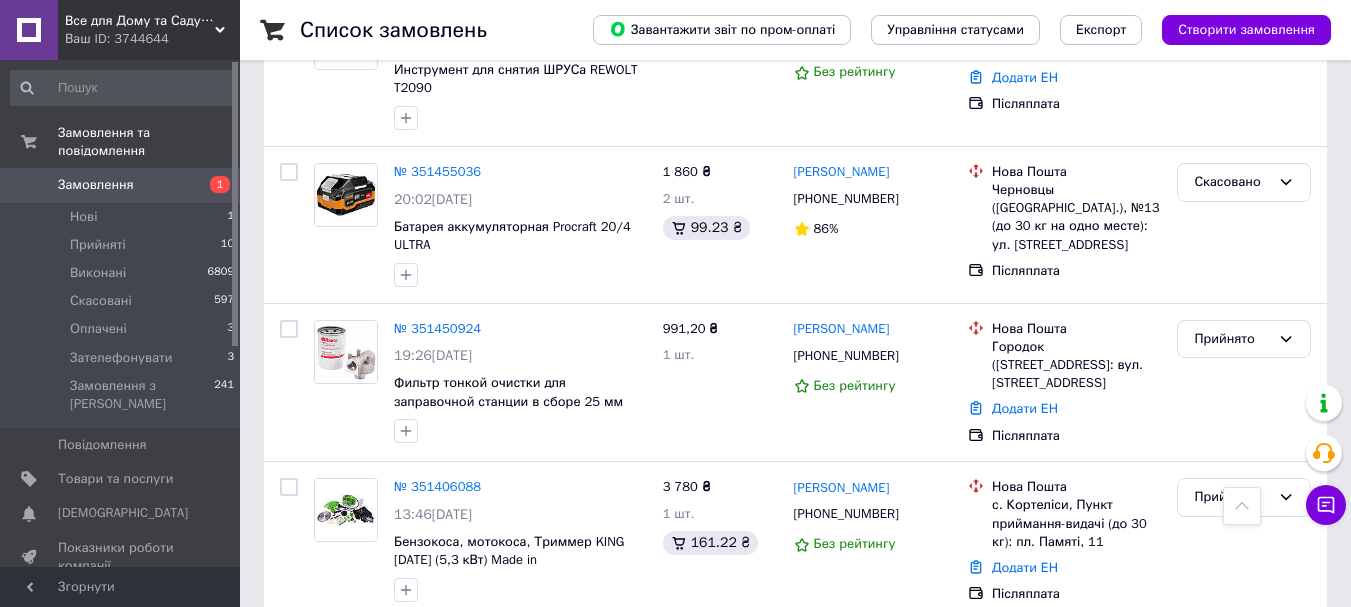scroll, scrollTop: 5392, scrollLeft: 0, axis: vertical 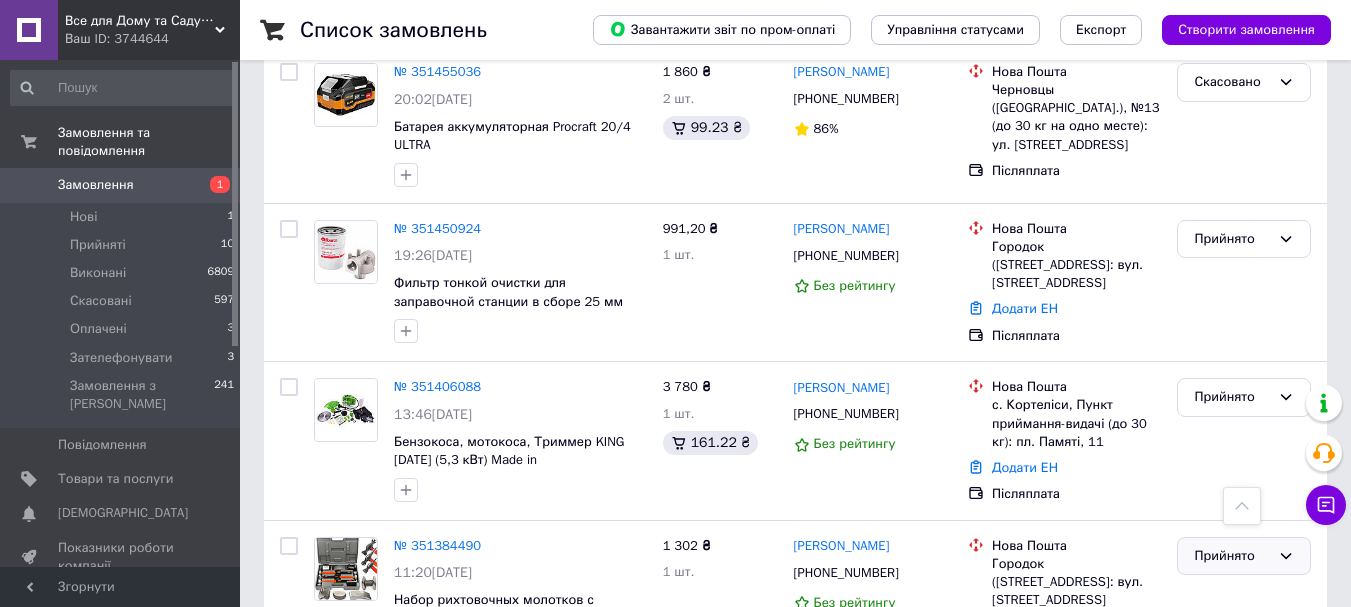 click on "Прийнято" at bounding box center (1232, 556) 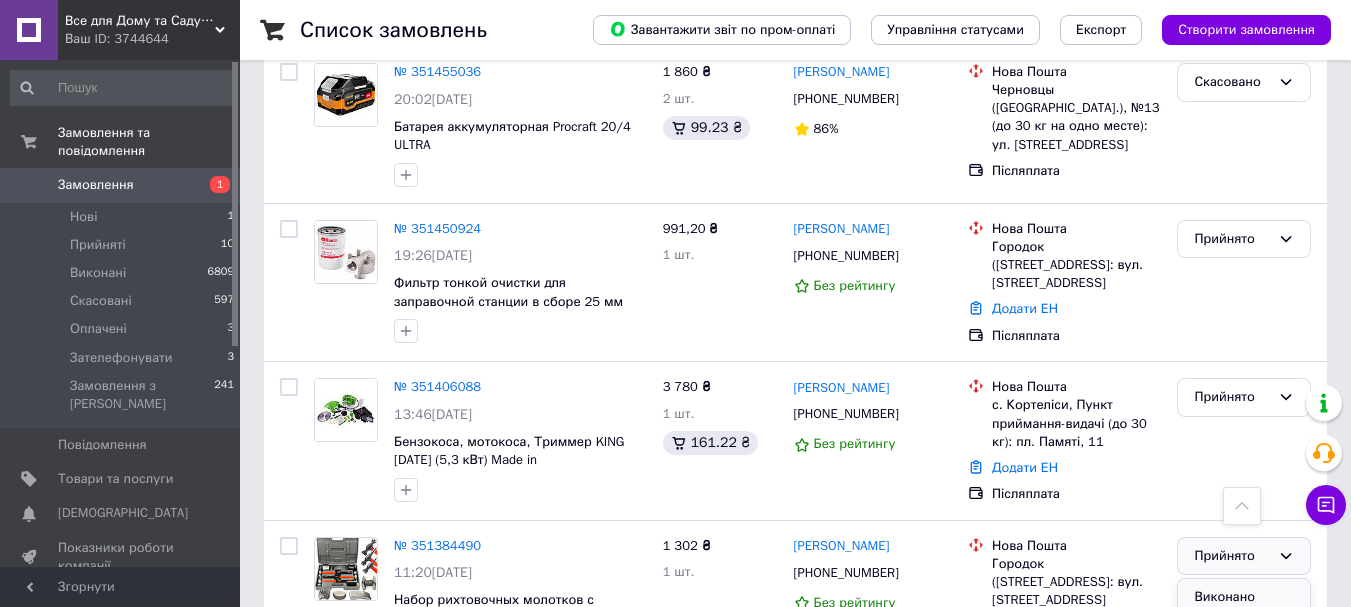 click on "Виконано" at bounding box center (1244, 597) 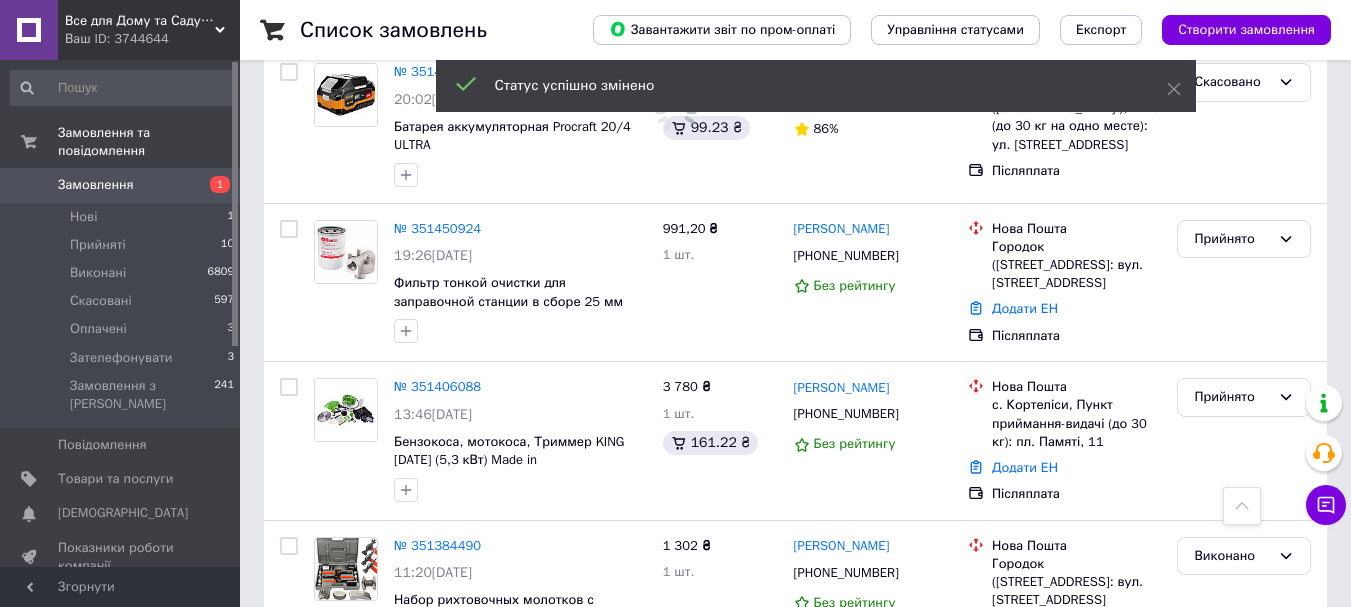click on "Прийнято" at bounding box center [1232, 714] 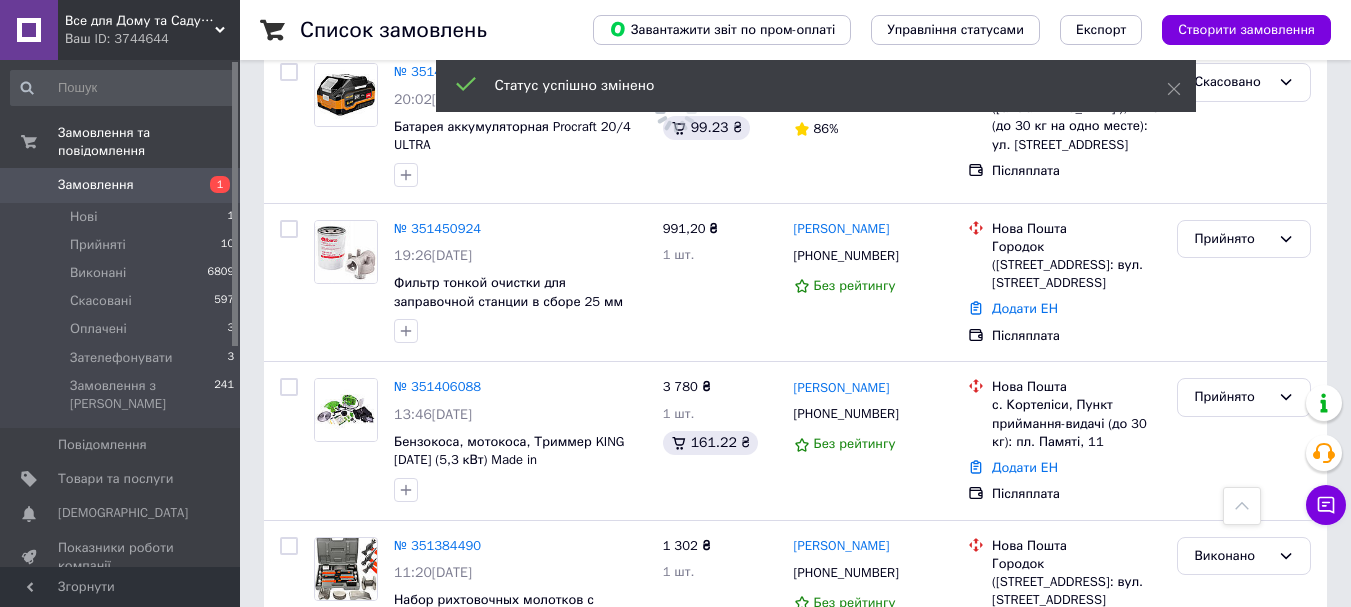 click on "Виконано" at bounding box center [1244, 756] 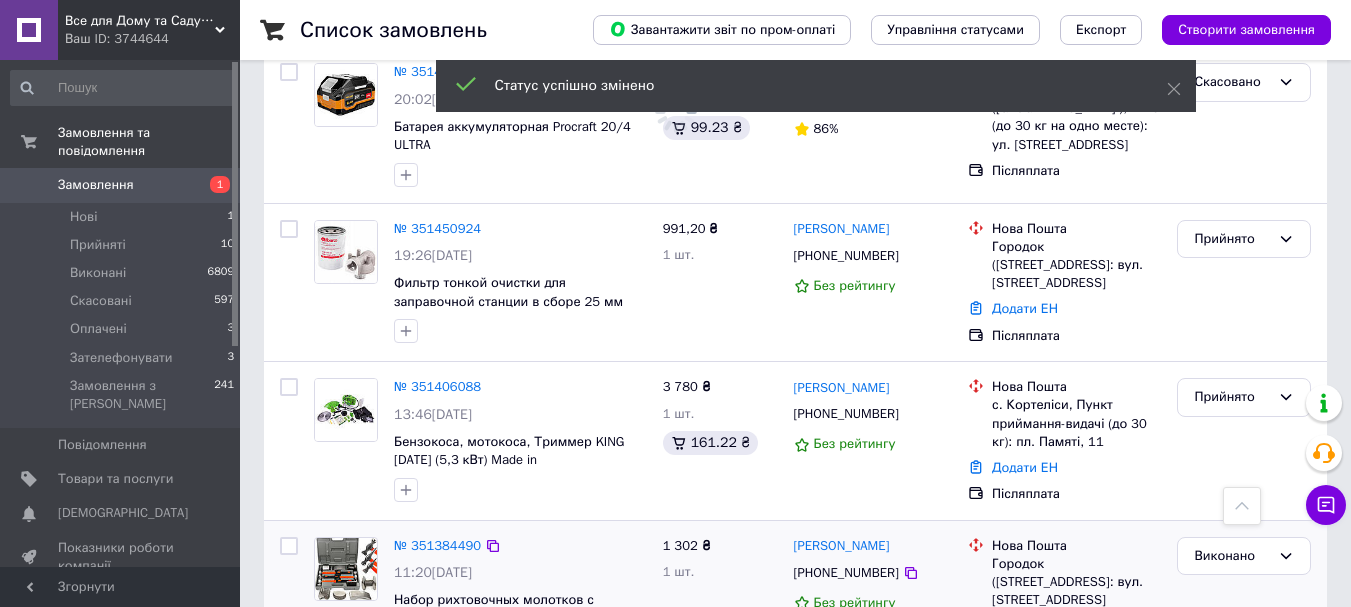 scroll, scrollTop: 5292, scrollLeft: 0, axis: vertical 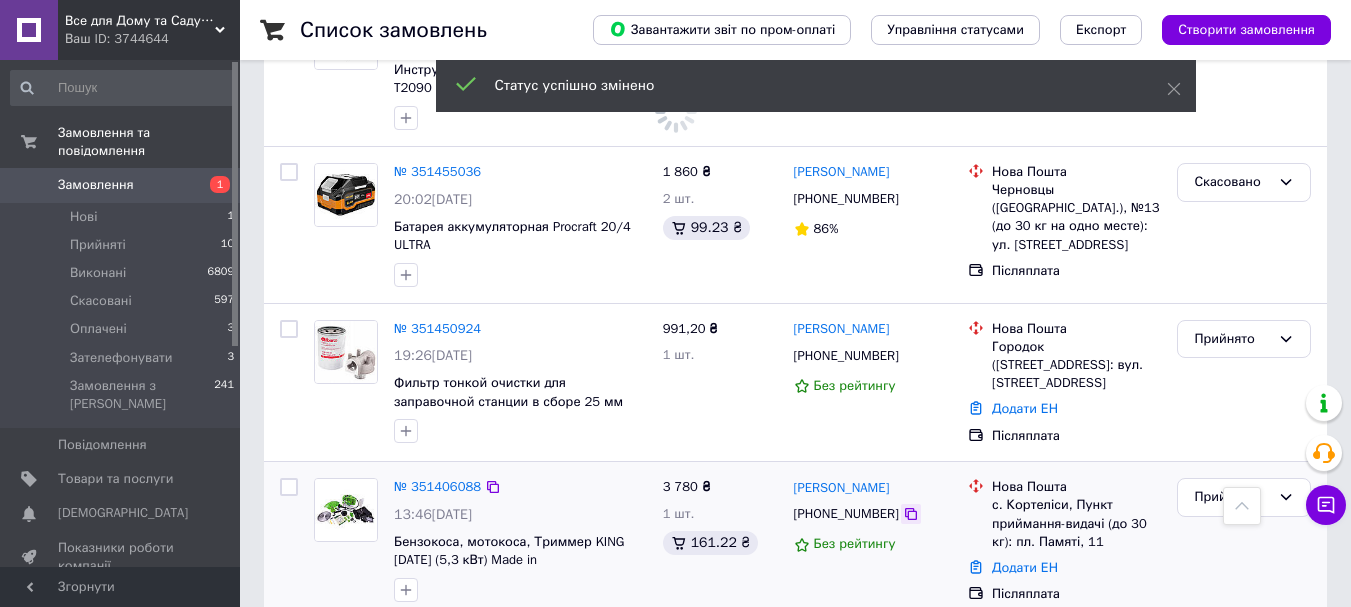 click 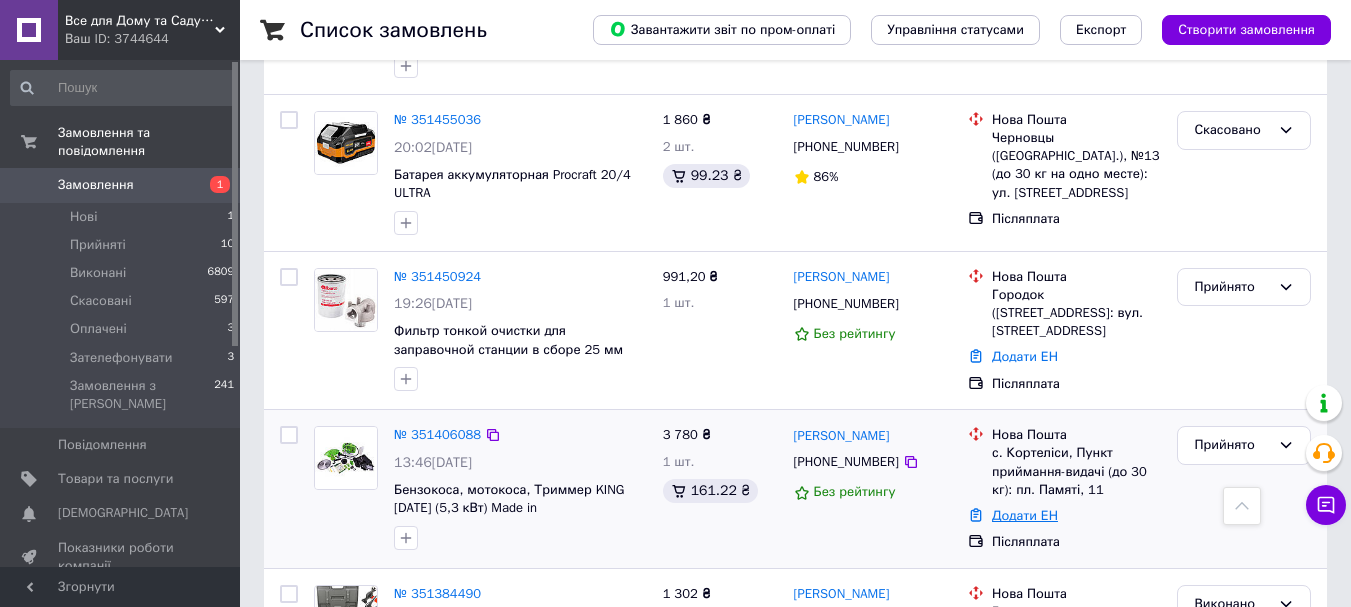 click on "Додати ЕН" at bounding box center [1025, 515] 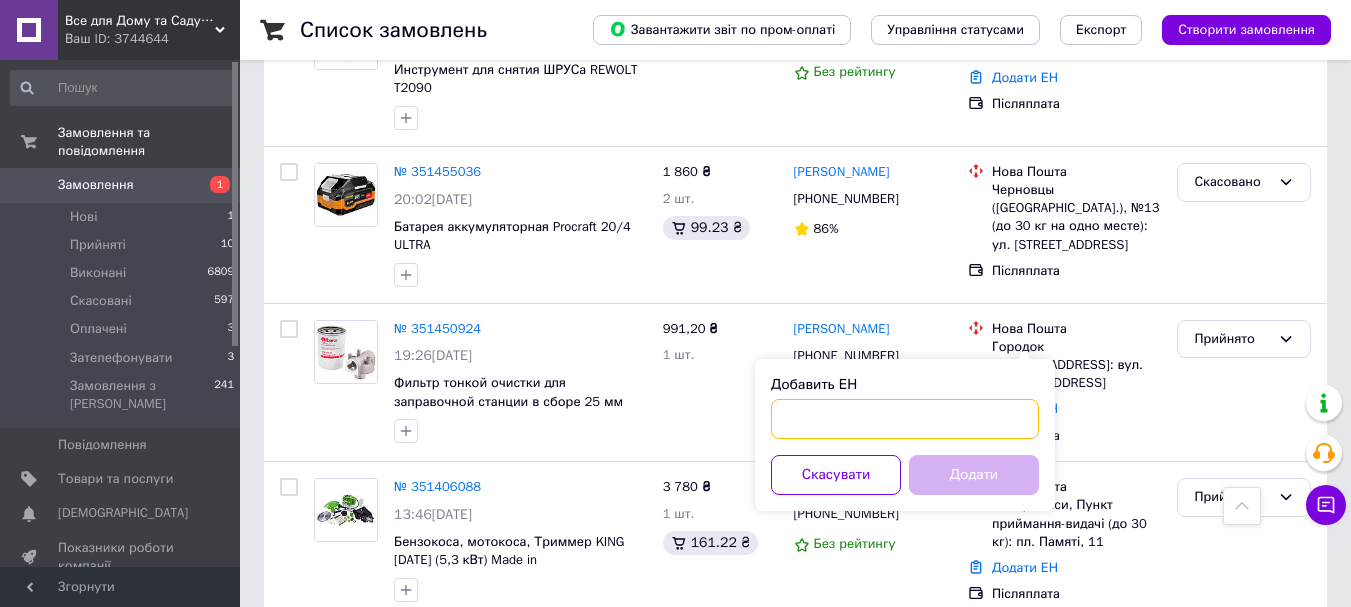 drag, startPoint x: 899, startPoint y: 423, endPoint x: 913, endPoint y: 449, distance: 29.529646 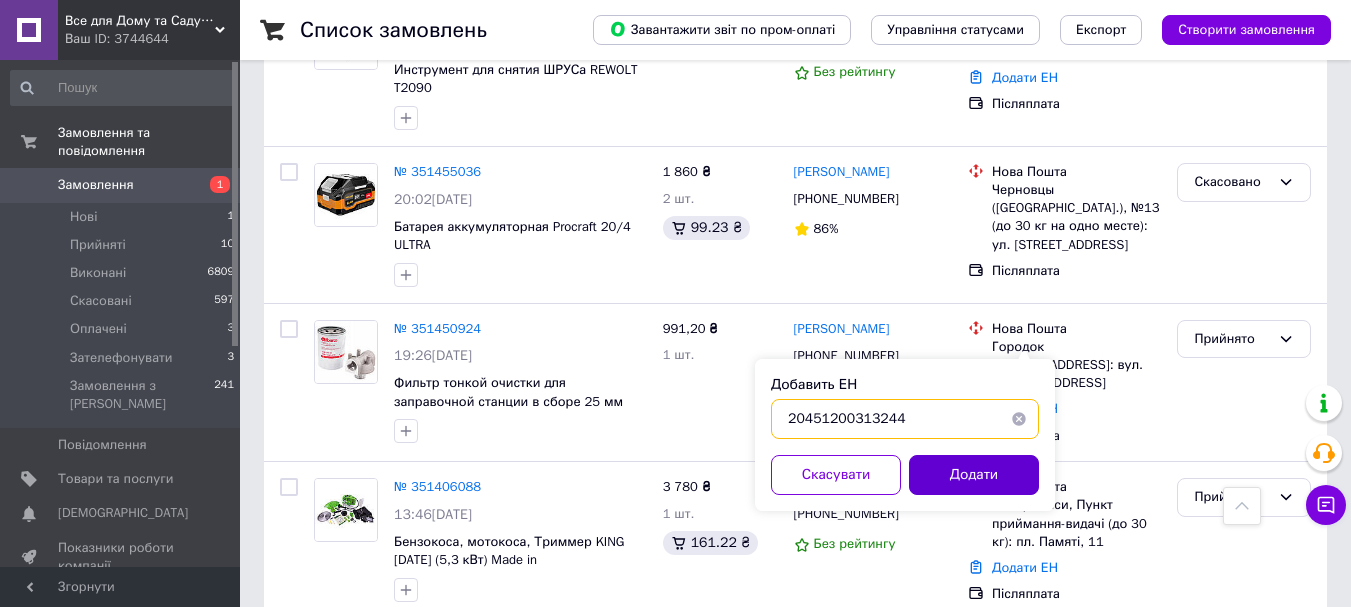 type on "20451200313244" 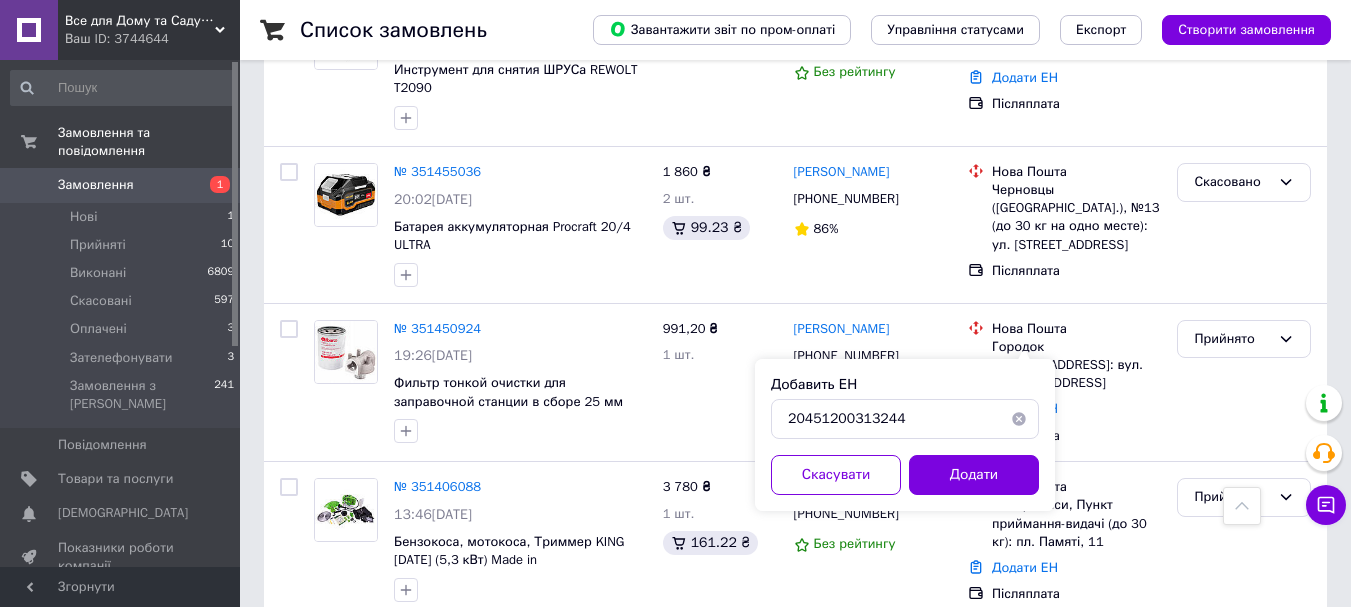 drag, startPoint x: 940, startPoint y: 473, endPoint x: 1003, endPoint y: 501, distance: 68.942 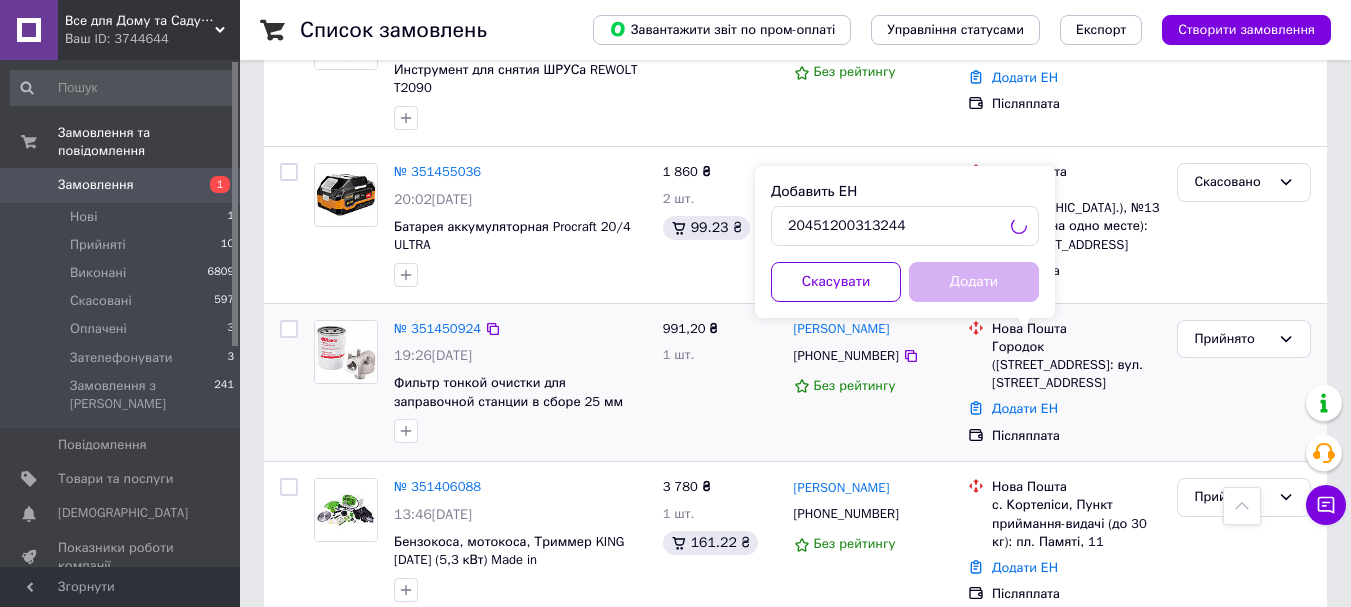 scroll, scrollTop: 5092, scrollLeft: 0, axis: vertical 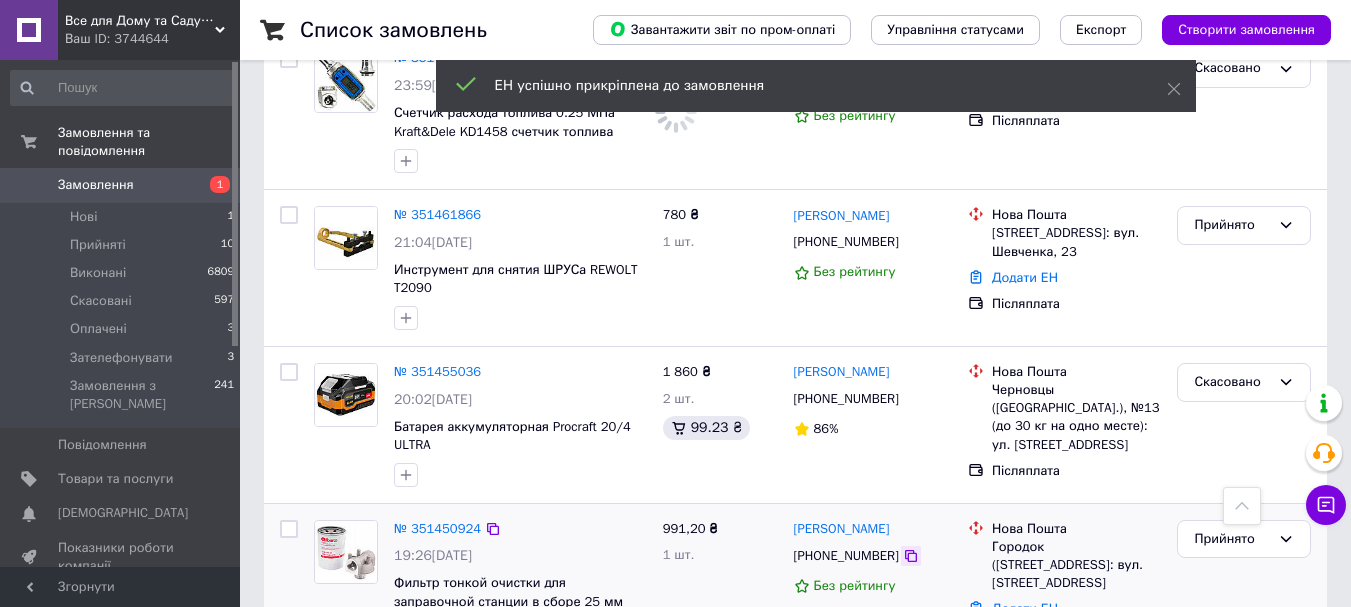 click 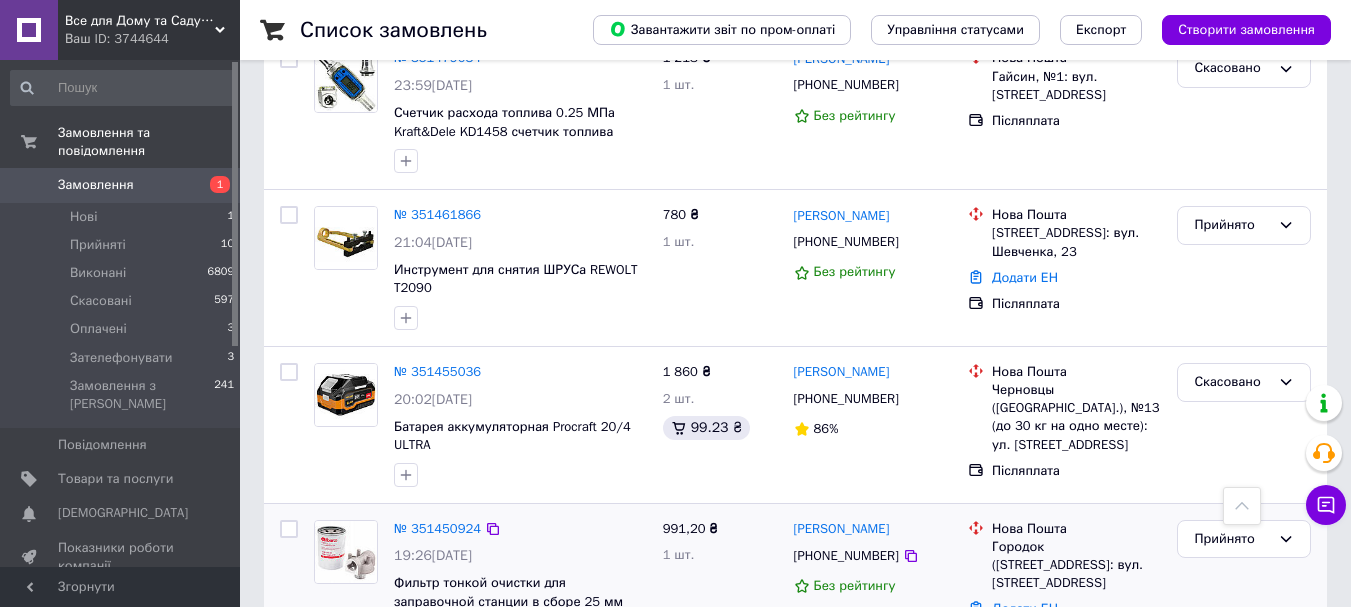 click on "Додати ЕН" at bounding box center [1025, 608] 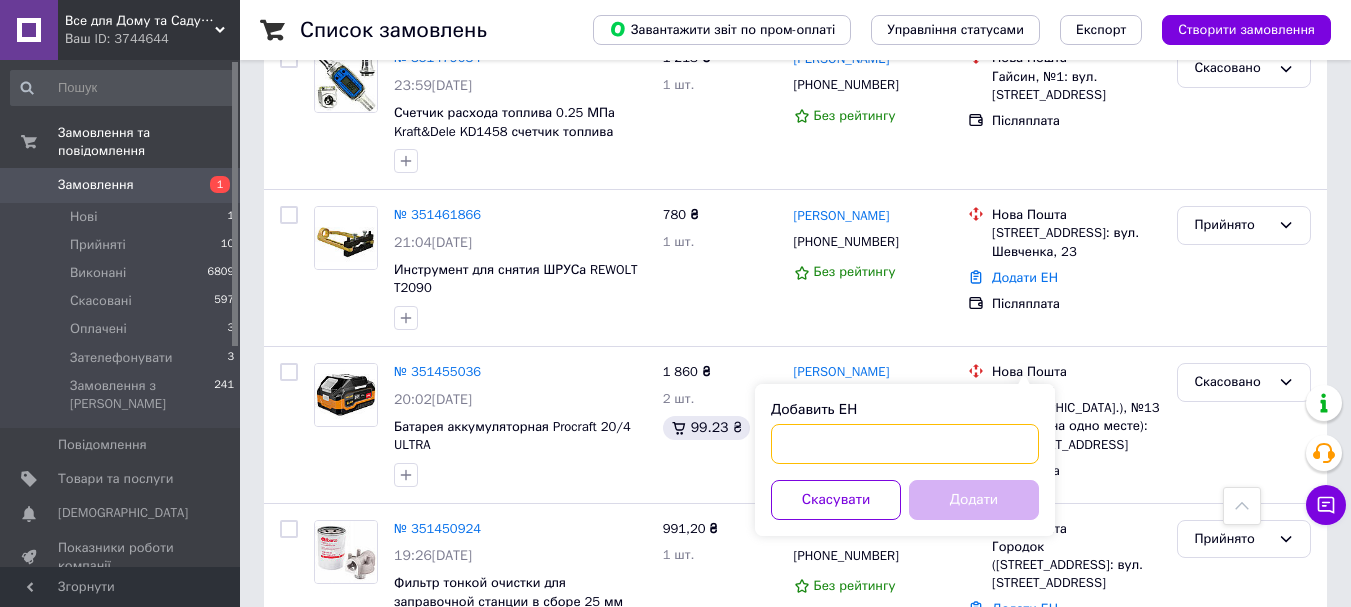 click on "Добавить ЕН" at bounding box center [905, 444] 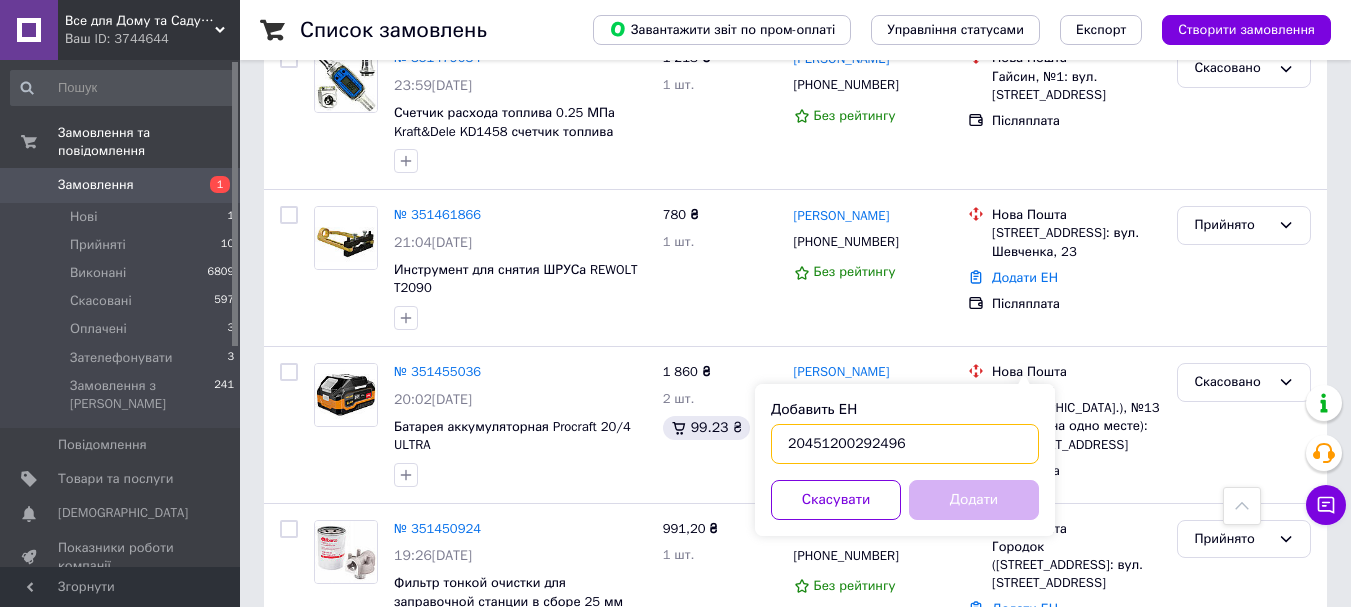type on "20451200292496" 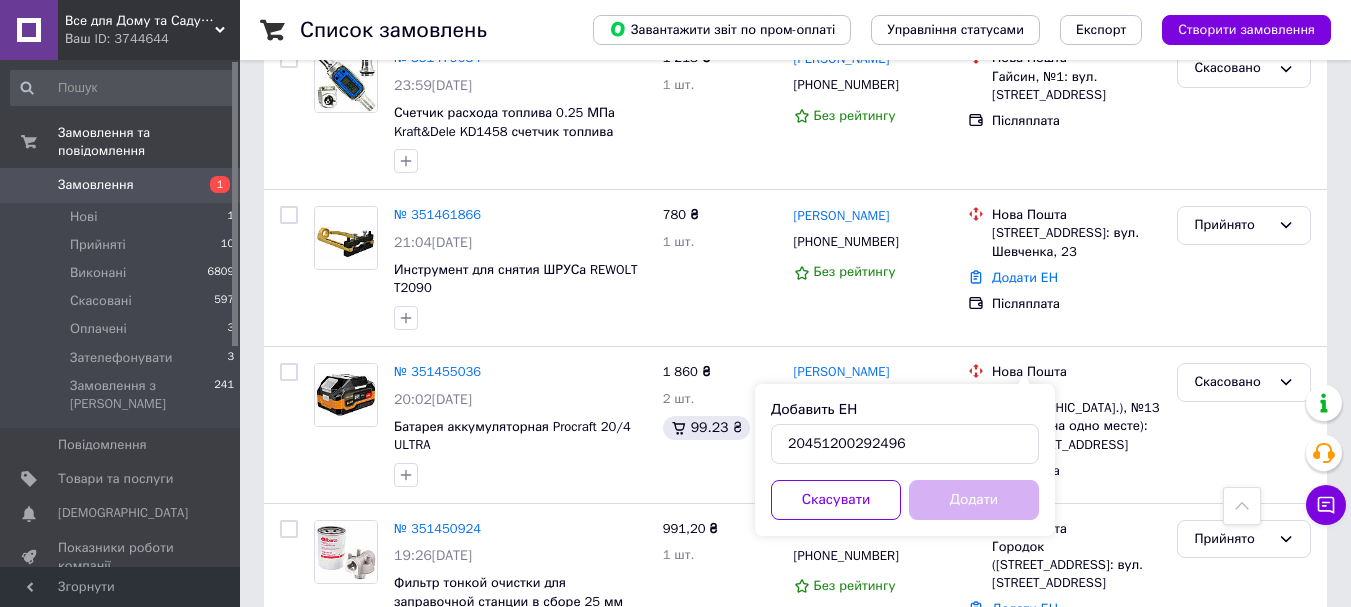 click on "Додати" at bounding box center [974, 500] 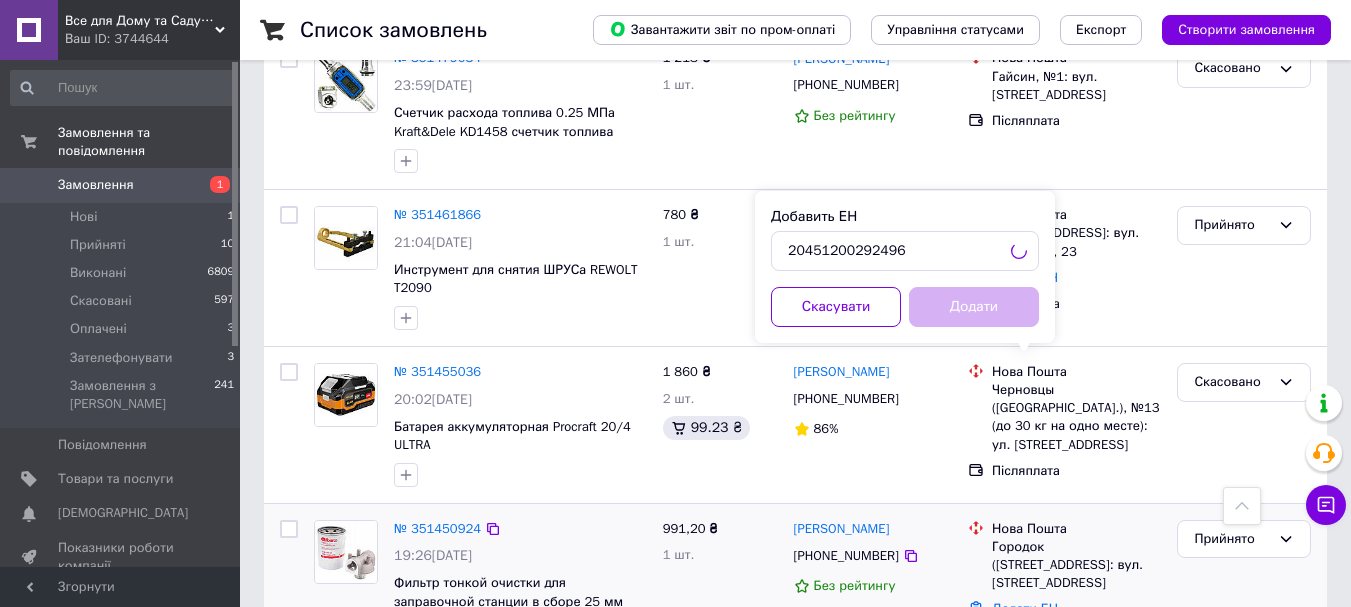 scroll, scrollTop: 4792, scrollLeft: 0, axis: vertical 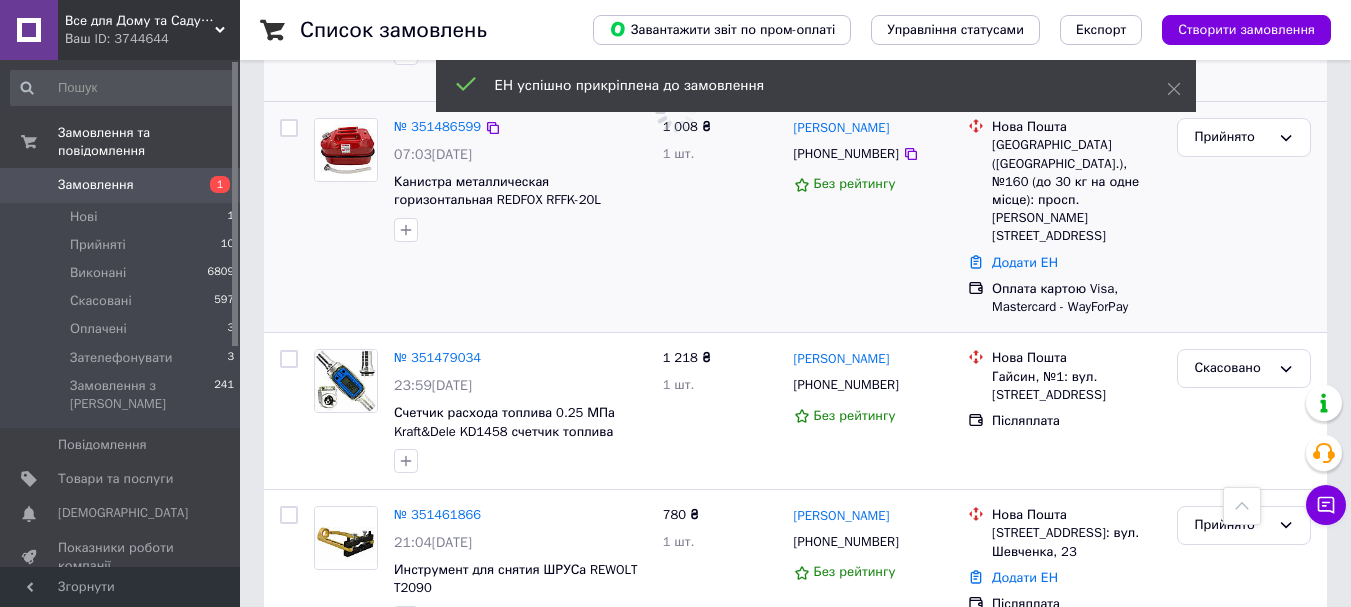 click 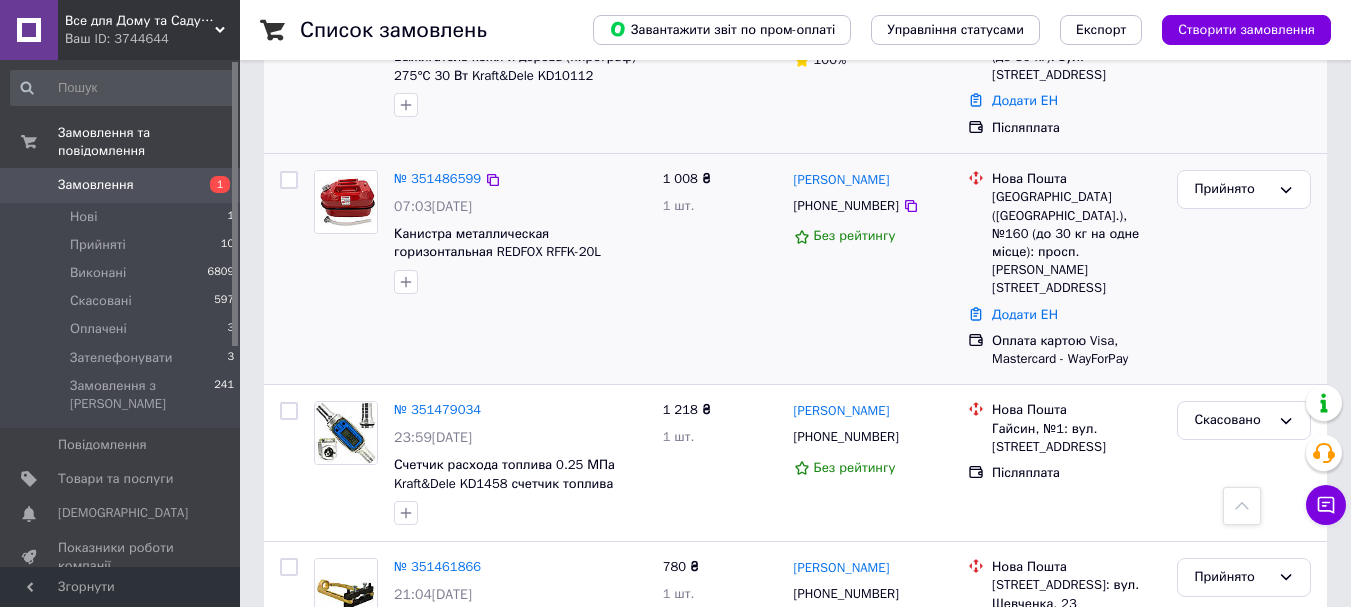 scroll, scrollTop: 4792, scrollLeft: 0, axis: vertical 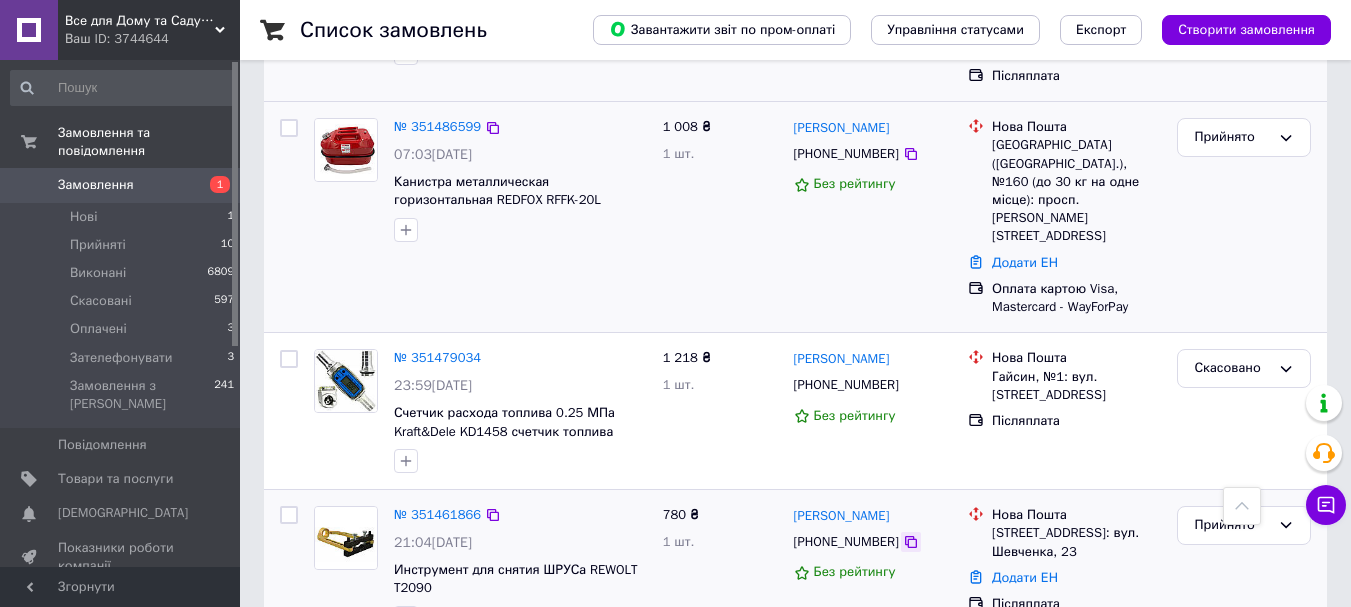 click 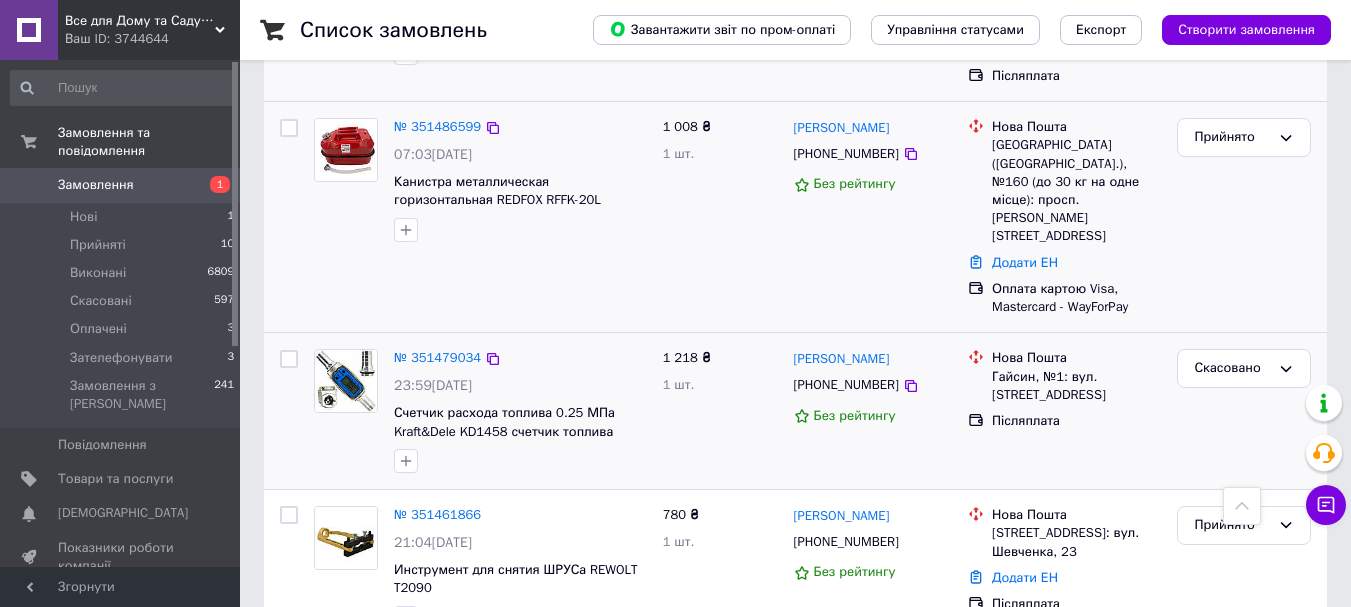 click on "1 218 ₴ 1 шт." at bounding box center (720, 411) 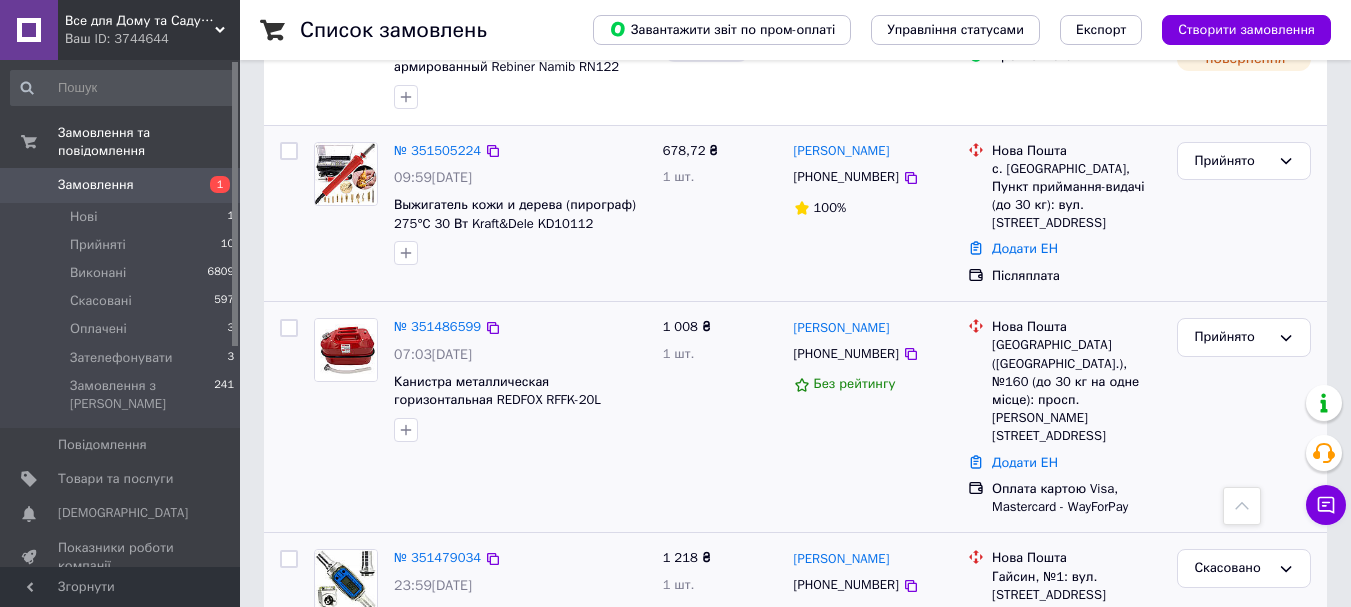 scroll, scrollTop: 4492, scrollLeft: 0, axis: vertical 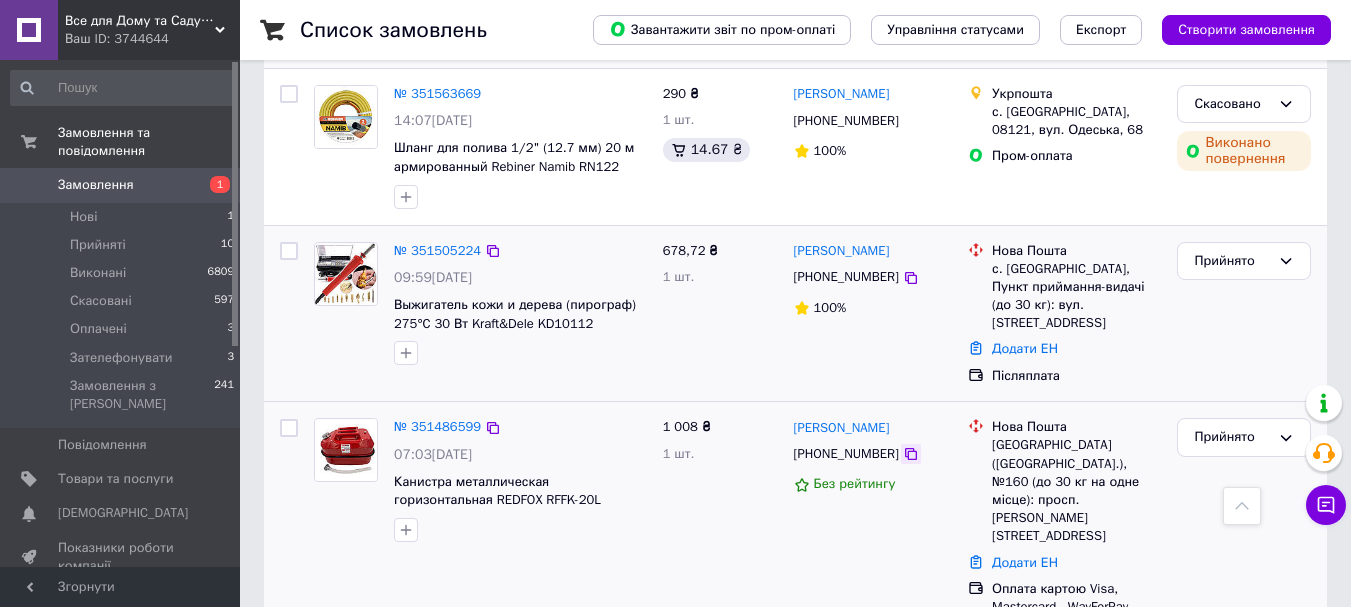 click 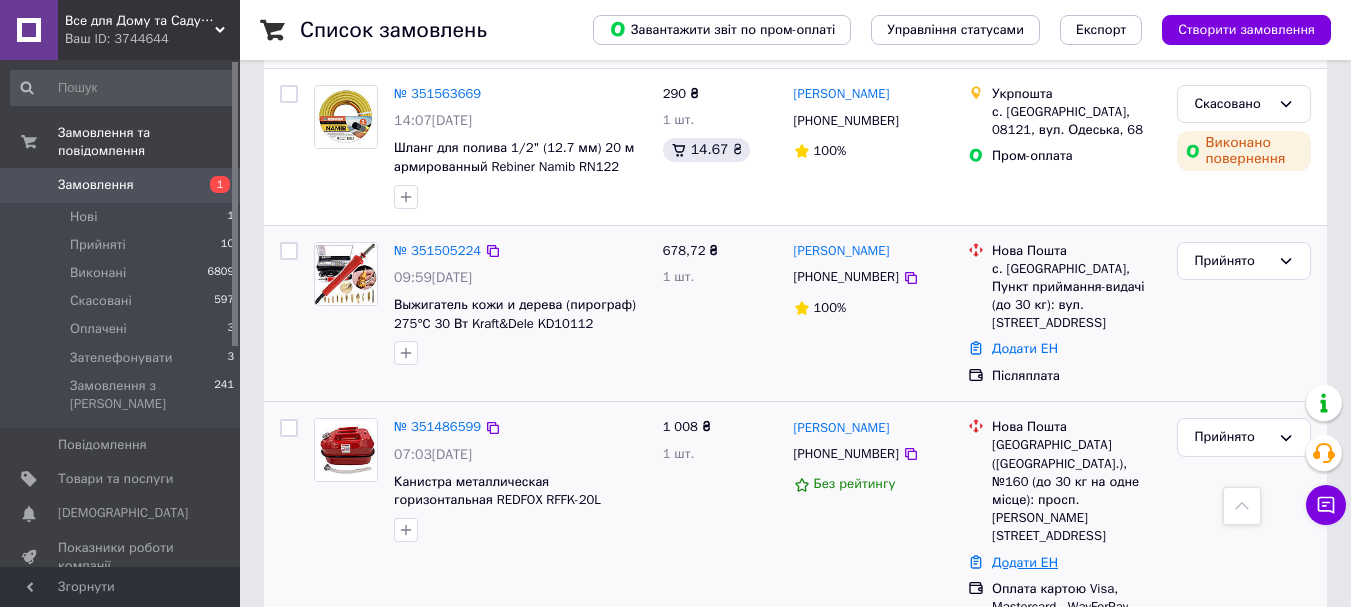 click on "Додати ЕН" at bounding box center (1025, 562) 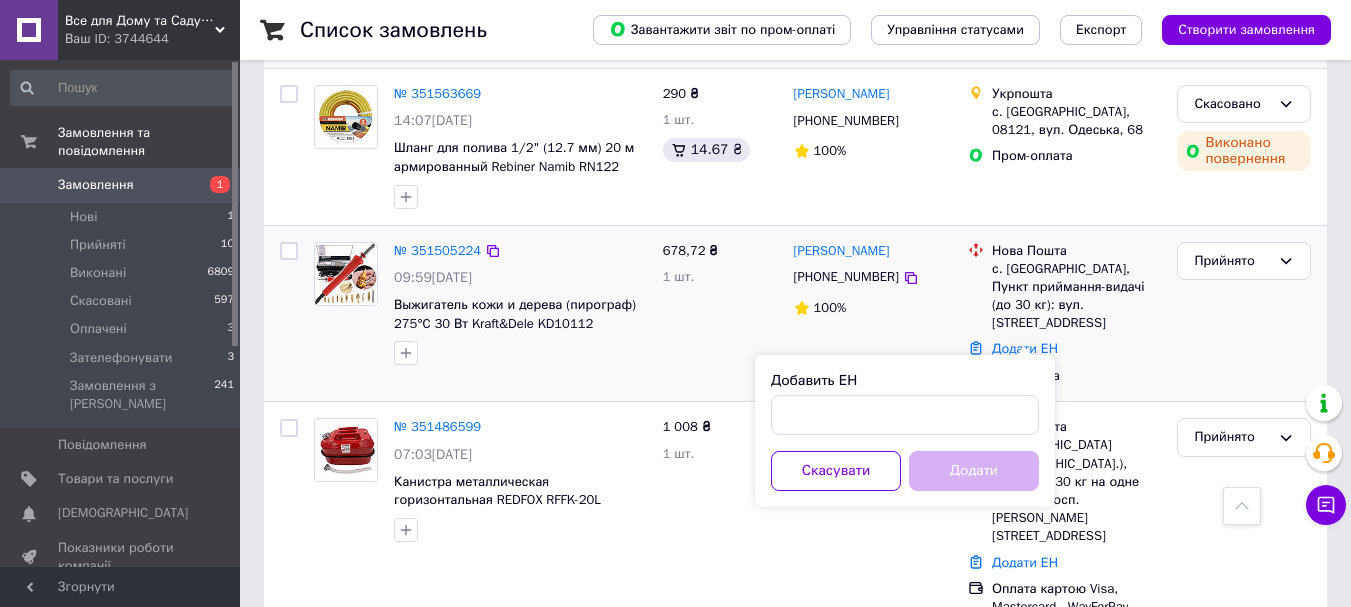 click on "Добавить ЕН" at bounding box center (905, 381) 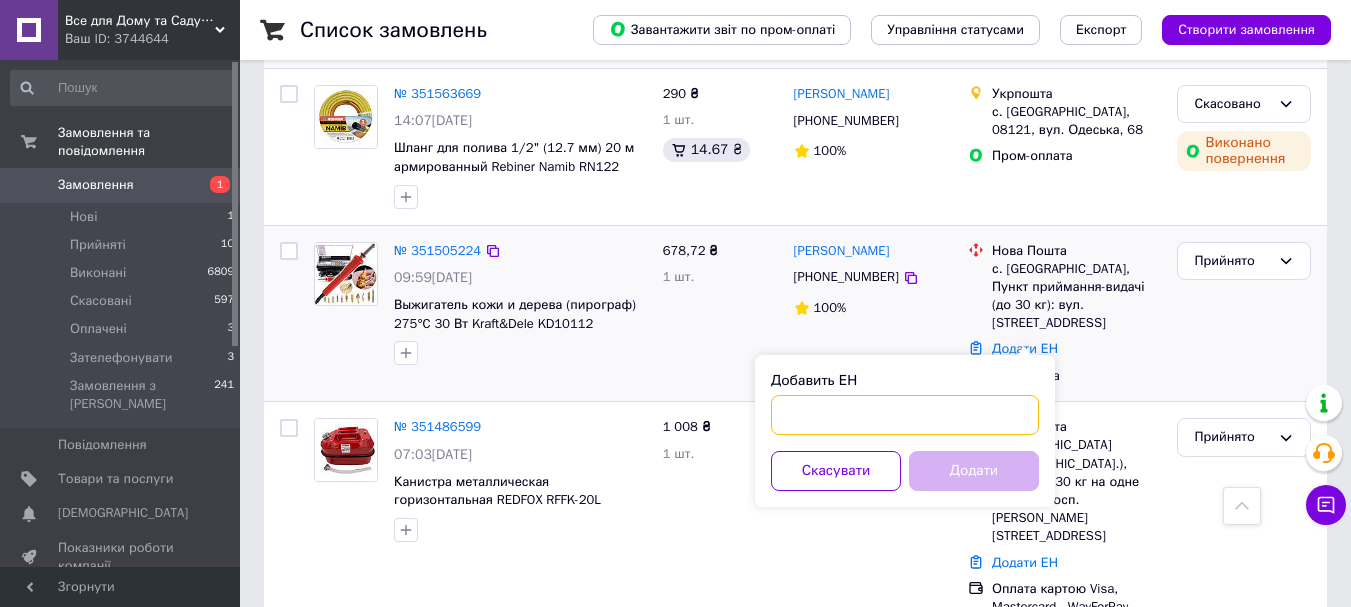 click on "Добавить ЕН" at bounding box center (905, 415) 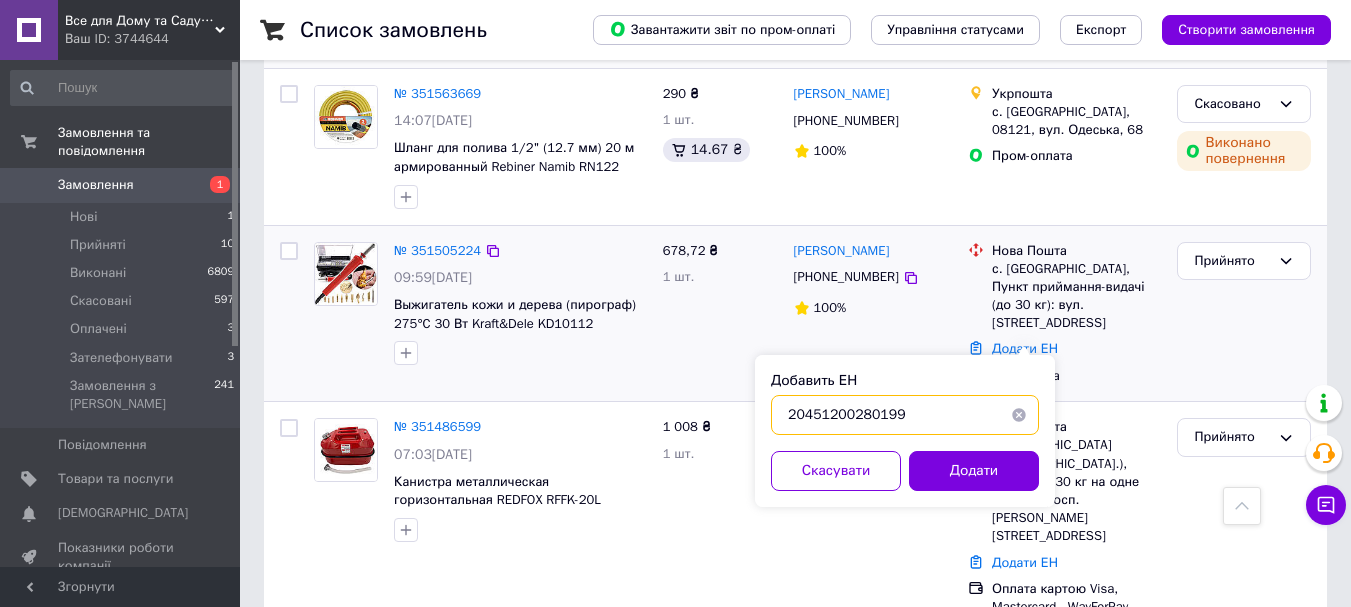 type on "20451200280199" 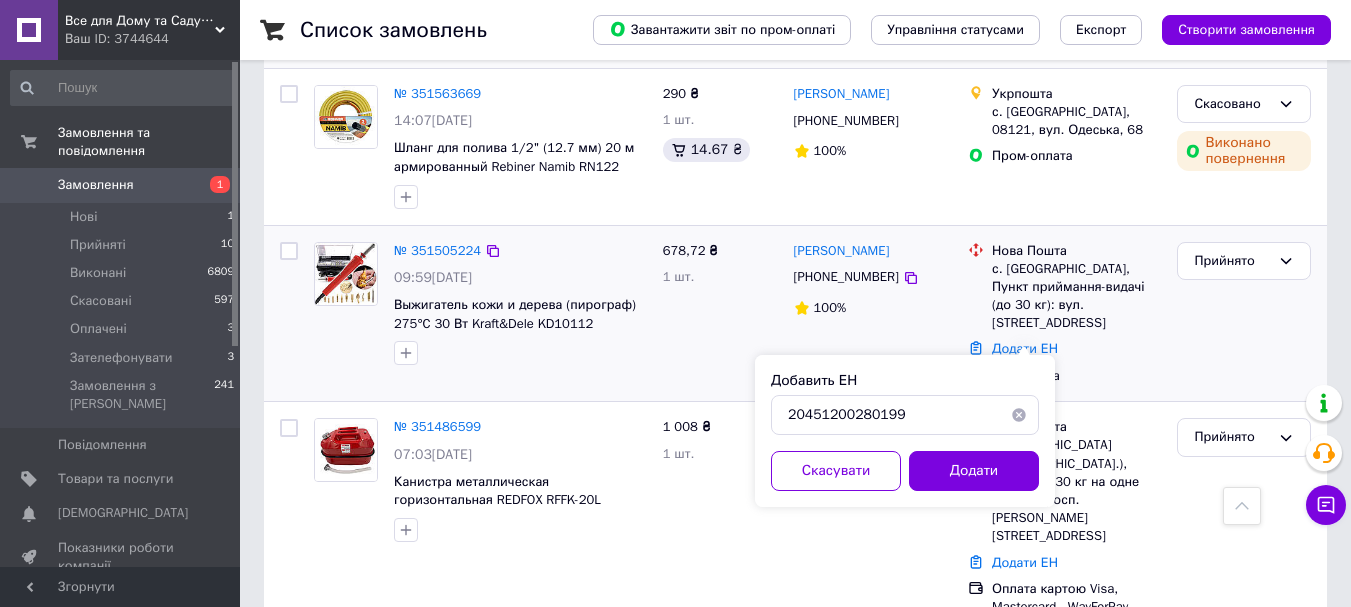 type 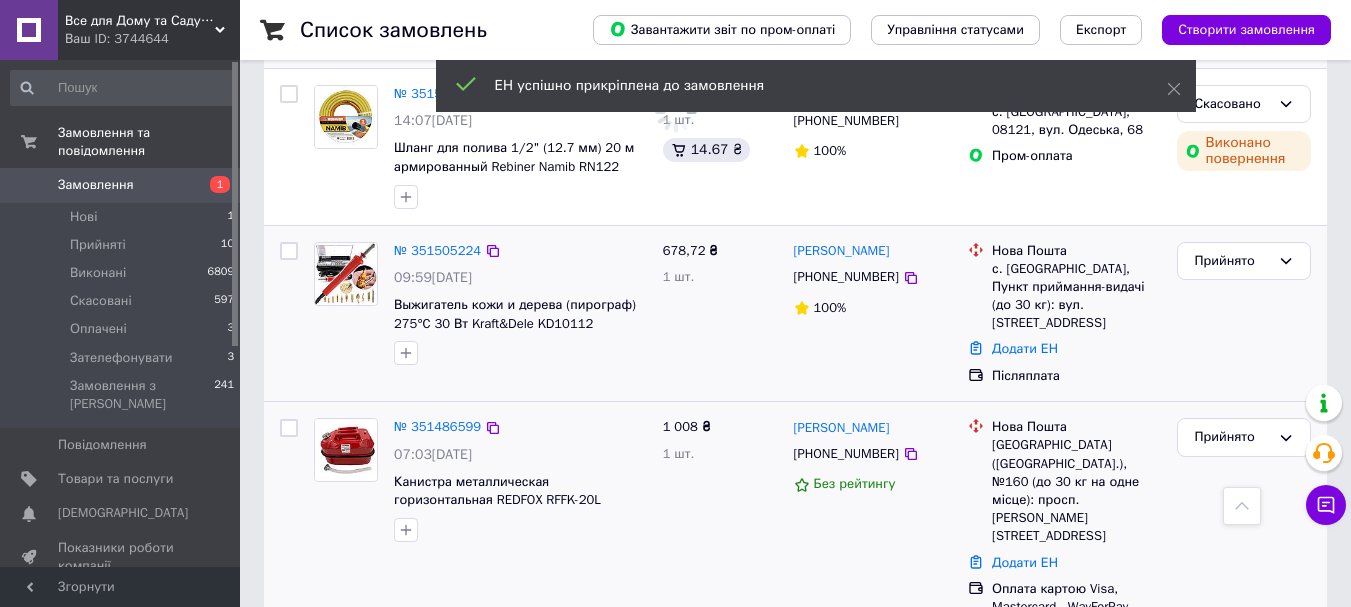 scroll, scrollTop: 4392, scrollLeft: 0, axis: vertical 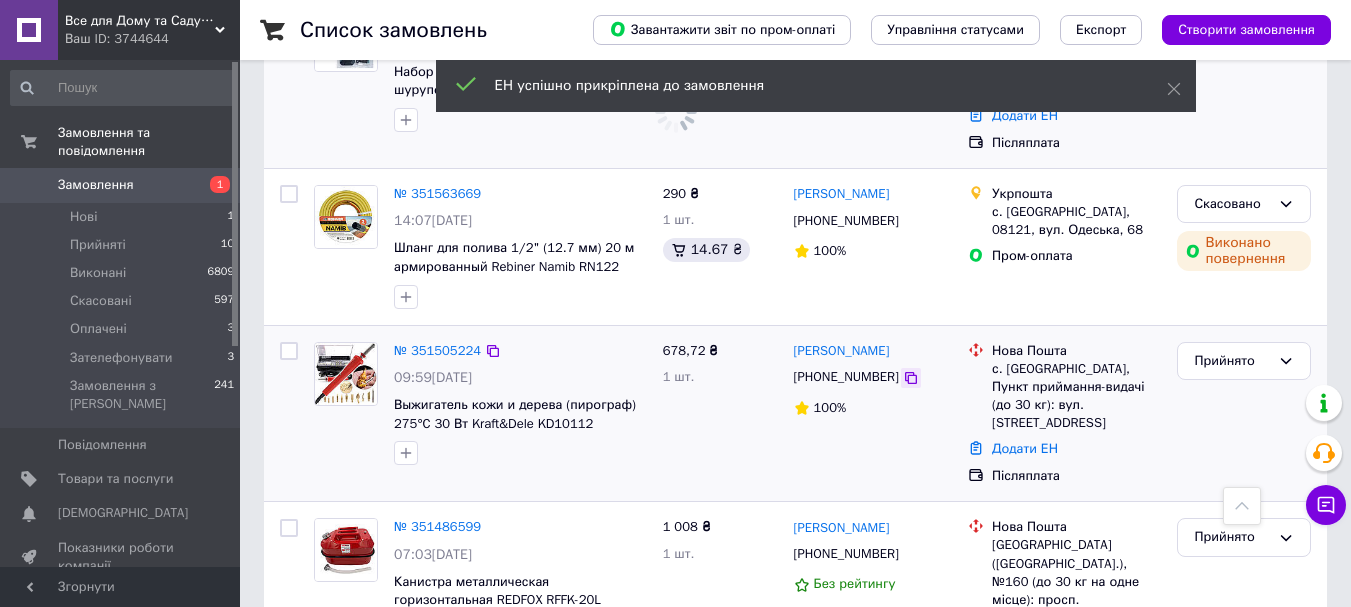 click 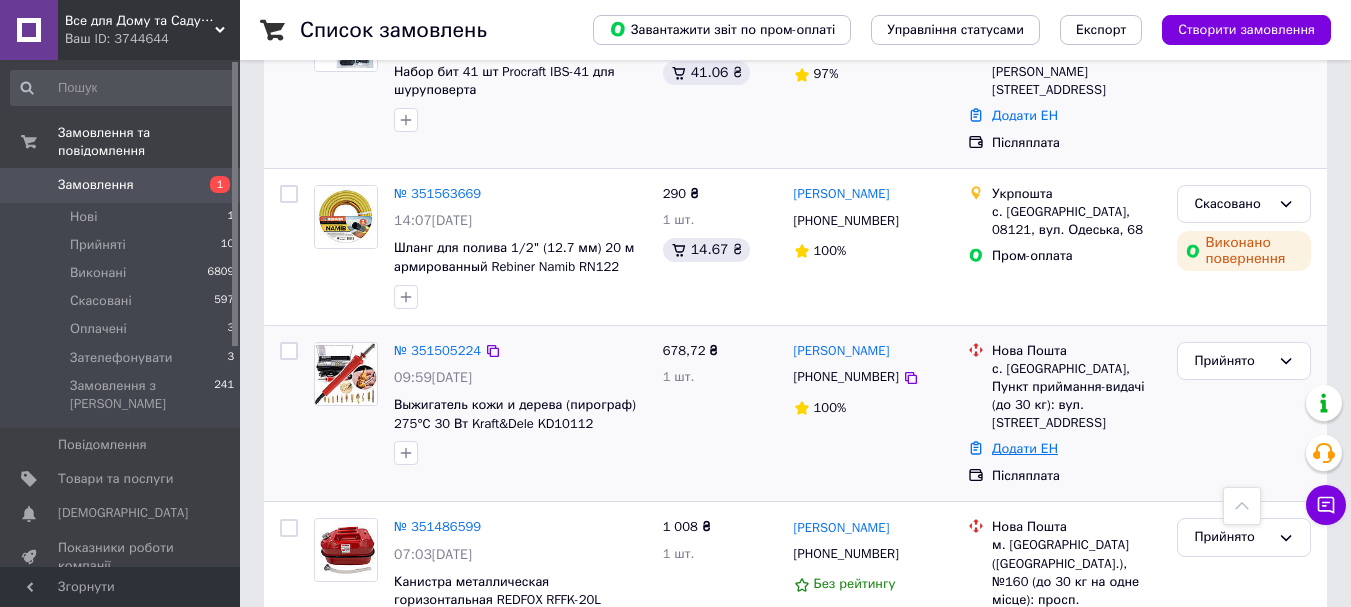 click on "Додати ЕН" at bounding box center (1025, 448) 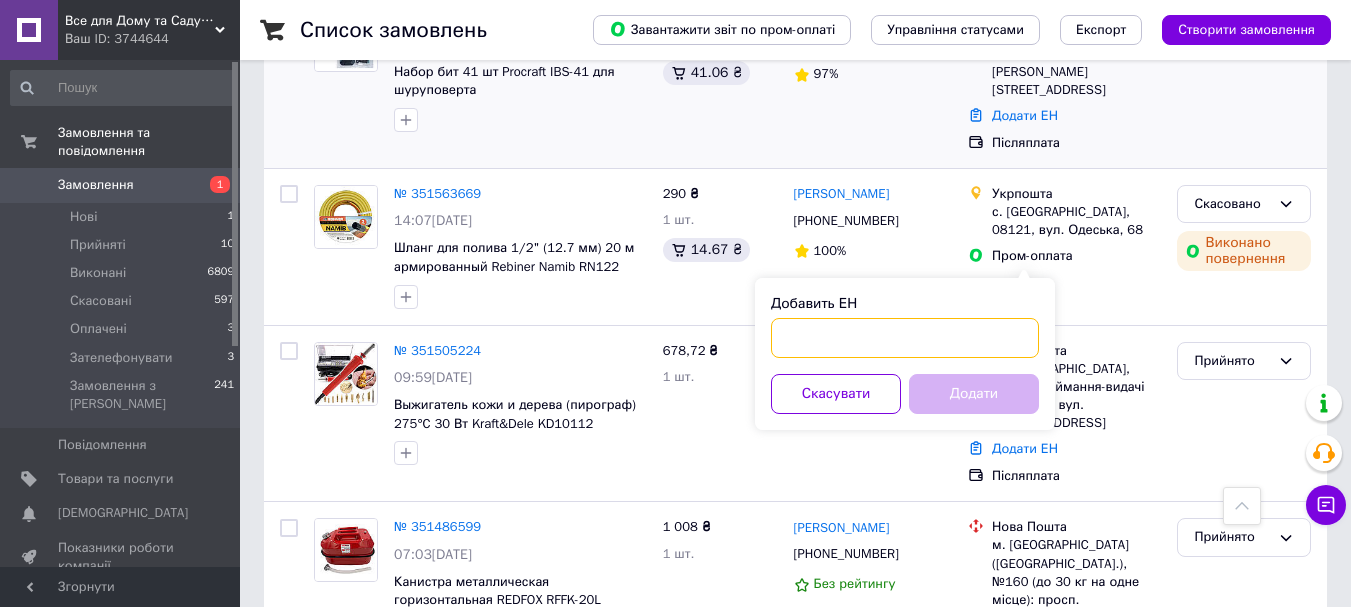 click on "Добавить ЕН" at bounding box center (905, 338) 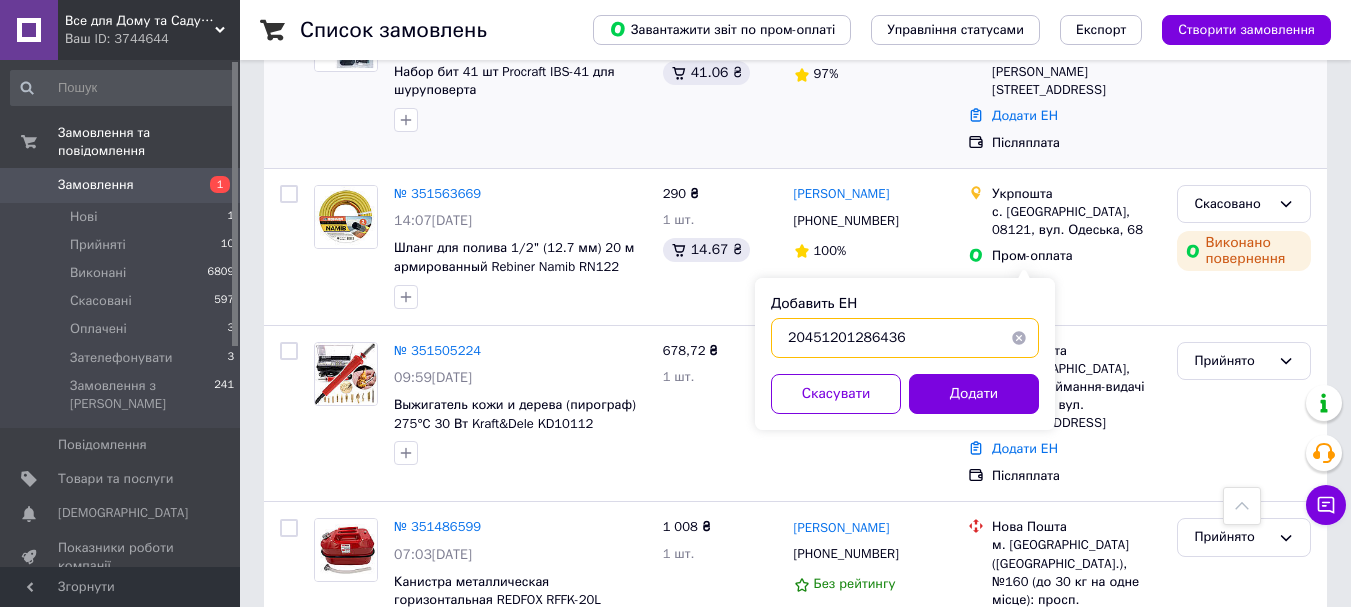 type on "20451201286436" 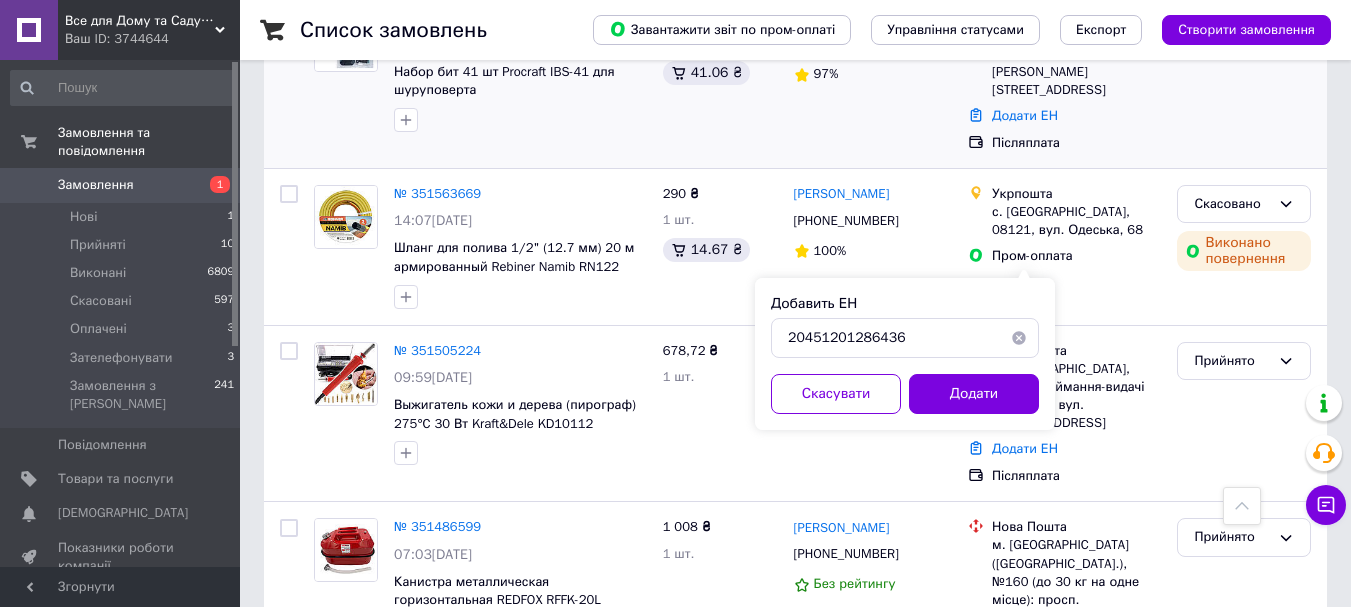click on "Додати" at bounding box center (974, 394) 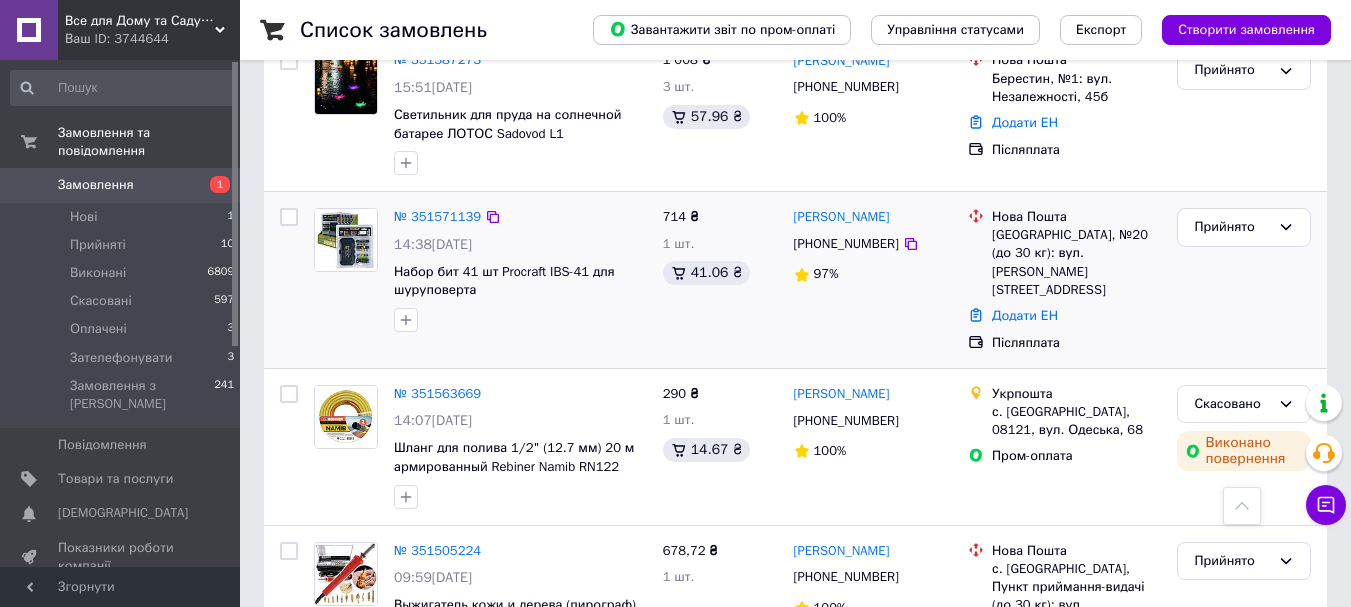 scroll, scrollTop: 4092, scrollLeft: 0, axis: vertical 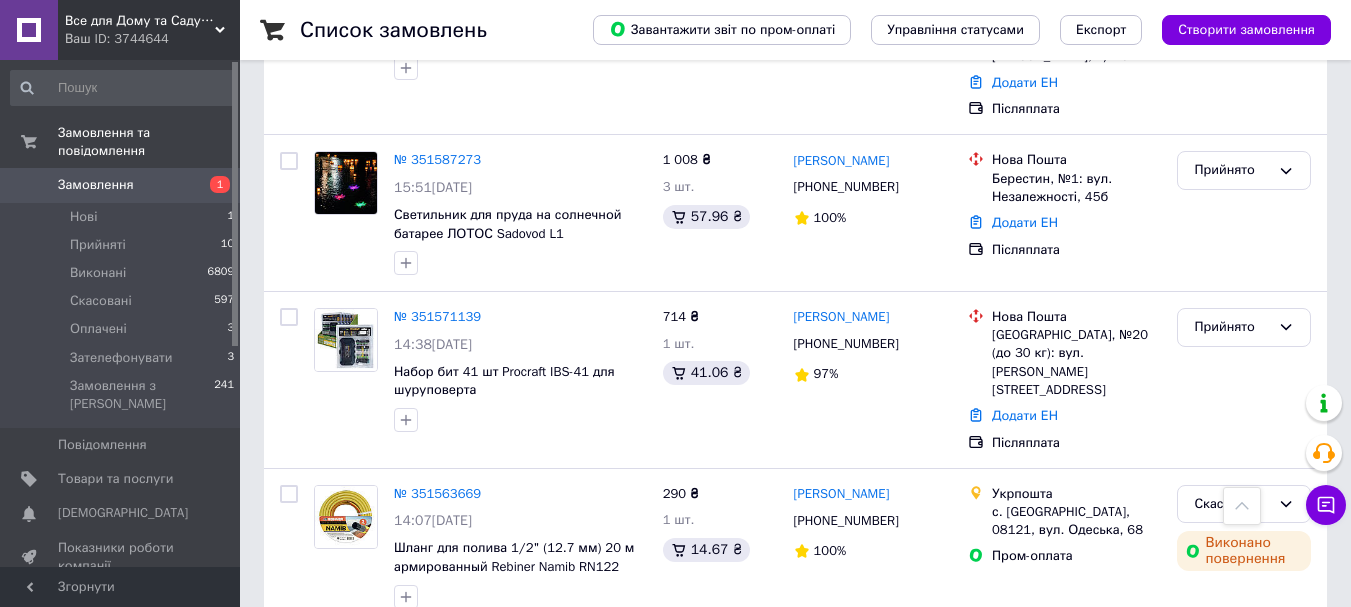 click 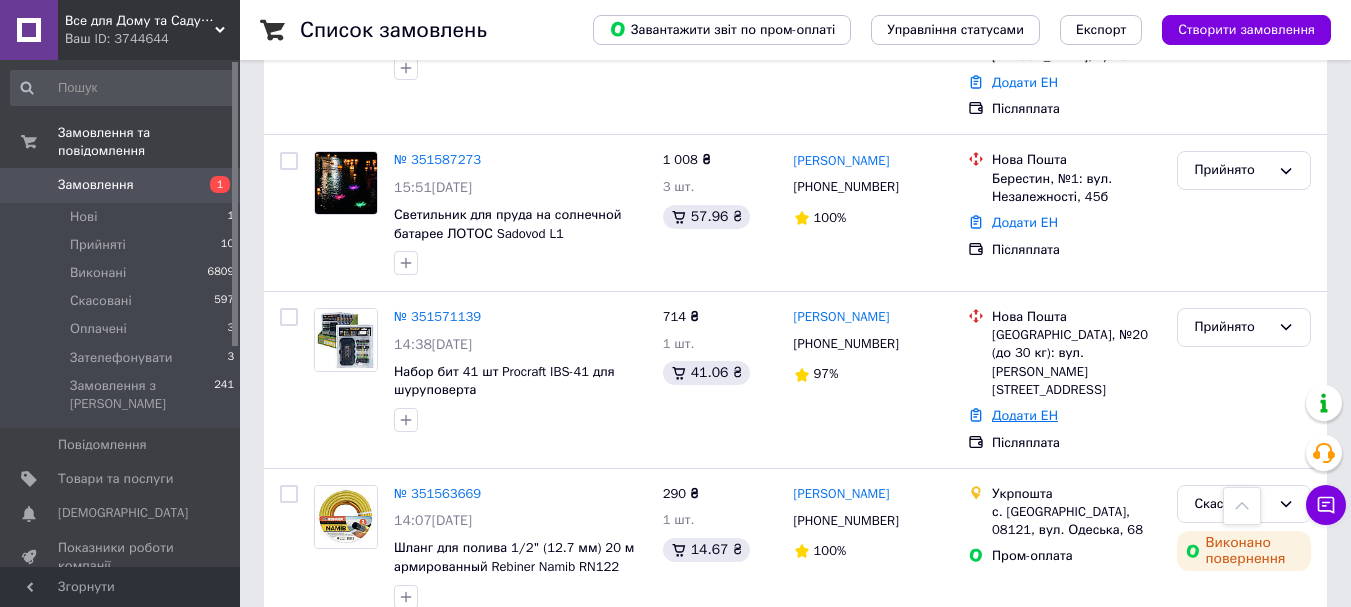 click on "Додати ЕН" at bounding box center [1025, 415] 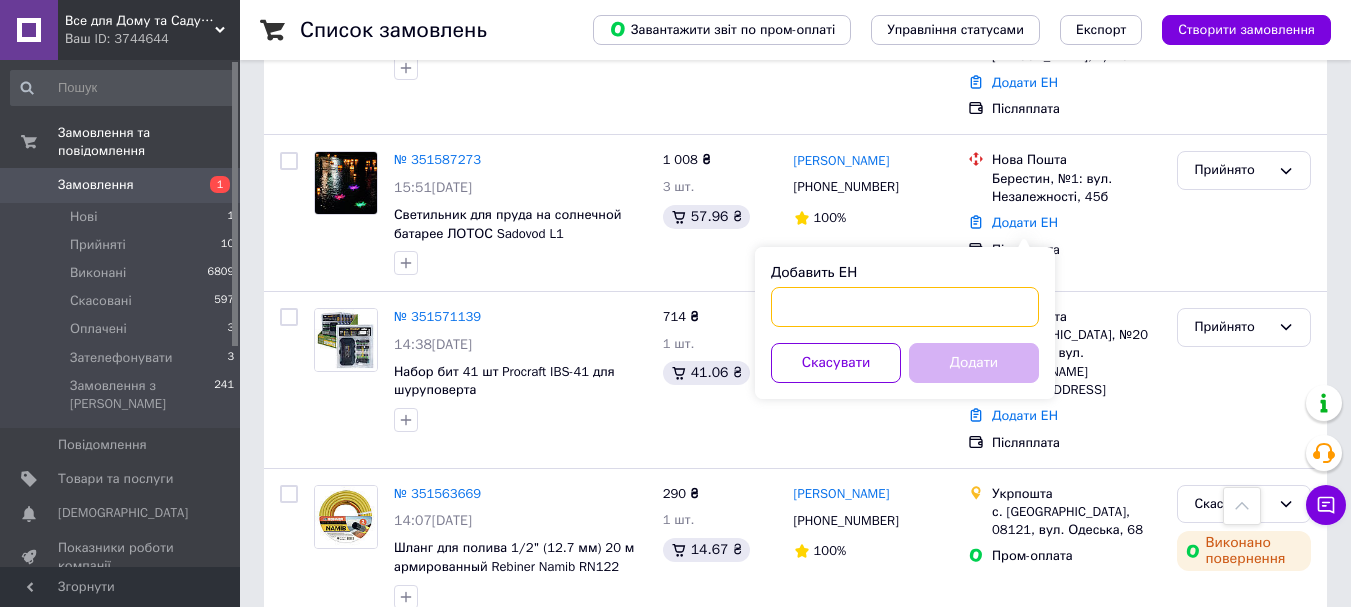 drag, startPoint x: 947, startPoint y: 321, endPoint x: 951, endPoint y: 334, distance: 13.601471 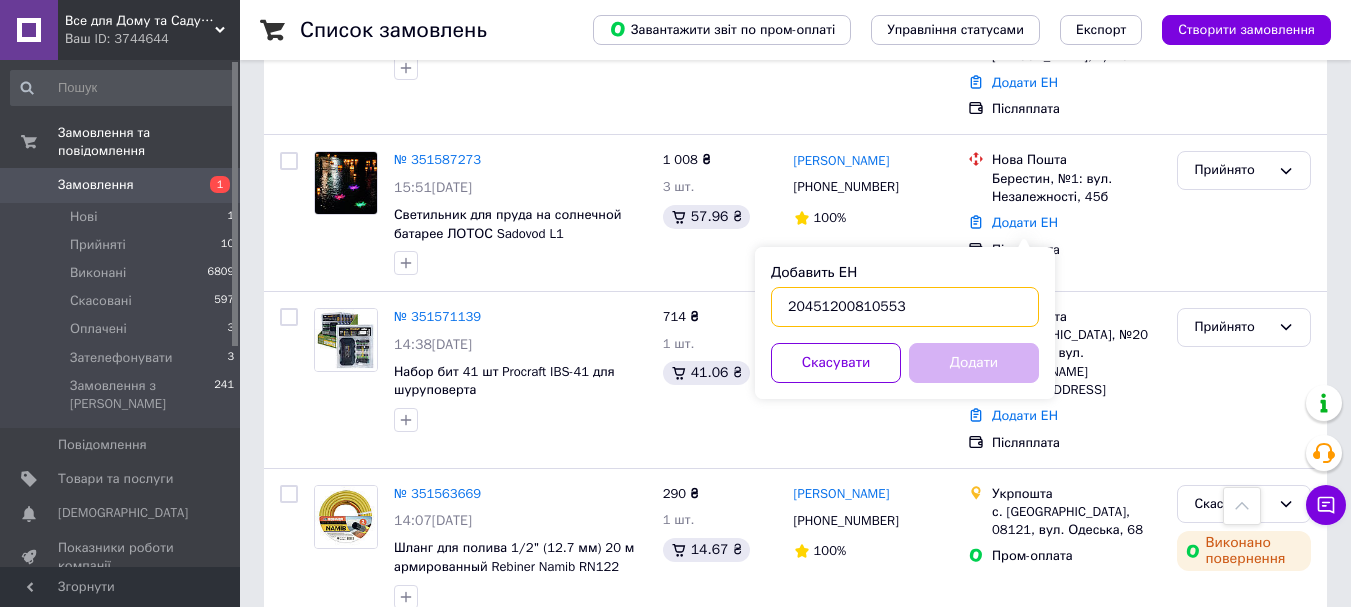 type on "20451200810553" 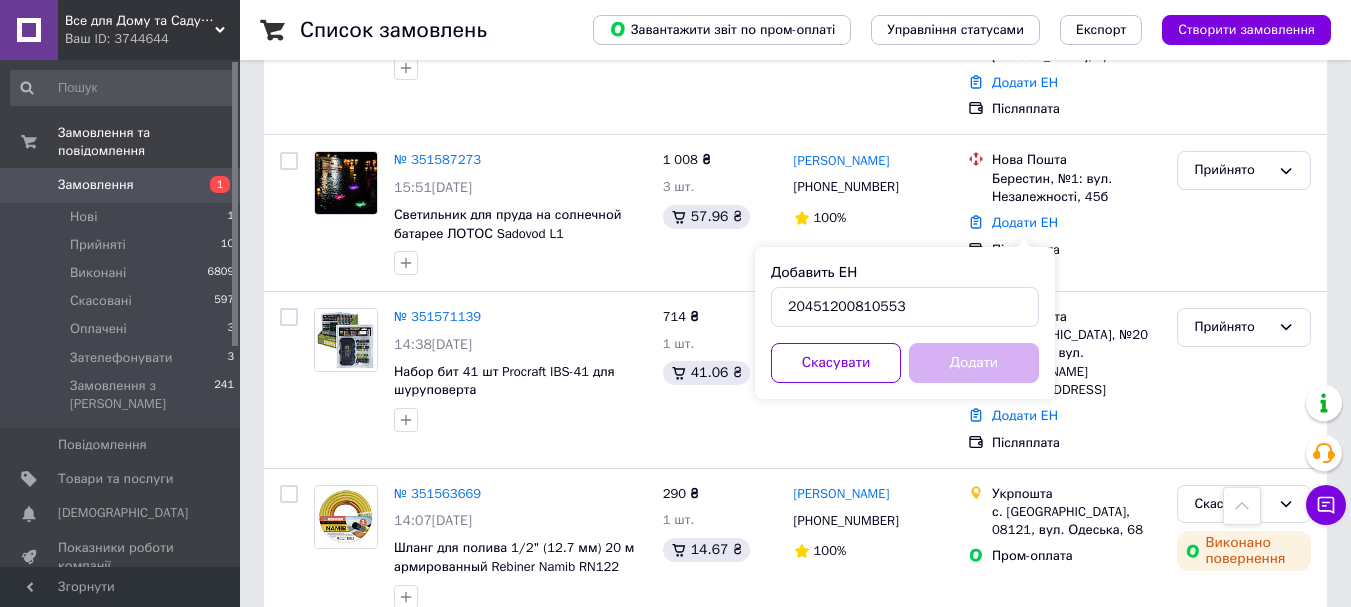 click on "Додати" at bounding box center (974, 363) 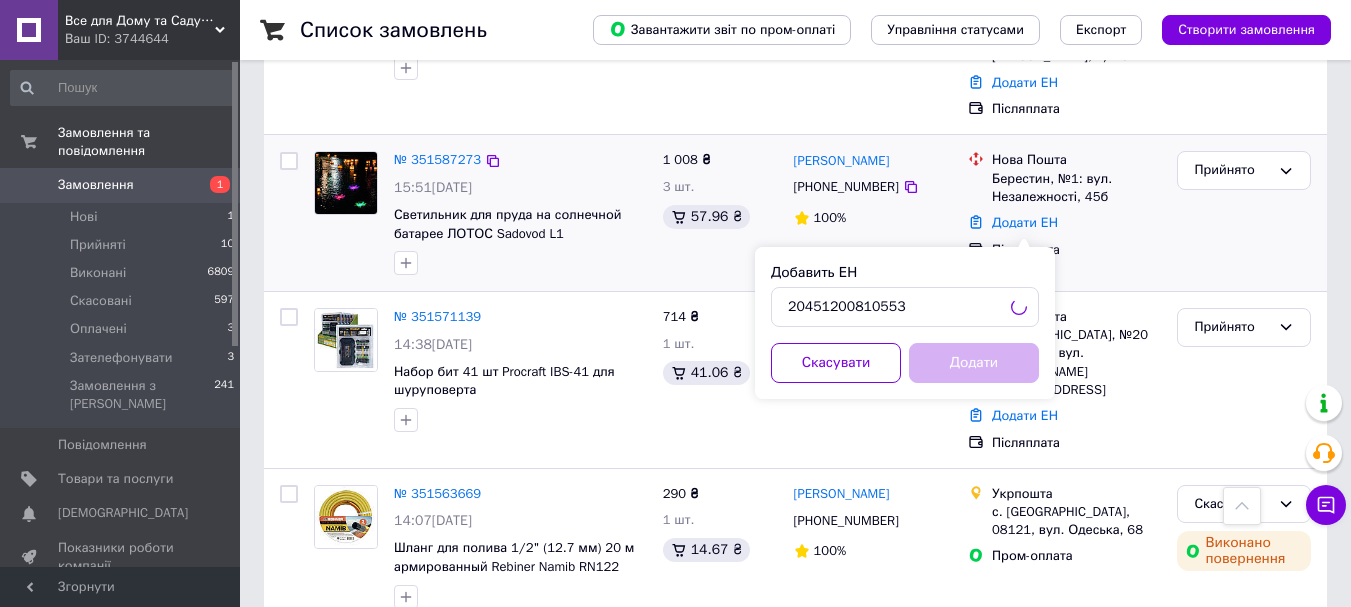 scroll, scrollTop: 3892, scrollLeft: 0, axis: vertical 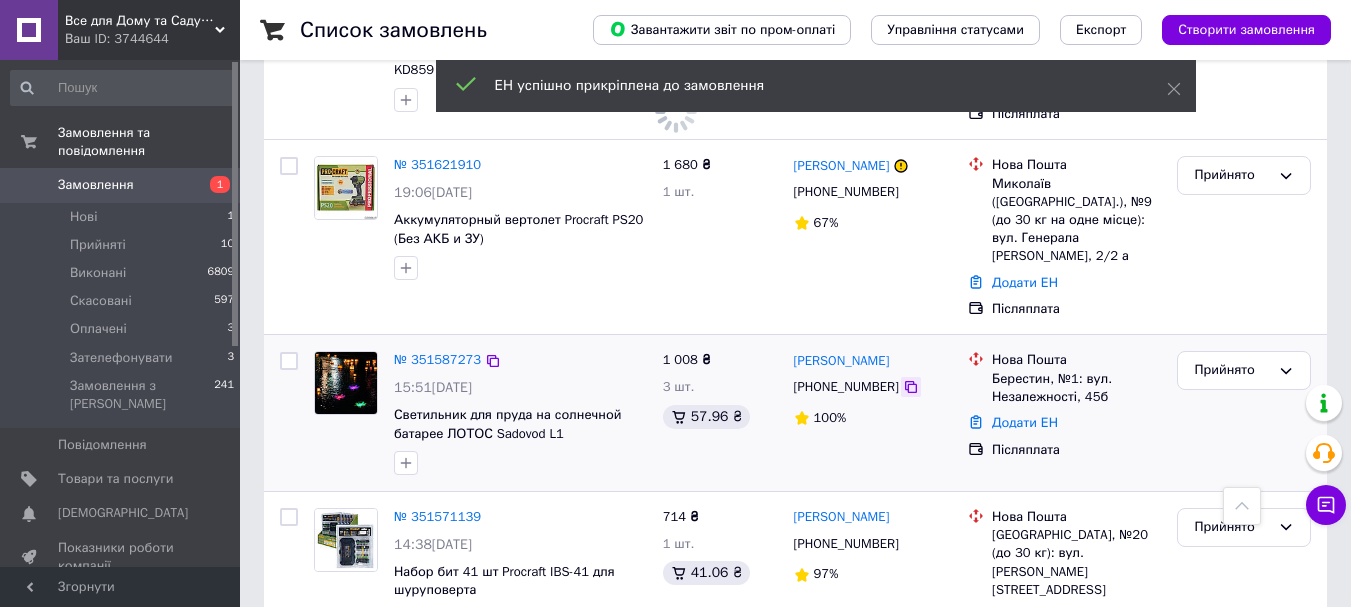 click 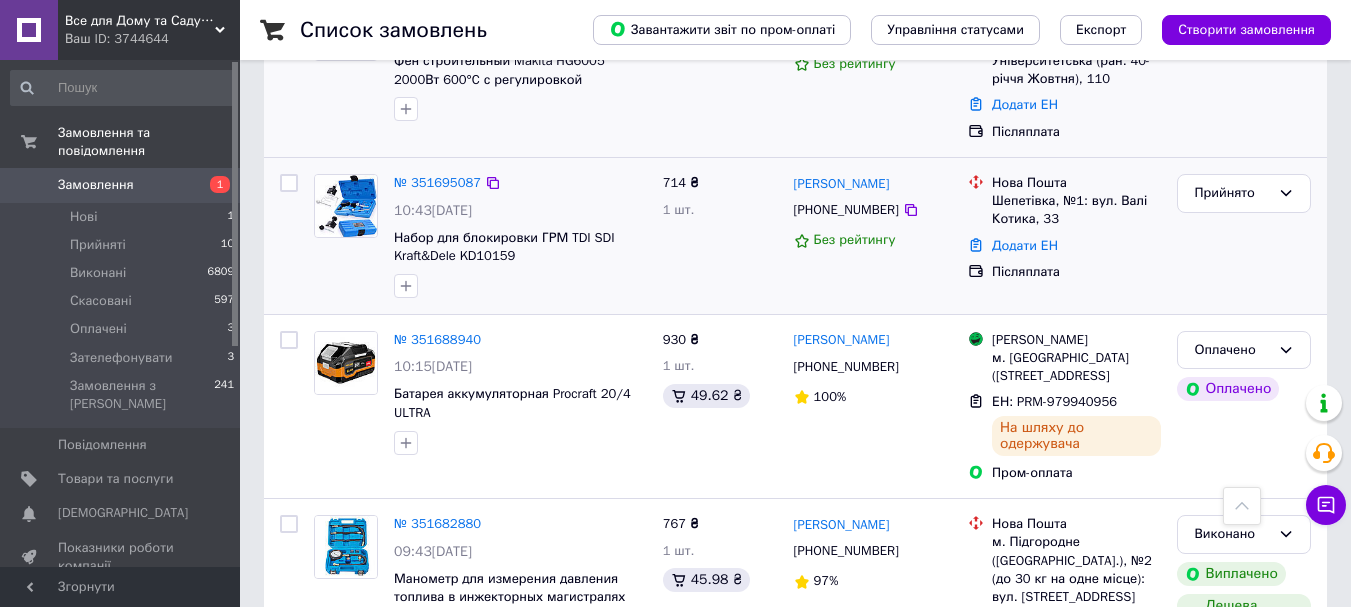 scroll, scrollTop: 2792, scrollLeft: 0, axis: vertical 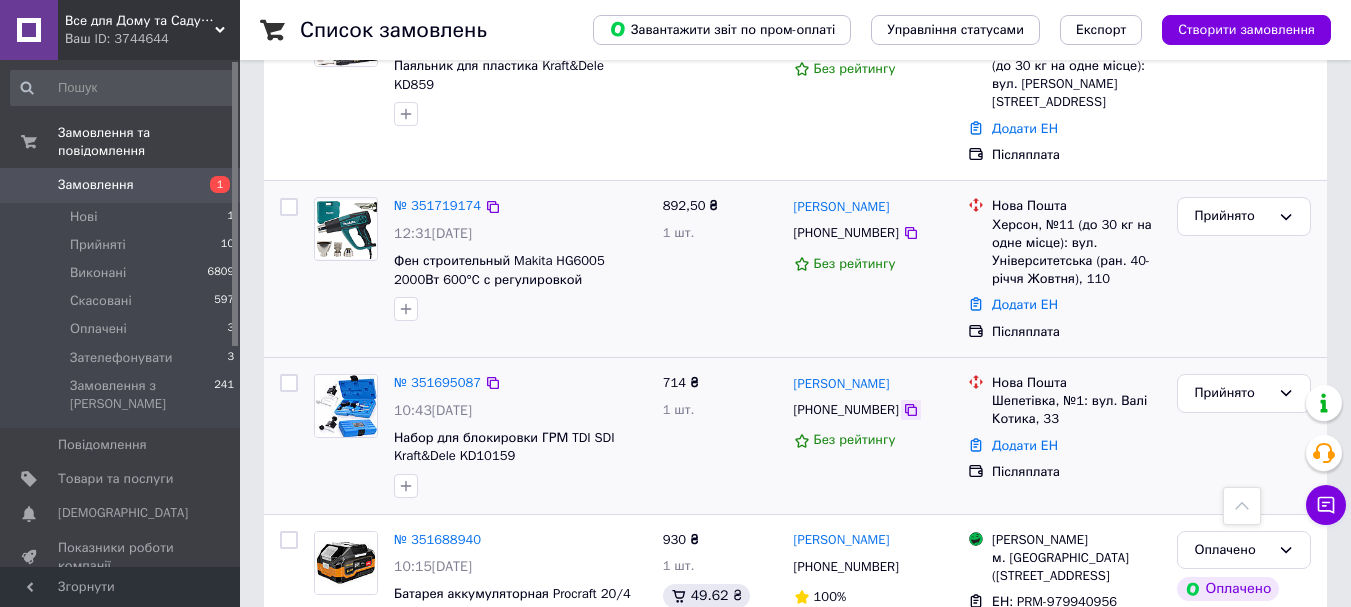 click 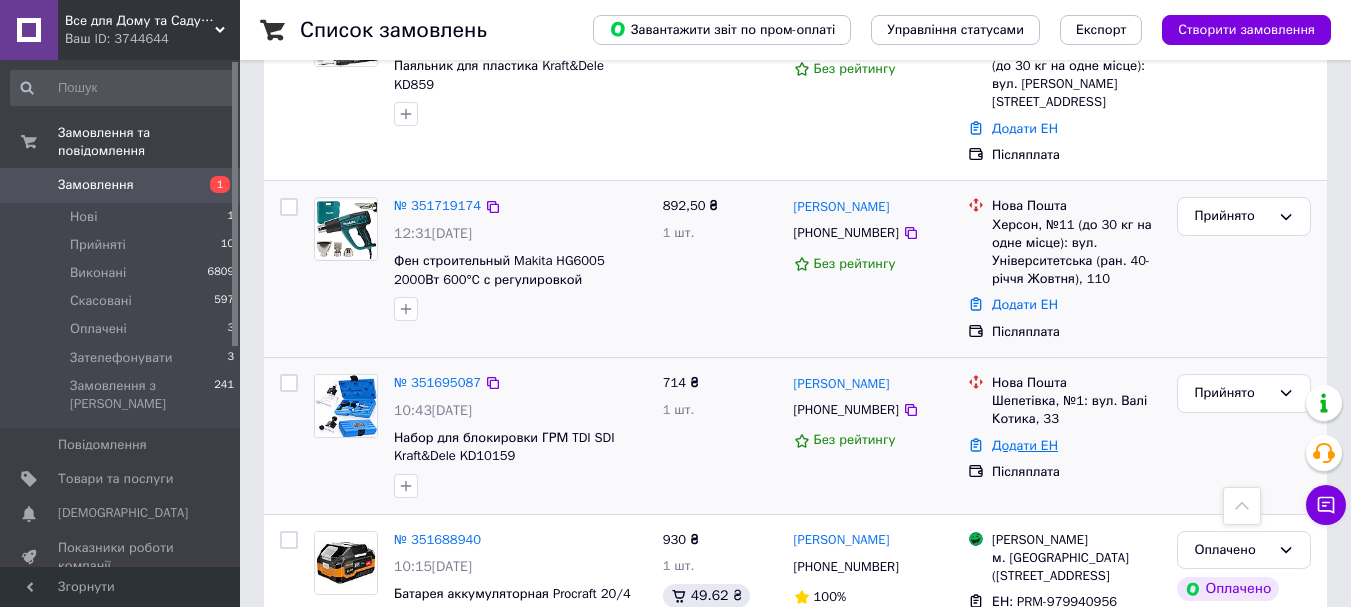click on "Додати ЕН" at bounding box center [1025, 445] 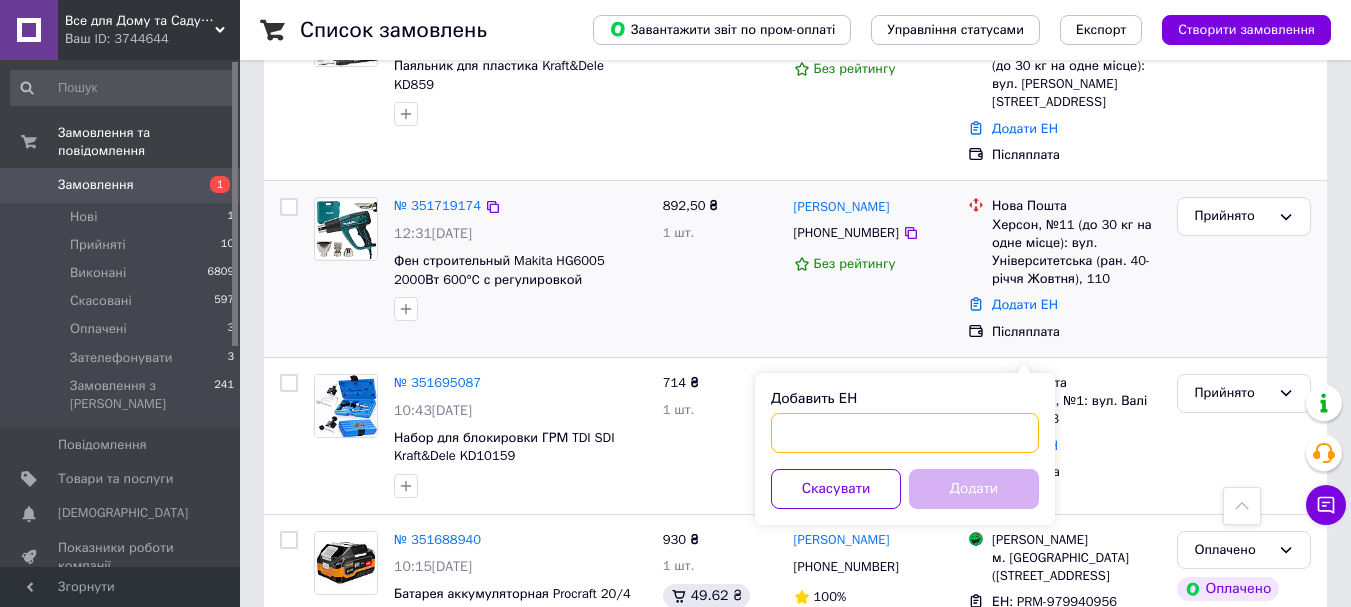 click on "Добавить ЕН" at bounding box center (905, 433) 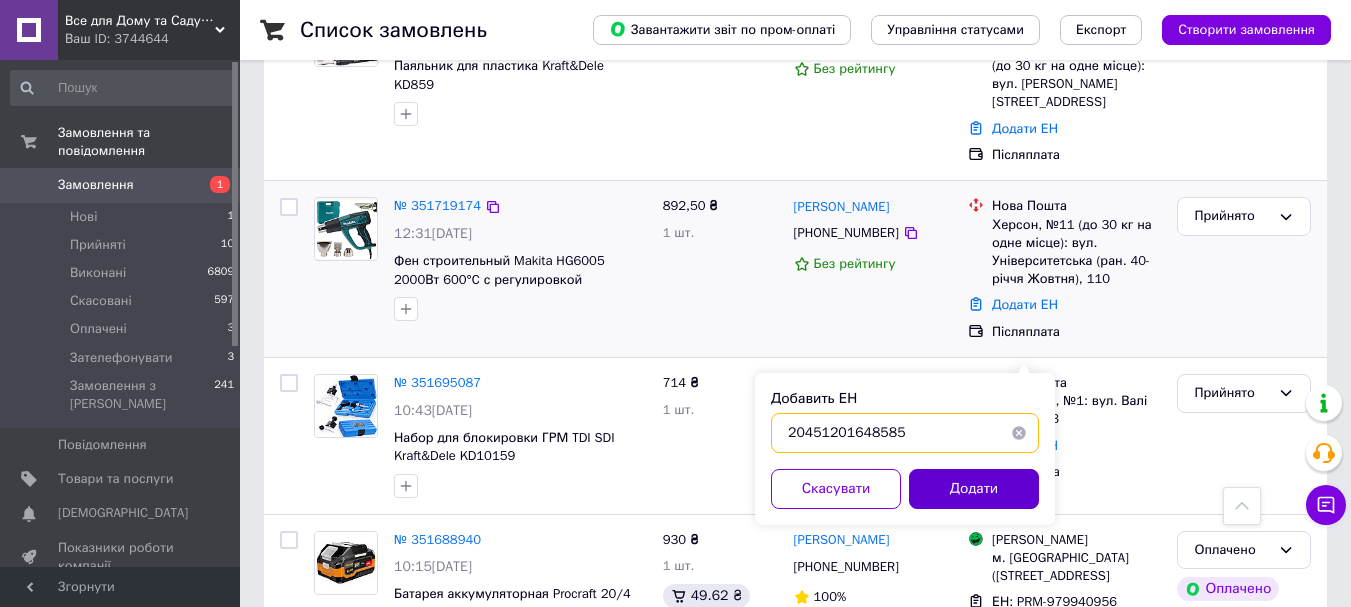 type on "20451201648585" 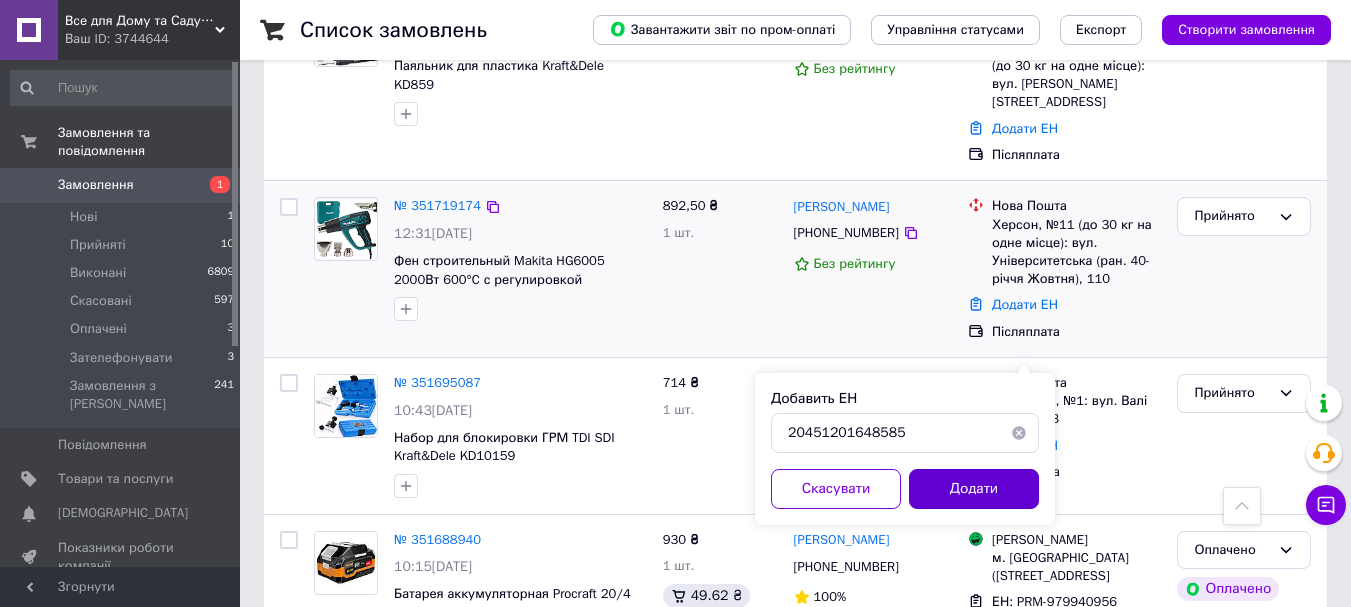 click on "Додати" at bounding box center [974, 489] 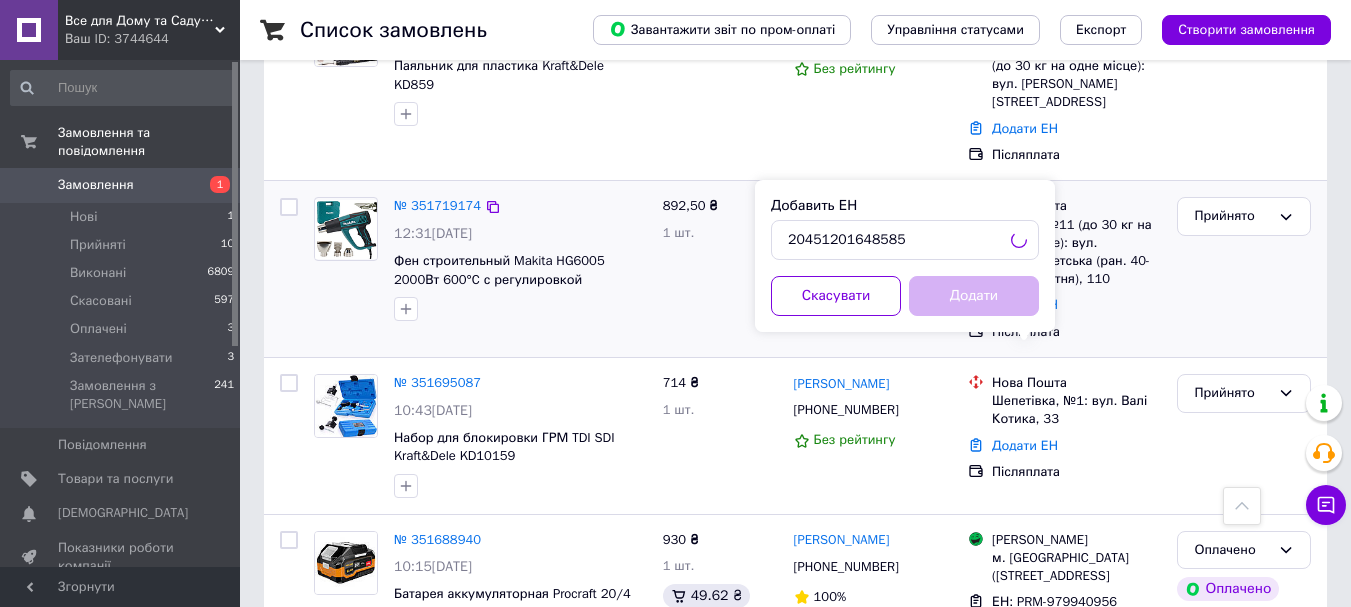 scroll, scrollTop: 2592, scrollLeft: 0, axis: vertical 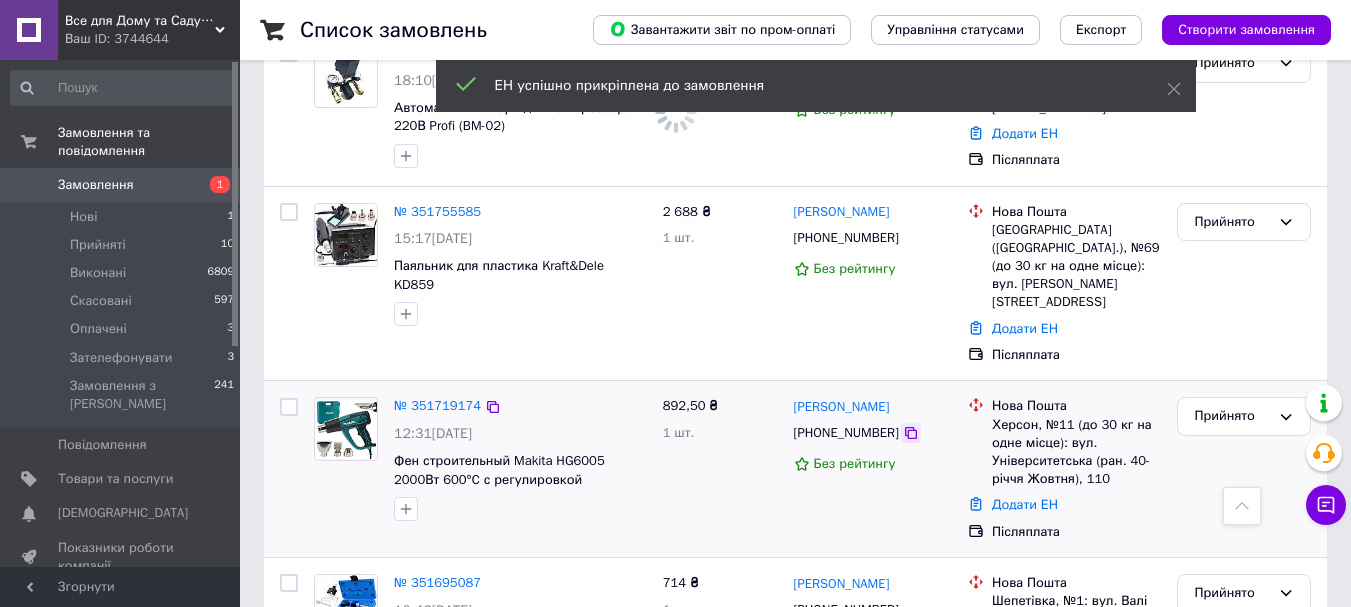 click at bounding box center (911, 433) 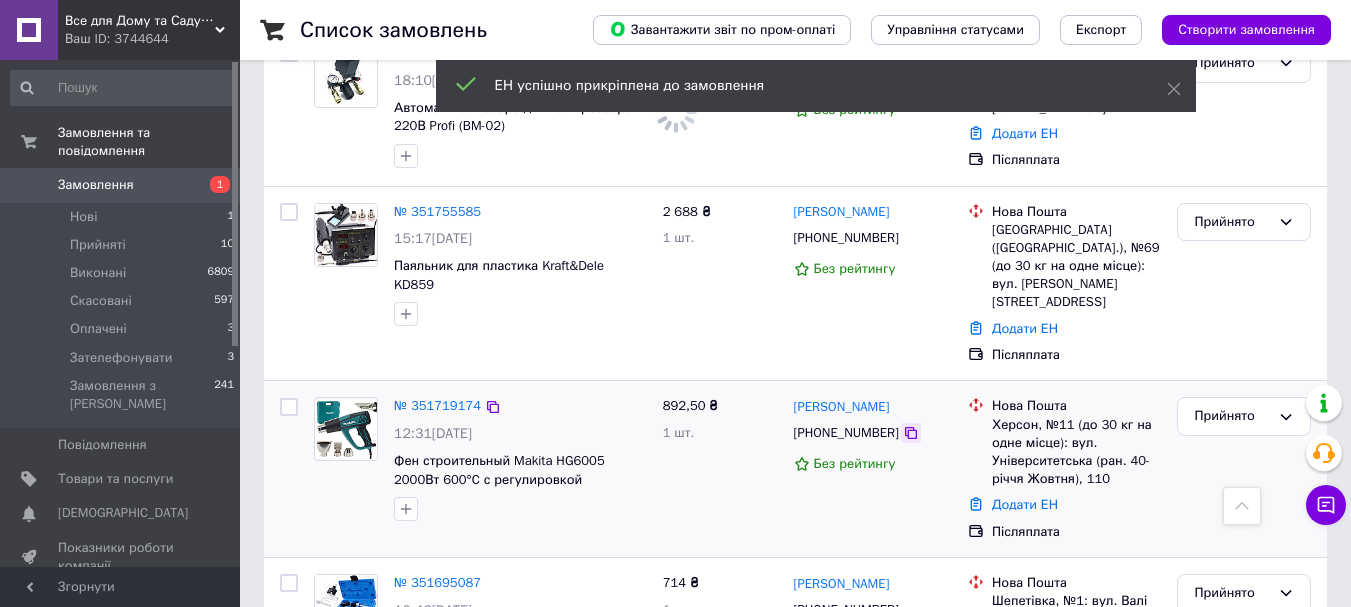 click 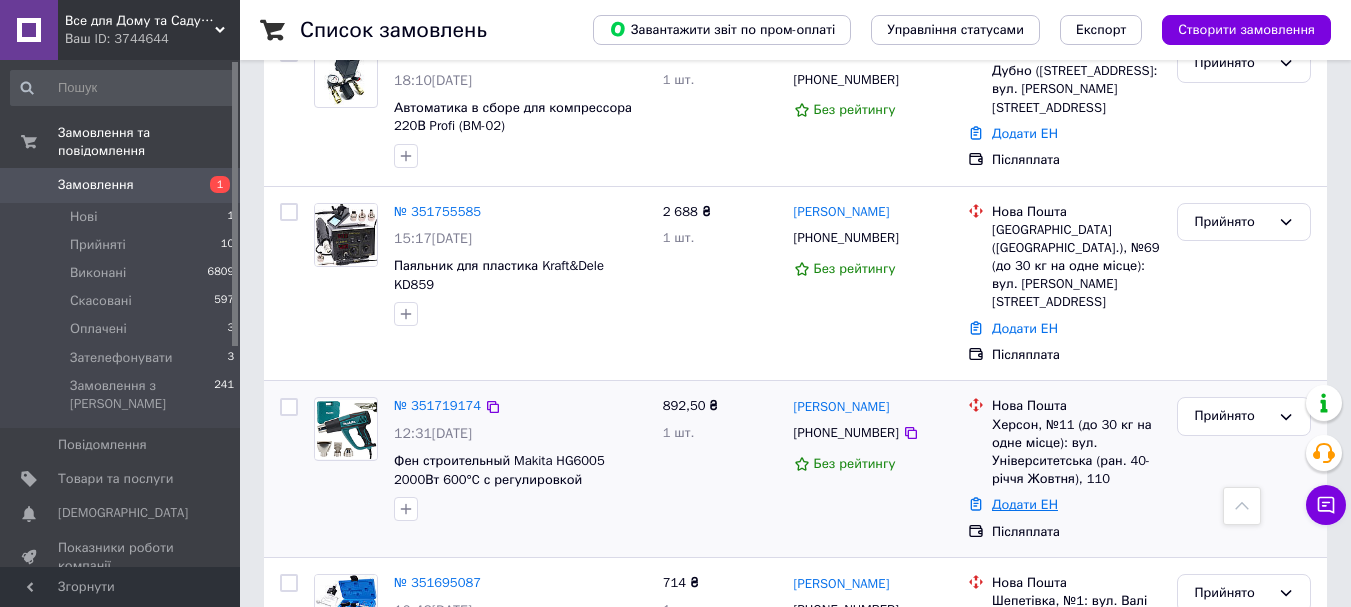 click on "Додати ЕН" at bounding box center [1025, 504] 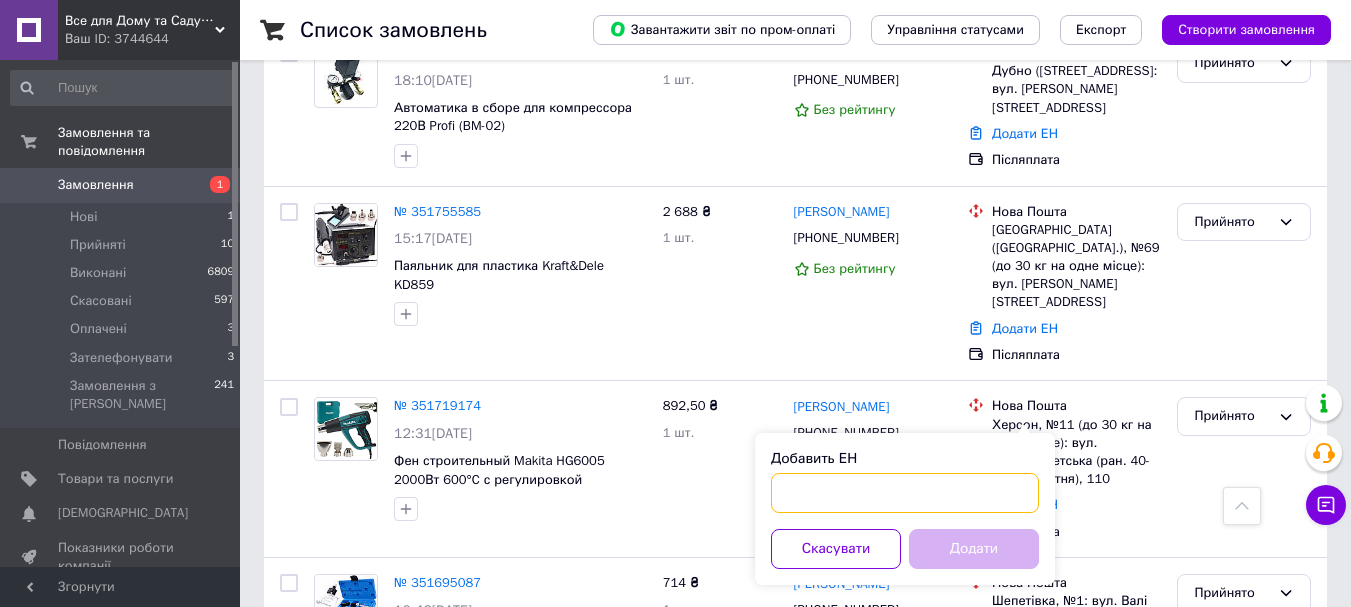 click on "Добавить ЕН" at bounding box center (905, 493) 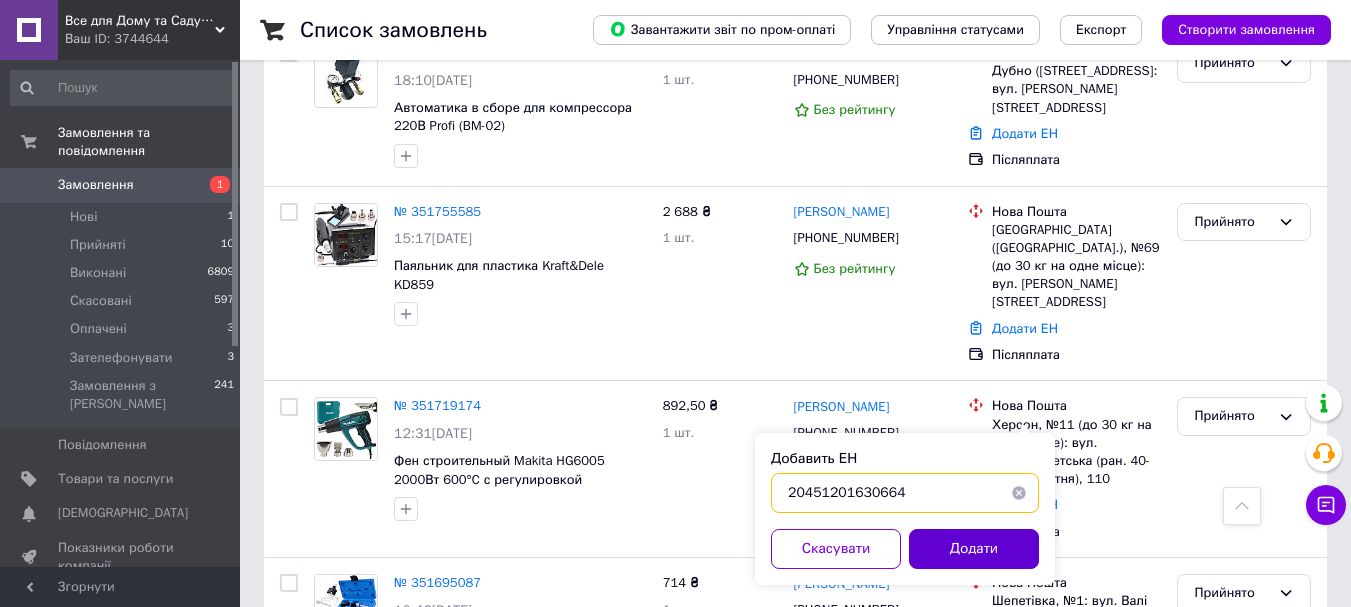 type on "20451201630664" 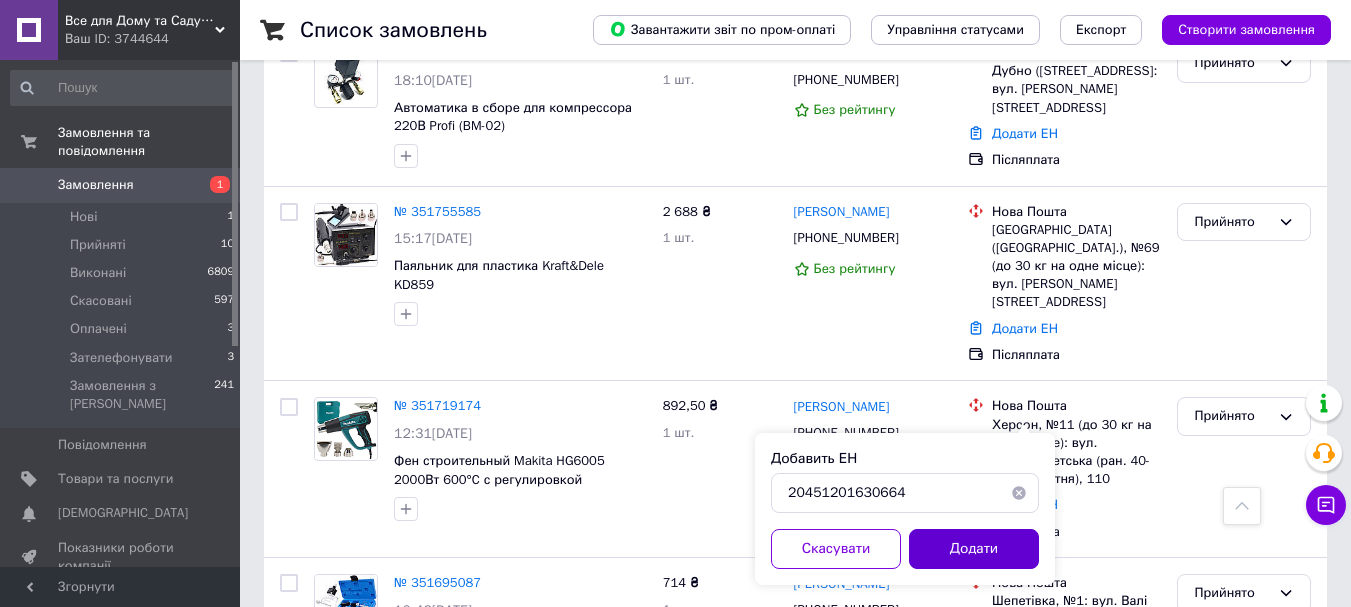 click on "Додати" at bounding box center [974, 549] 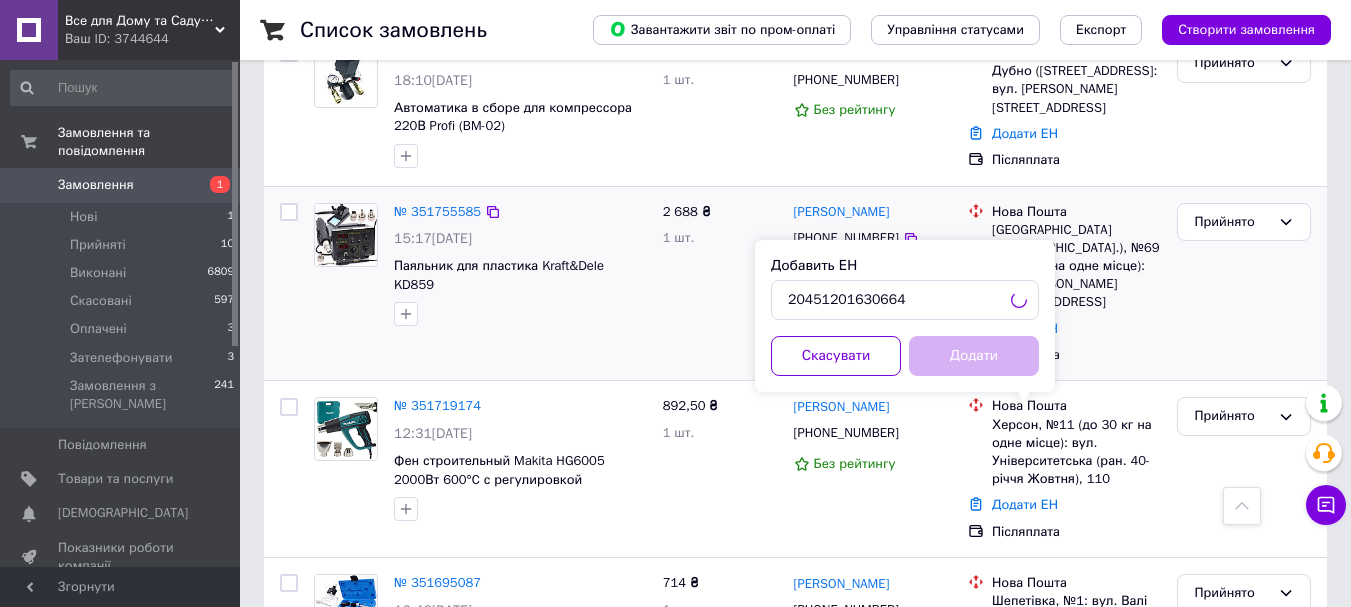 scroll, scrollTop: 2292, scrollLeft: 0, axis: vertical 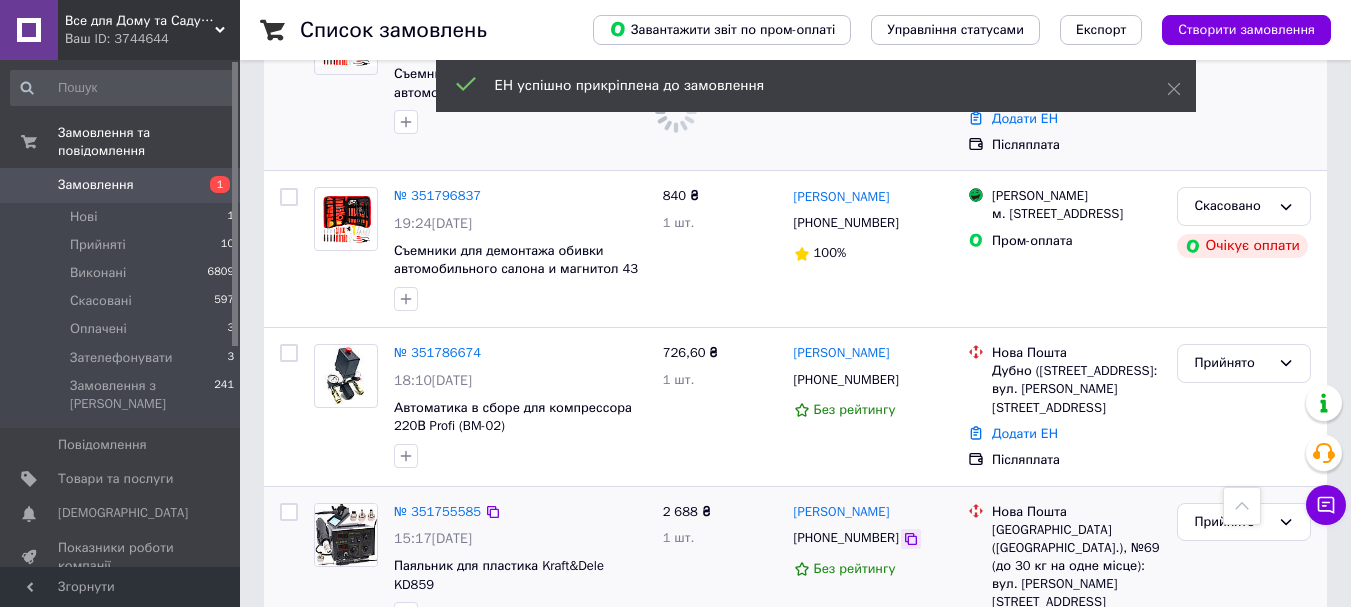 click 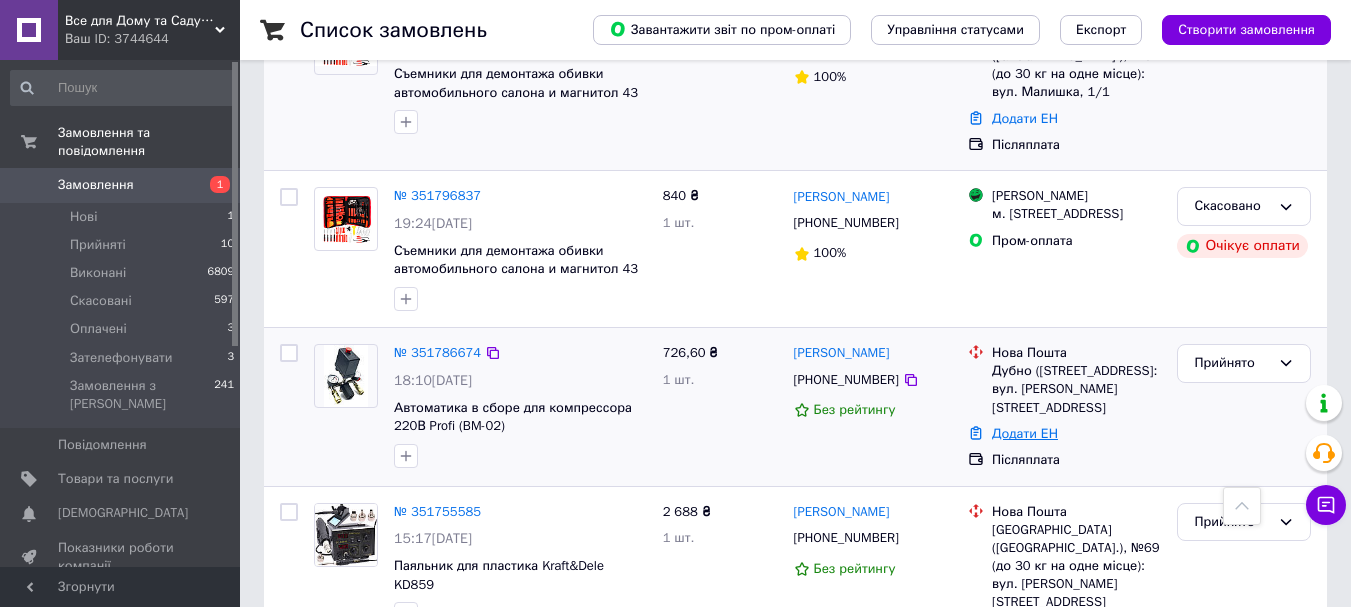 click on "Додати ЕН" at bounding box center (1025, 433) 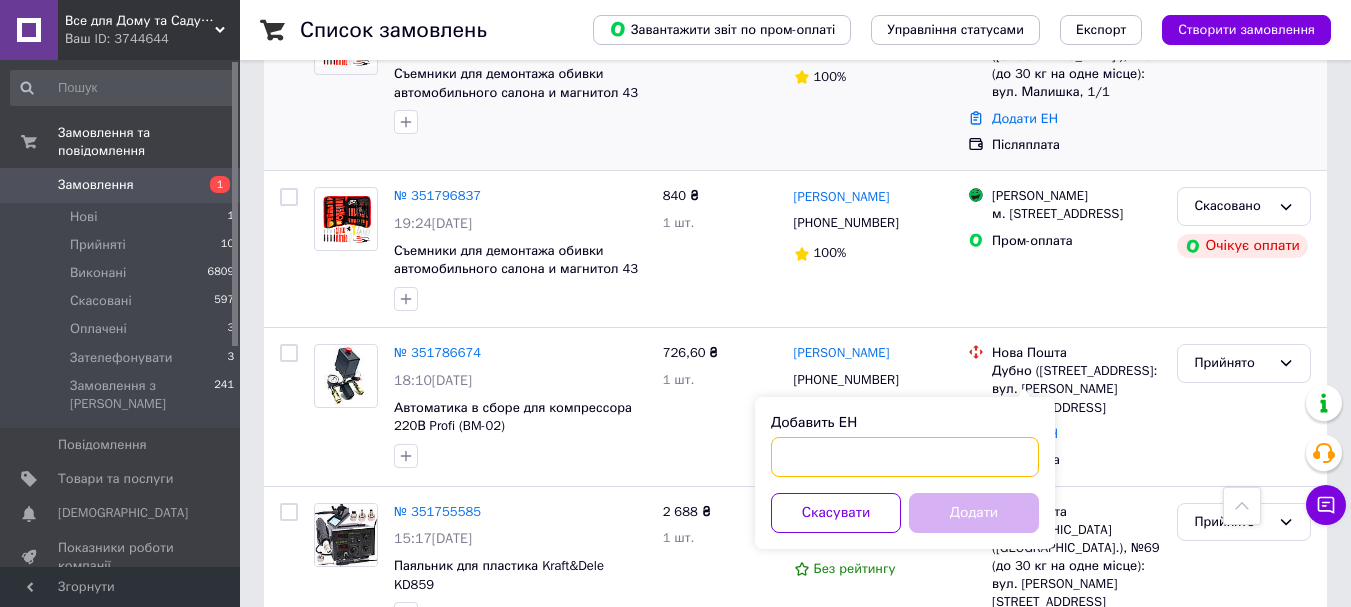 click on "Добавить ЕН" at bounding box center (905, 457) 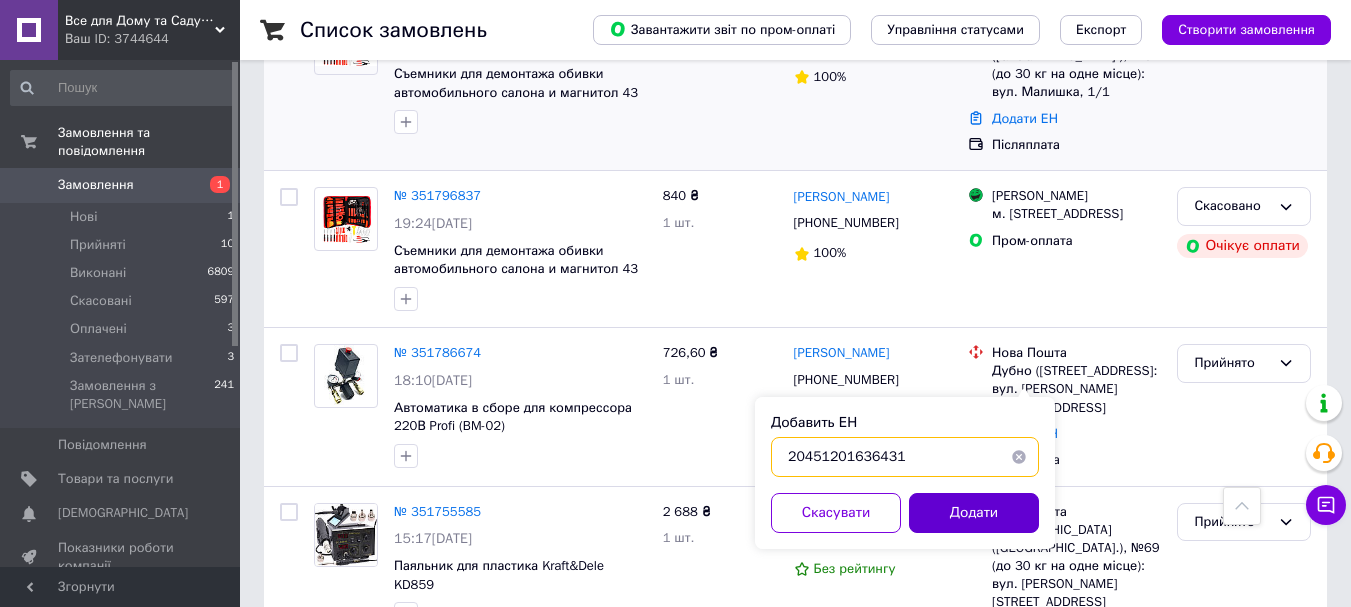 type on "20451201636431" 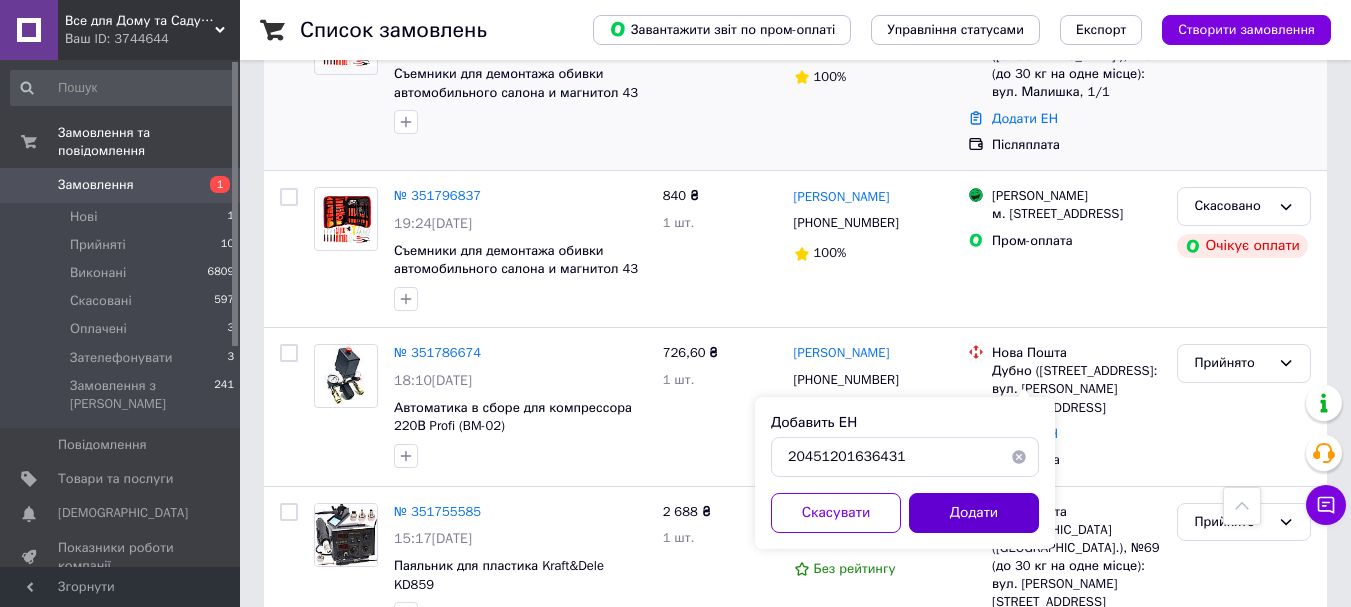 click on "Додати" at bounding box center [974, 513] 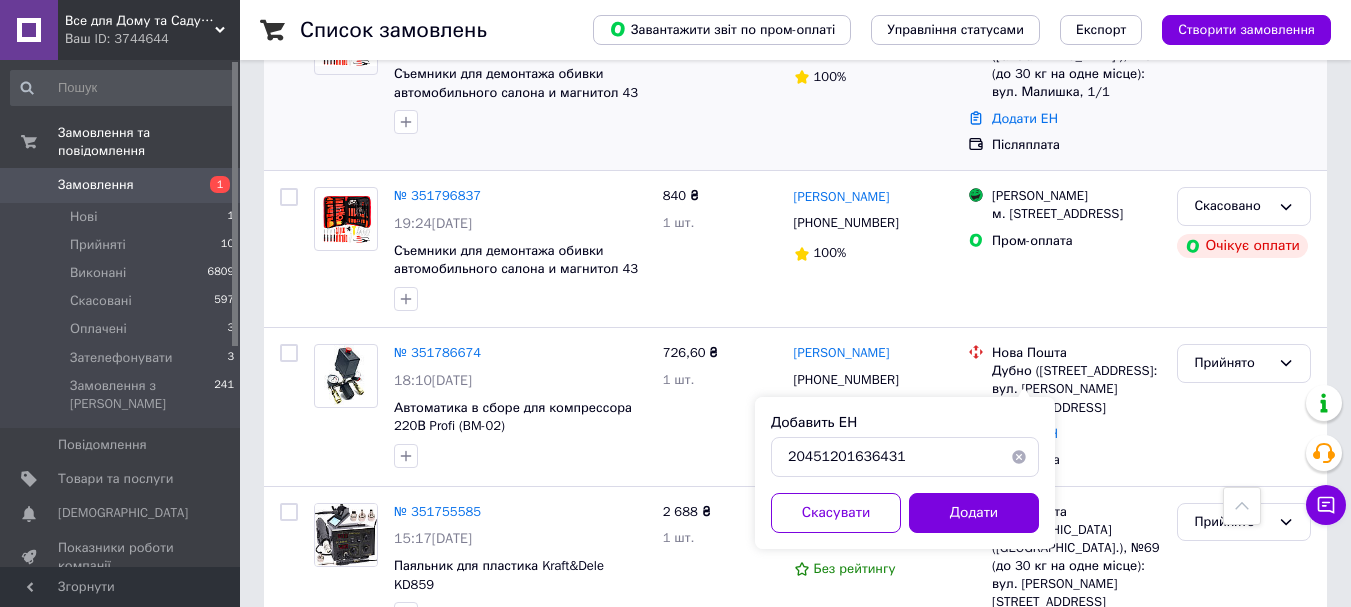 click on "Скасувати" at bounding box center (836, 513) 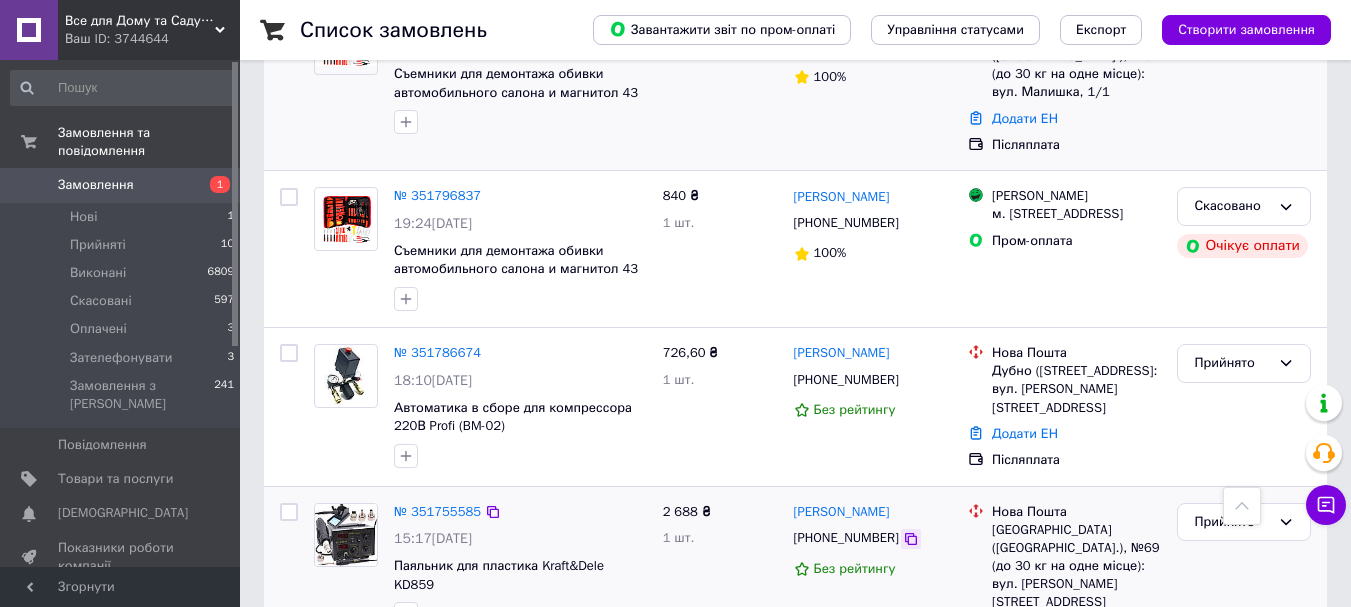 drag, startPoint x: 896, startPoint y: 488, endPoint x: 898, endPoint y: 474, distance: 14.142136 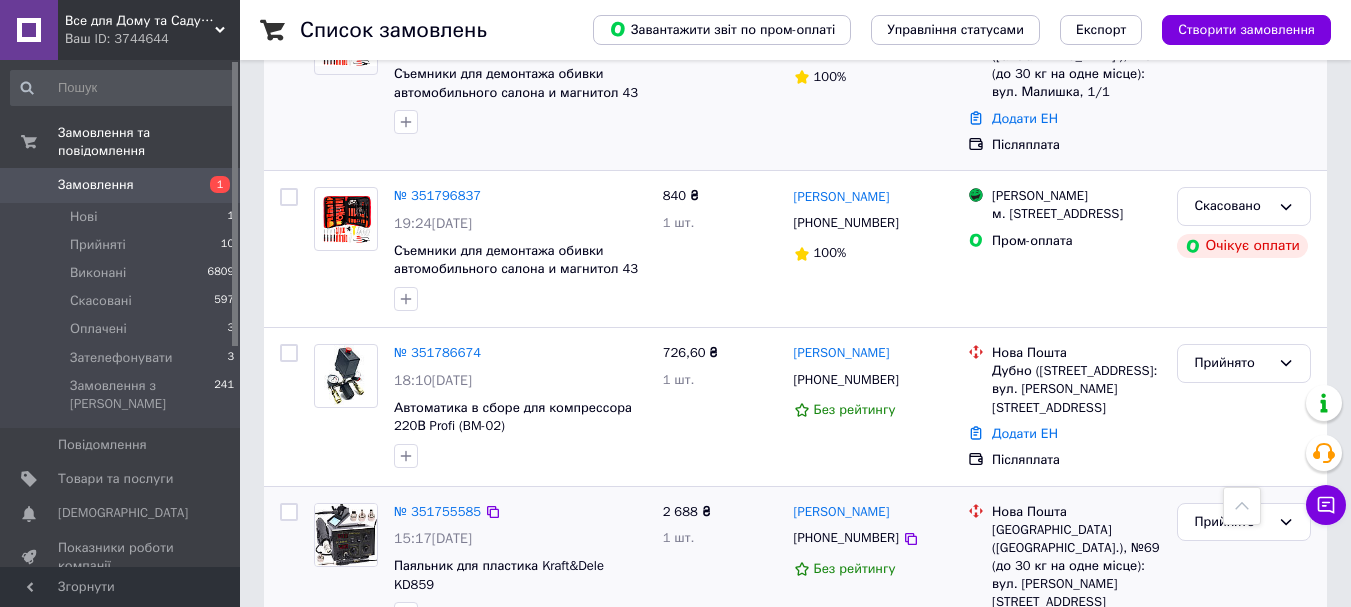 click on "Додати ЕН" at bounding box center [1025, 628] 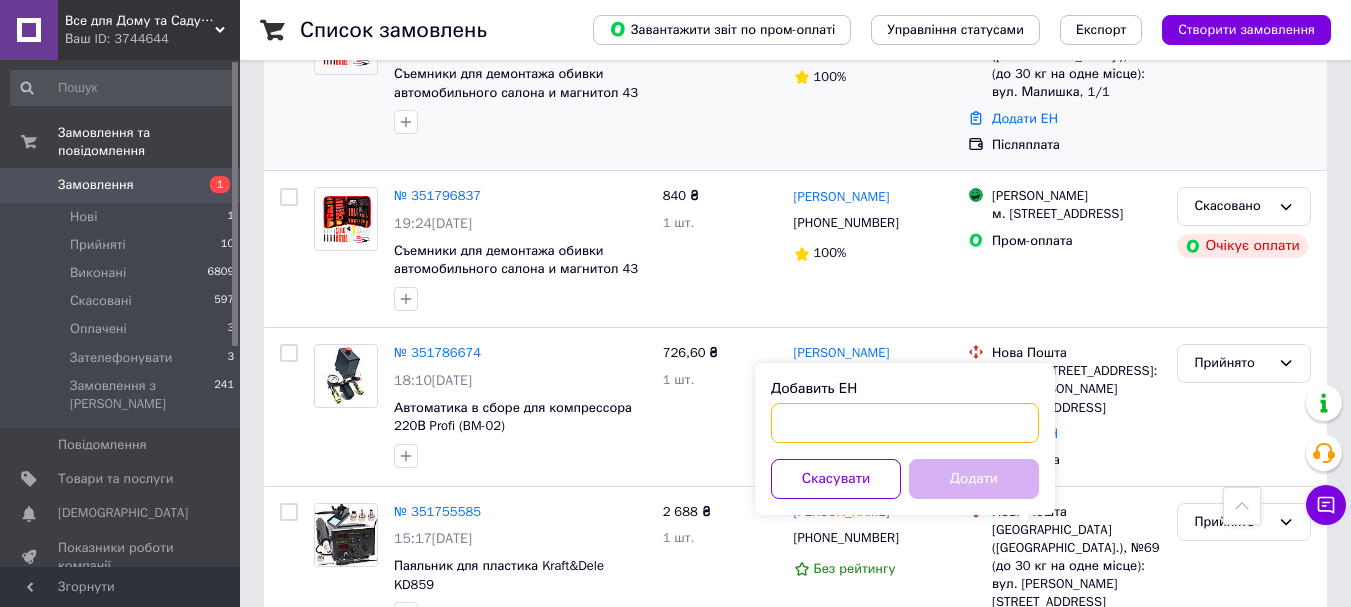 click on "Добавить ЕН" at bounding box center (905, 423) 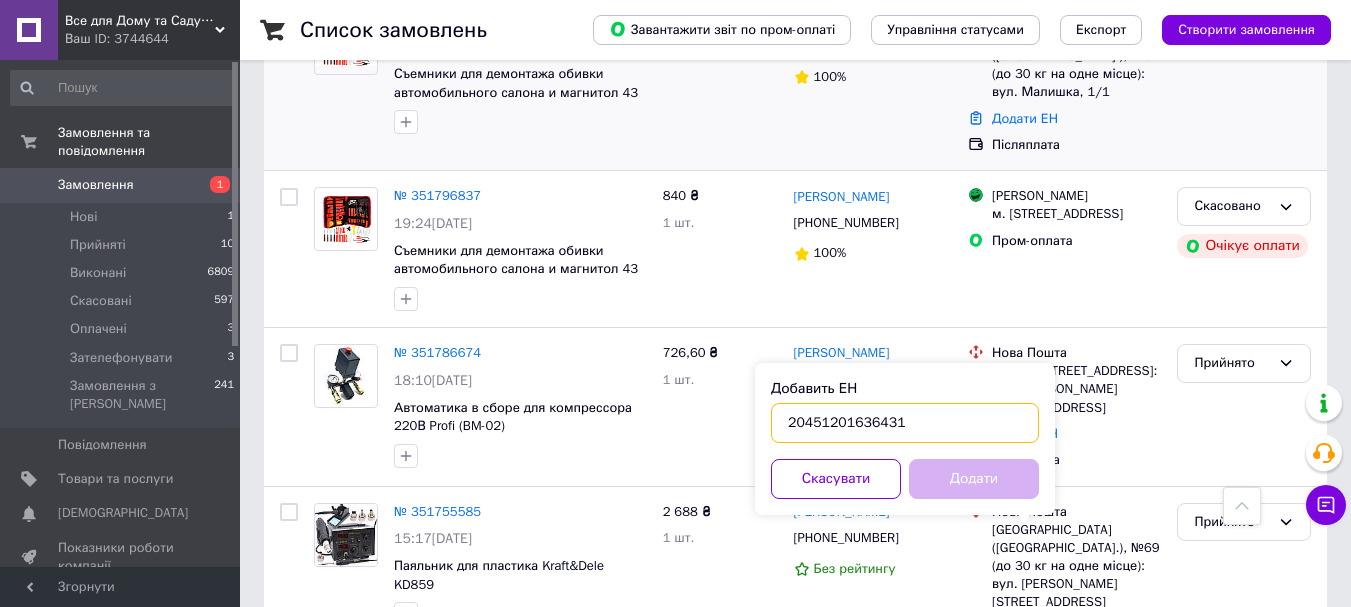 type on "20451201636431" 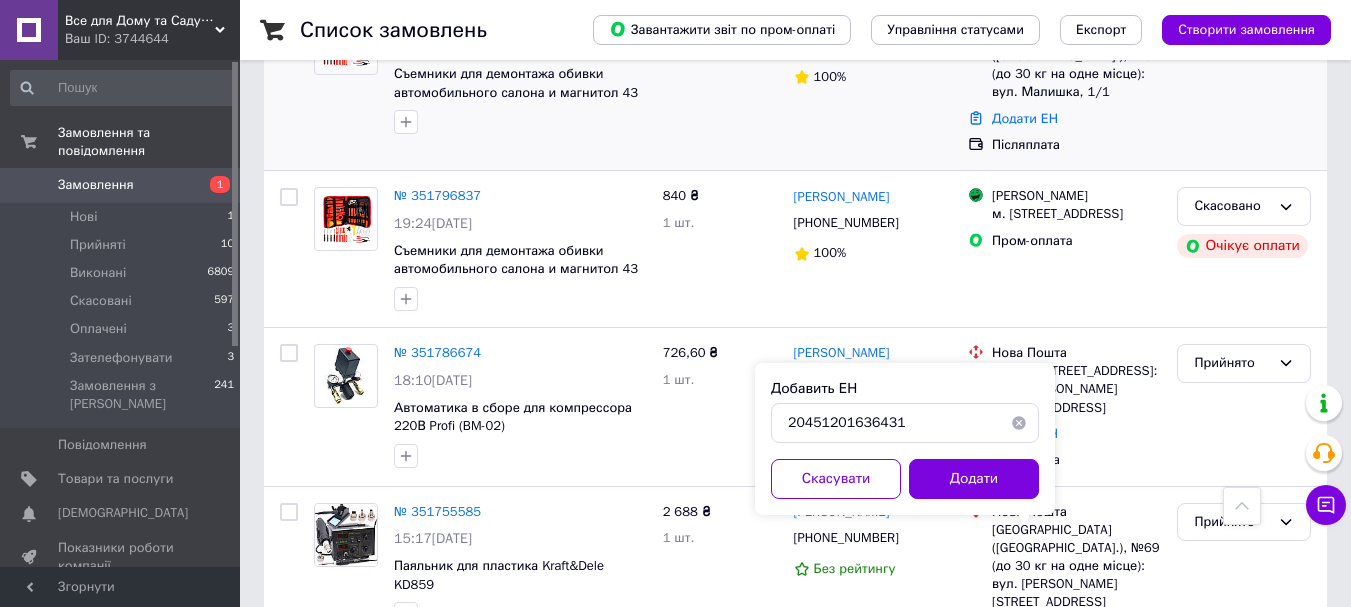 drag, startPoint x: 929, startPoint y: 491, endPoint x: 954, endPoint y: 504, distance: 28.178005 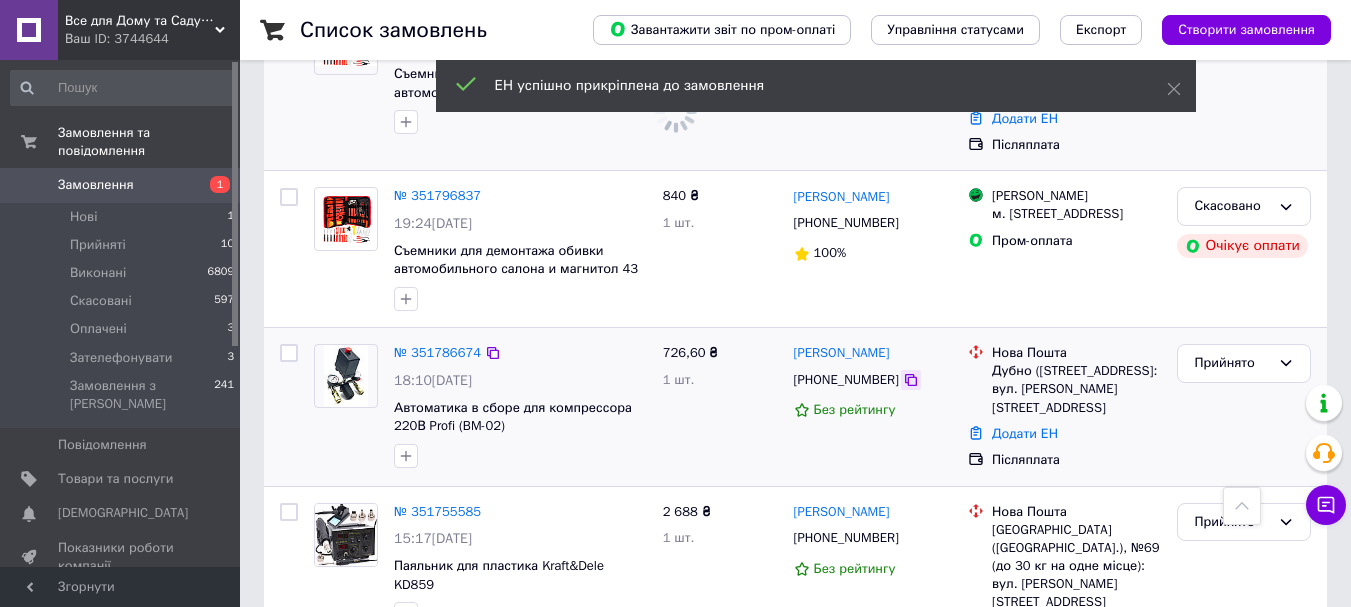 click 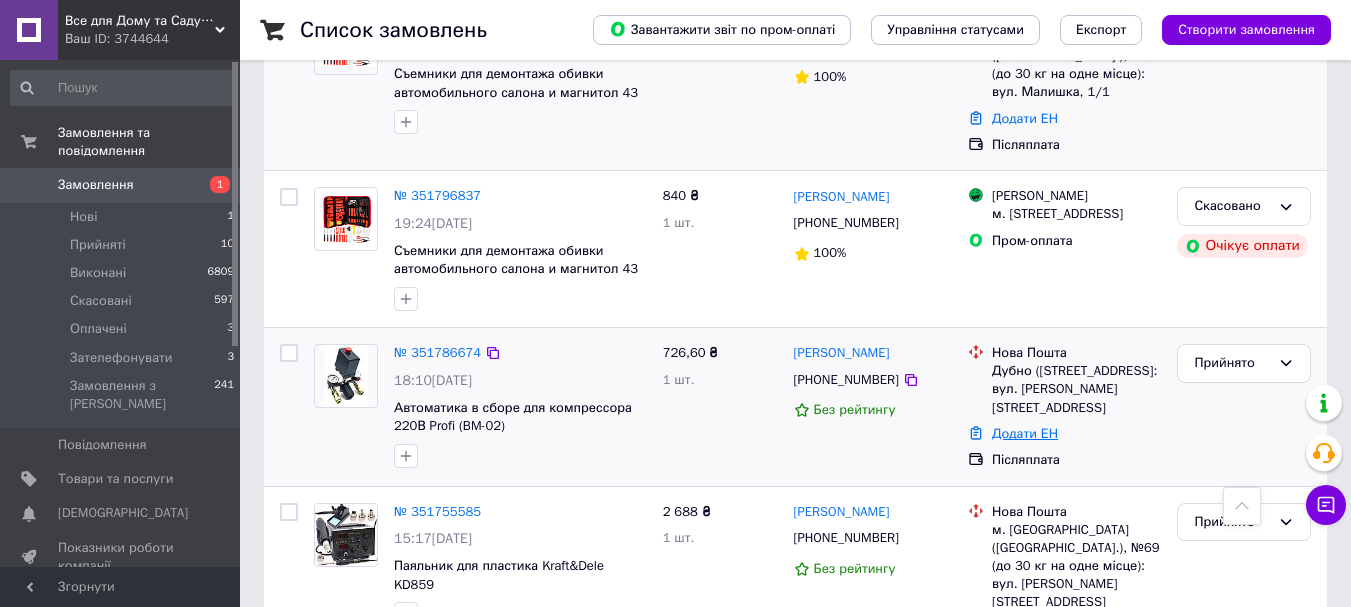 click on "Додати ЕН" at bounding box center (1025, 433) 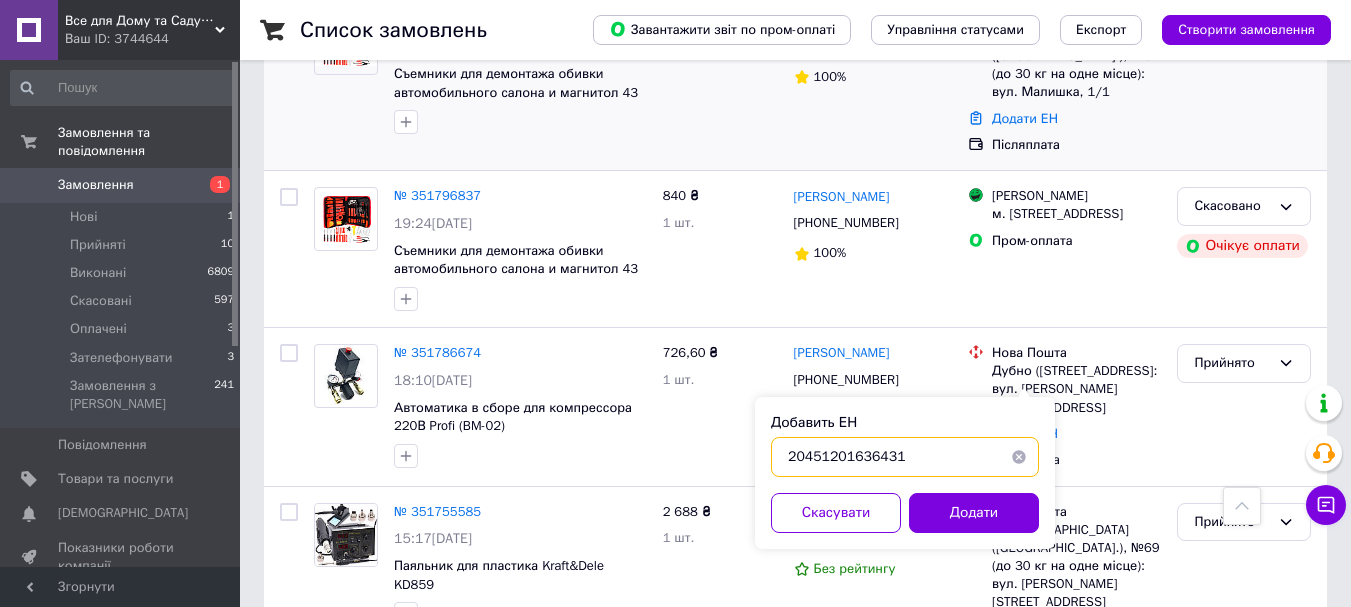 click on "20451201636431" at bounding box center [905, 457] 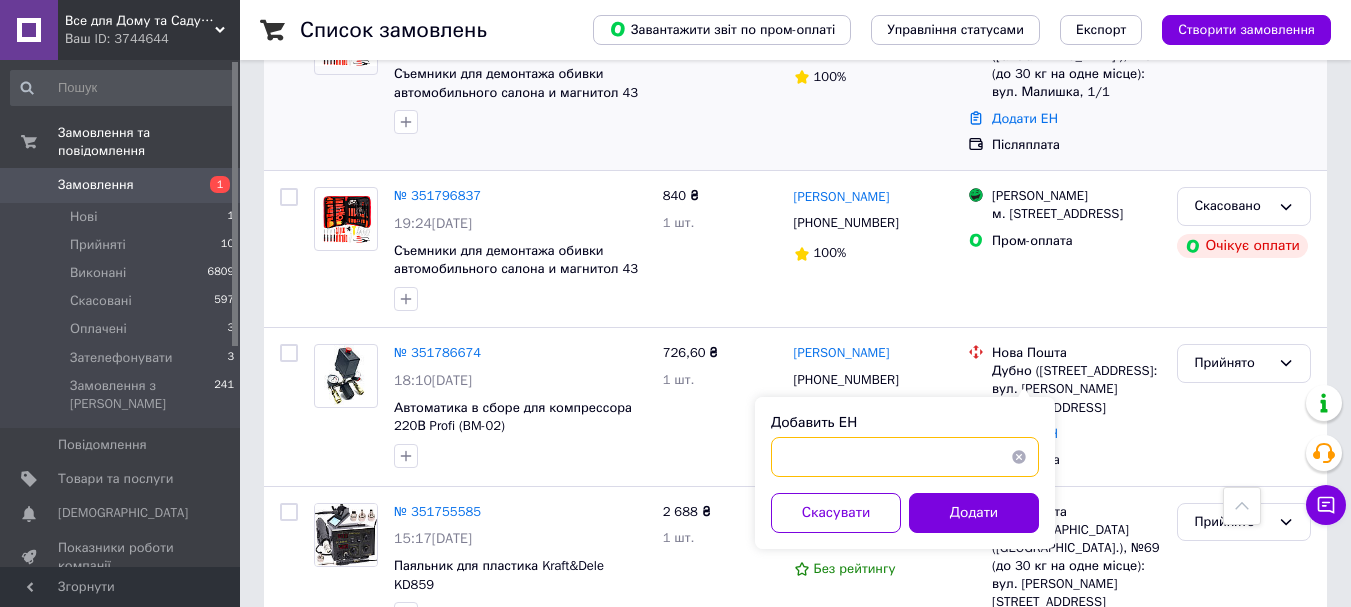 paste on "20451202039381" 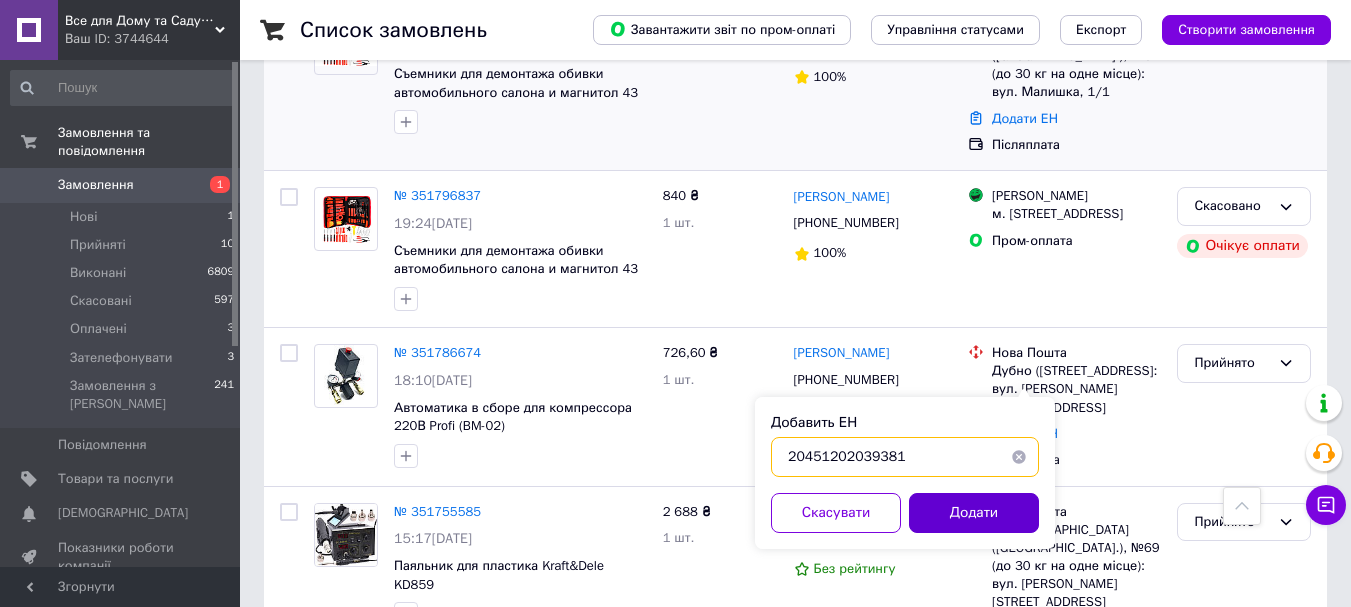type on "20451202039381" 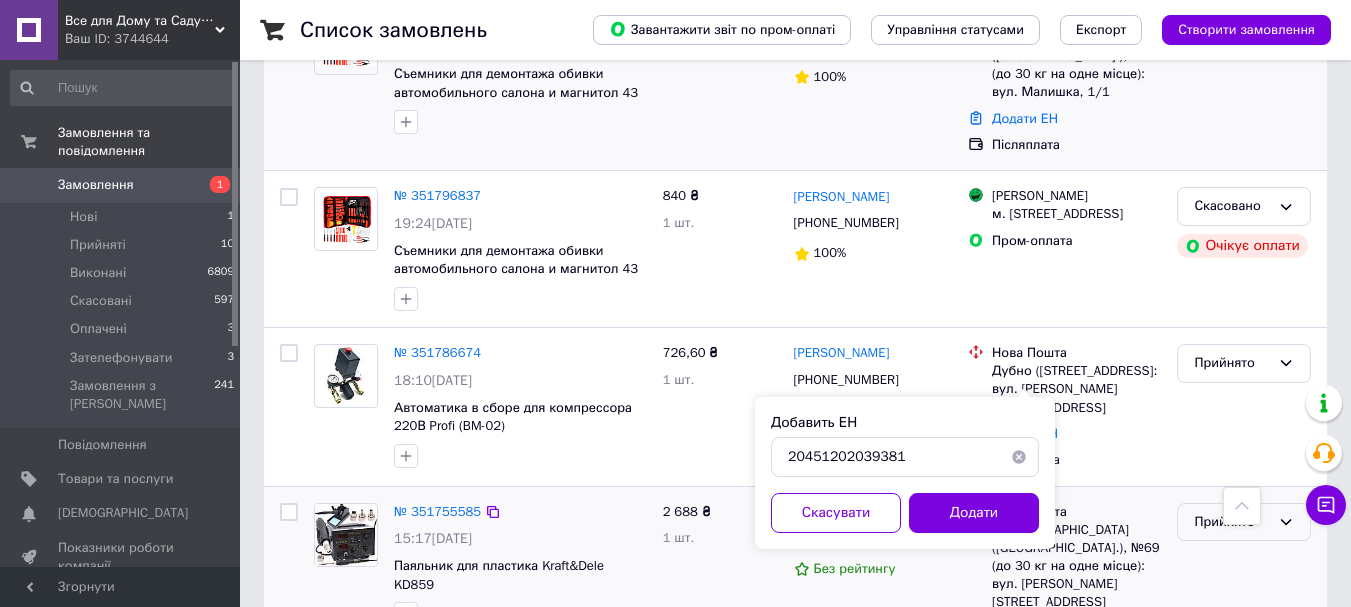 drag, startPoint x: 941, startPoint y: 520, endPoint x: 1281, endPoint y: 470, distance: 343.6568 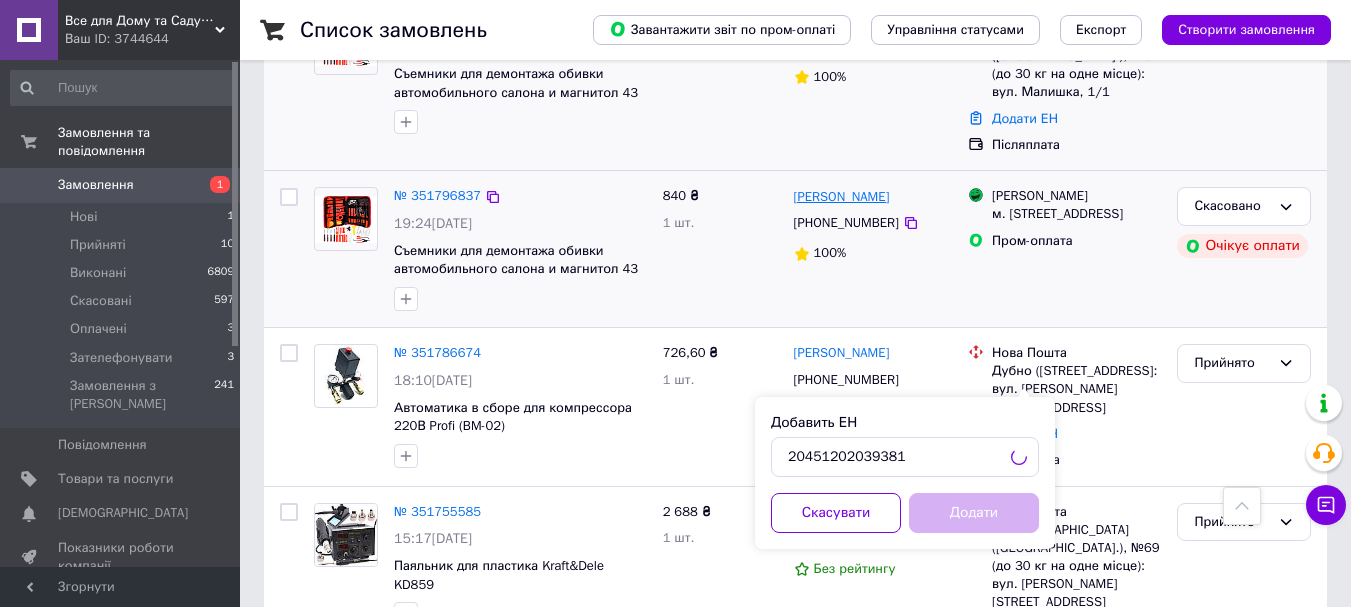 scroll, scrollTop: 1992, scrollLeft: 0, axis: vertical 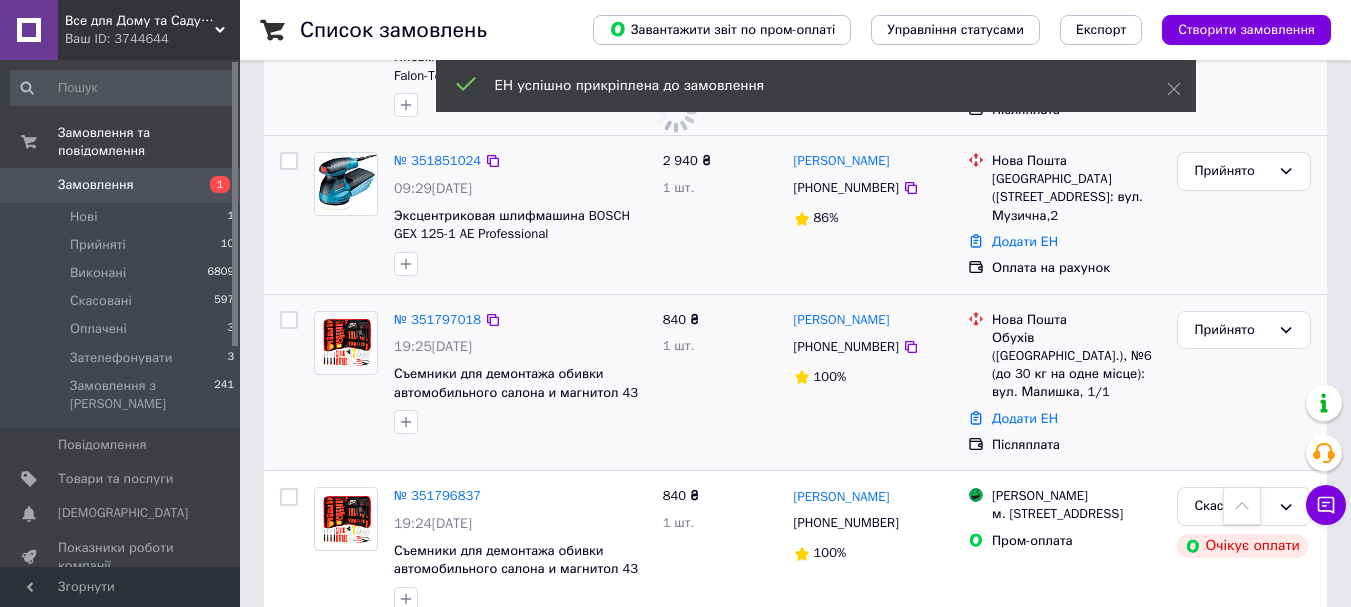 drag, startPoint x: 902, startPoint y: 308, endPoint x: 827, endPoint y: 307, distance: 75.00667 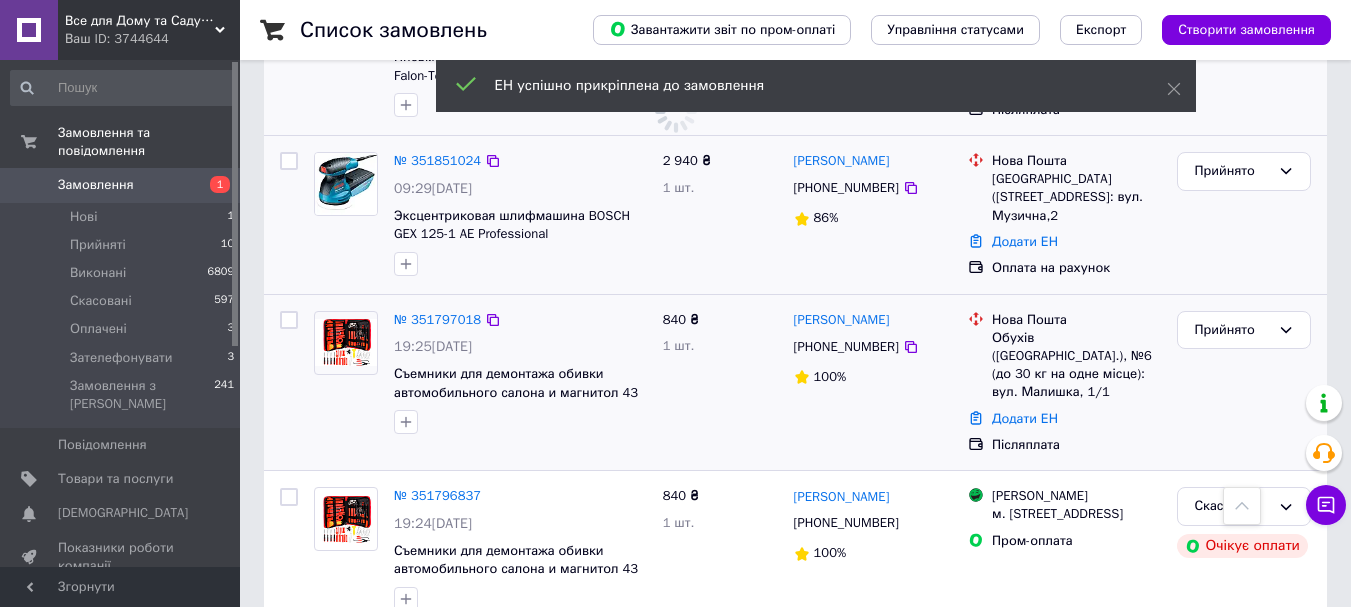 click 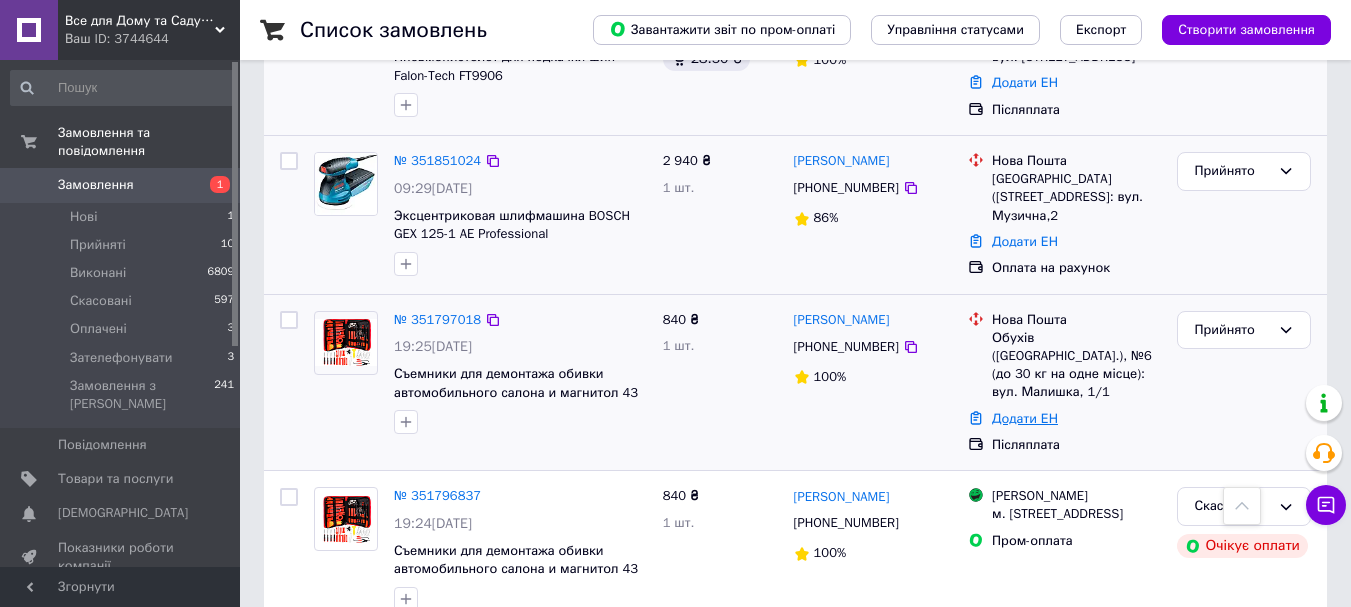 click on "Додати ЕН" at bounding box center (1025, 418) 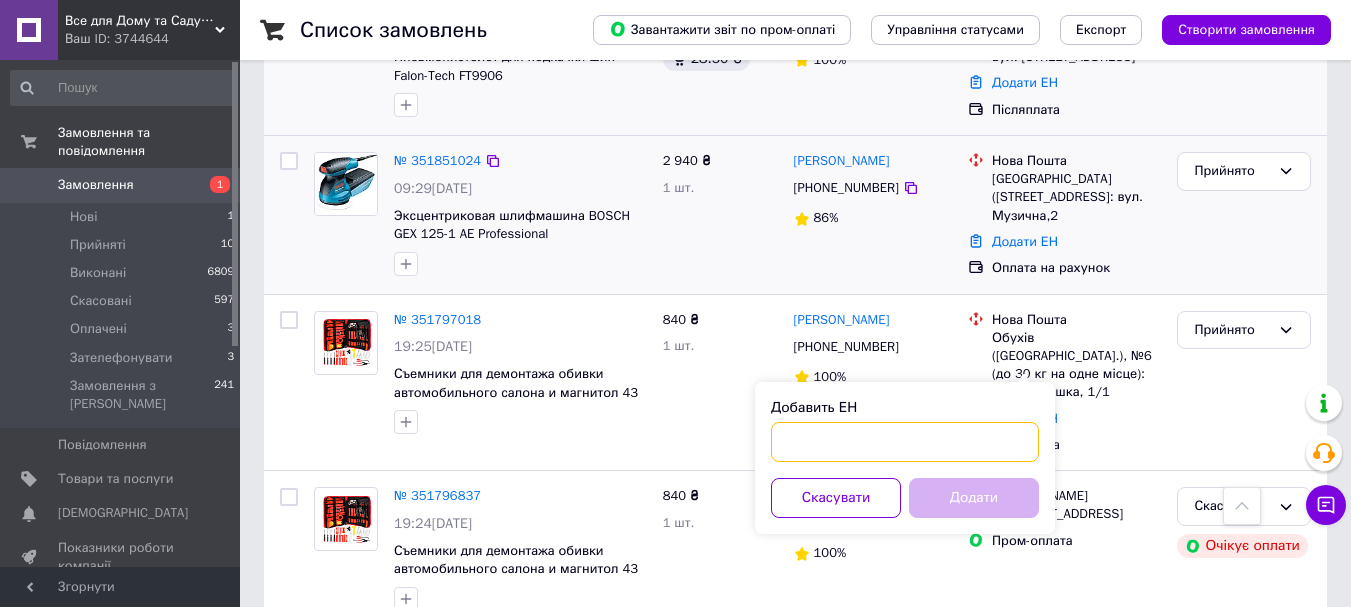 click on "Добавить ЕН" at bounding box center [905, 442] 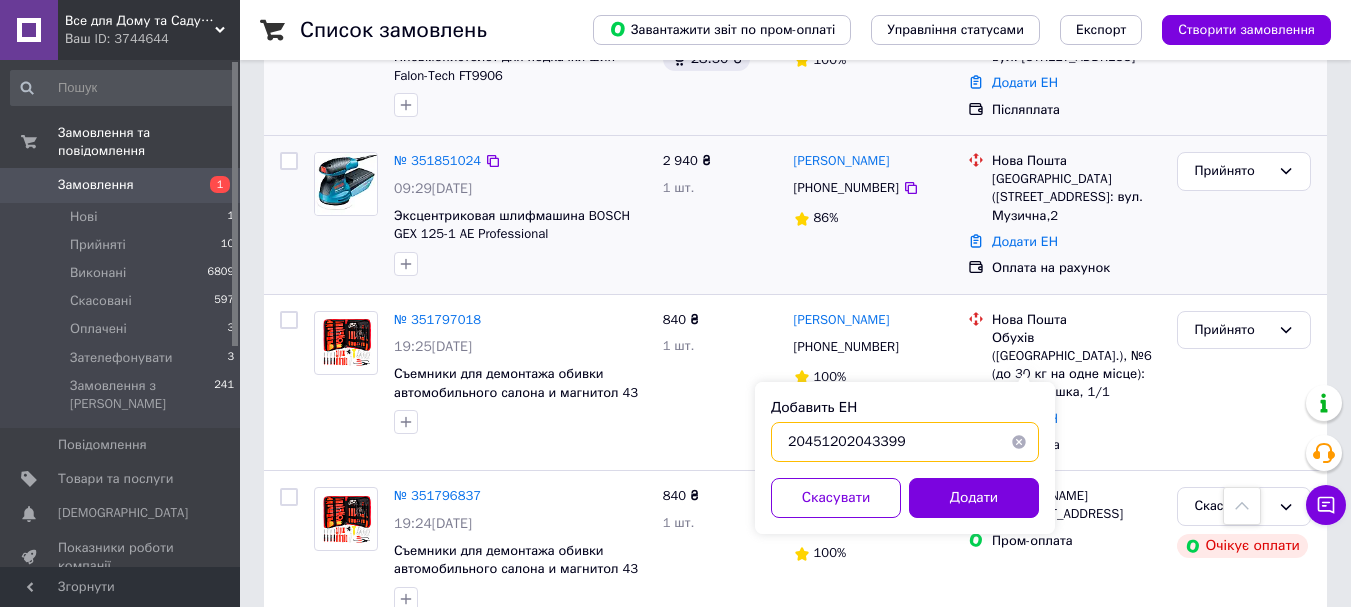 type on "20451202043399" 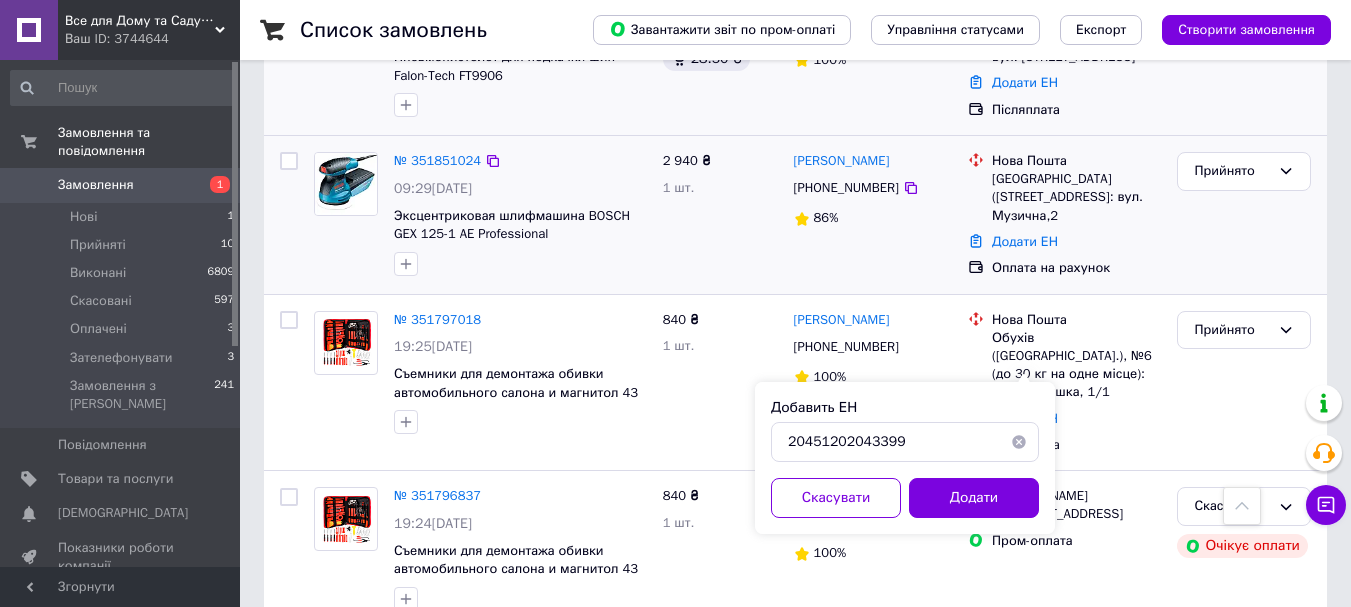 click on "Додати" at bounding box center (974, 498) 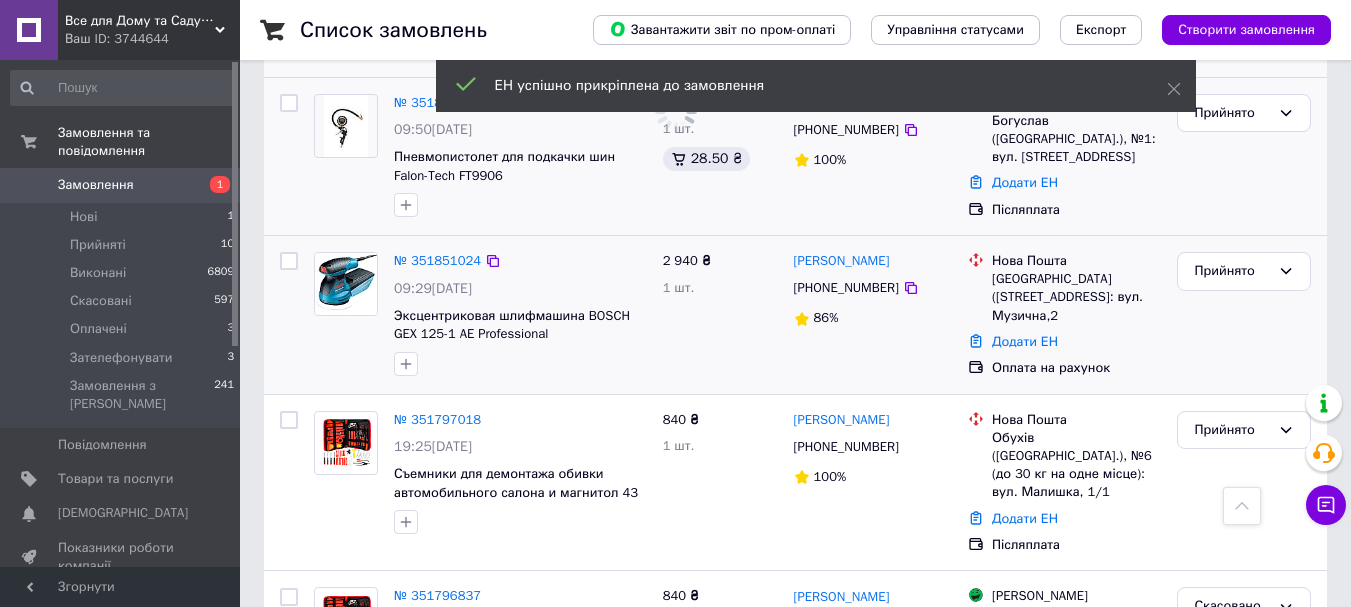 scroll, scrollTop: 1692, scrollLeft: 0, axis: vertical 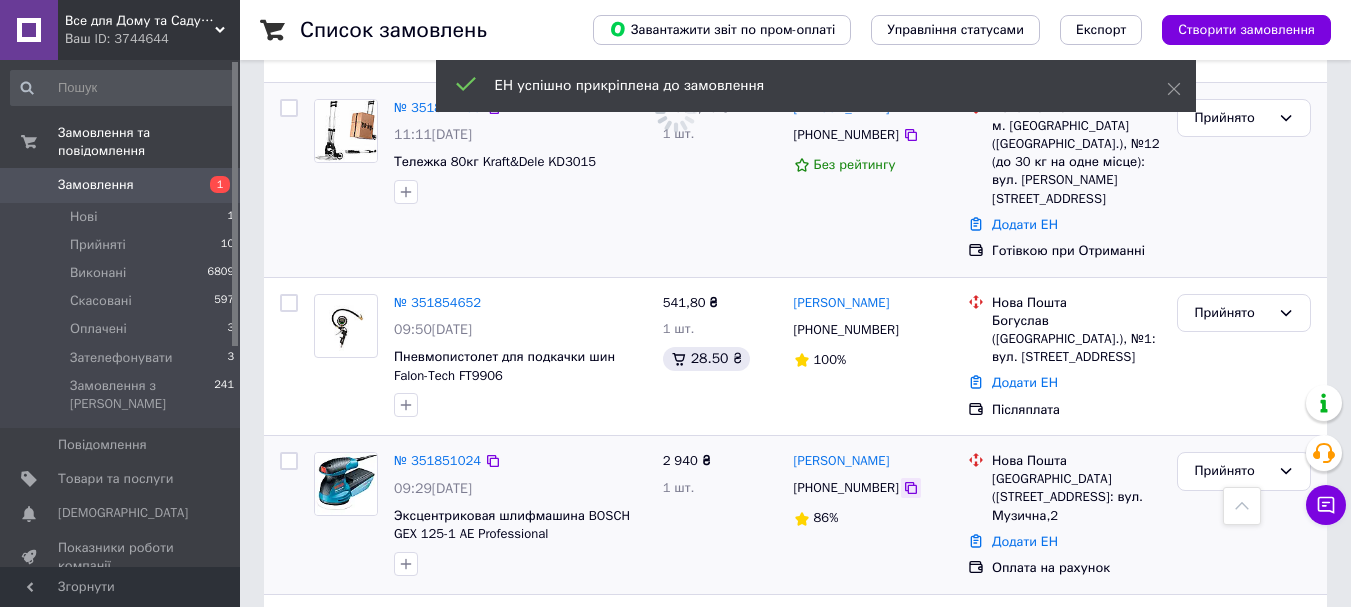 click 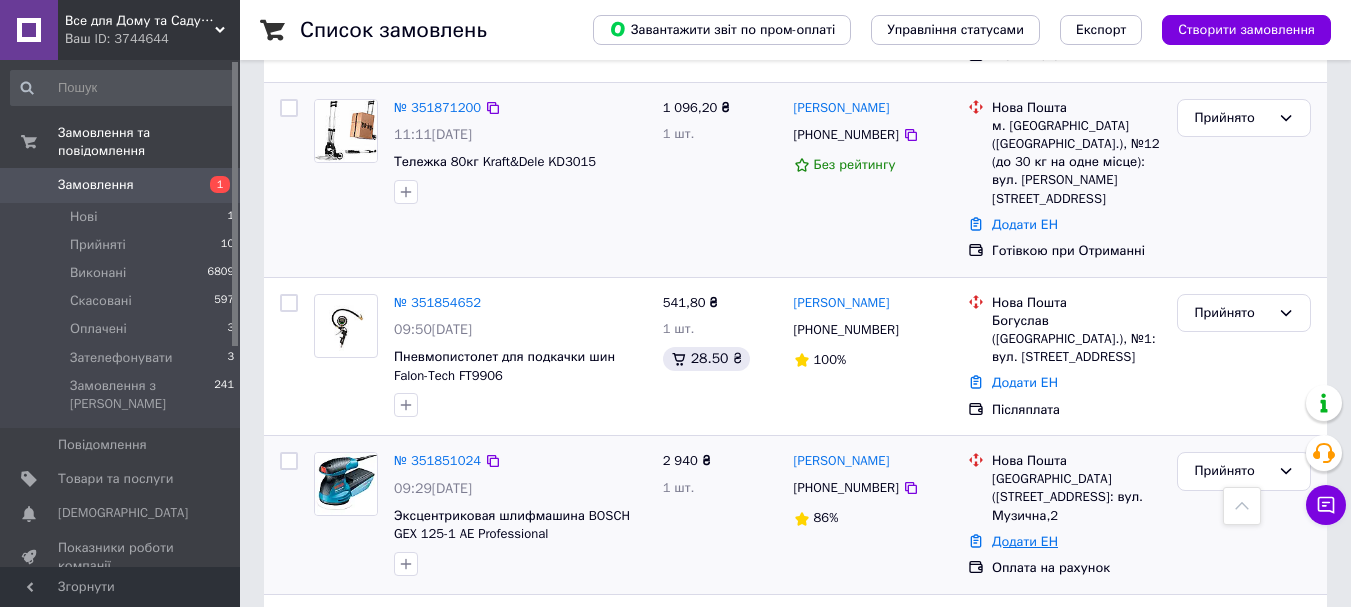 click on "Додати ЕН" at bounding box center (1025, 541) 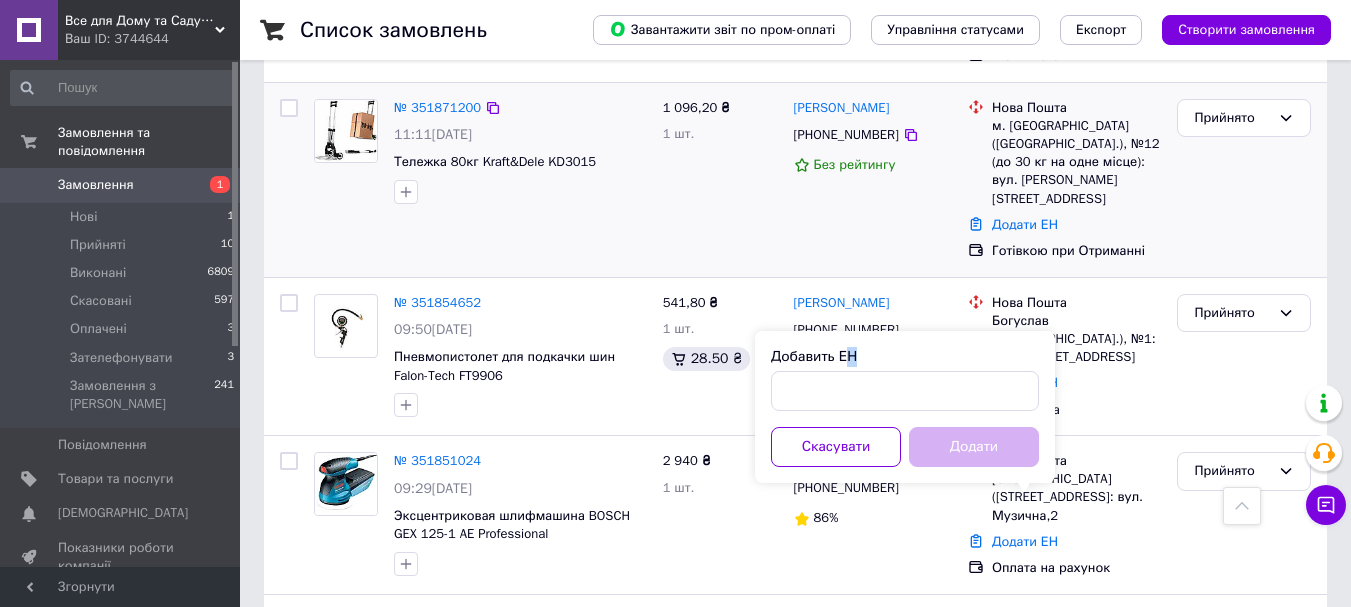 click on "Добавить ЕН" at bounding box center (905, 379) 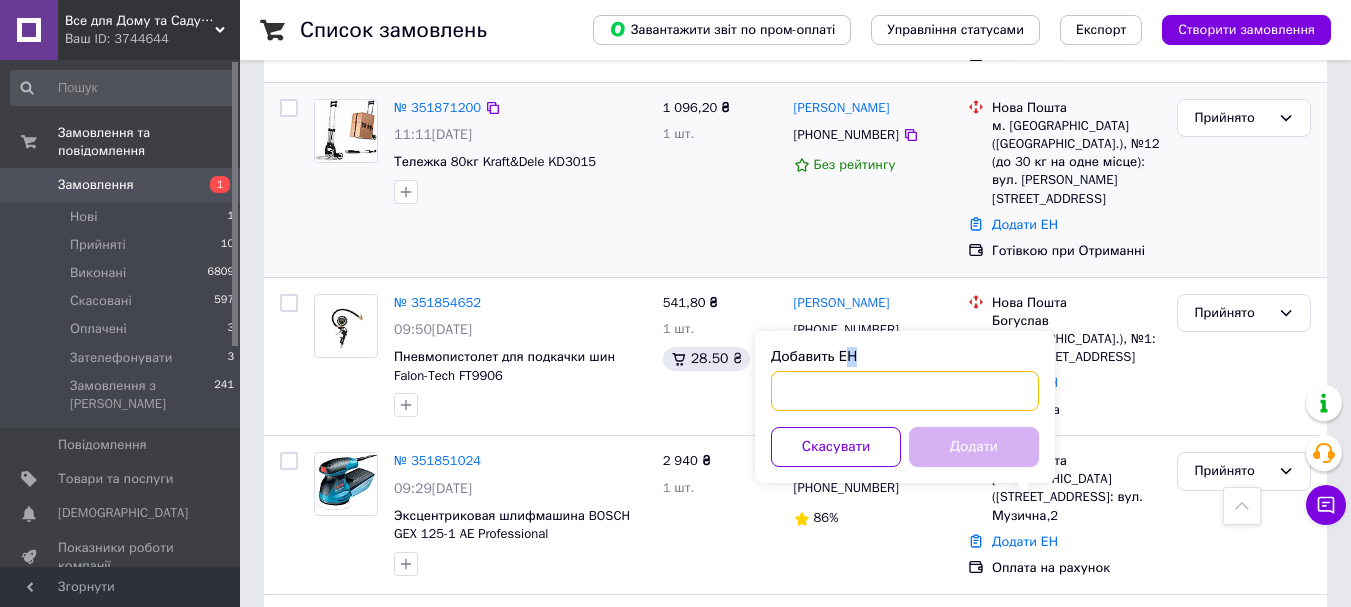 click on "Добавить ЕН" at bounding box center [905, 391] 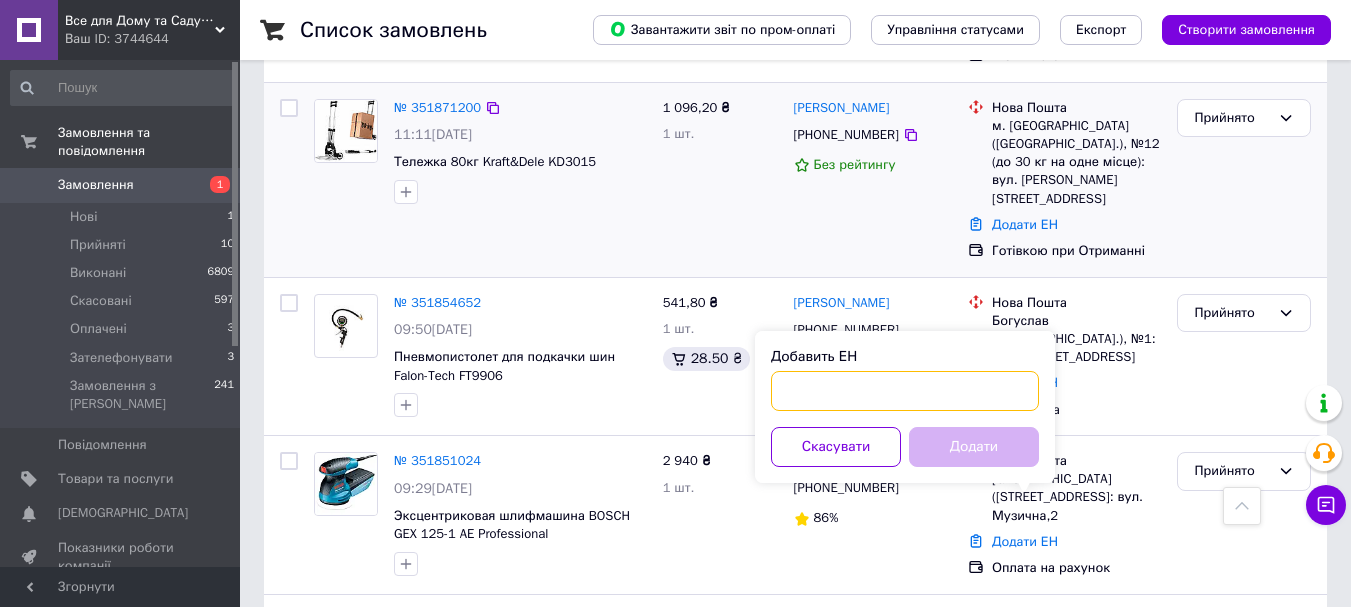 paste on "20451202056939" 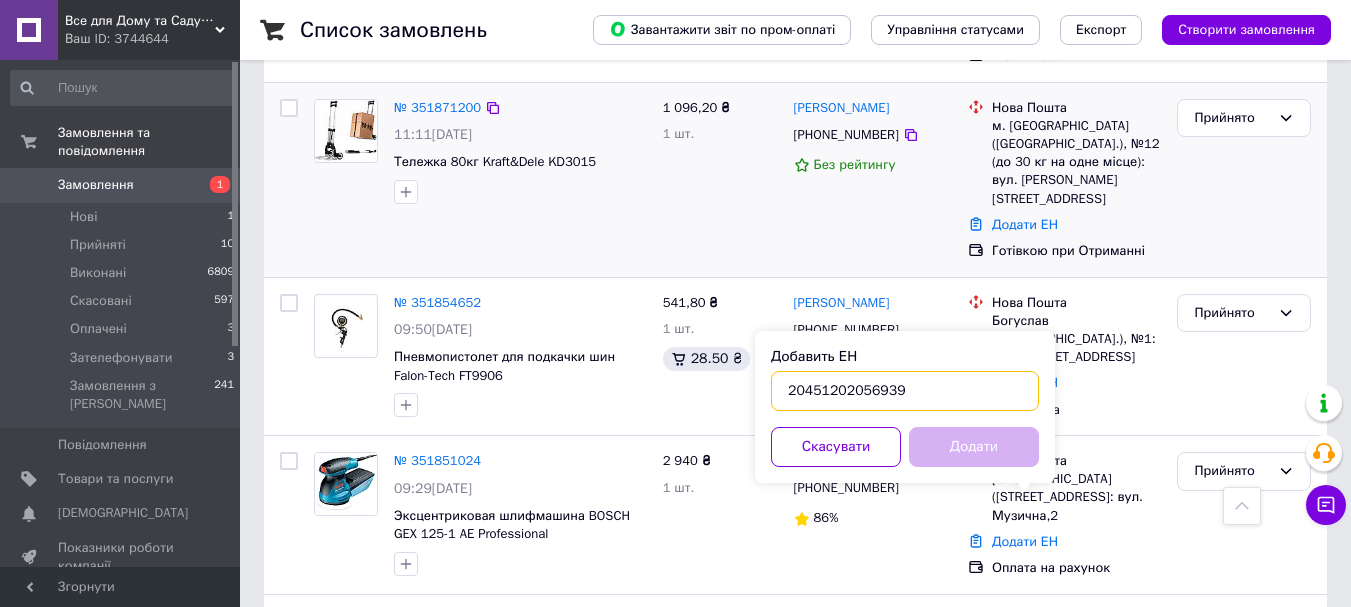 type on "20451202056939" 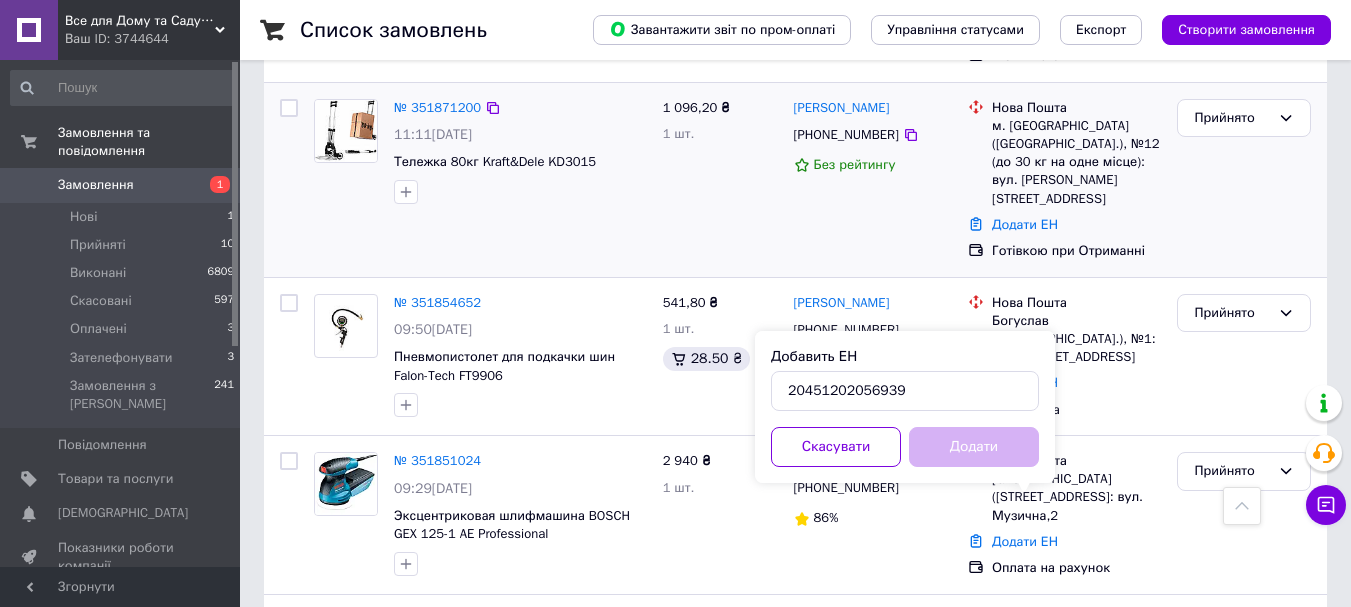 type 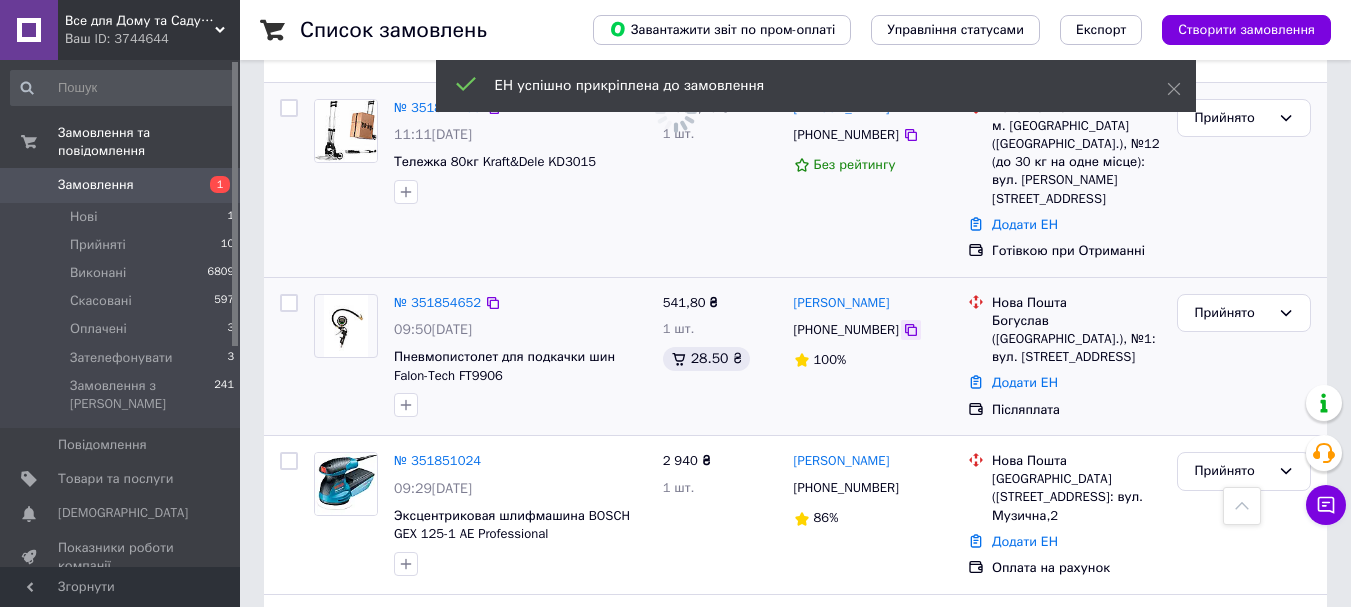 click 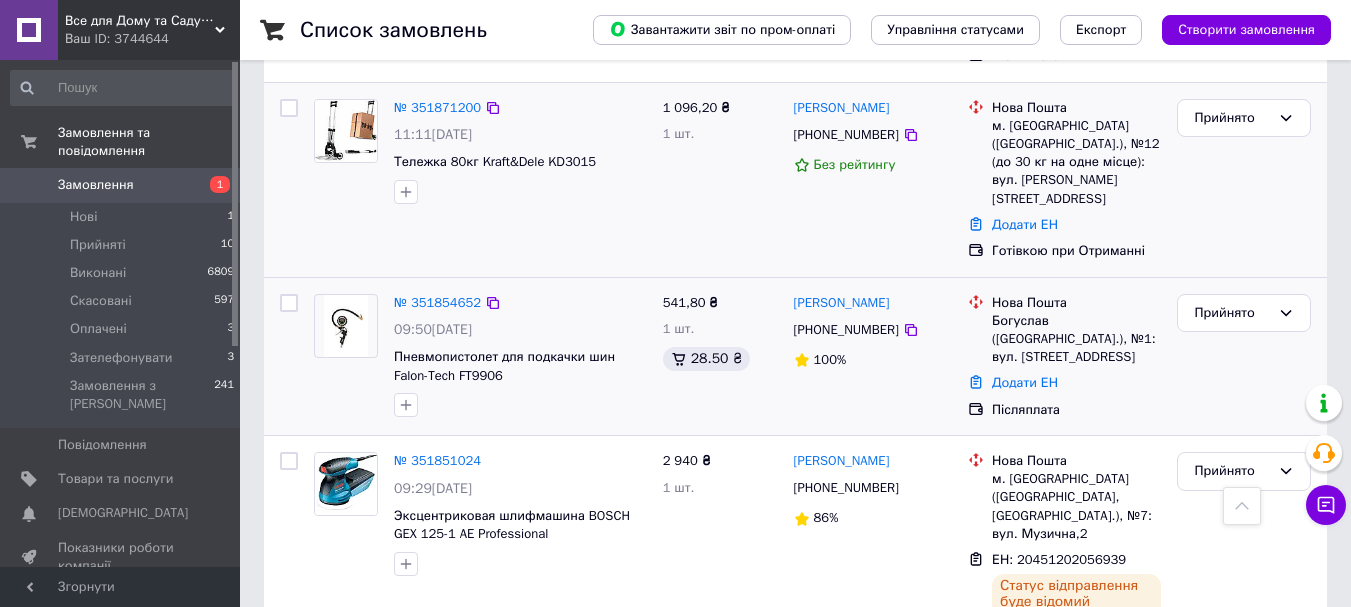 click on "Додати ЕН" at bounding box center [1076, 383] 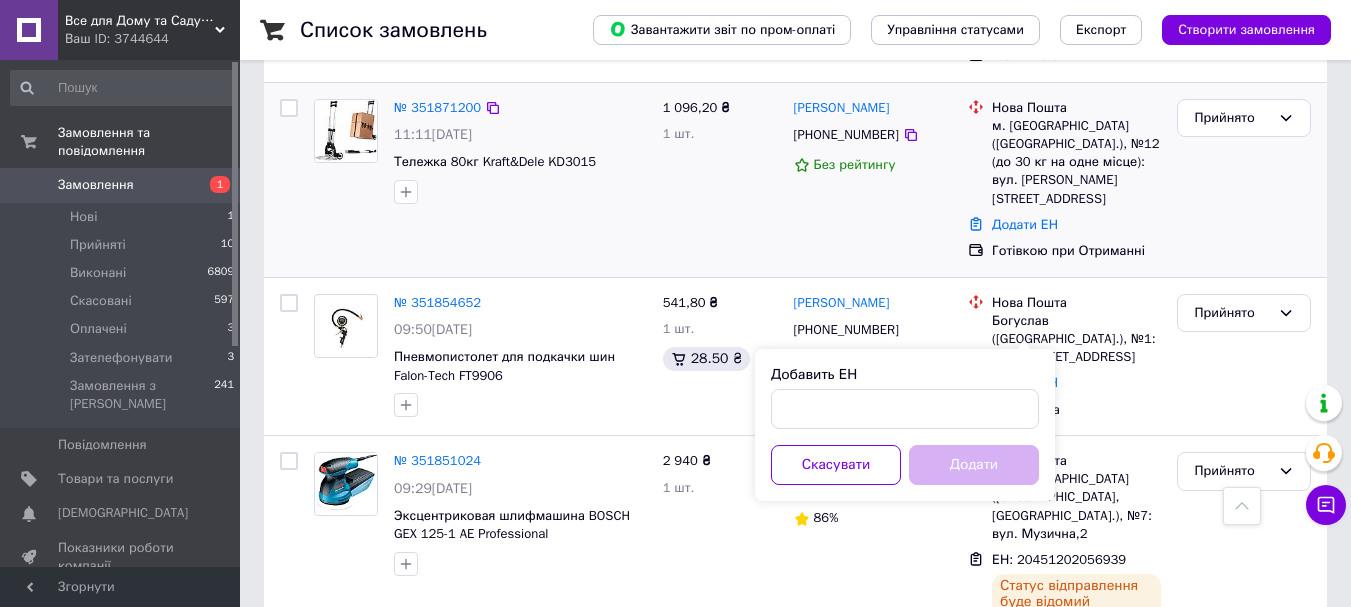 drag, startPoint x: 825, startPoint y: 431, endPoint x: 841, endPoint y: 413, distance: 24.083189 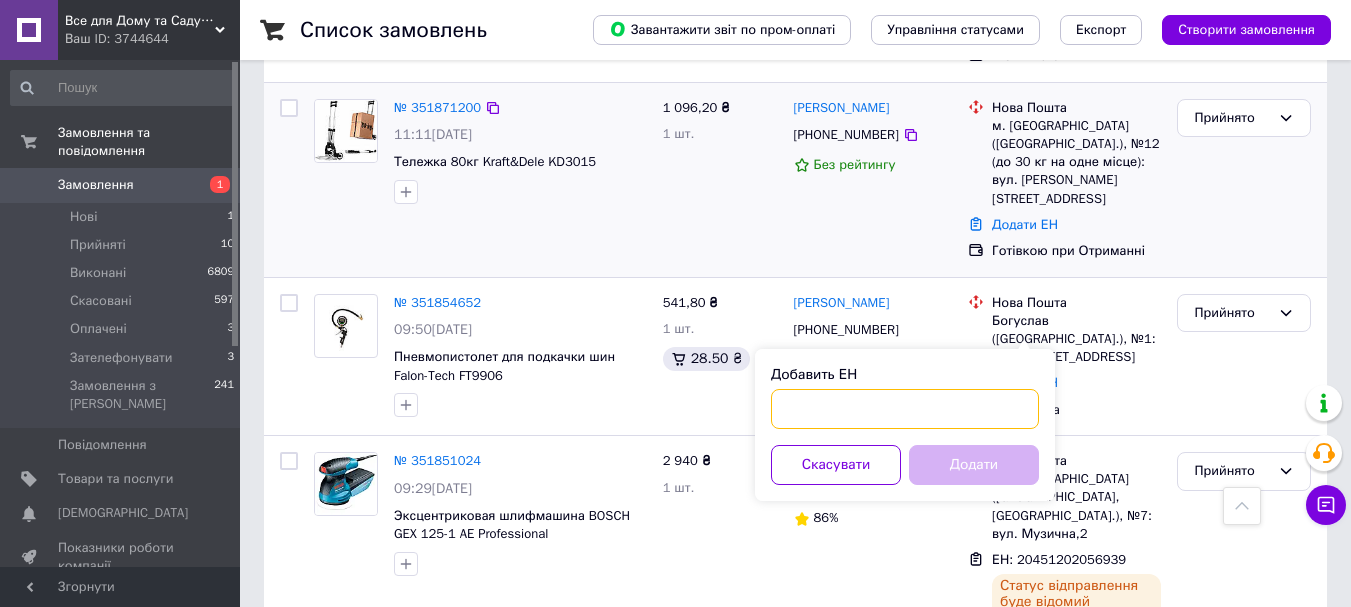 click on "Добавить ЕН" at bounding box center (905, 409) 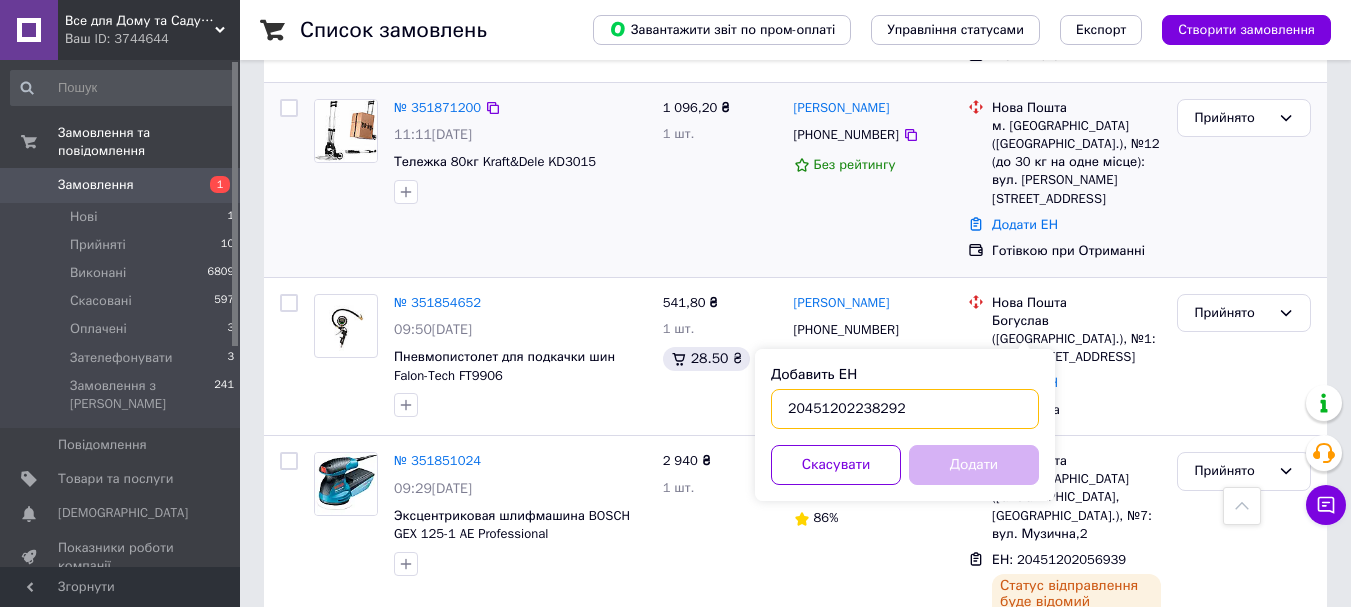 type on "20451202238292" 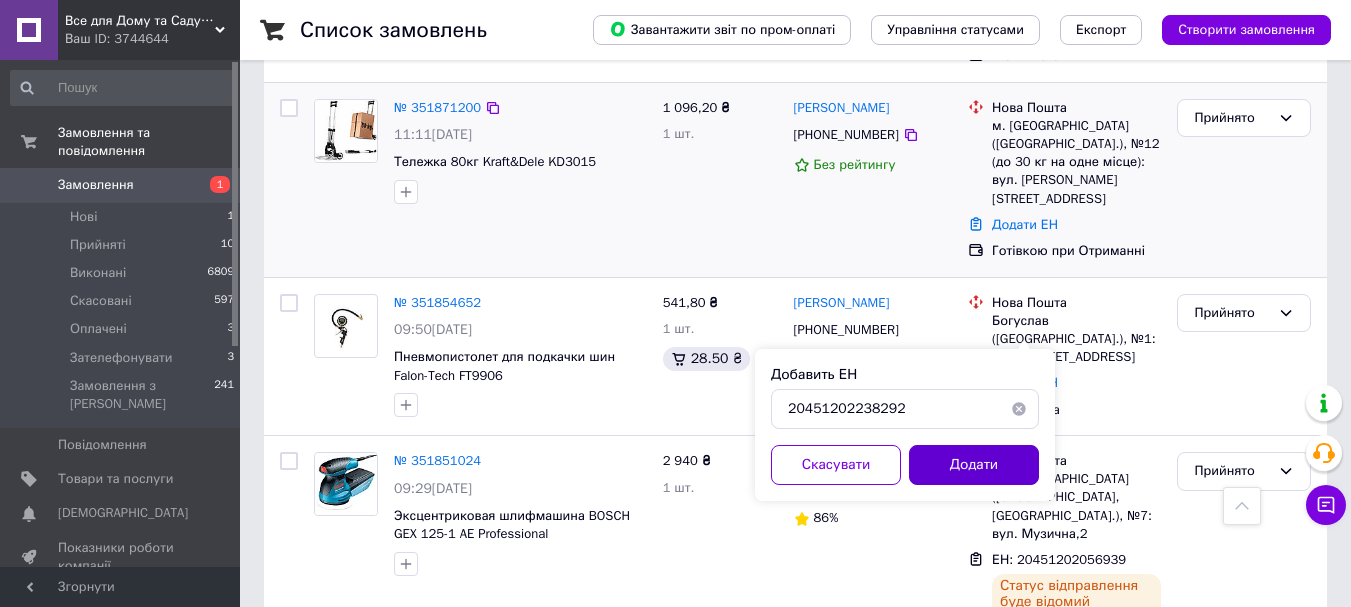 click on "Додати" at bounding box center (974, 465) 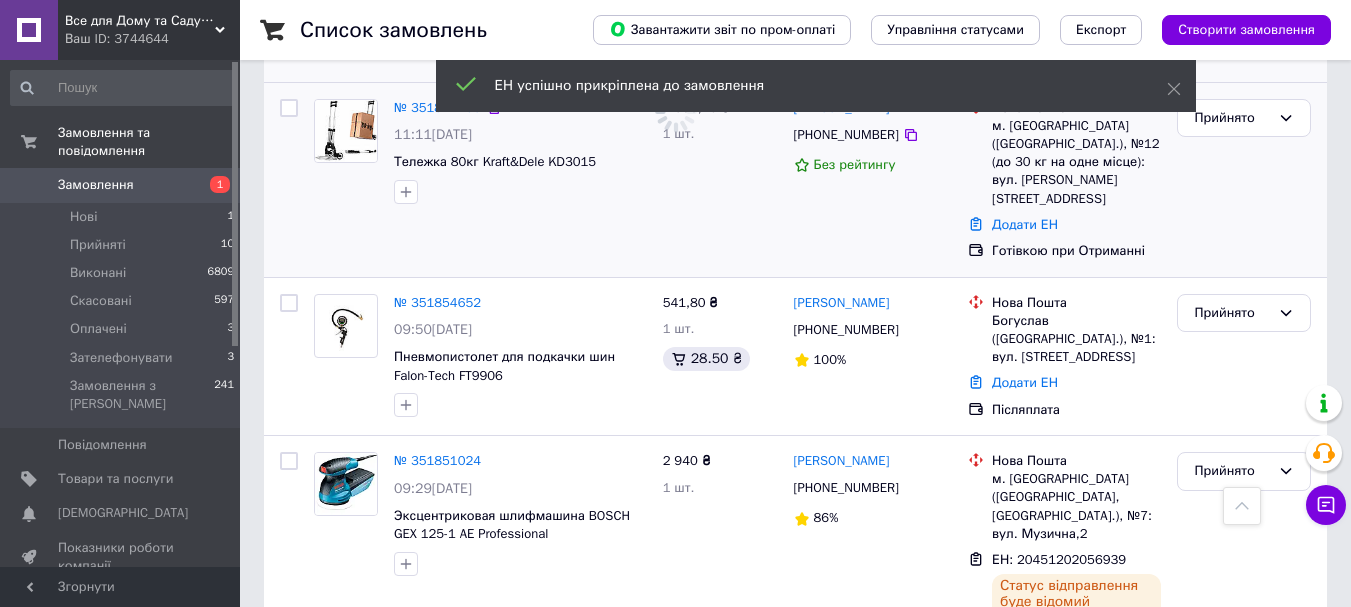 scroll, scrollTop: 1392, scrollLeft: 0, axis: vertical 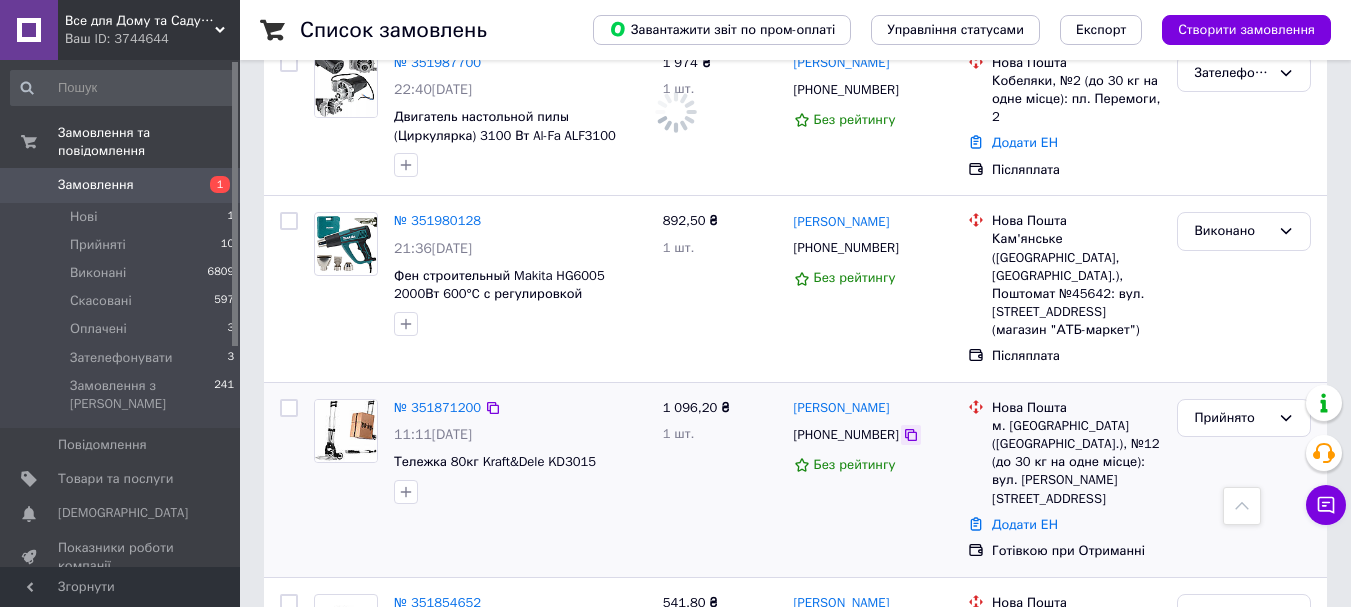 click 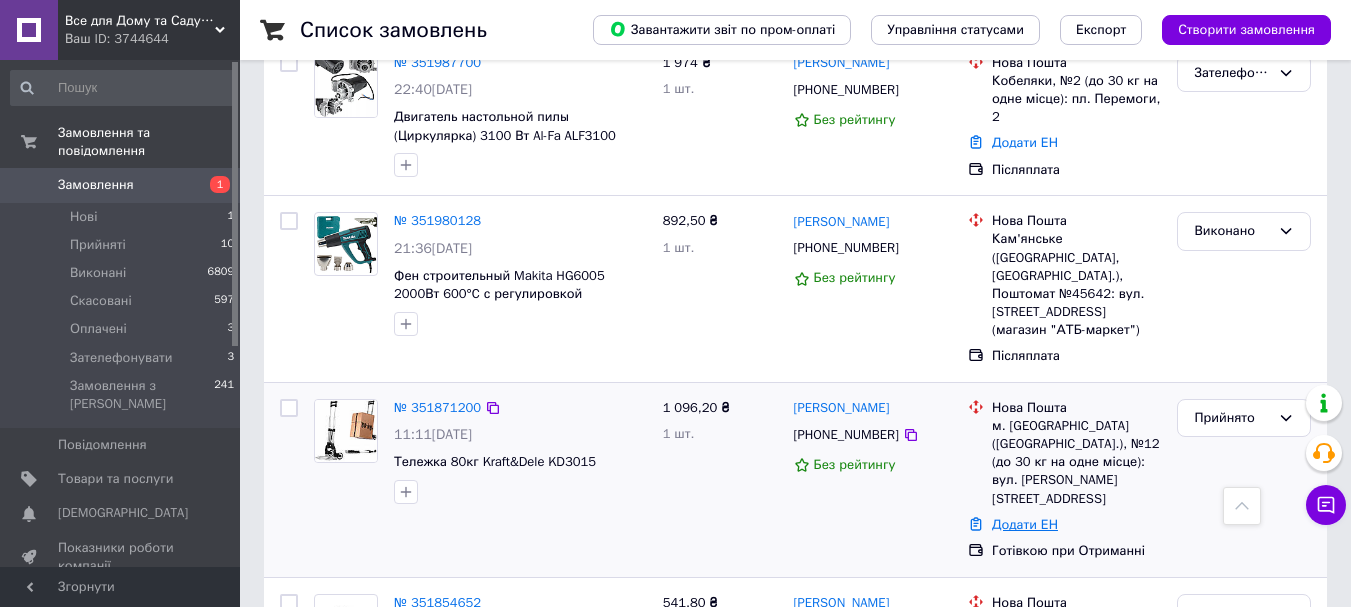 drag, startPoint x: 1028, startPoint y: 488, endPoint x: 1002, endPoint y: 515, distance: 37.48333 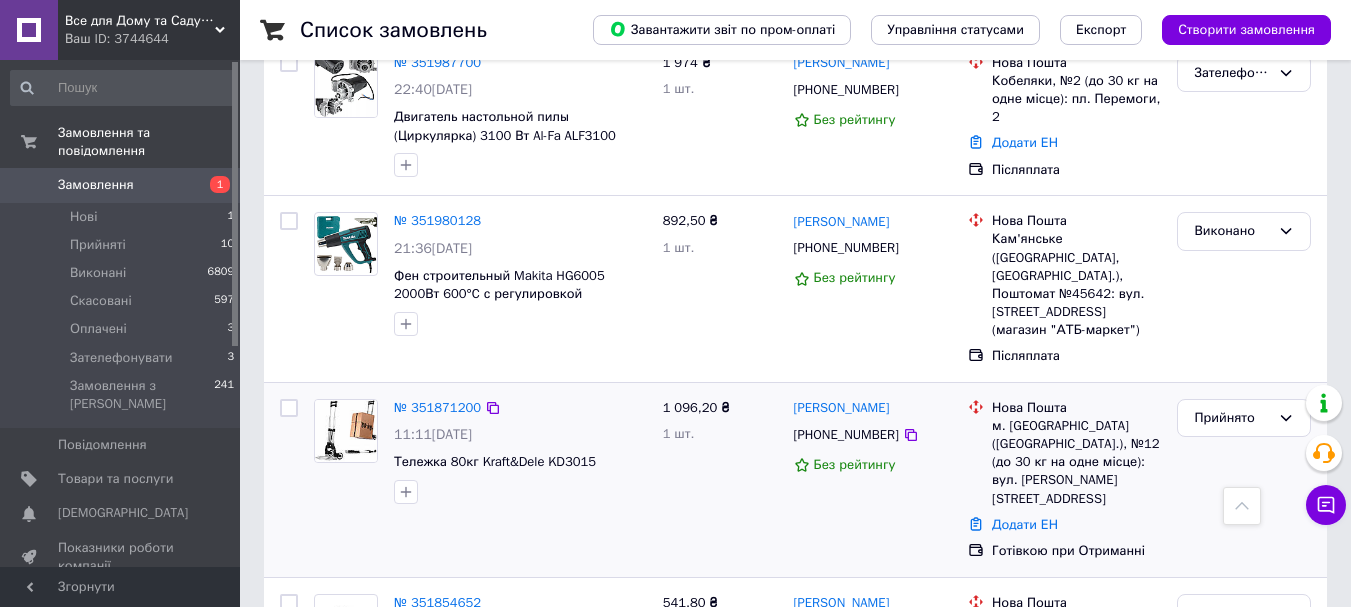 click on "Додати ЕН" at bounding box center (1025, 524) 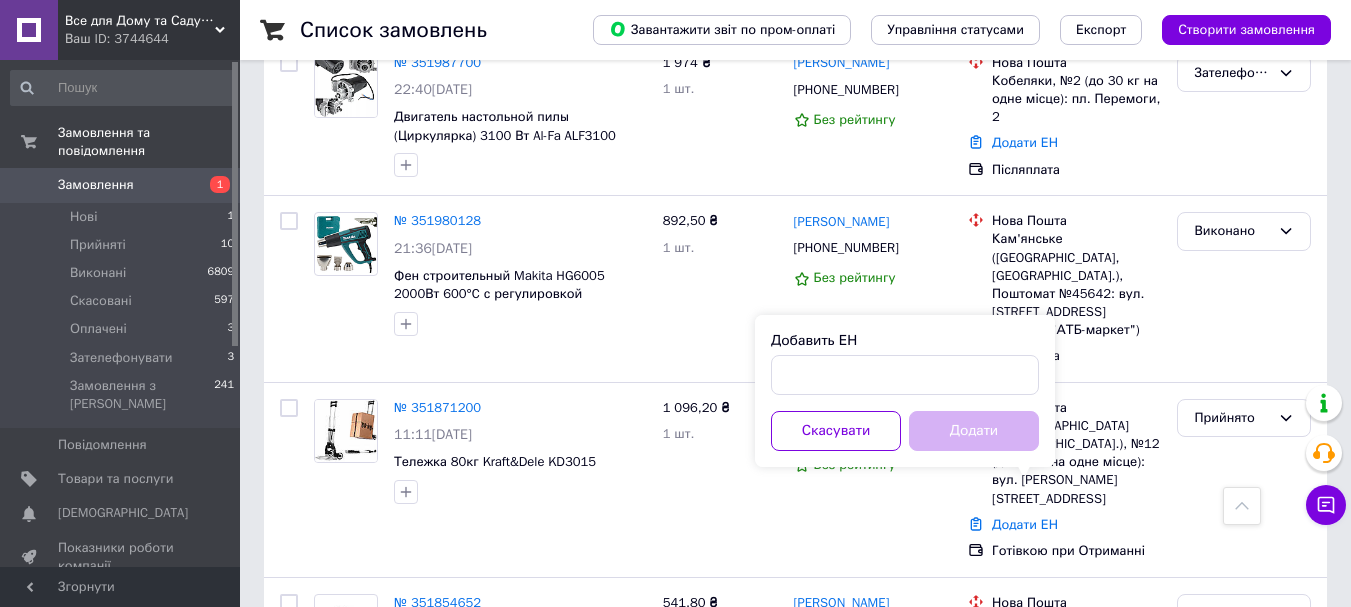 click on "Добавить ЕН Скасувати Додати" at bounding box center (905, 391) 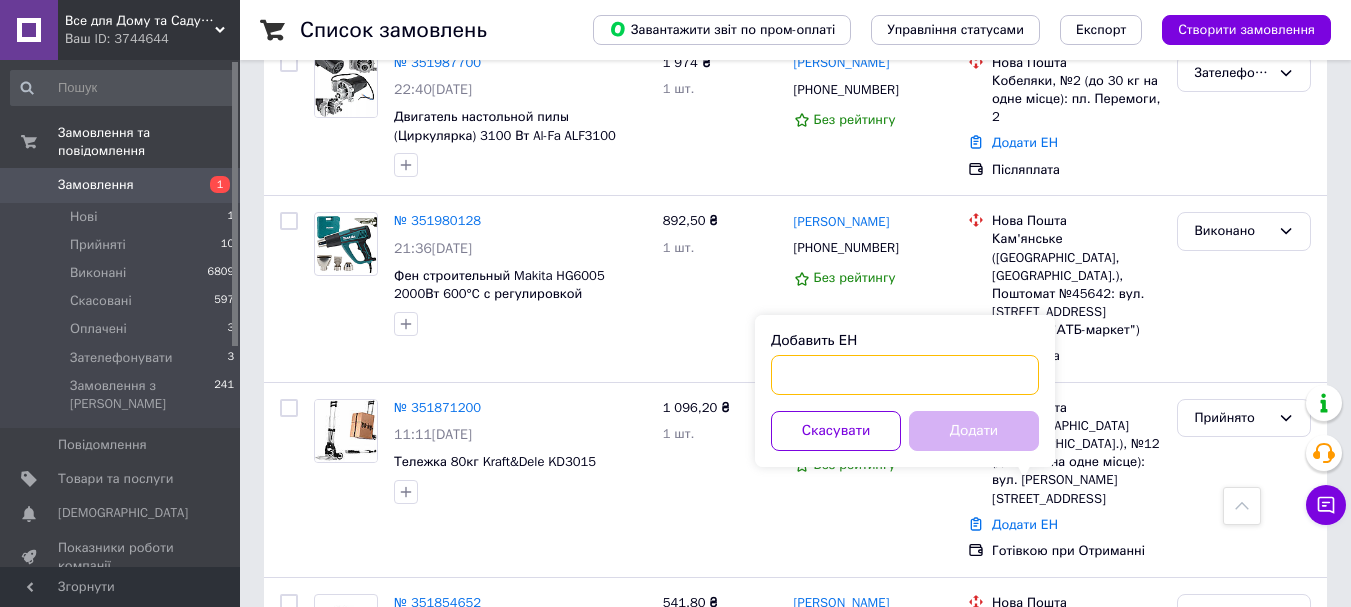 click on "Добавить ЕН" at bounding box center (905, 375) 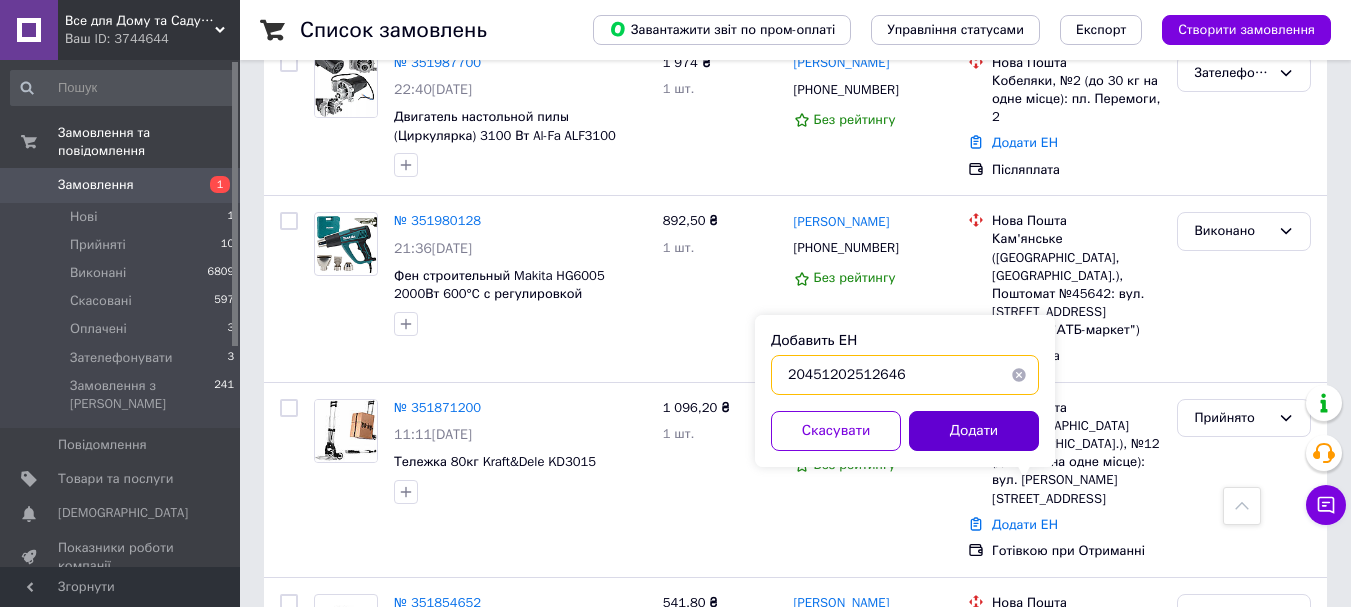 type on "20451202512646" 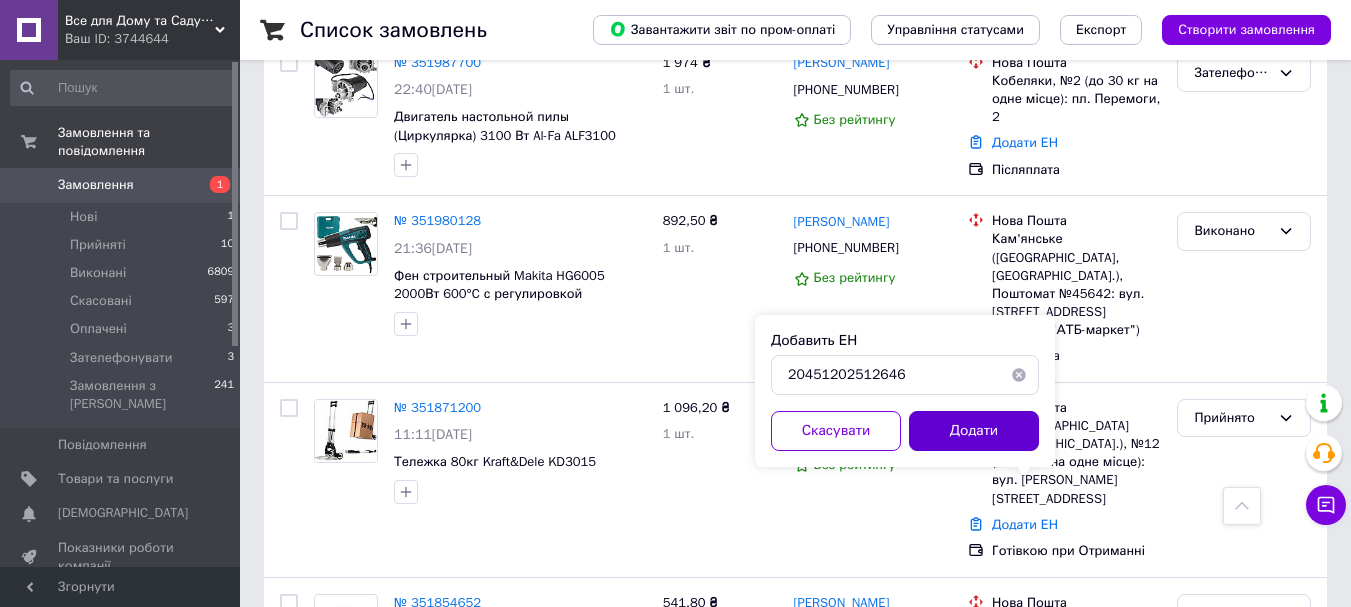 click on "Додати" at bounding box center [974, 431] 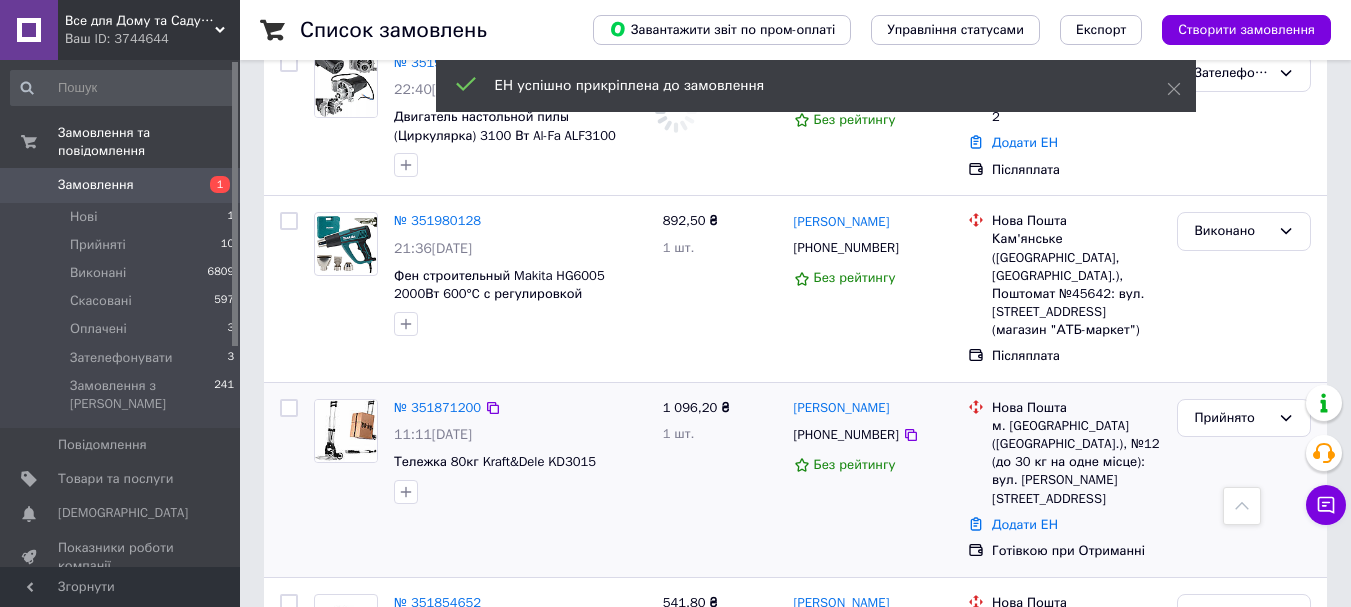 scroll, scrollTop: 1492, scrollLeft: 0, axis: vertical 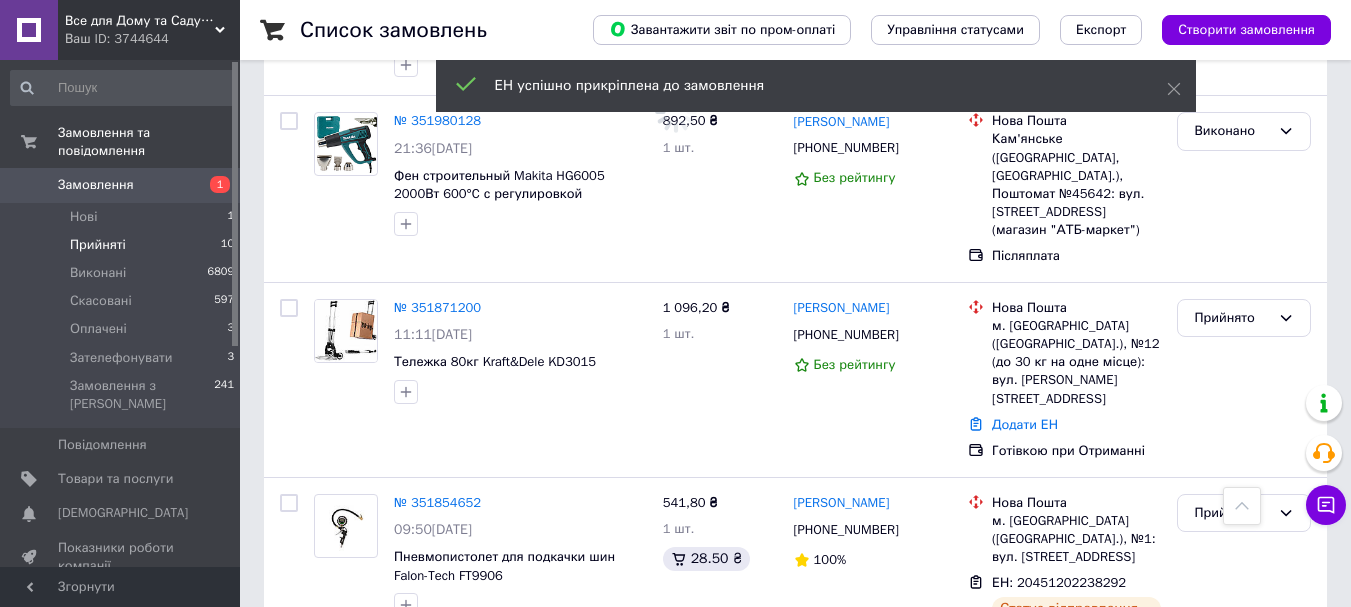 click on "Прийняті" at bounding box center (98, 245) 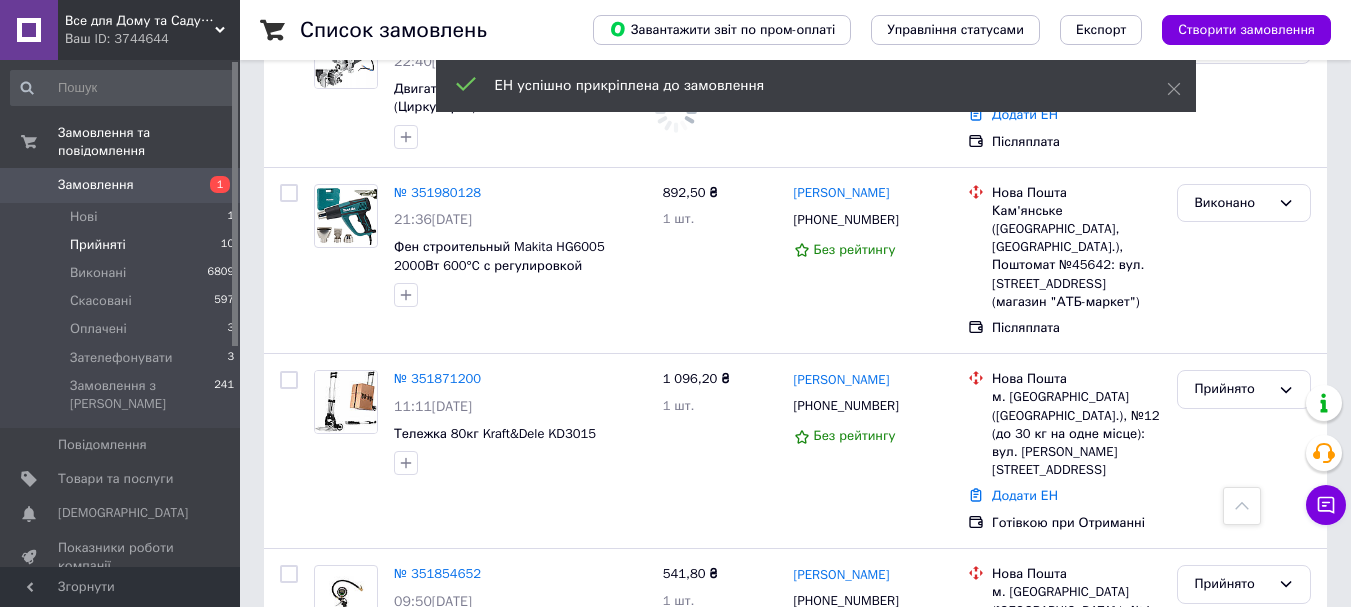 scroll, scrollTop: 1564, scrollLeft: 0, axis: vertical 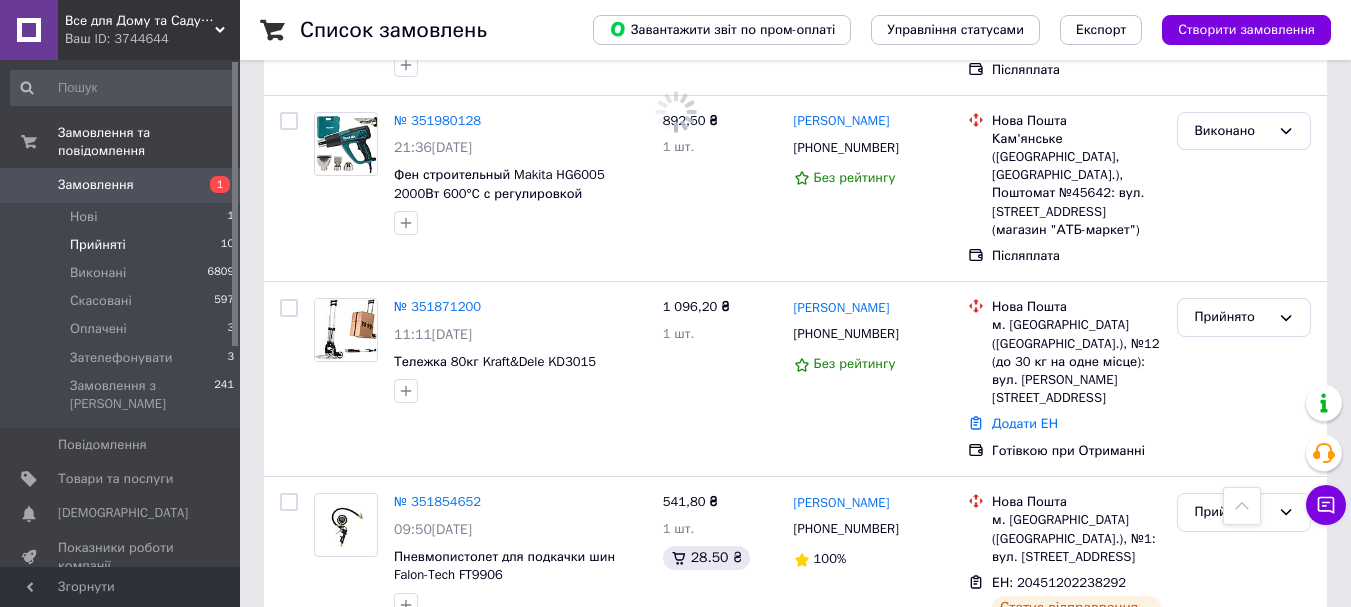 click on "Прийняті" at bounding box center [98, 245] 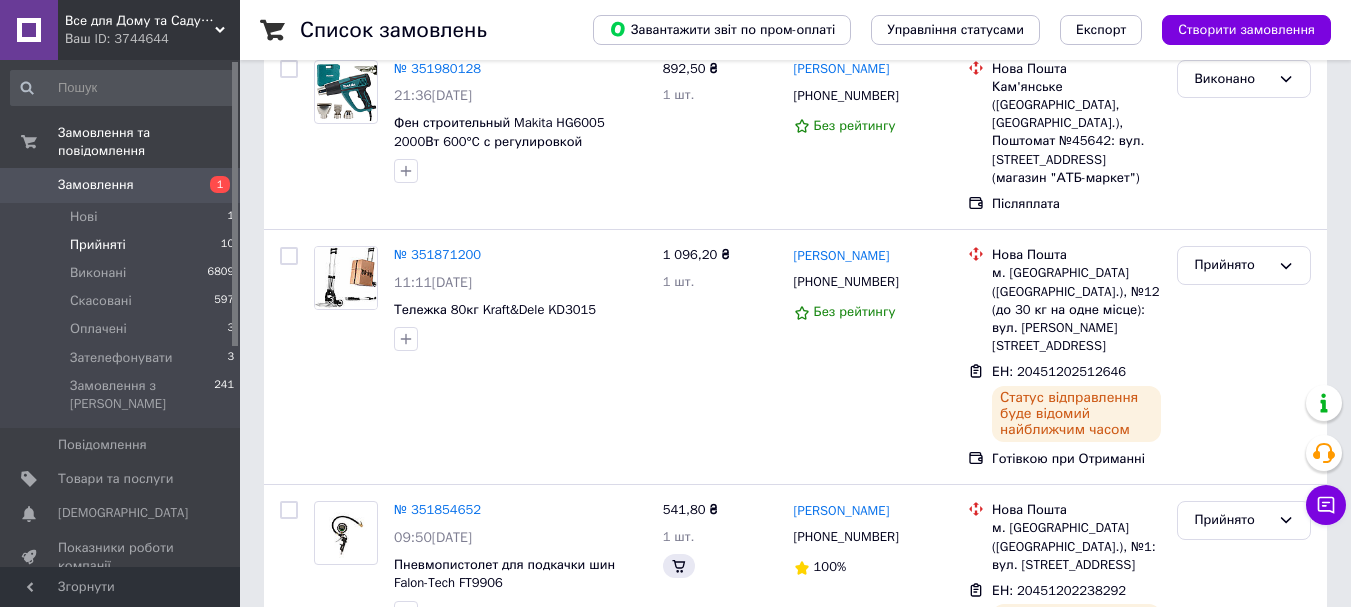 drag, startPoint x: 1204, startPoint y: 274, endPoint x: 1189, endPoint y: 320, distance: 48.38388 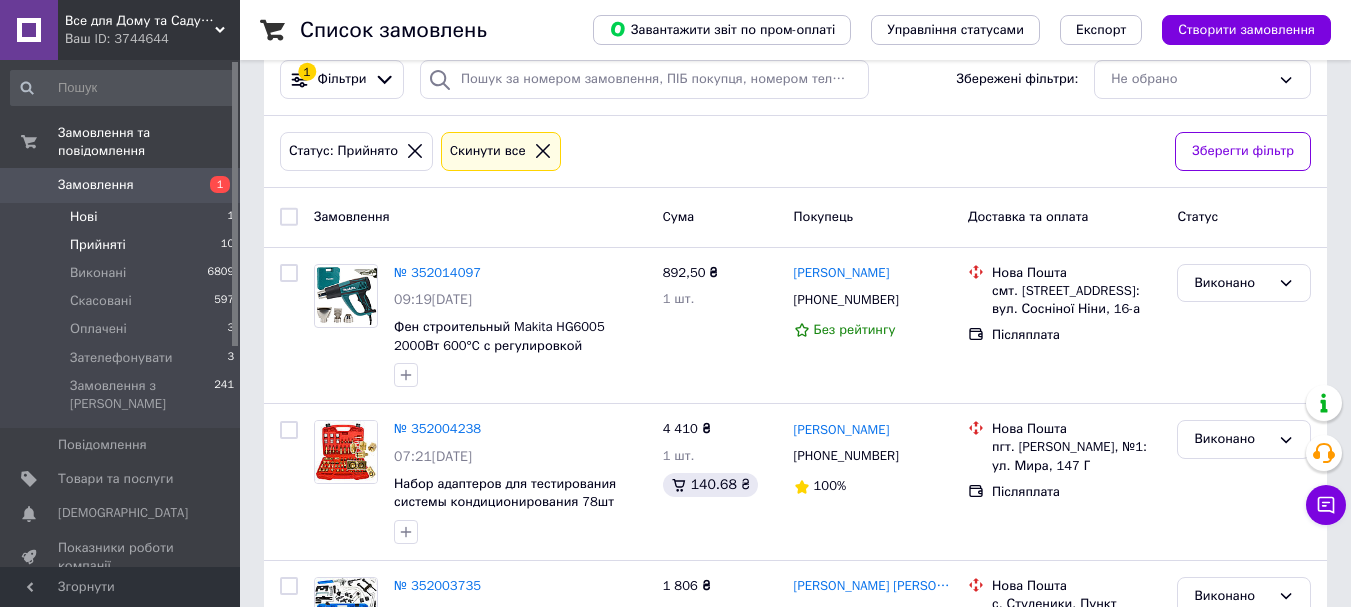scroll, scrollTop: 0, scrollLeft: 0, axis: both 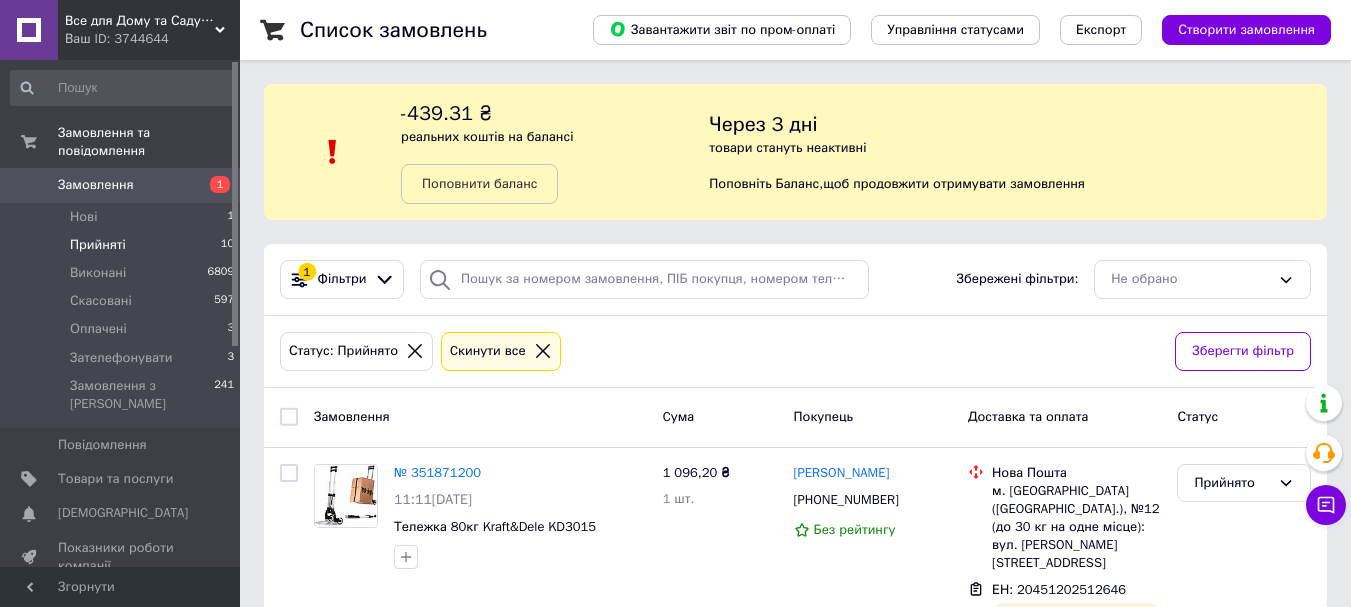 click on "Прийняті" at bounding box center (98, 245) 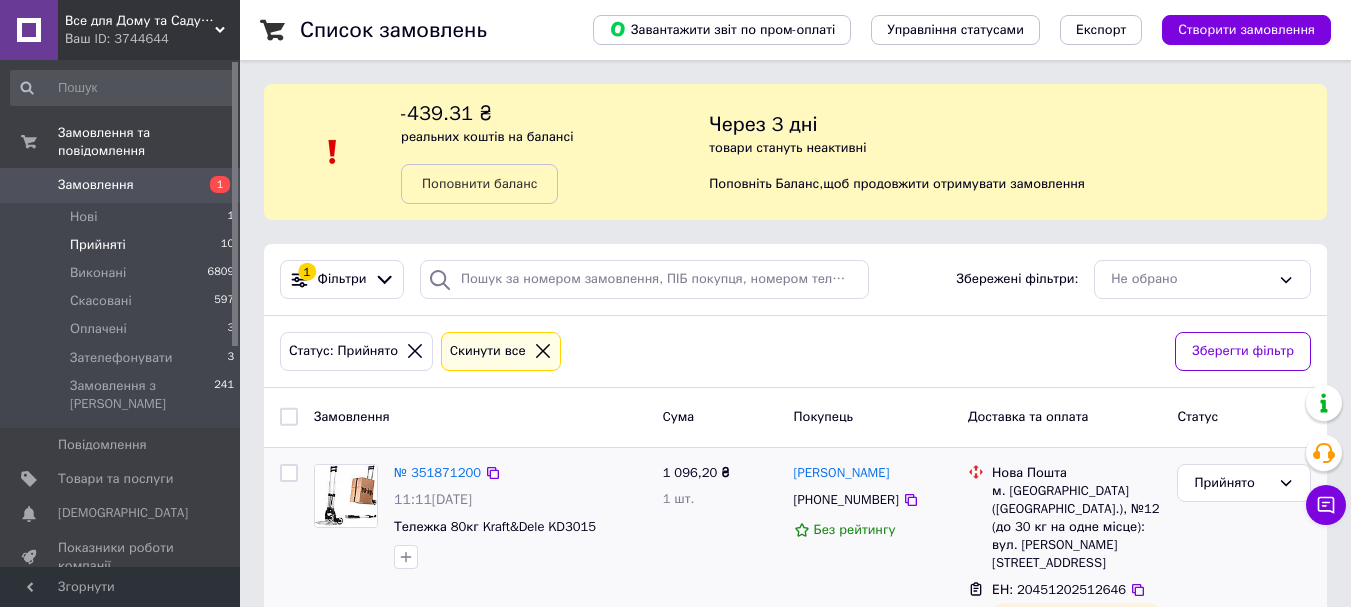 scroll, scrollTop: 100, scrollLeft: 0, axis: vertical 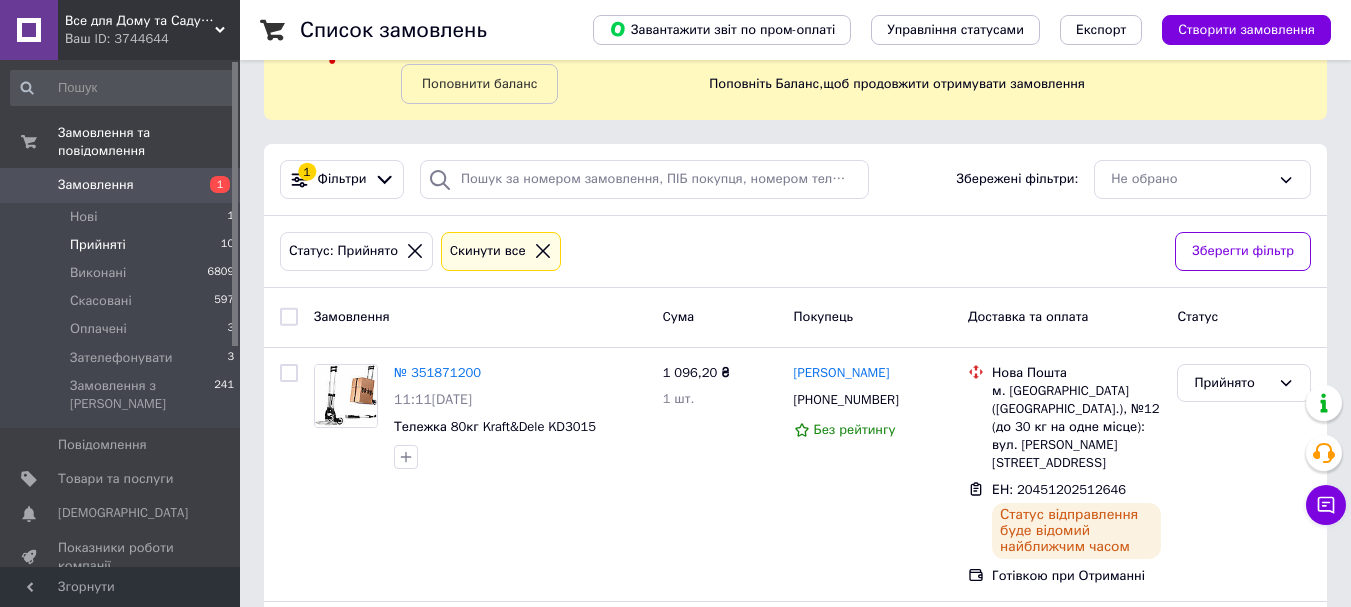 drag, startPoint x: 1248, startPoint y: 385, endPoint x: 1220, endPoint y: 433, distance: 55.569775 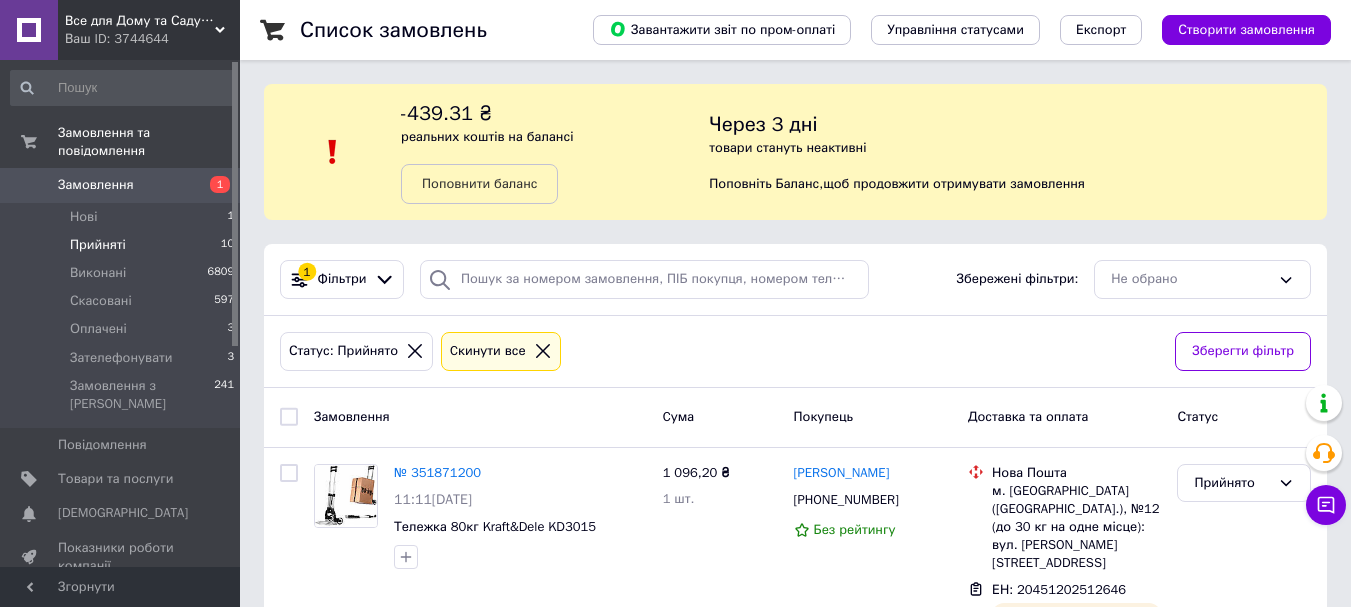 scroll, scrollTop: 300, scrollLeft: 0, axis: vertical 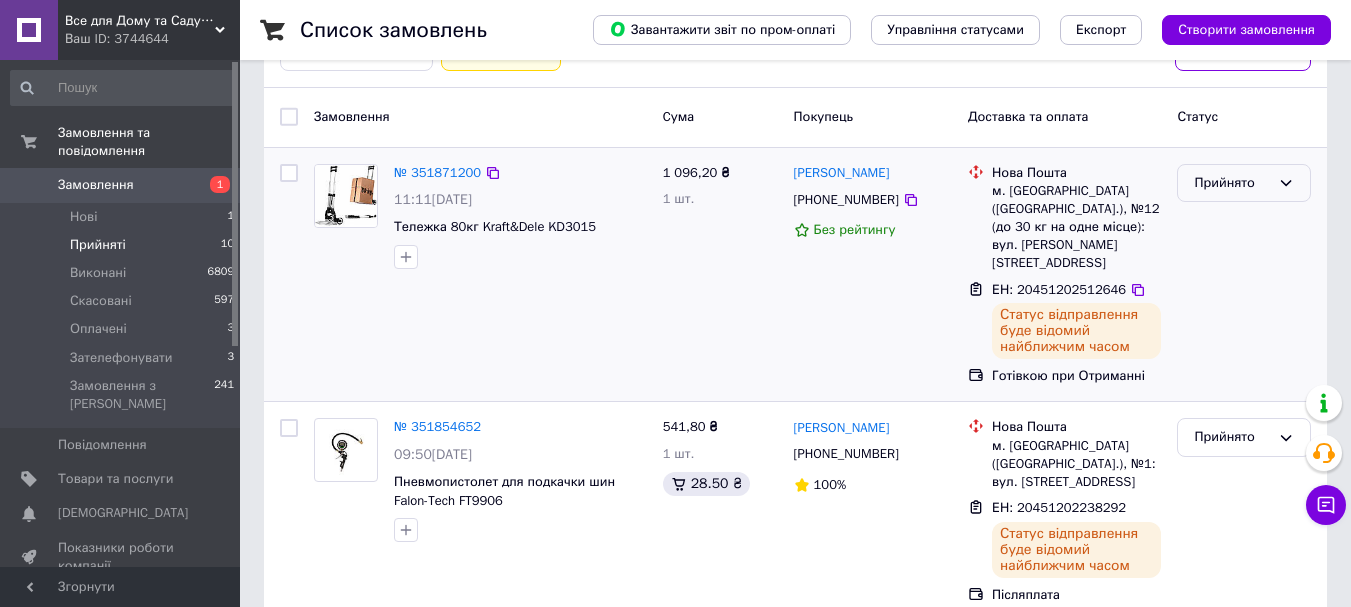 click on "Прийнято" at bounding box center [1244, 183] 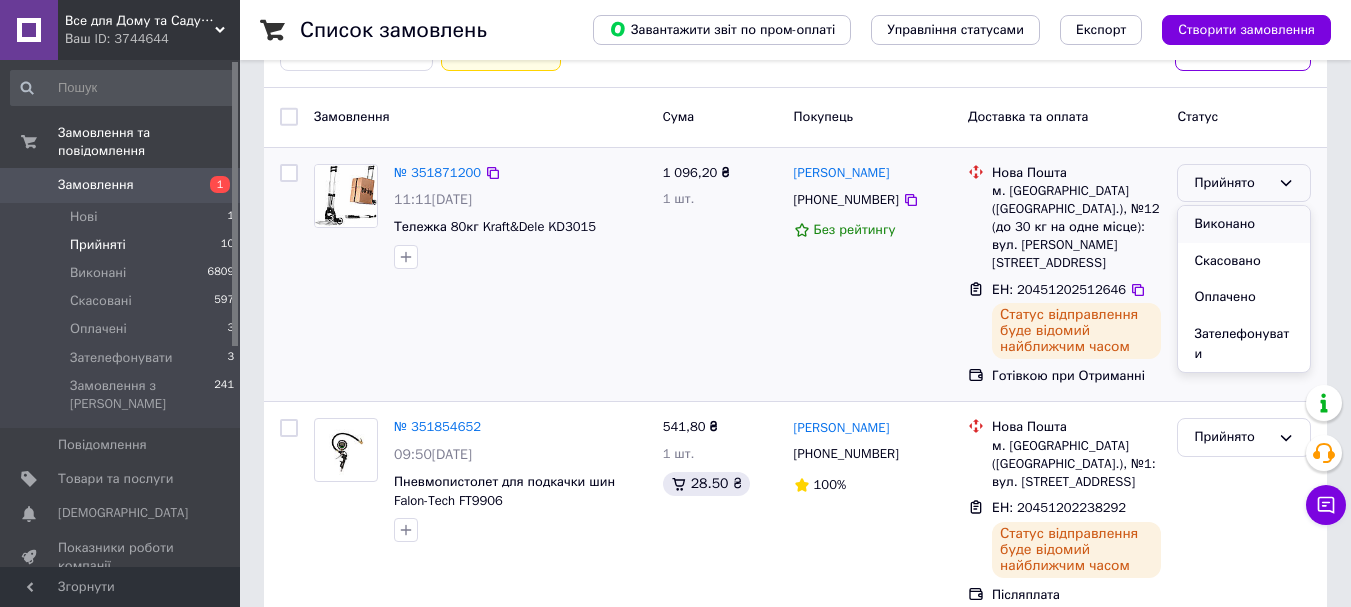 click on "Виконано" at bounding box center [1244, 224] 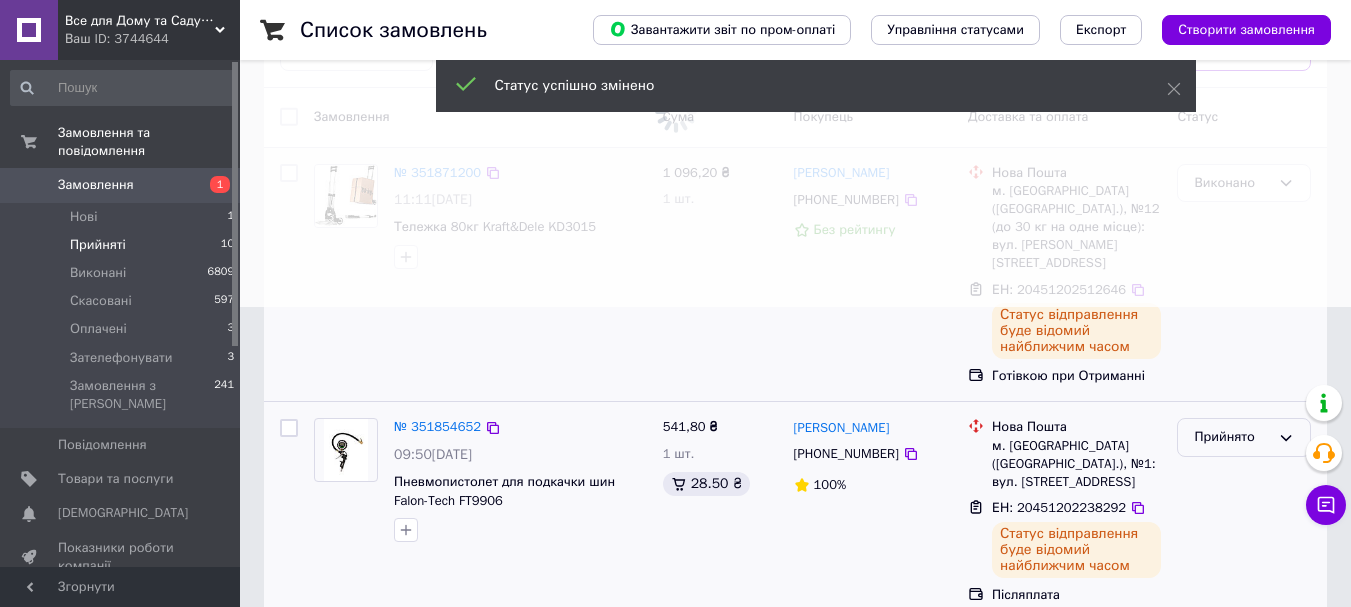click on "Прийнято" at bounding box center [1232, 437] 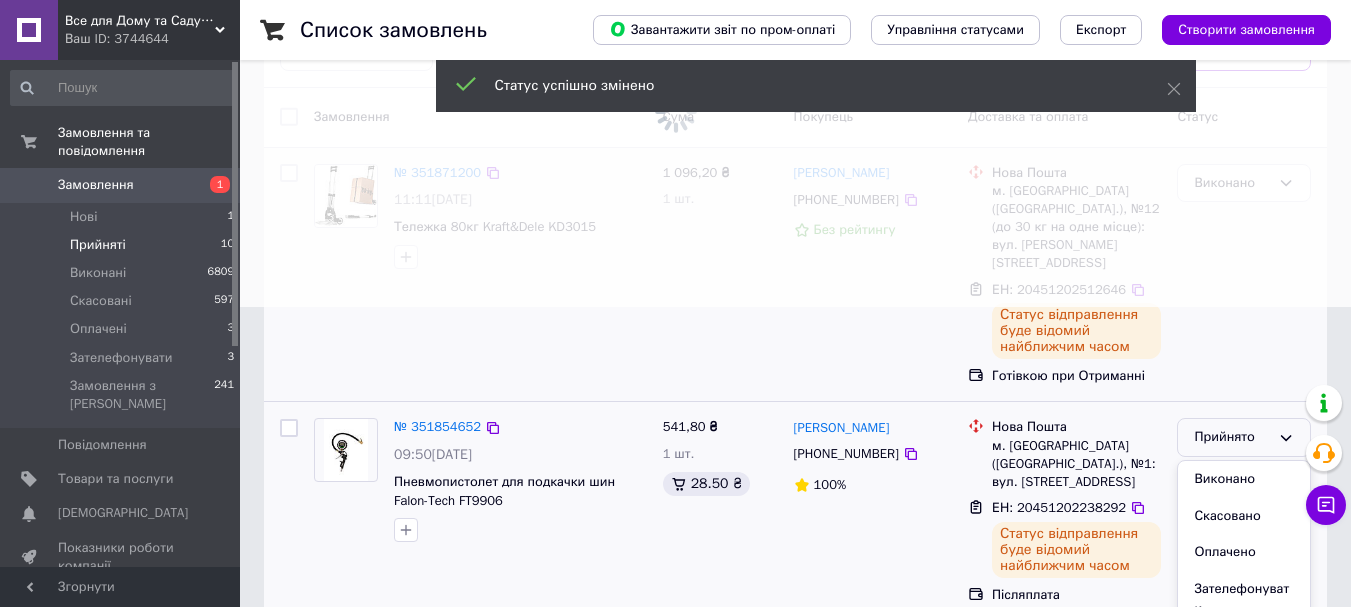 click on "Виконано" at bounding box center (1244, 479) 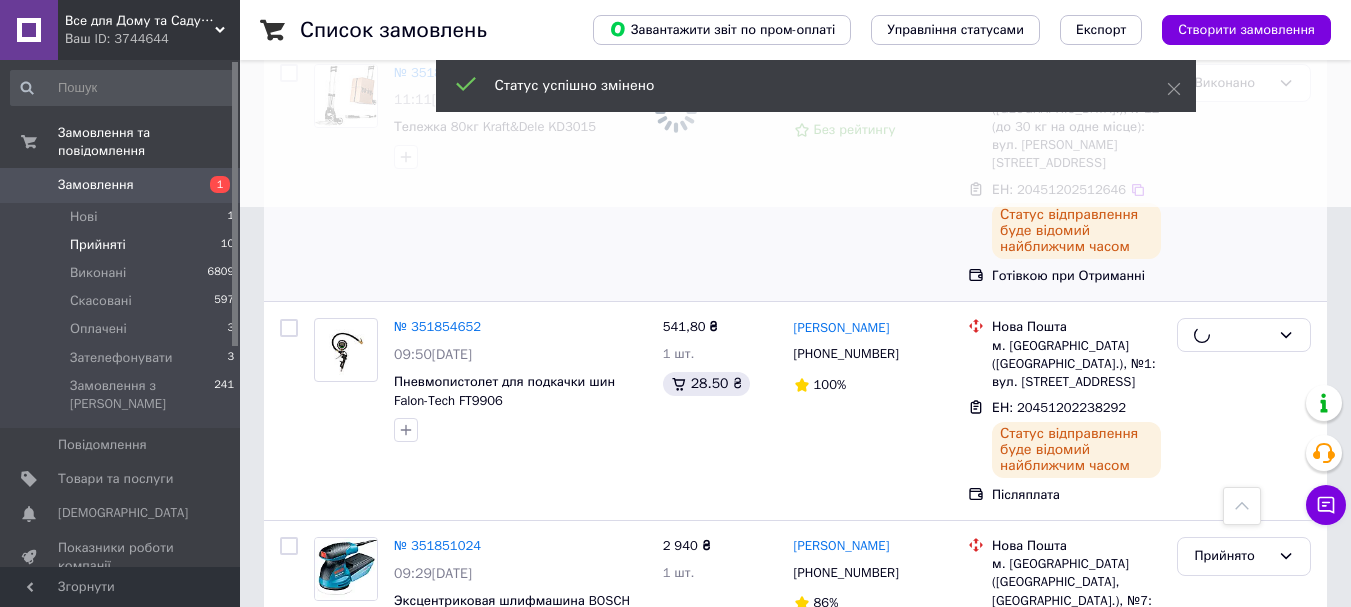 scroll, scrollTop: 600, scrollLeft: 0, axis: vertical 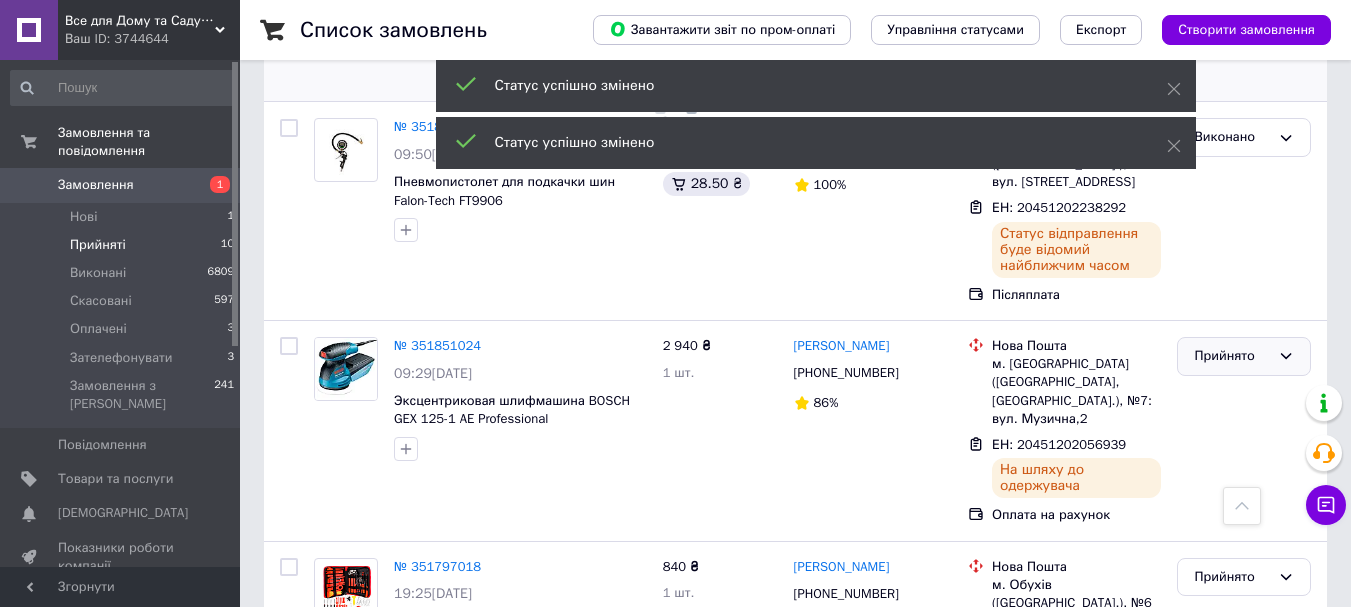 click on "Прийнято" at bounding box center (1244, 356) 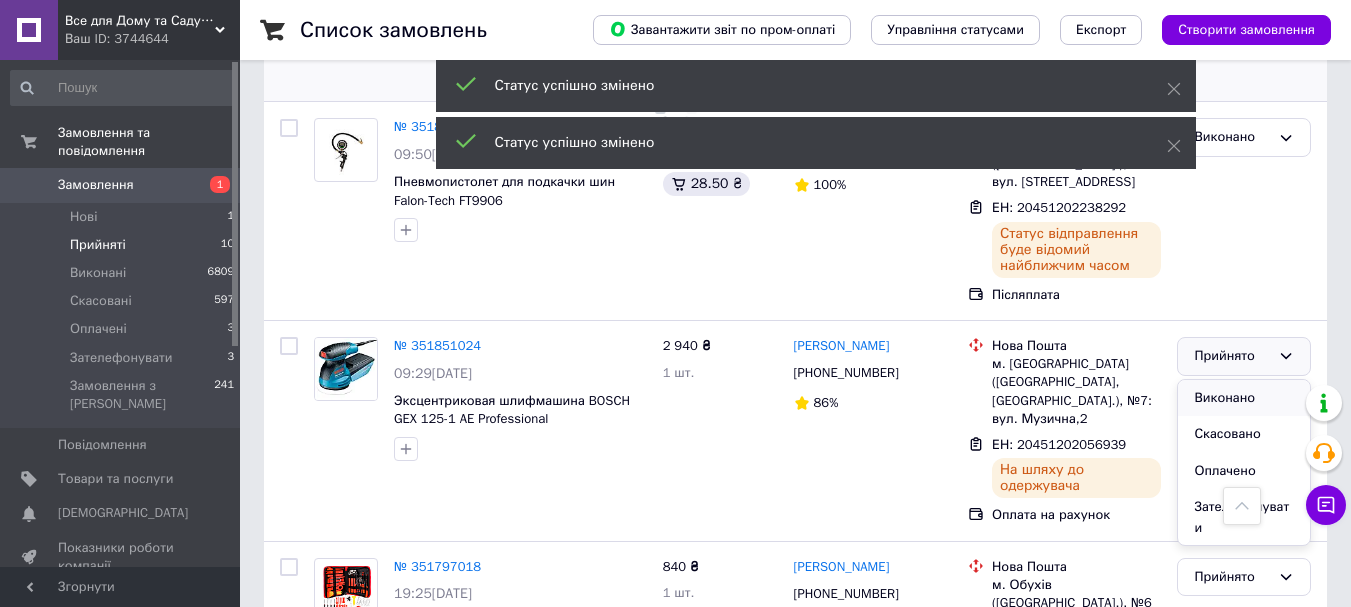 click on "Виконано" at bounding box center (1244, 398) 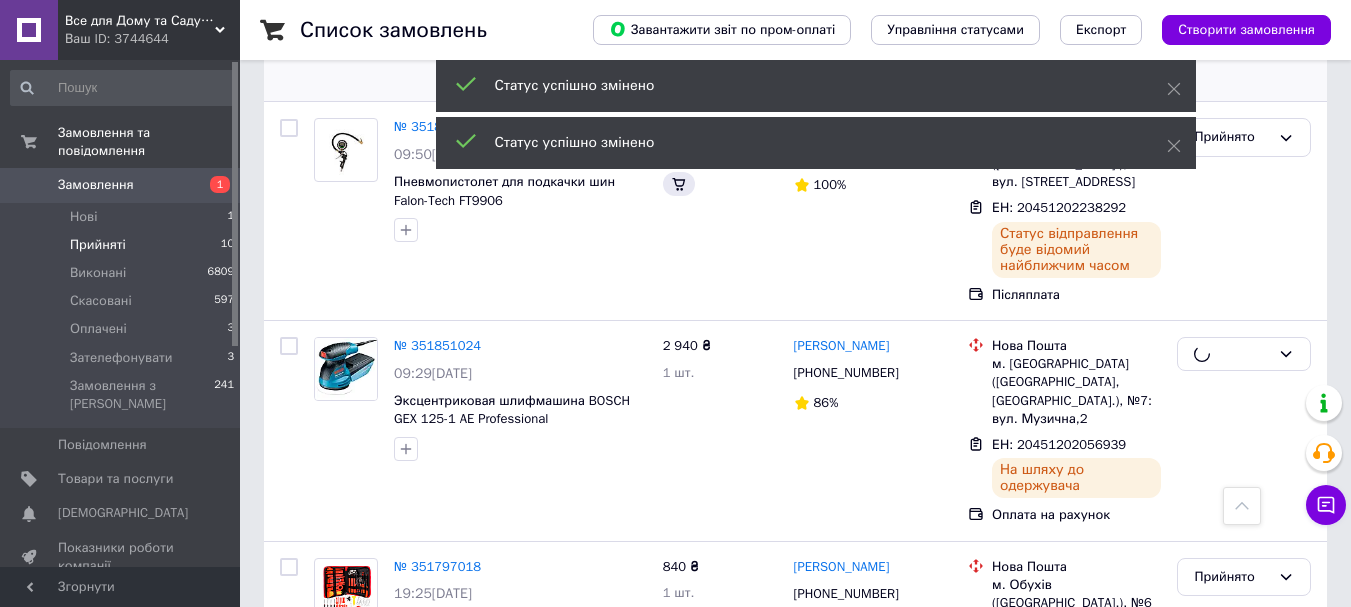 scroll, scrollTop: 800, scrollLeft: 0, axis: vertical 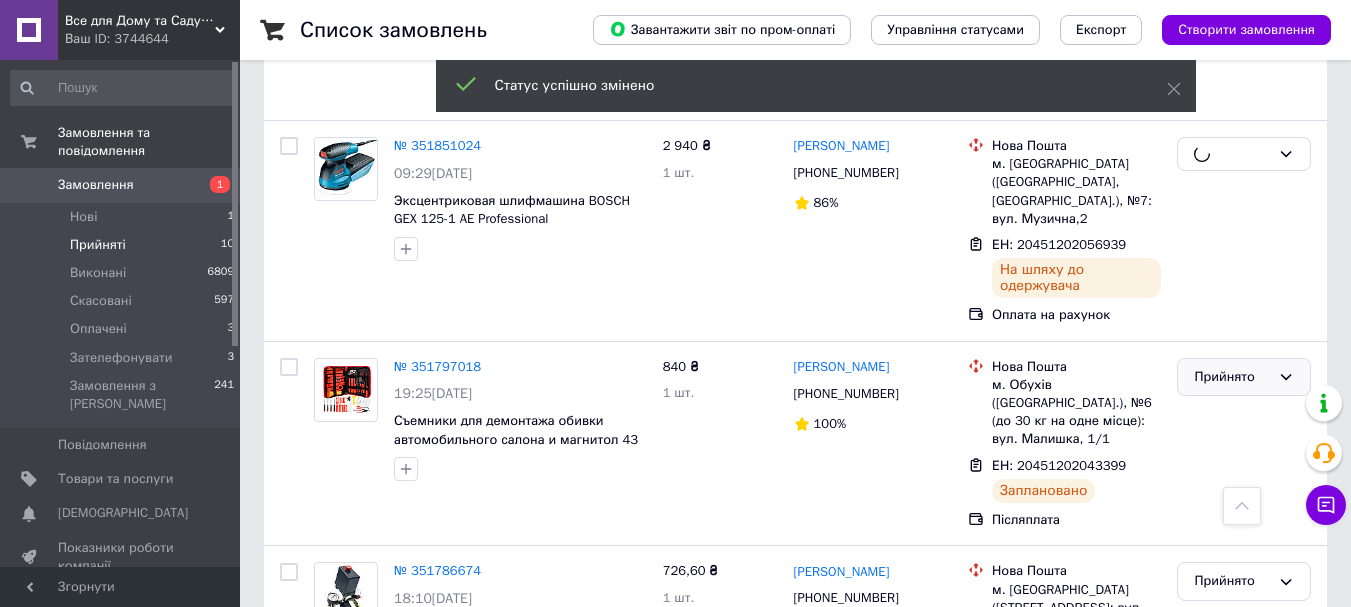 click on "Прийнято" at bounding box center [1232, 377] 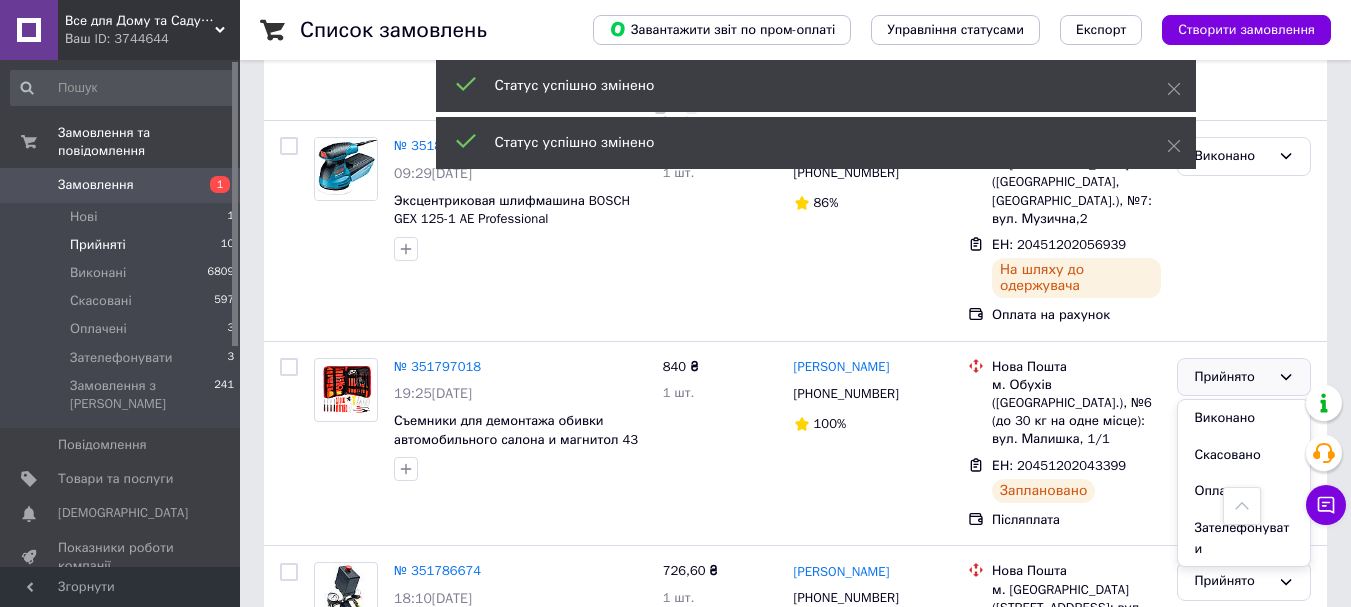 click on "Виконано" at bounding box center [1244, 418] 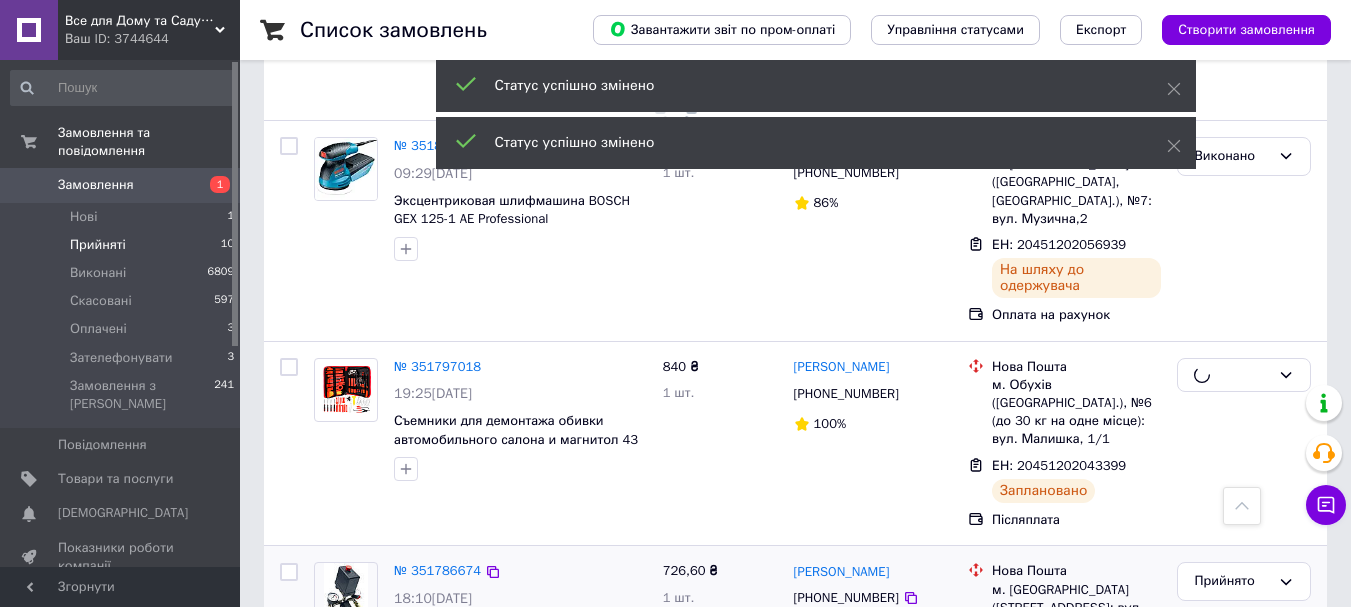 scroll, scrollTop: 1000, scrollLeft: 0, axis: vertical 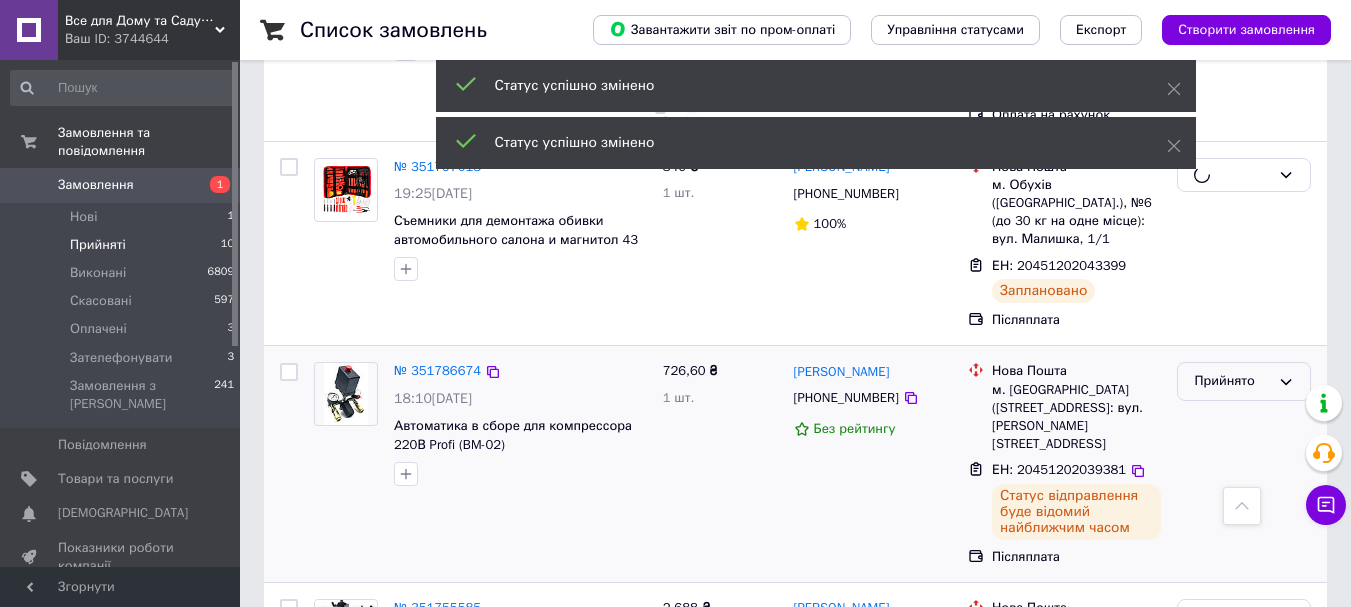 click on "Прийнято" at bounding box center [1232, 381] 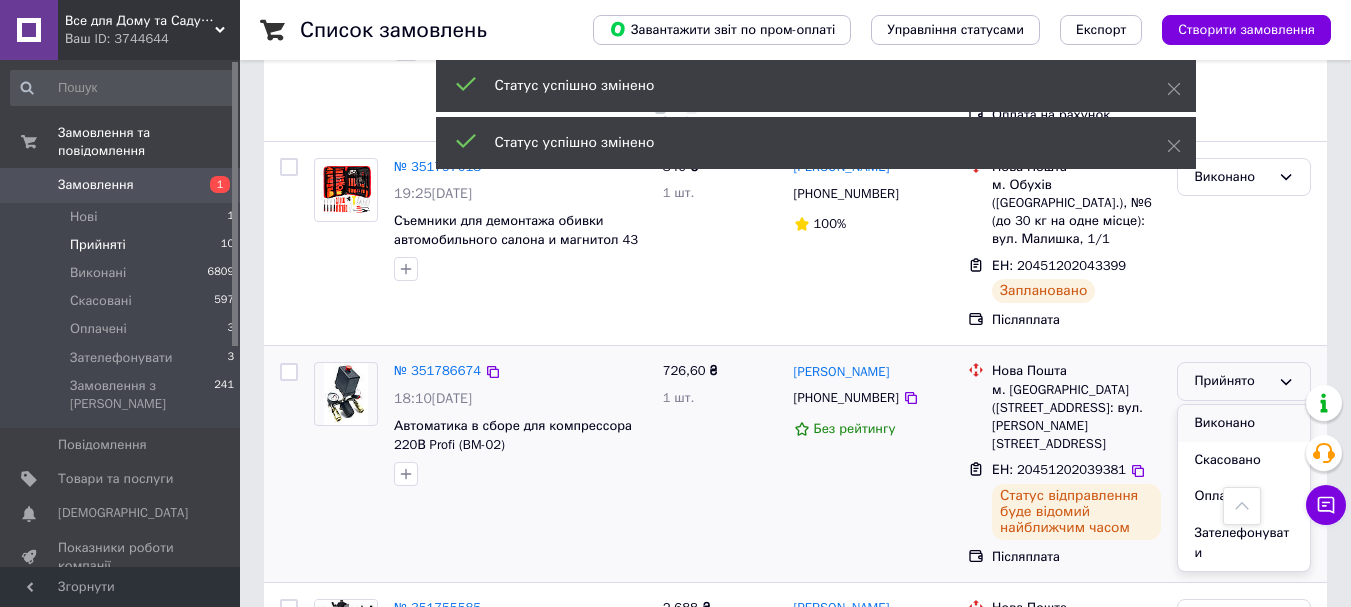click on "Виконано" at bounding box center [1244, 423] 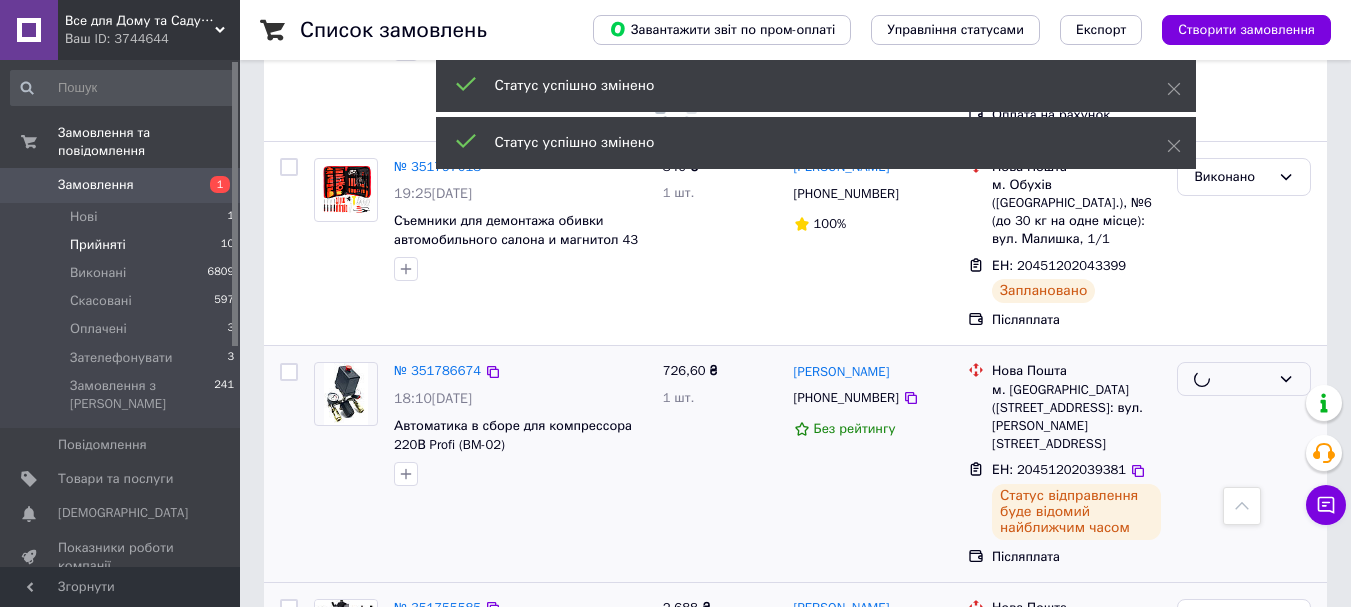 scroll, scrollTop: 1200, scrollLeft: 0, axis: vertical 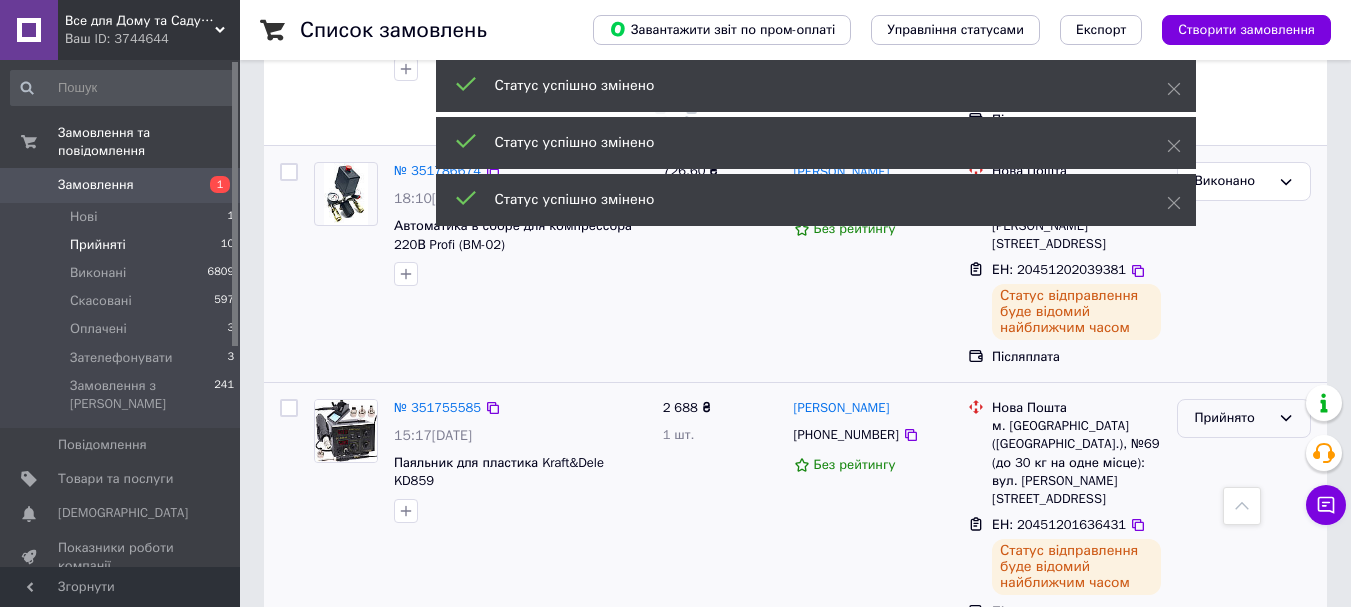 click on "Прийнято" at bounding box center (1244, 418) 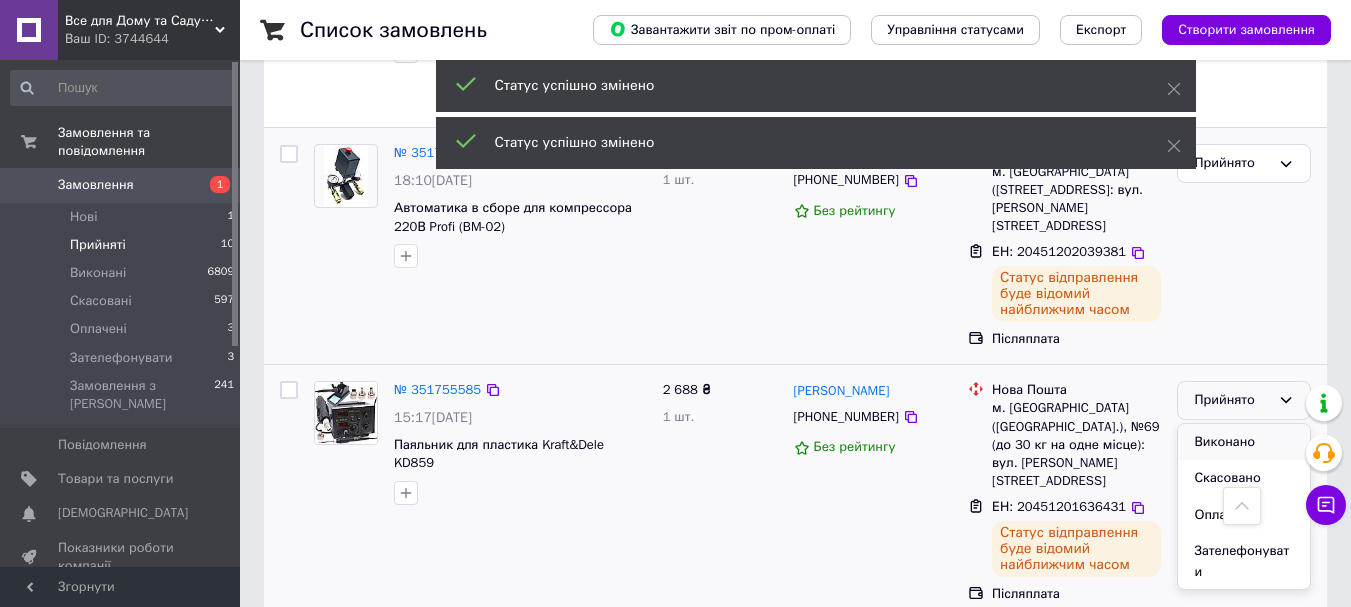 click on "Виконано" at bounding box center [1244, 442] 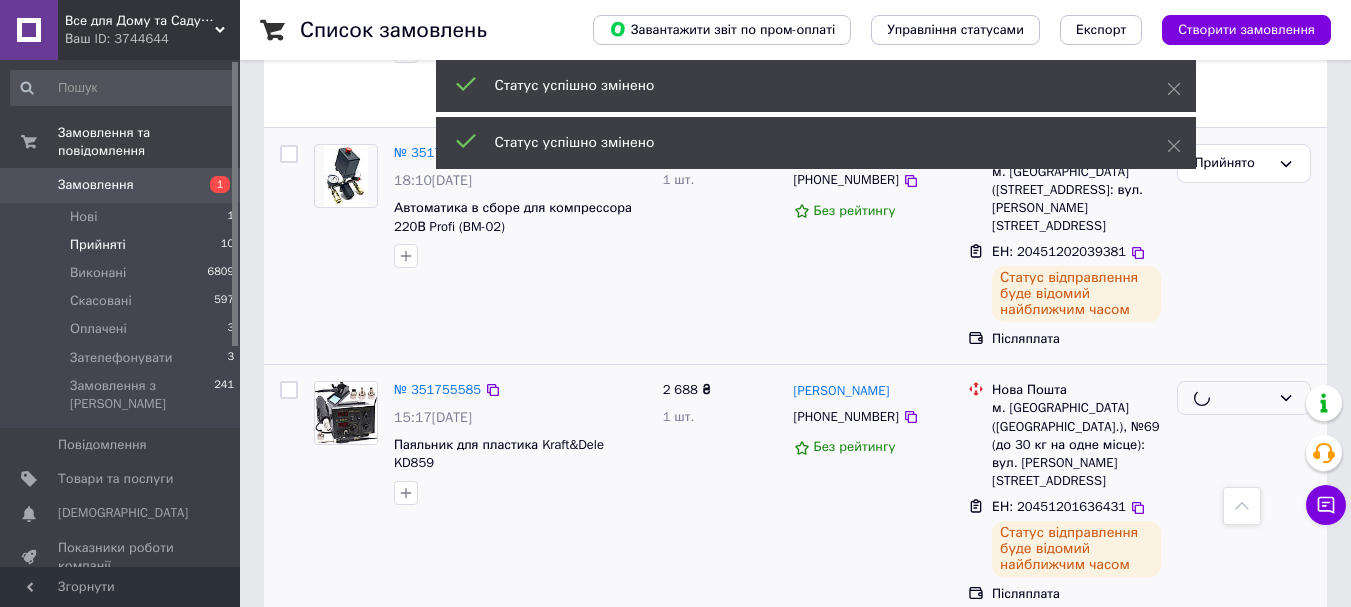 scroll, scrollTop: 1163, scrollLeft: 0, axis: vertical 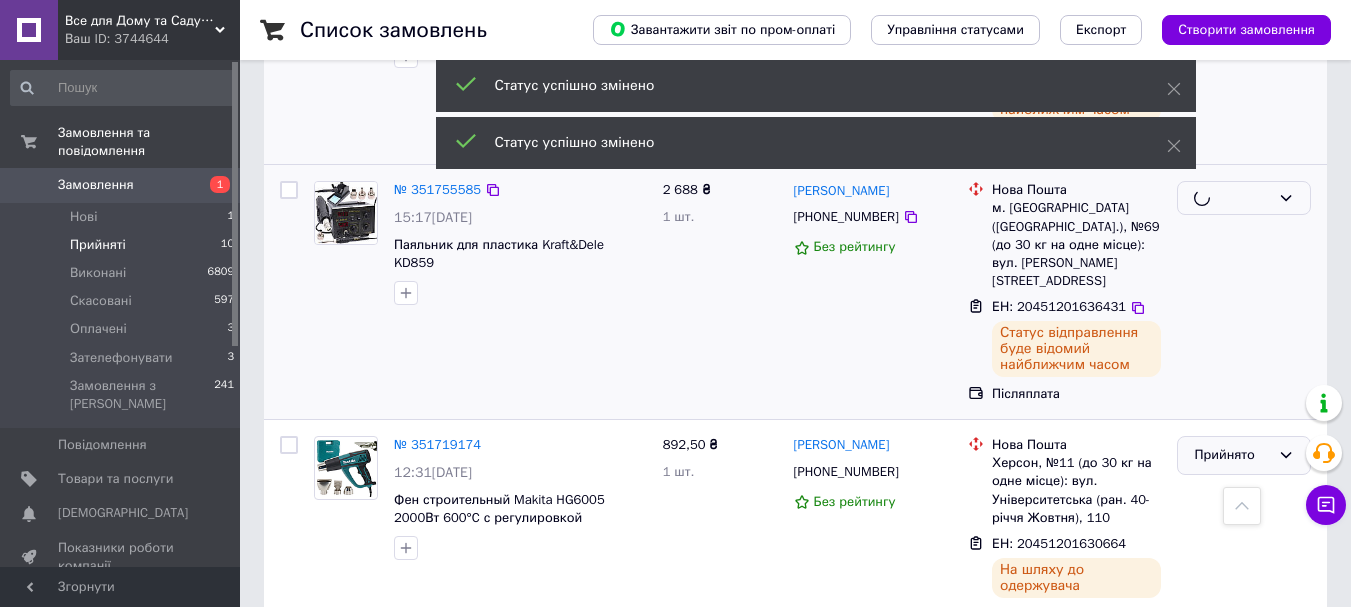click on "Прийнято" at bounding box center (1232, 455) 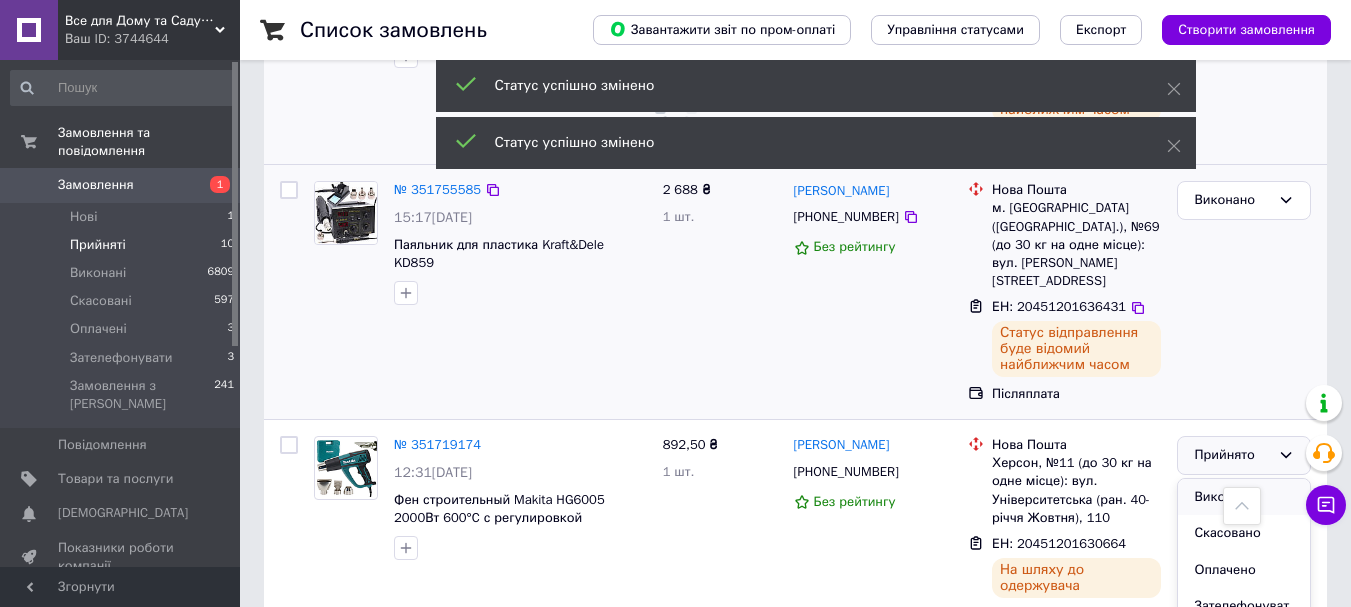 click on "Виконано" at bounding box center [1244, 497] 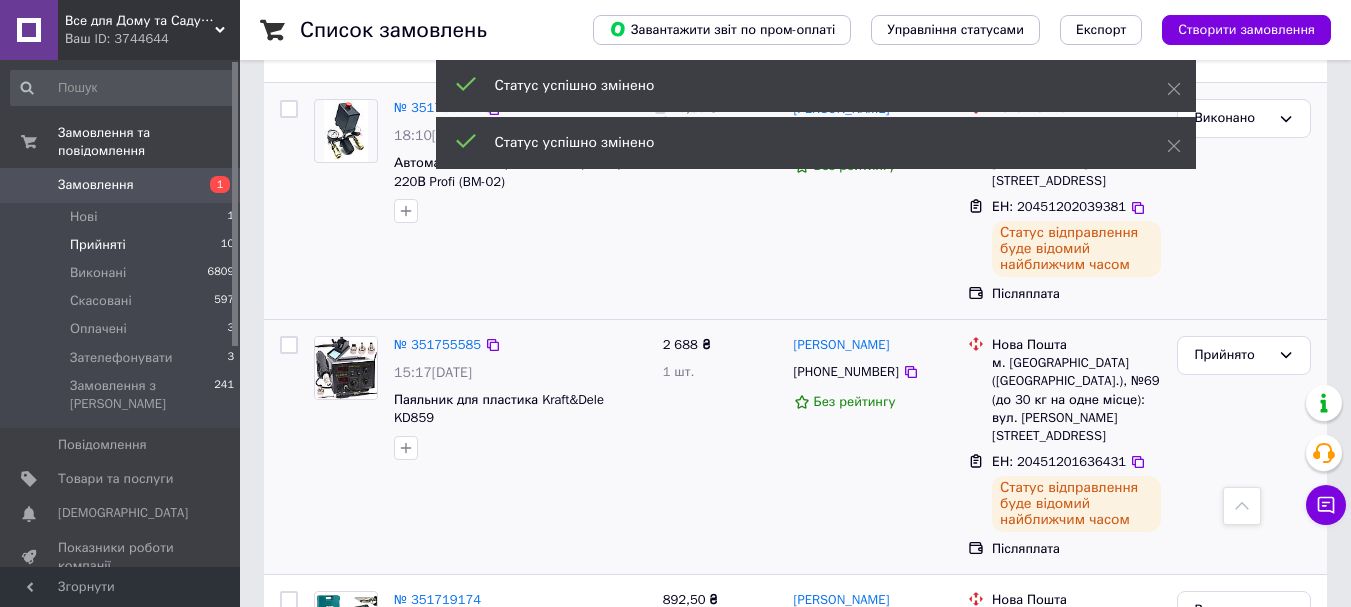 scroll, scrollTop: 1600, scrollLeft: 0, axis: vertical 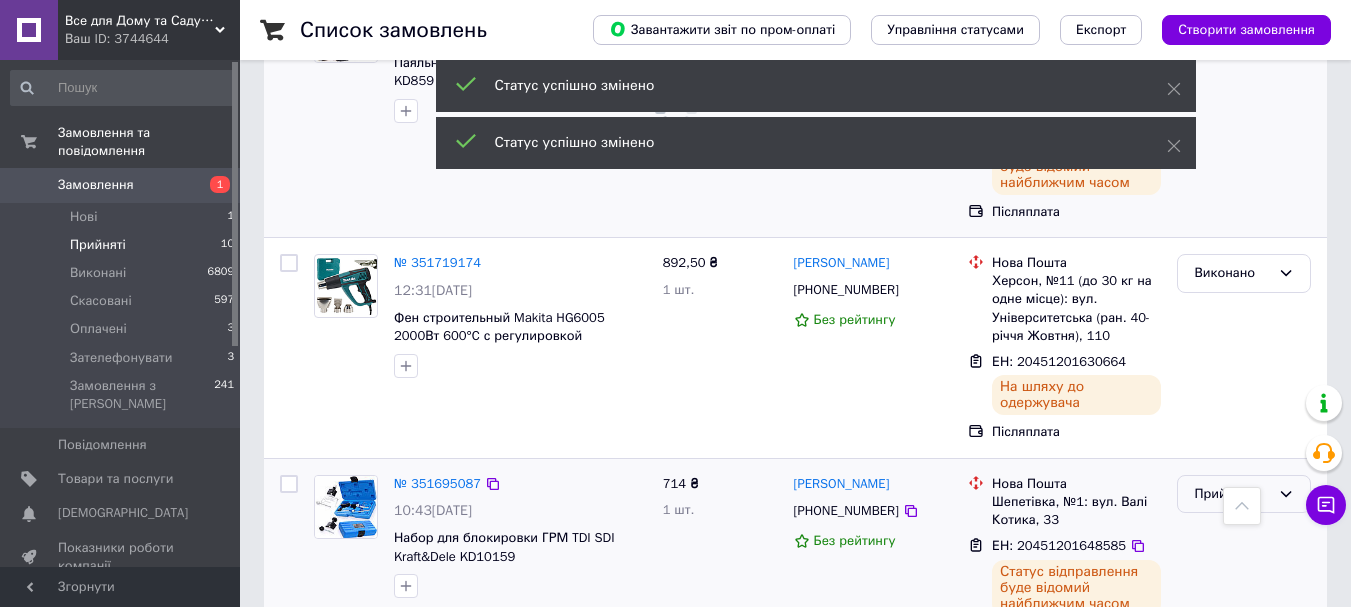 click on "Прийнято" at bounding box center [1232, 494] 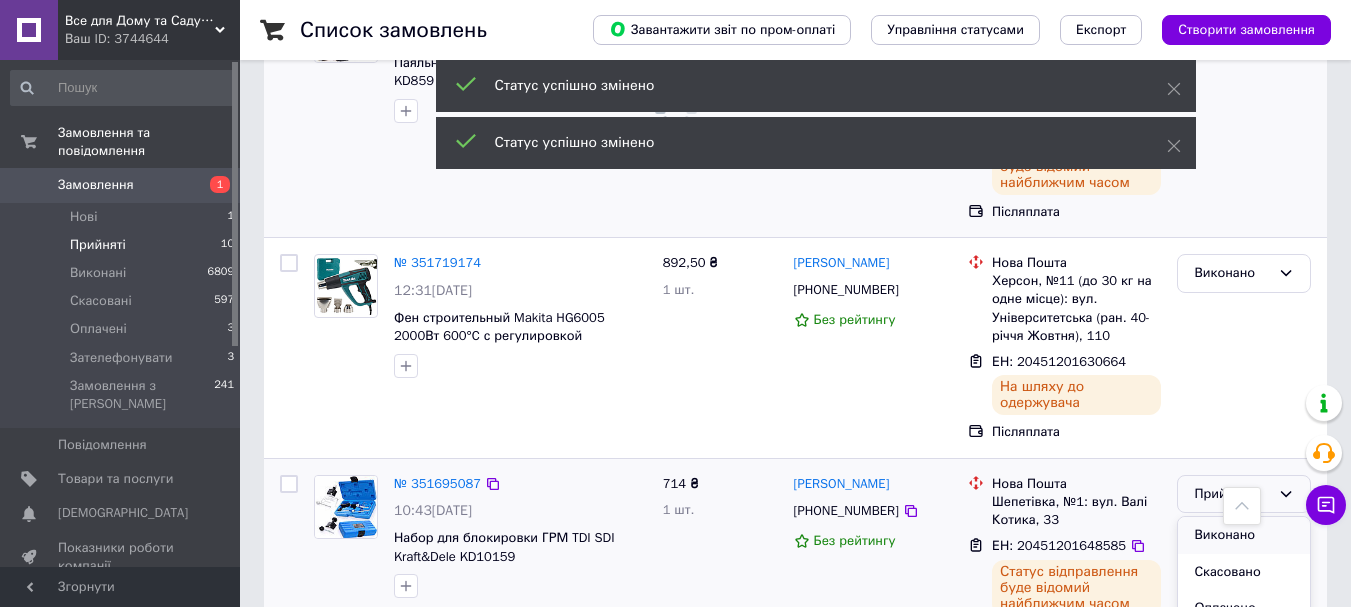 click on "Виконано" at bounding box center (1244, 535) 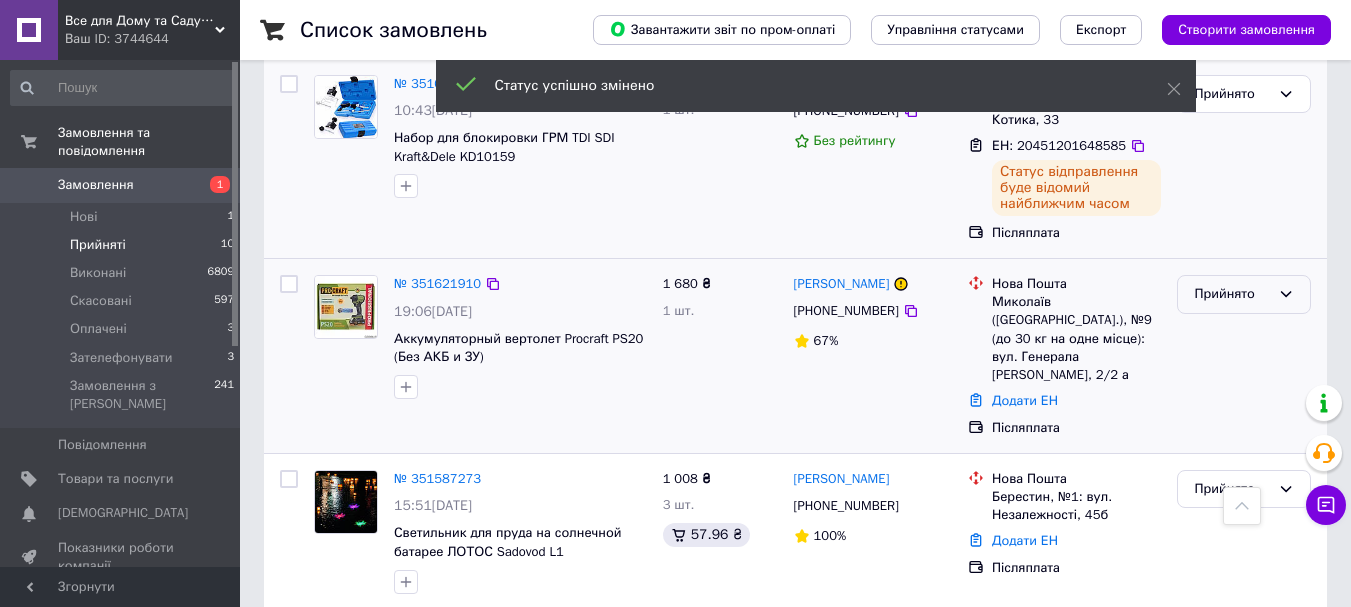 scroll, scrollTop: 2200, scrollLeft: 0, axis: vertical 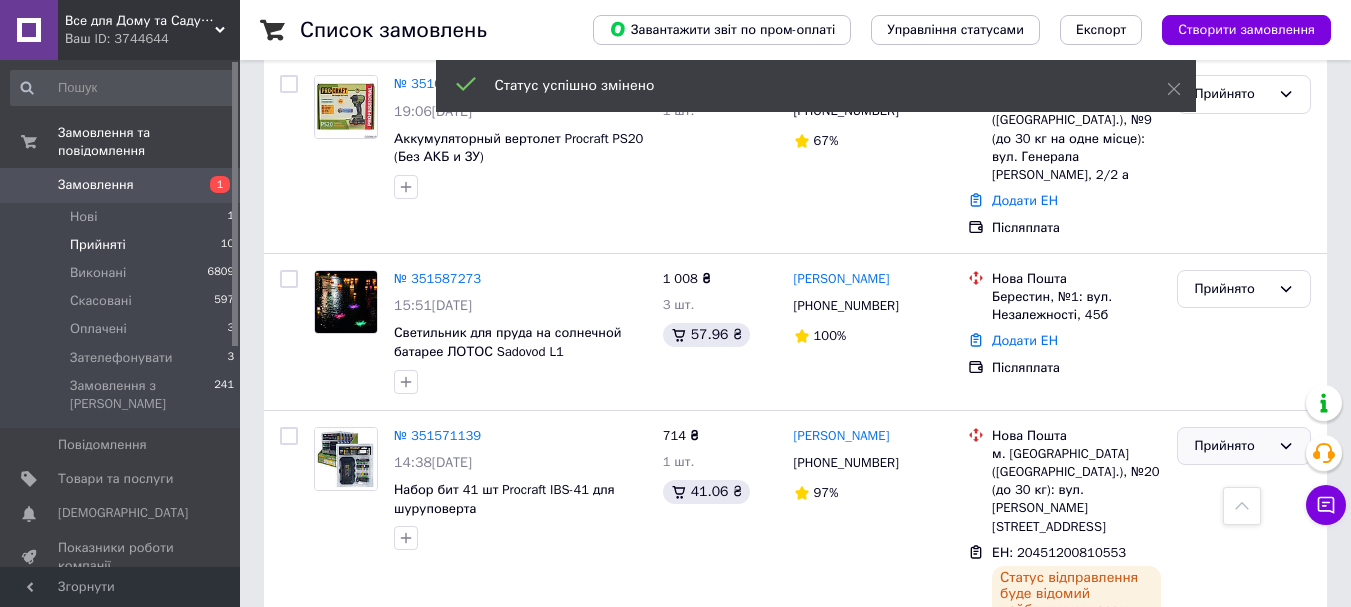 click on "Прийнято" at bounding box center (1232, 446) 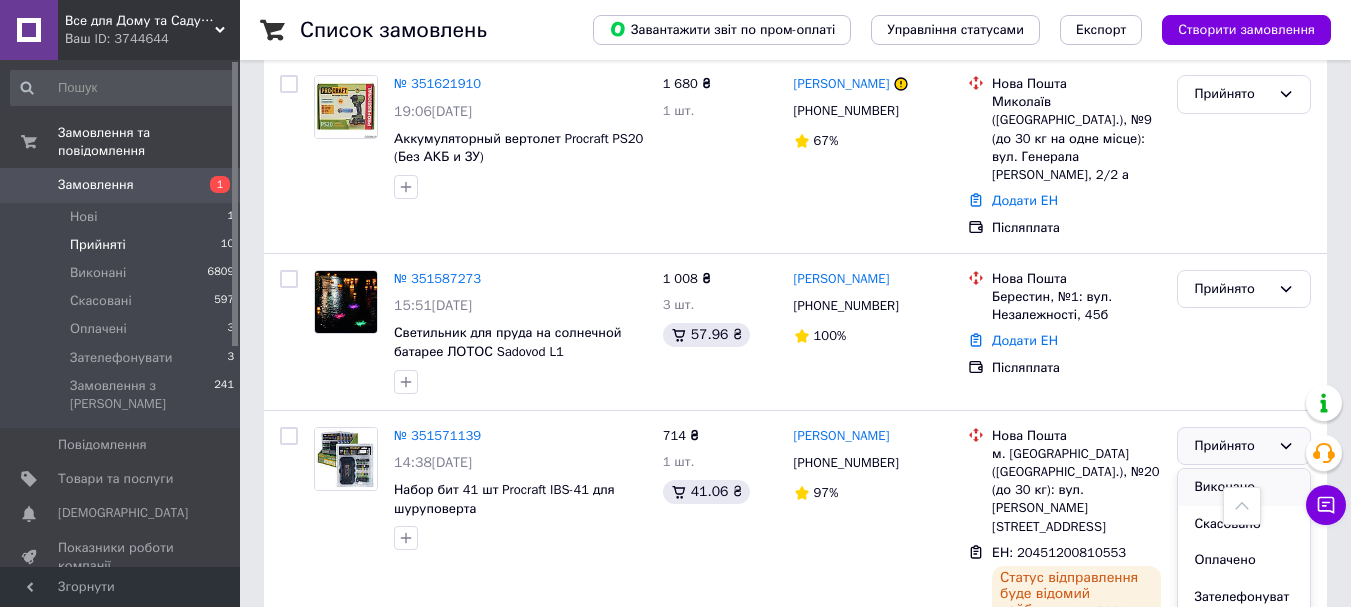 click on "Виконано" at bounding box center [1244, 487] 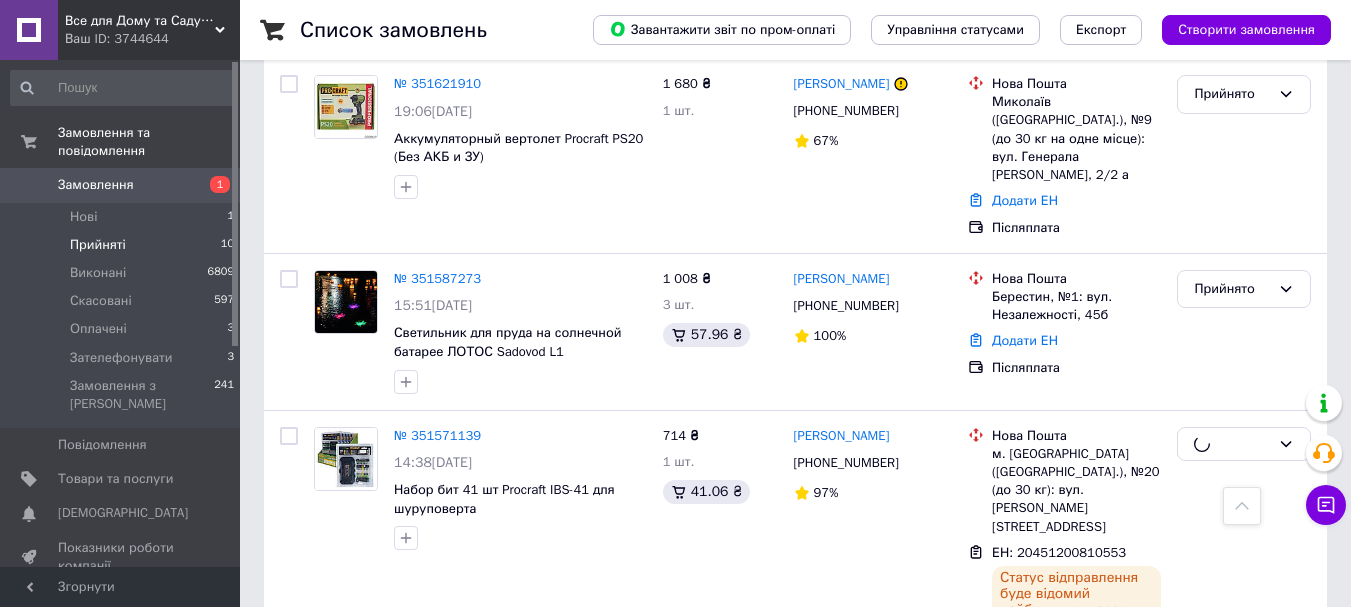 scroll, scrollTop: 2284, scrollLeft: 0, axis: vertical 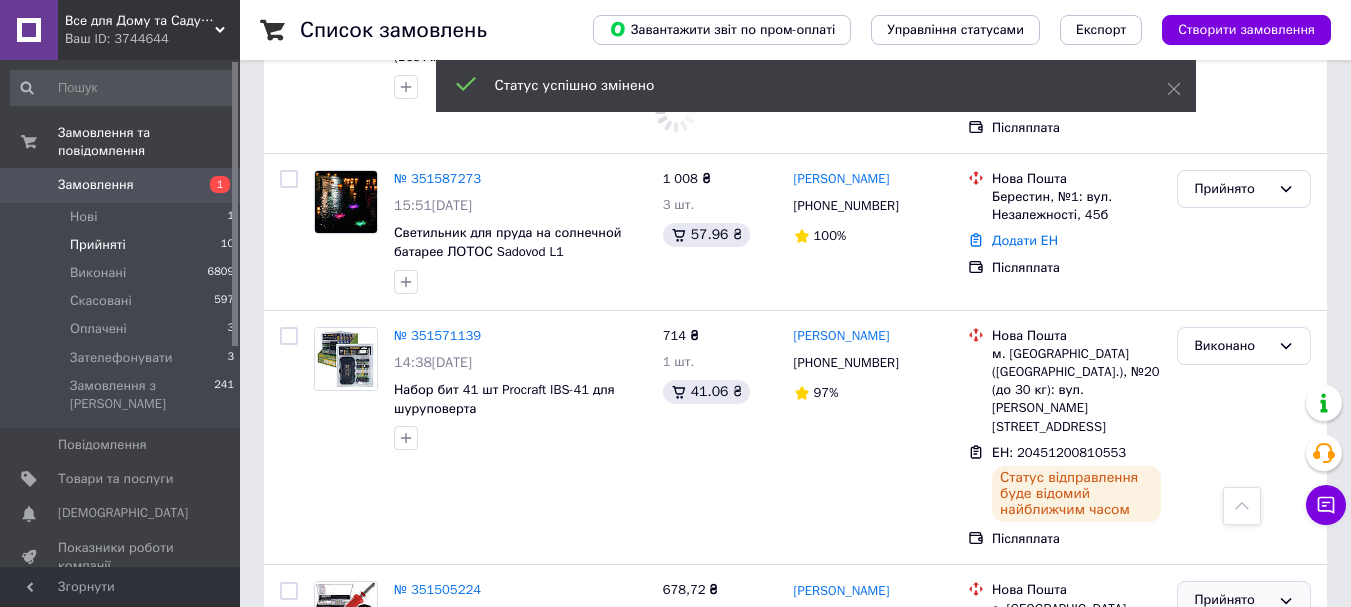 click on "Прийнято" at bounding box center (1232, 600) 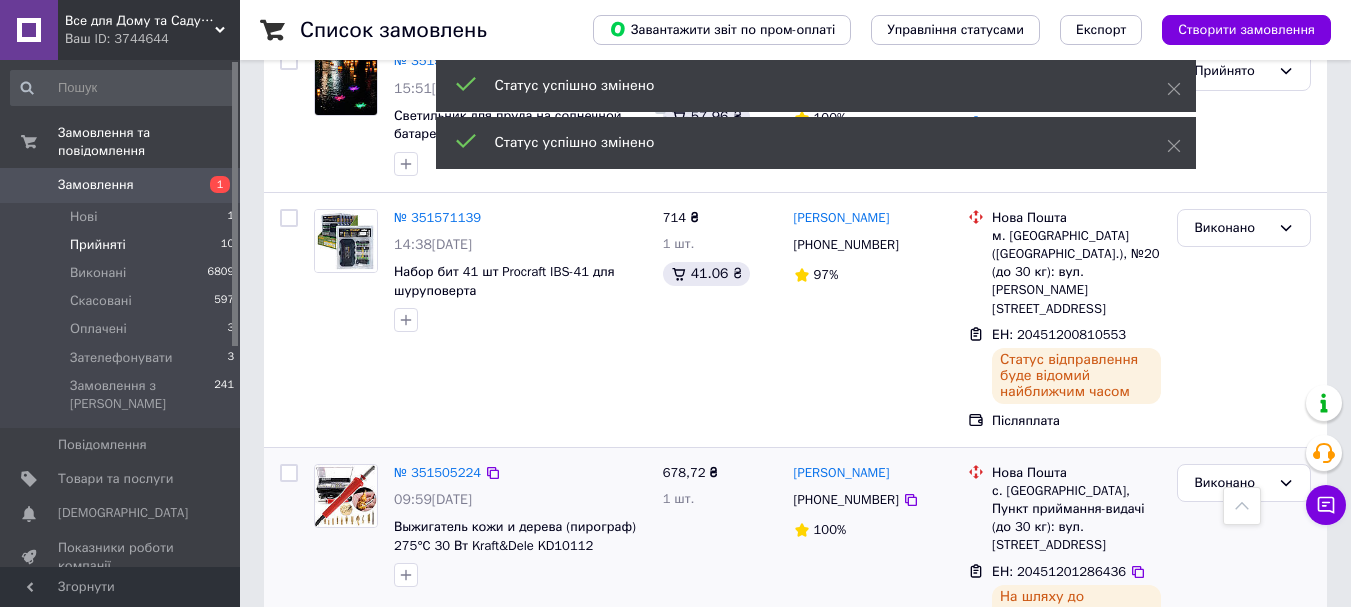 scroll, scrollTop: 2247, scrollLeft: 0, axis: vertical 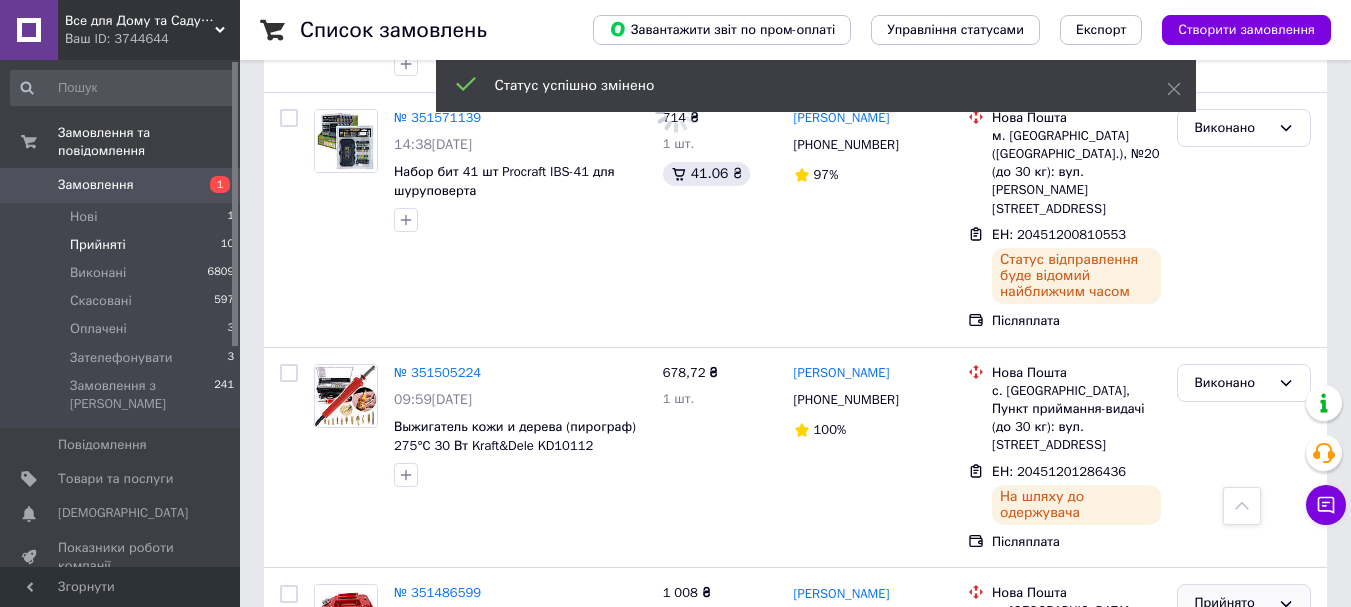 click on "Прийнято" at bounding box center (1232, 603) 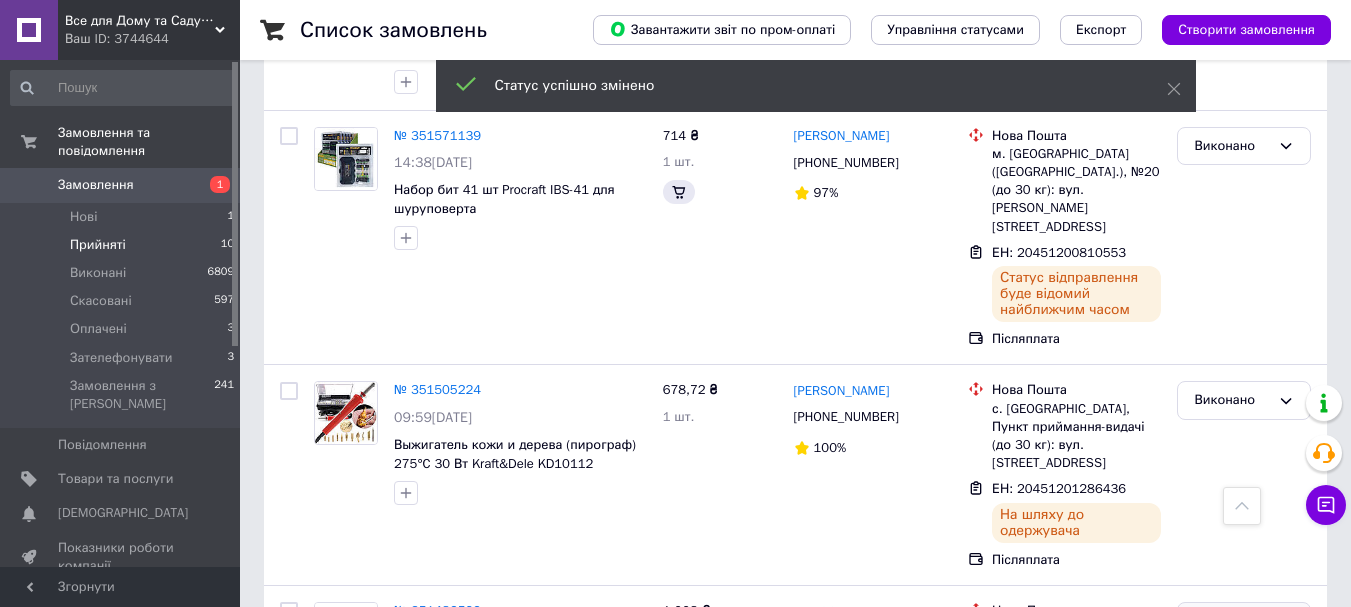 click on "Виконано" at bounding box center (1244, 663) 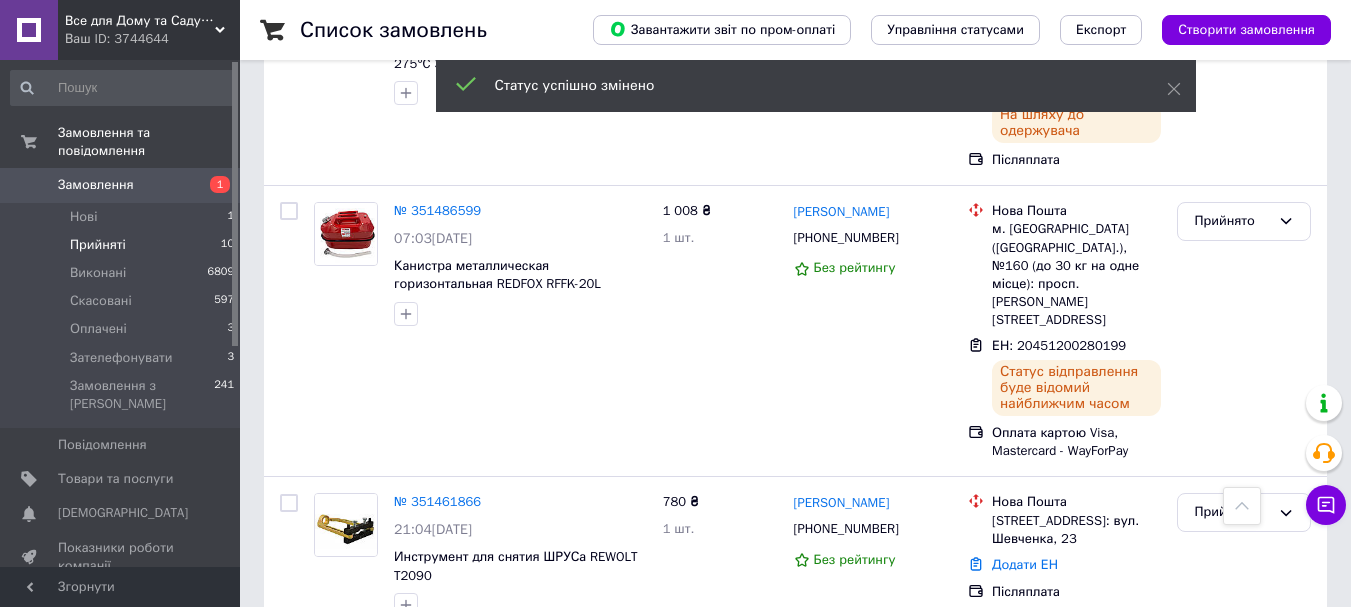 scroll, scrollTop: 2984, scrollLeft: 0, axis: vertical 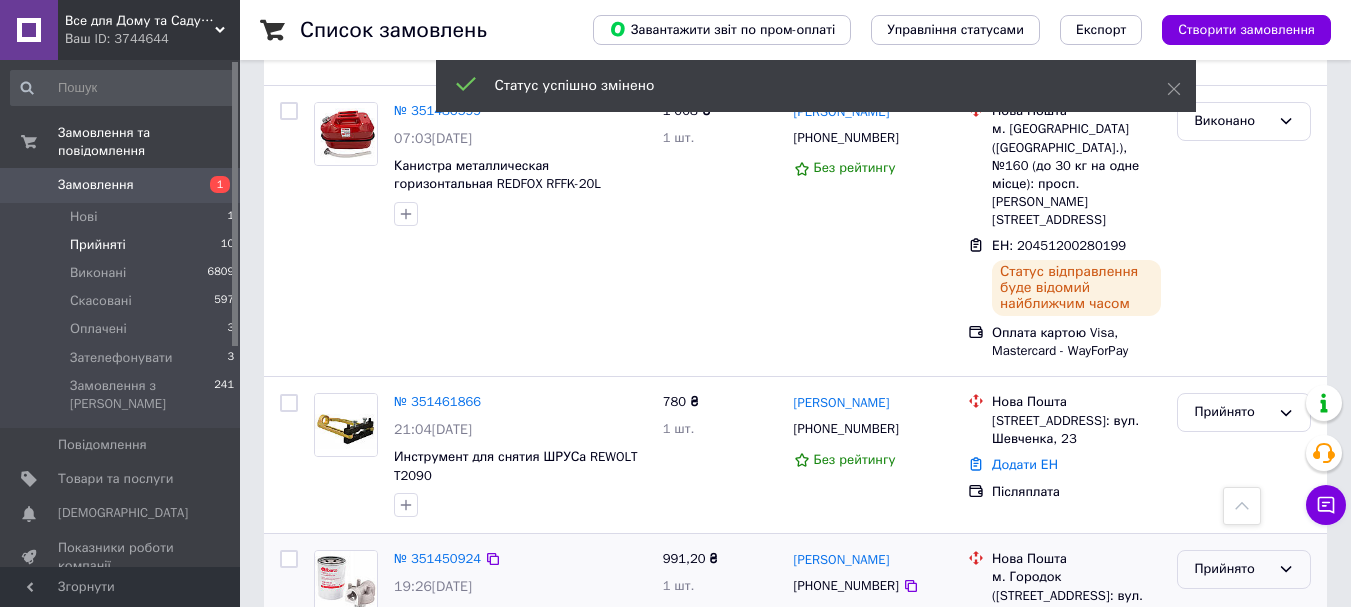 click on "Прийнято" at bounding box center (1232, 569) 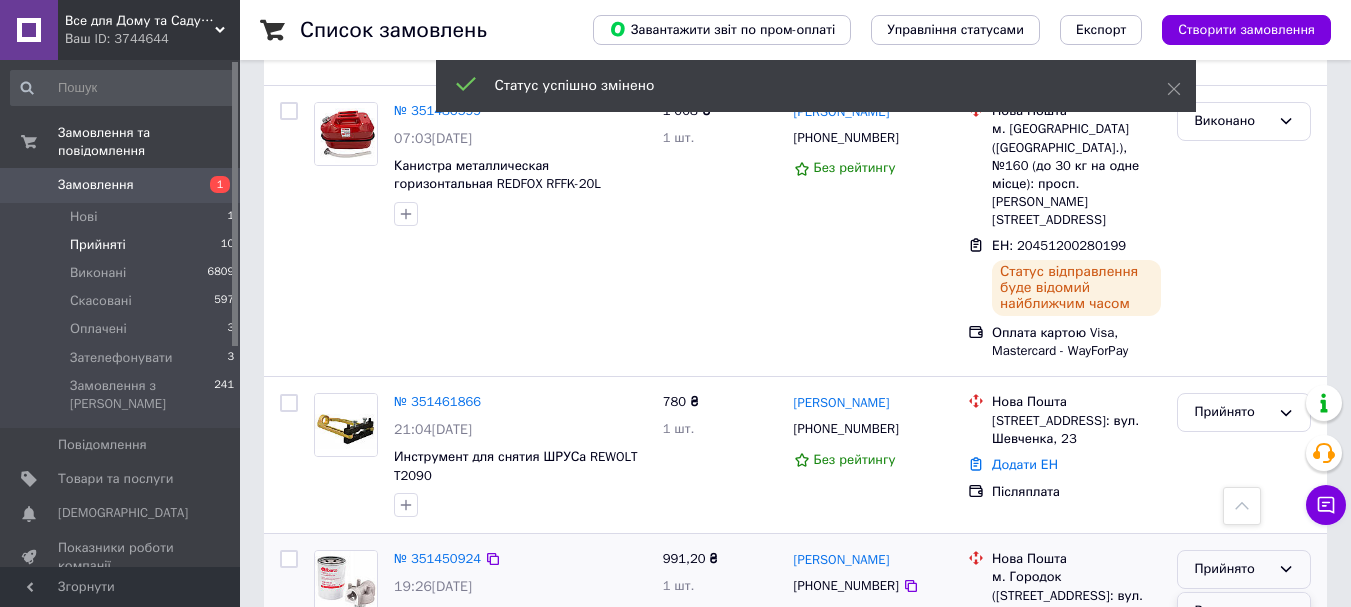 click on "Виконано" at bounding box center (1244, 611) 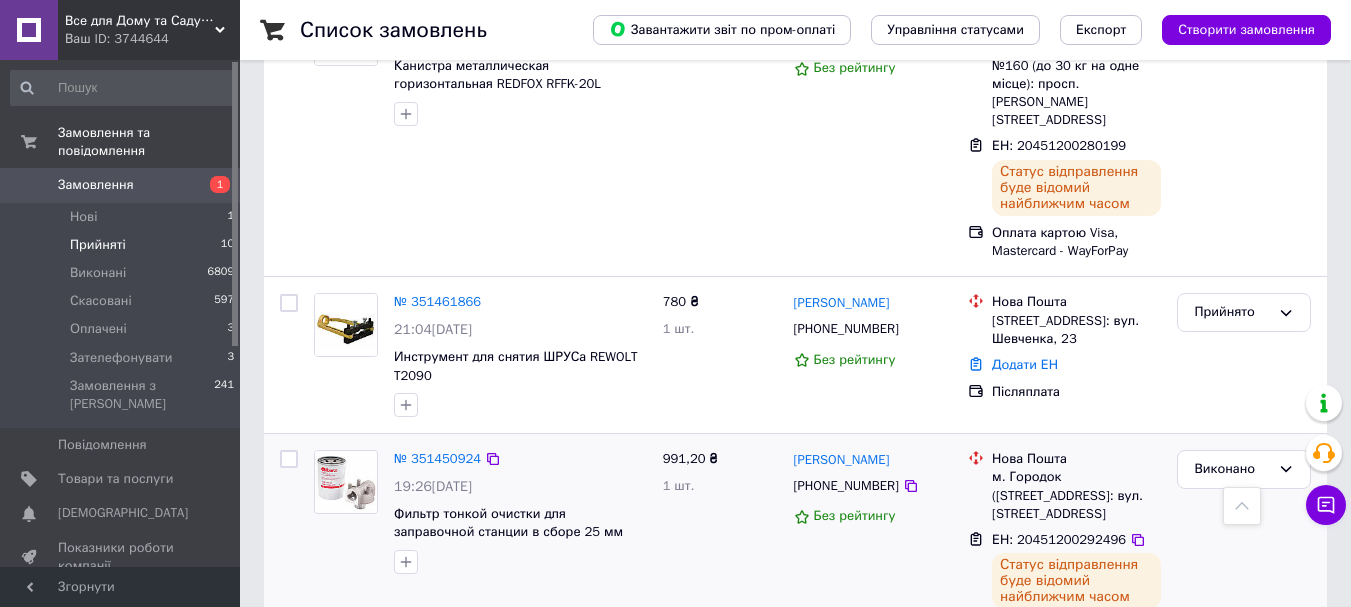 scroll, scrollTop: 3284, scrollLeft: 0, axis: vertical 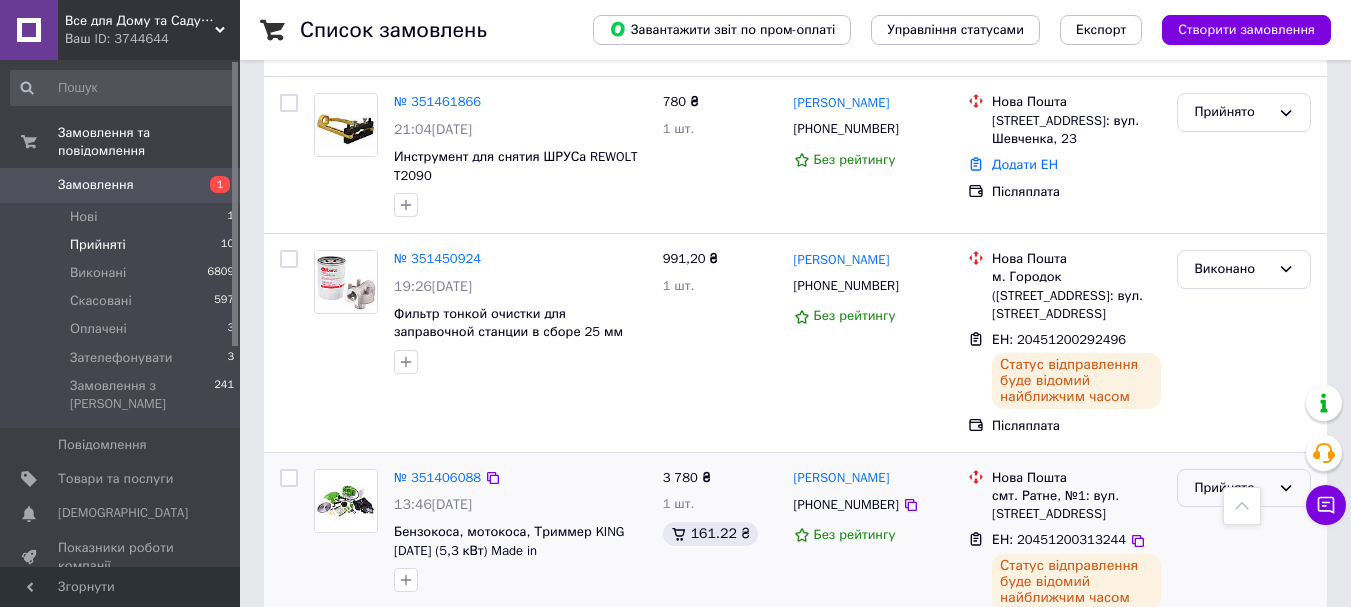 click on "Прийнято" at bounding box center (1232, 488) 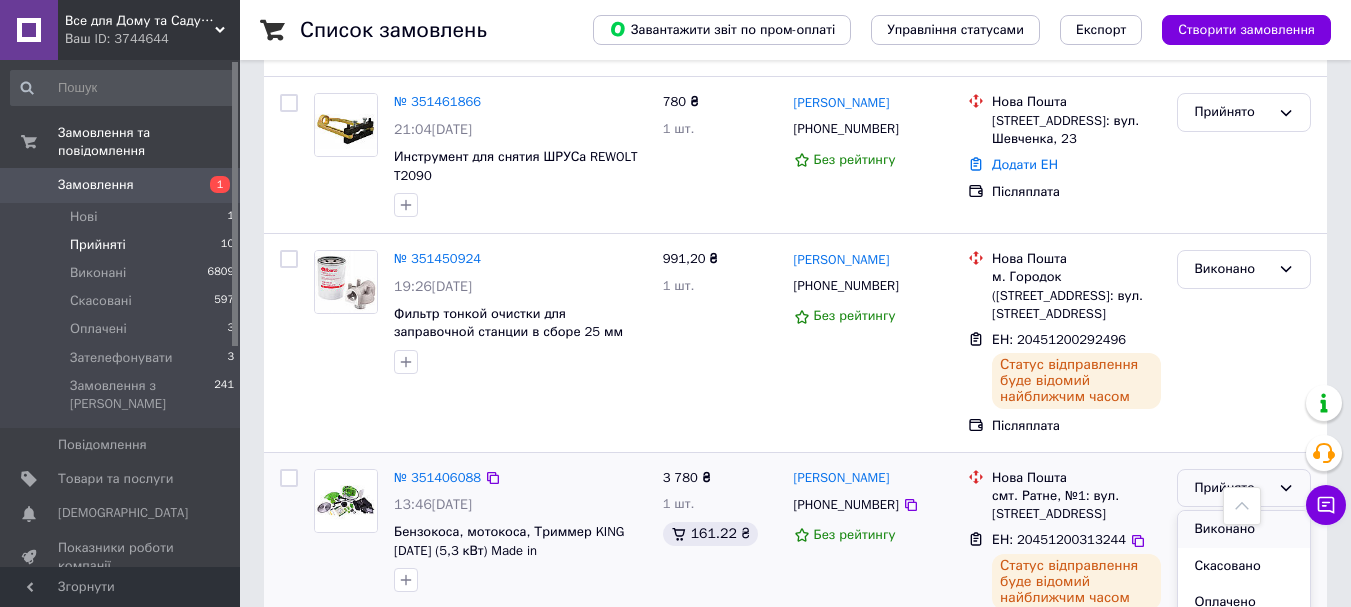 click on "Виконано" at bounding box center (1244, 529) 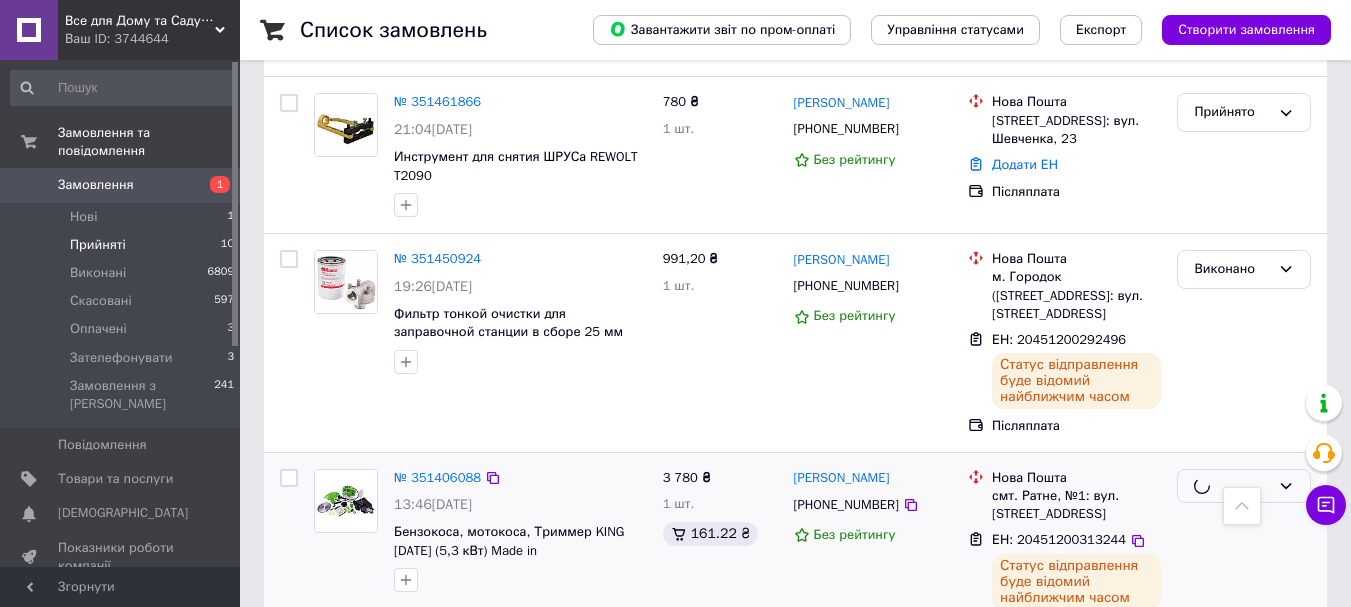 scroll, scrollTop: 3484, scrollLeft: 0, axis: vertical 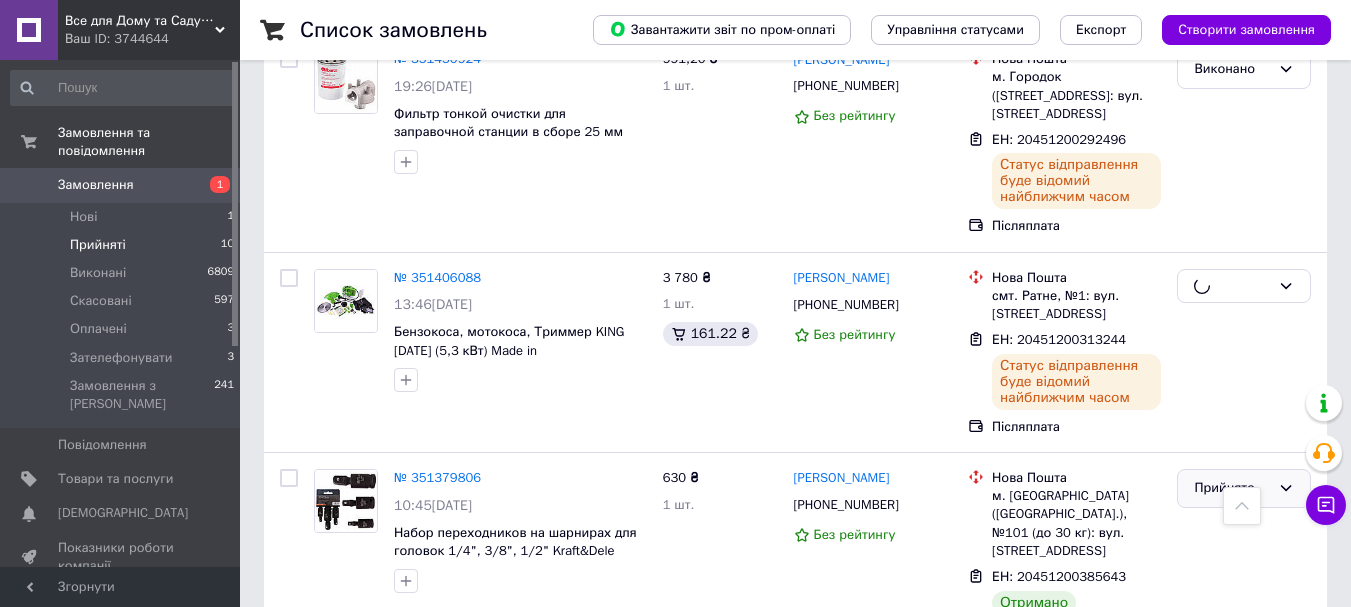 click on "Прийнято" at bounding box center [1232, 488] 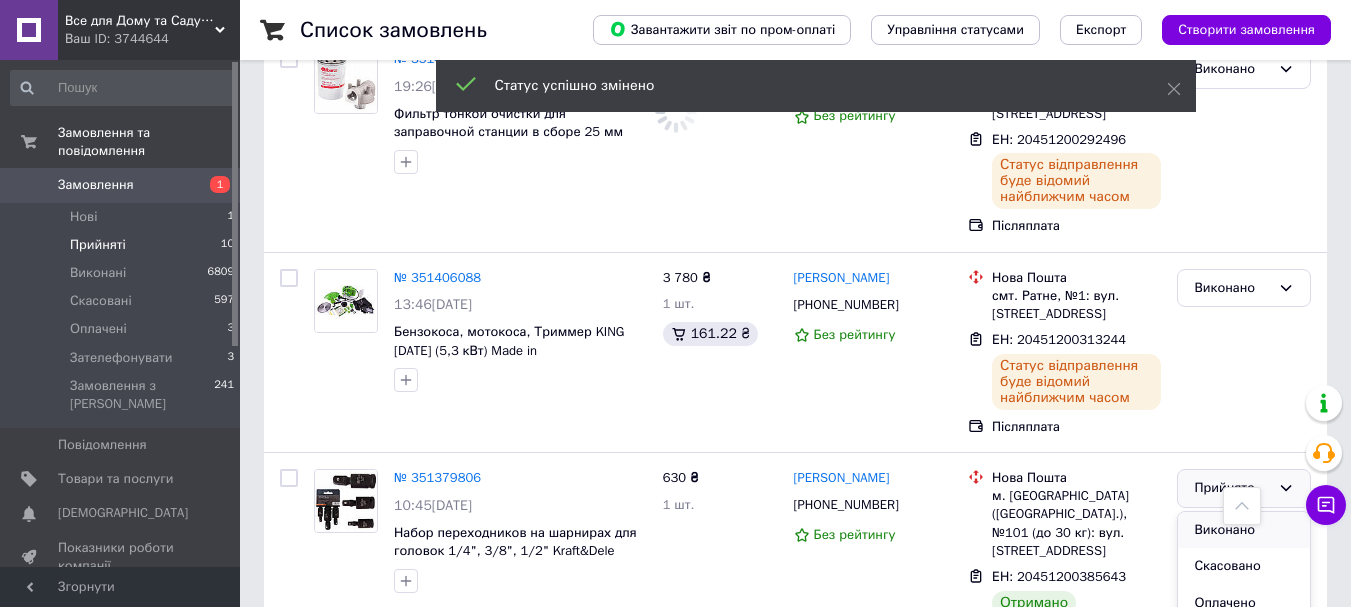 click on "Виконано" at bounding box center [1244, 530] 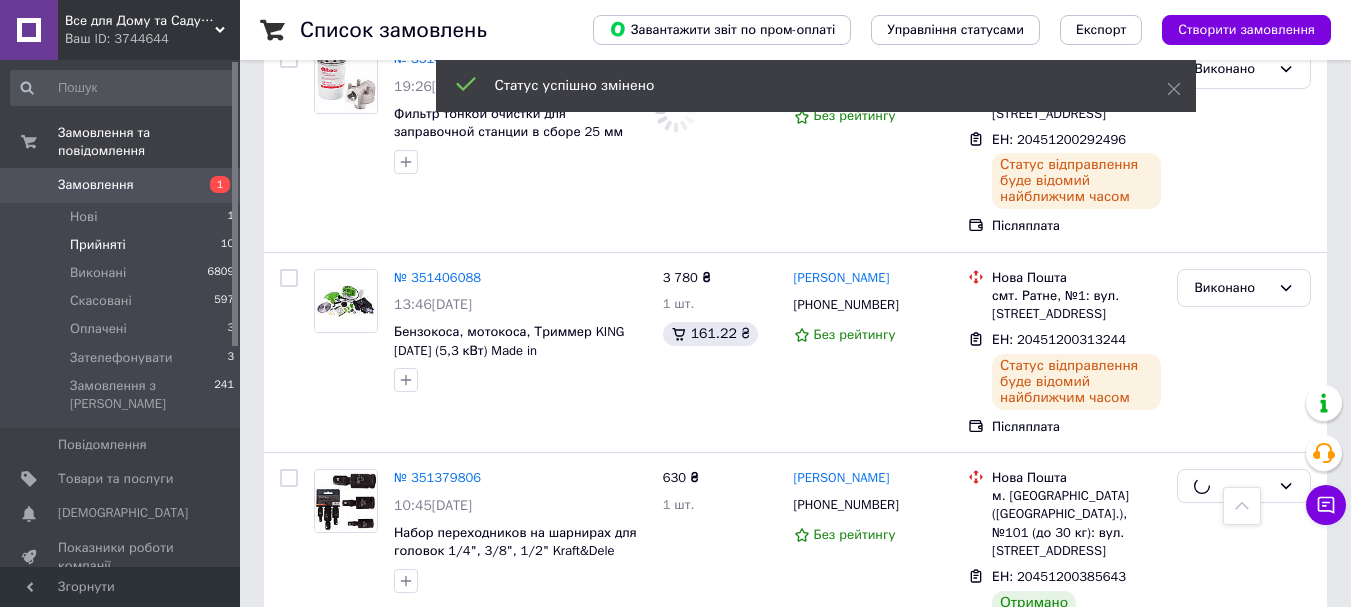 click on "Прийнято" at bounding box center (1232, 693) 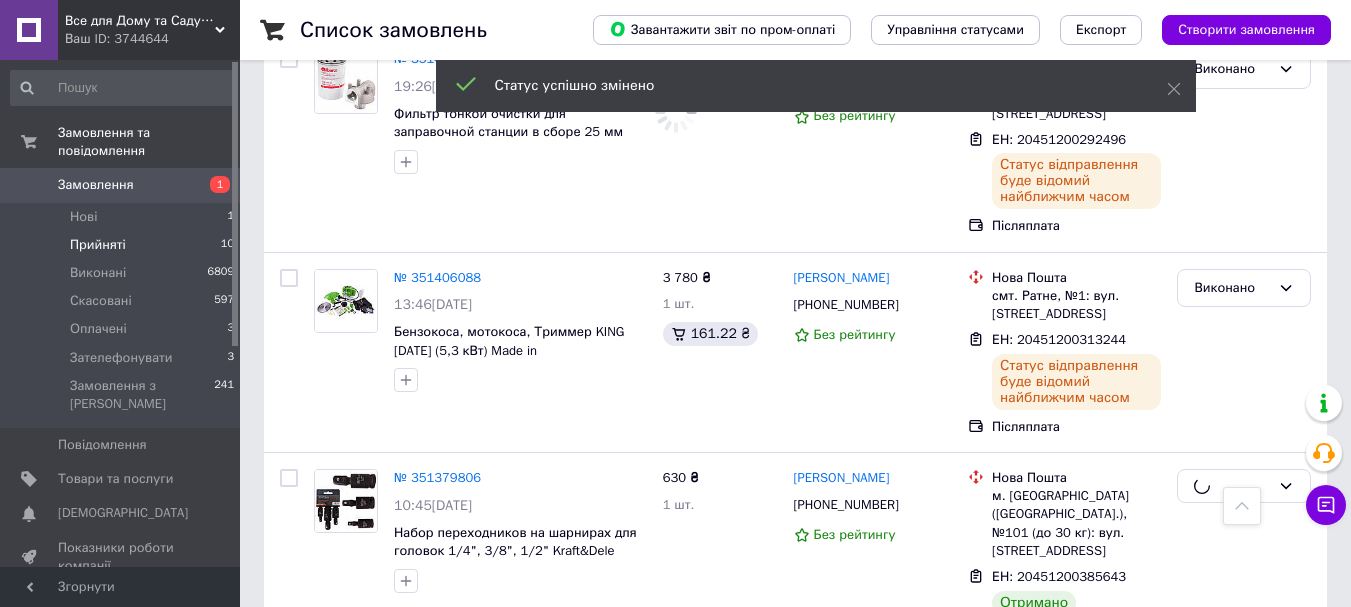 click on "Виконано" at bounding box center [1244, 734] 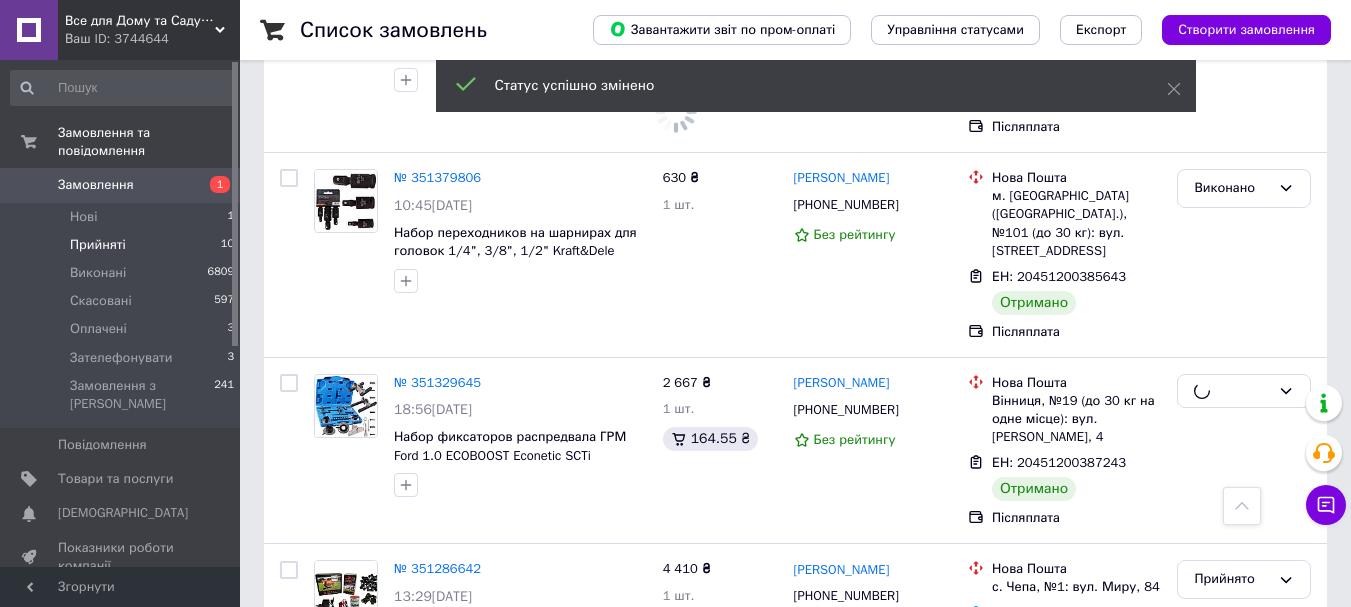 scroll, scrollTop: 3884, scrollLeft: 0, axis: vertical 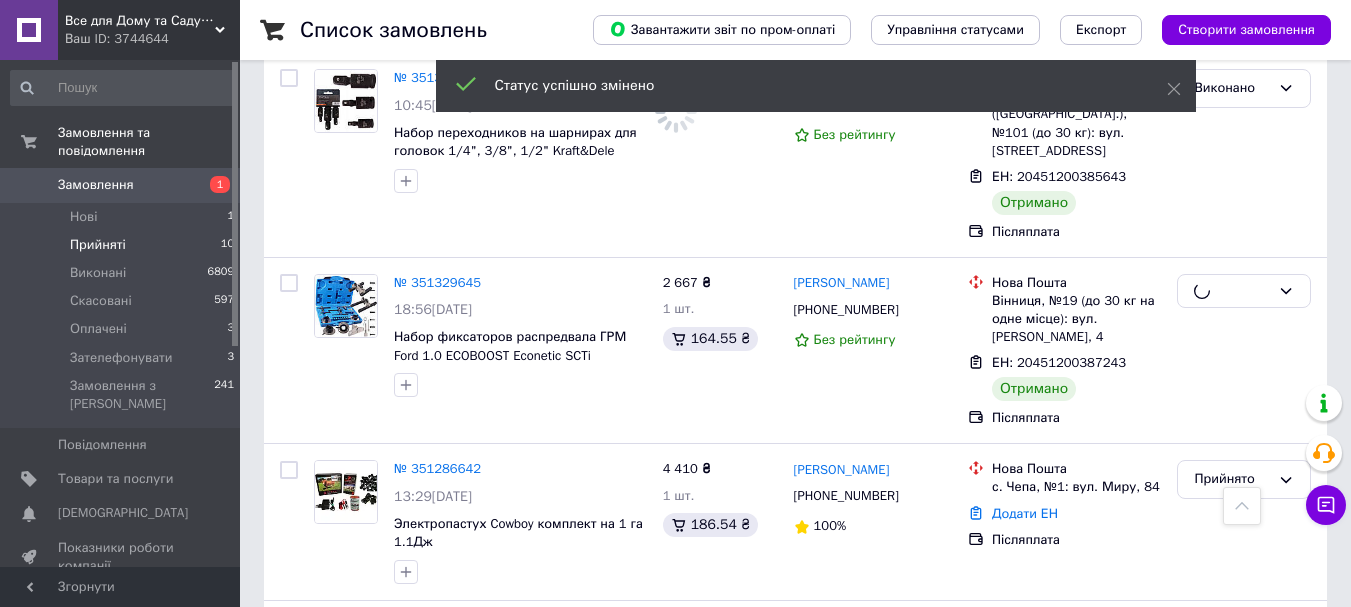 click on "Прийнято" at bounding box center (1232, 636) 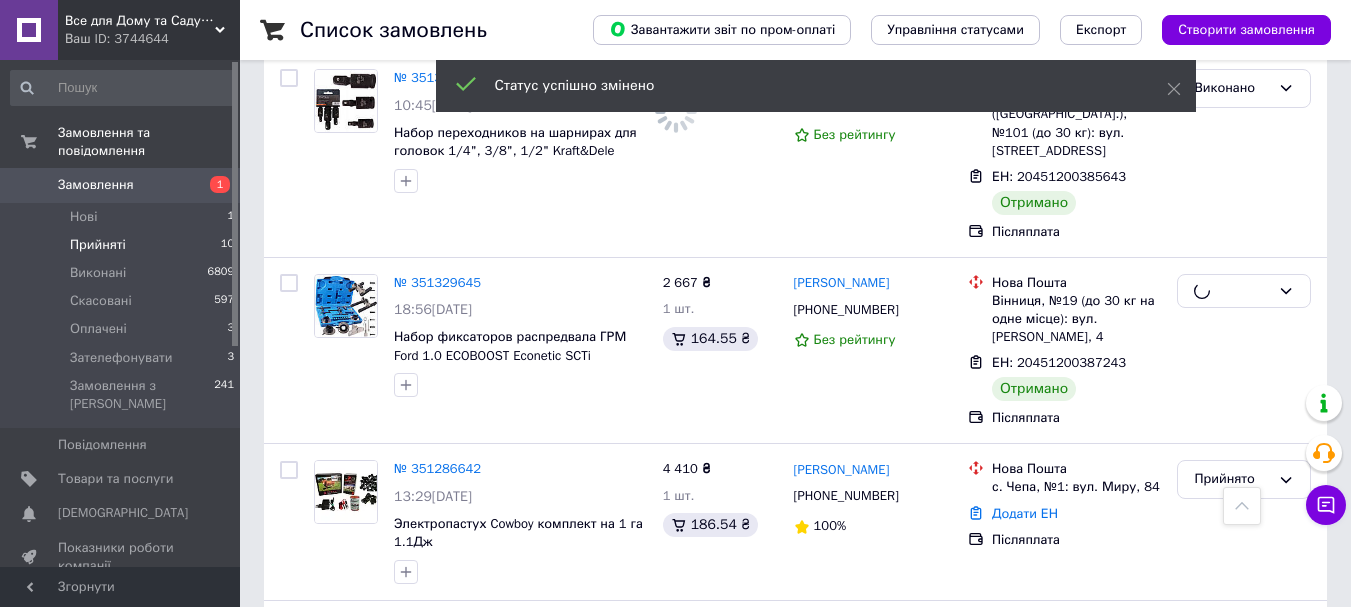 click on "Виконано" at bounding box center (1244, 678) 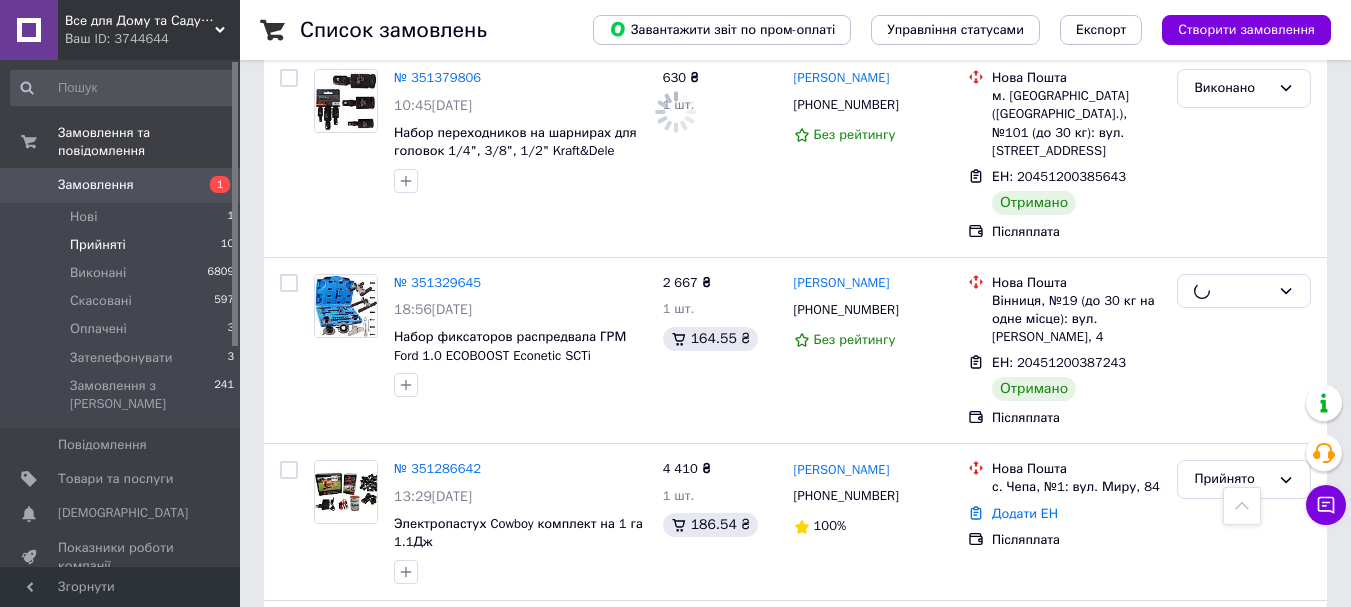 scroll, scrollTop: 3984, scrollLeft: 0, axis: vertical 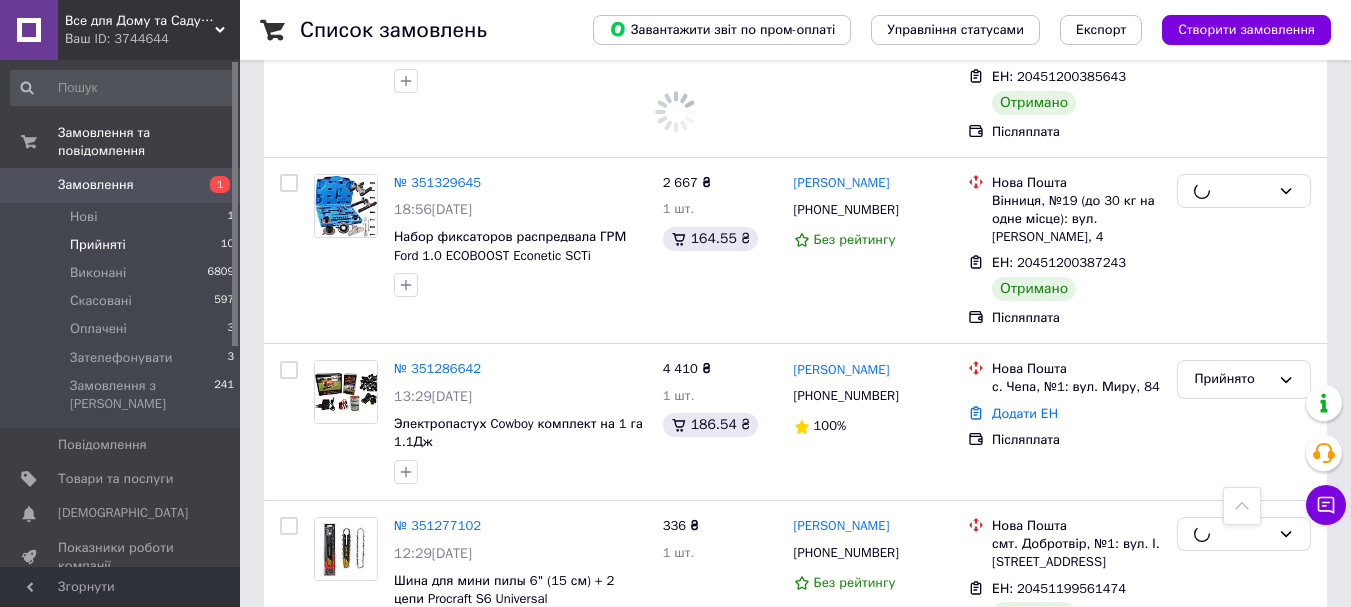 click on "Прийнято" at bounding box center (1244, 704) 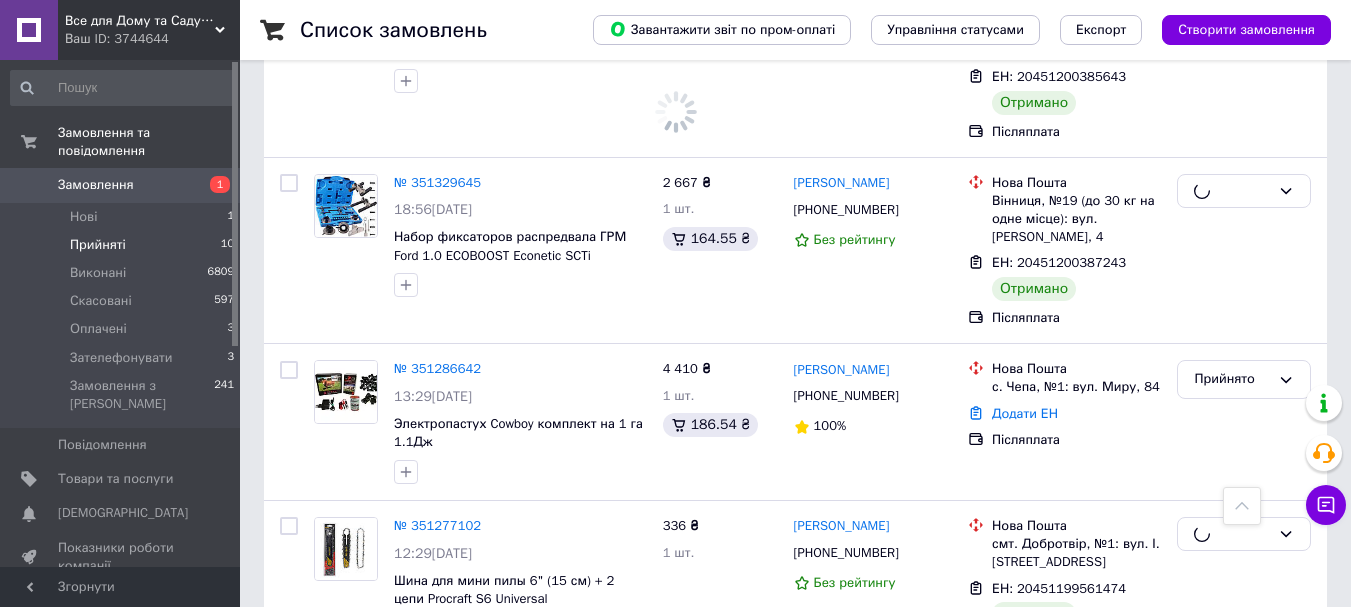 click on "Виконано" at bounding box center [1244, 746] 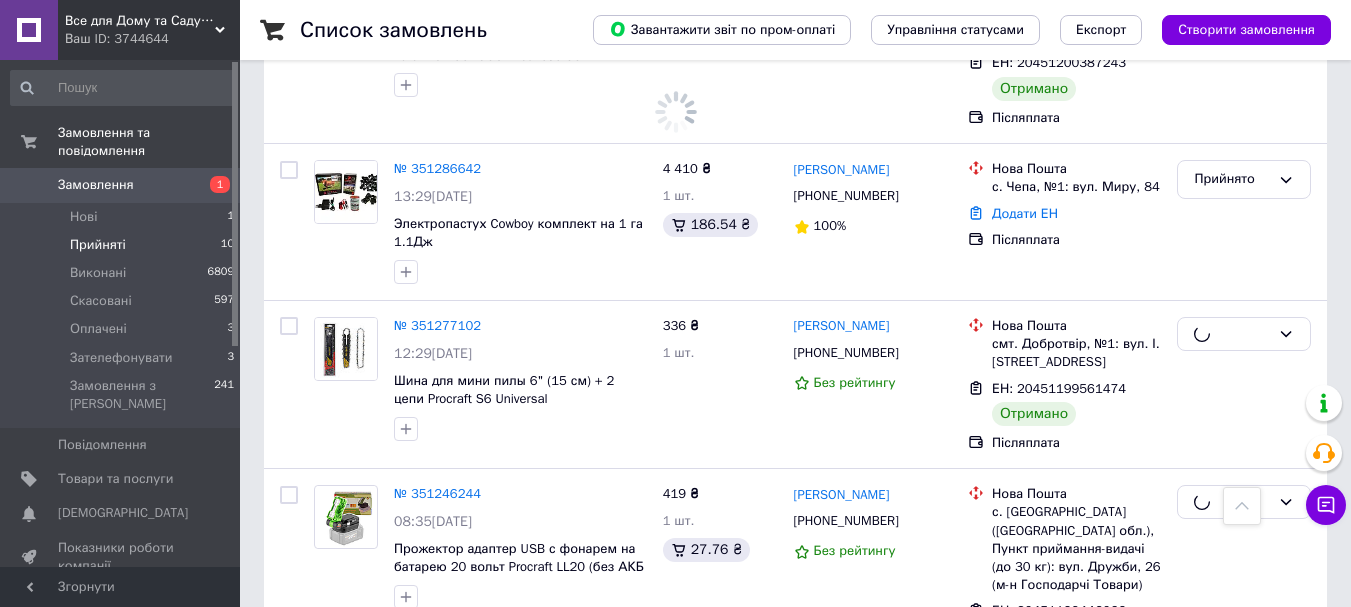 scroll, scrollTop: 3947, scrollLeft: 0, axis: vertical 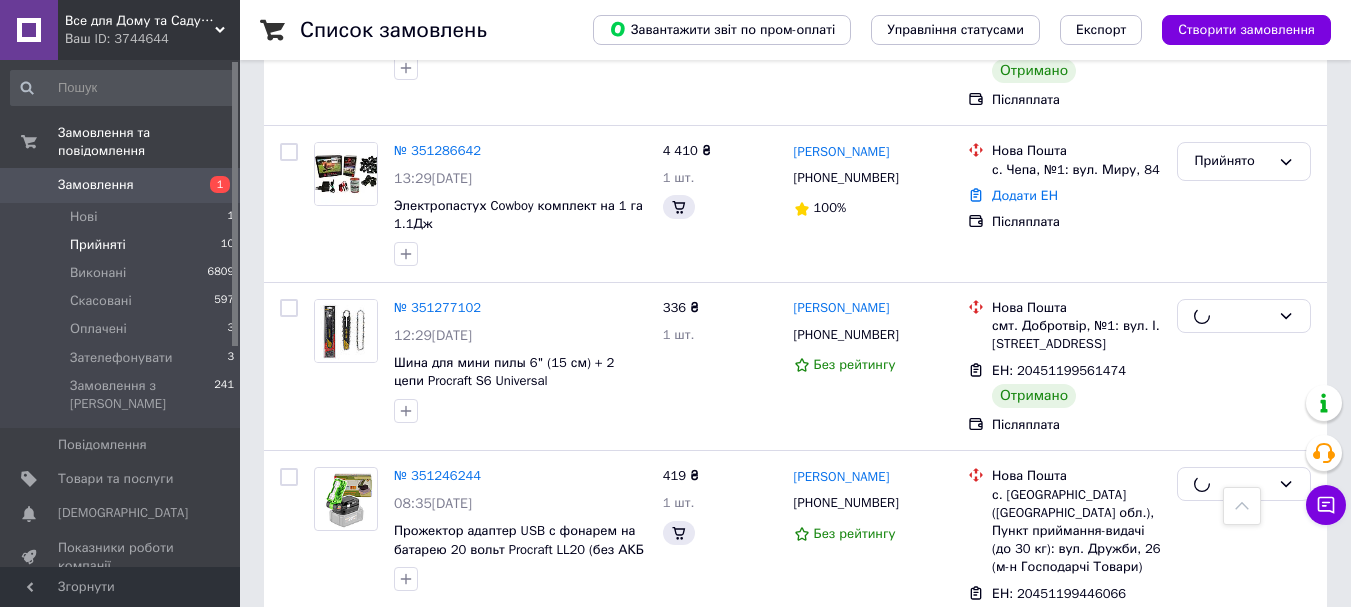click on "Прийнято" at bounding box center (1232, 709) 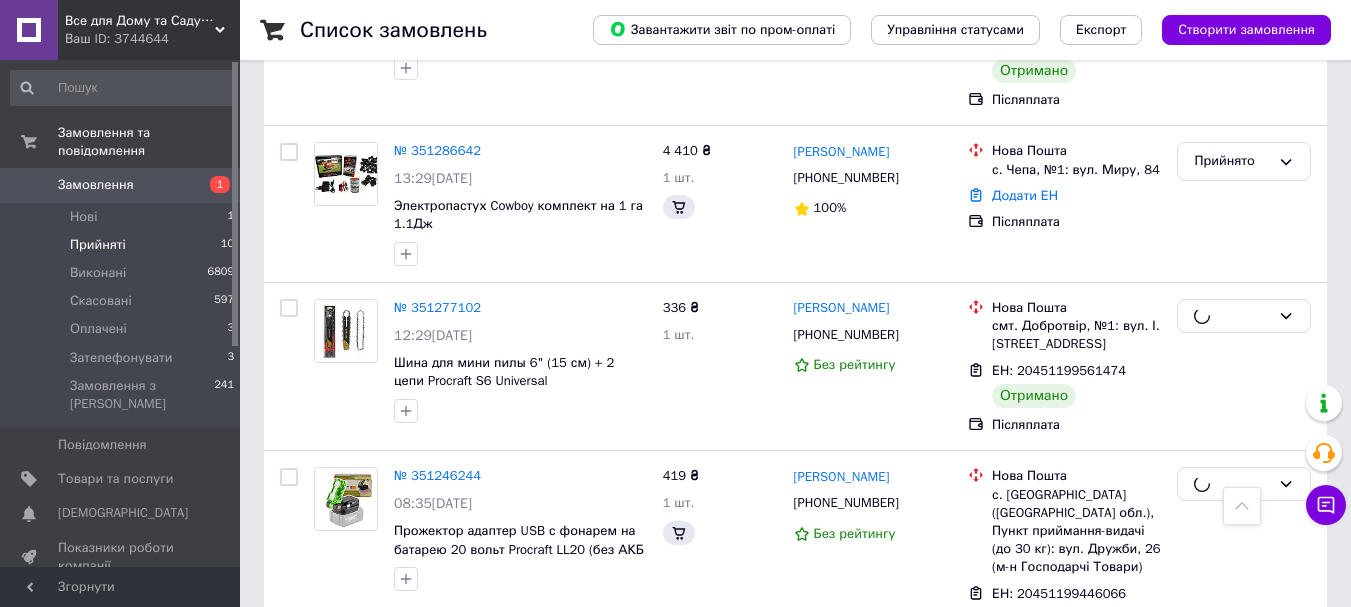 click on "Виконано" at bounding box center (1244, 751) 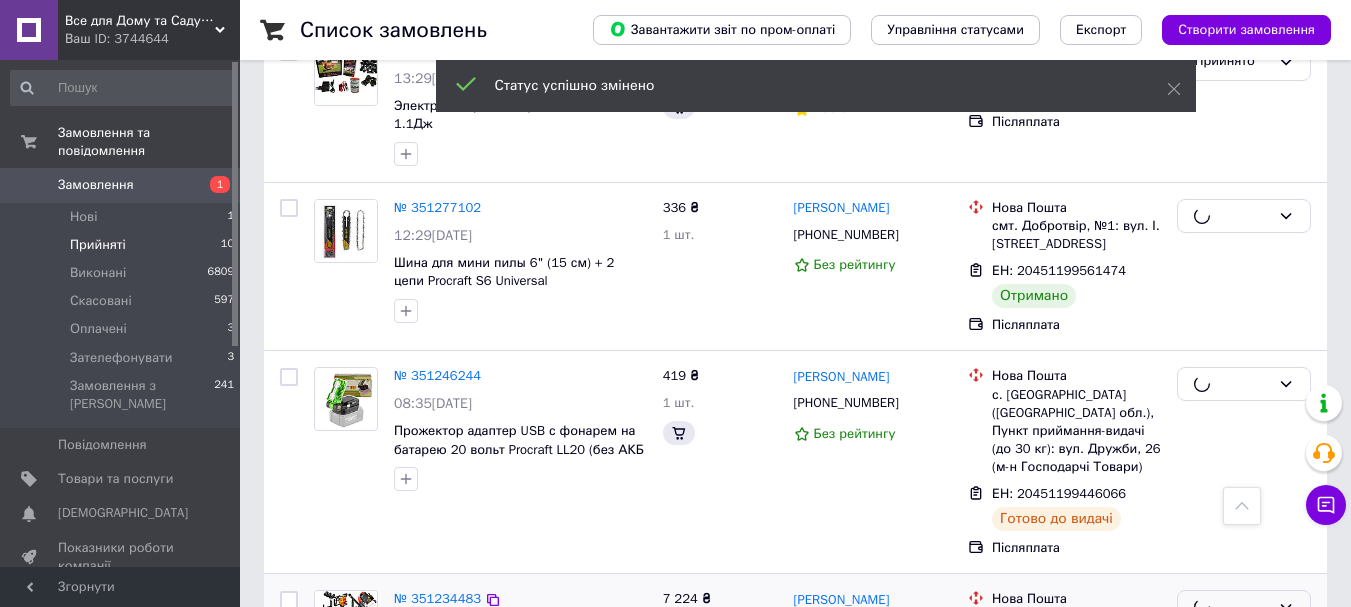 scroll, scrollTop: 4247, scrollLeft: 0, axis: vertical 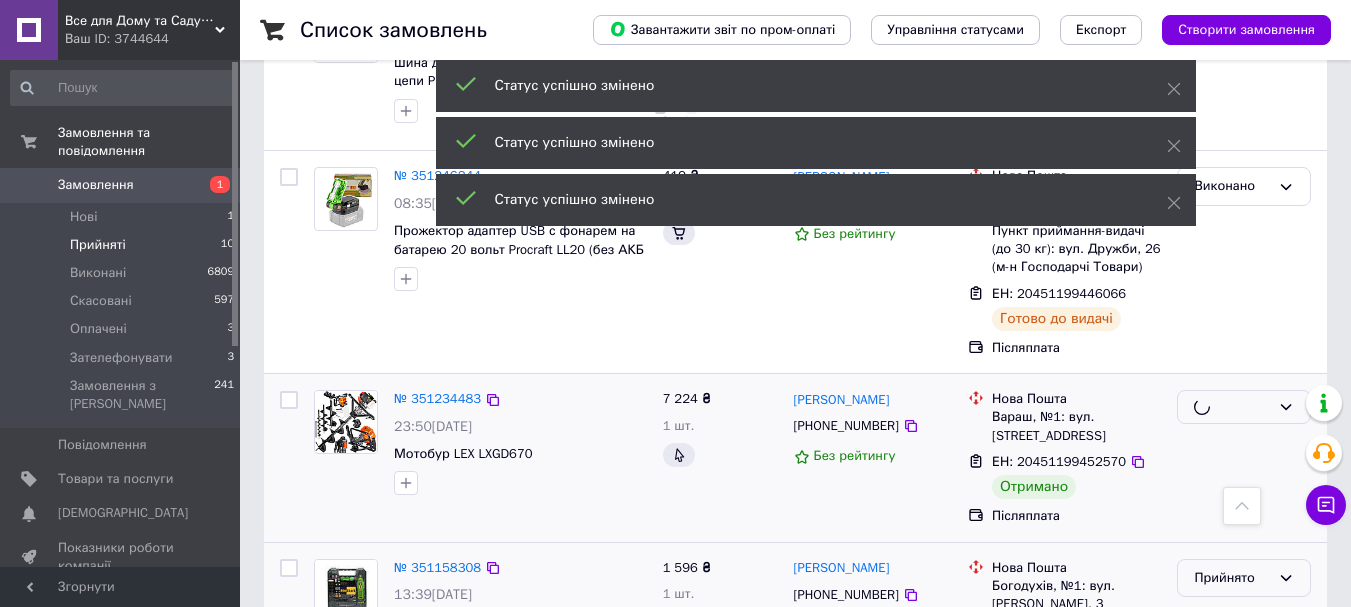 click on "Прийнято" at bounding box center (1244, 578) 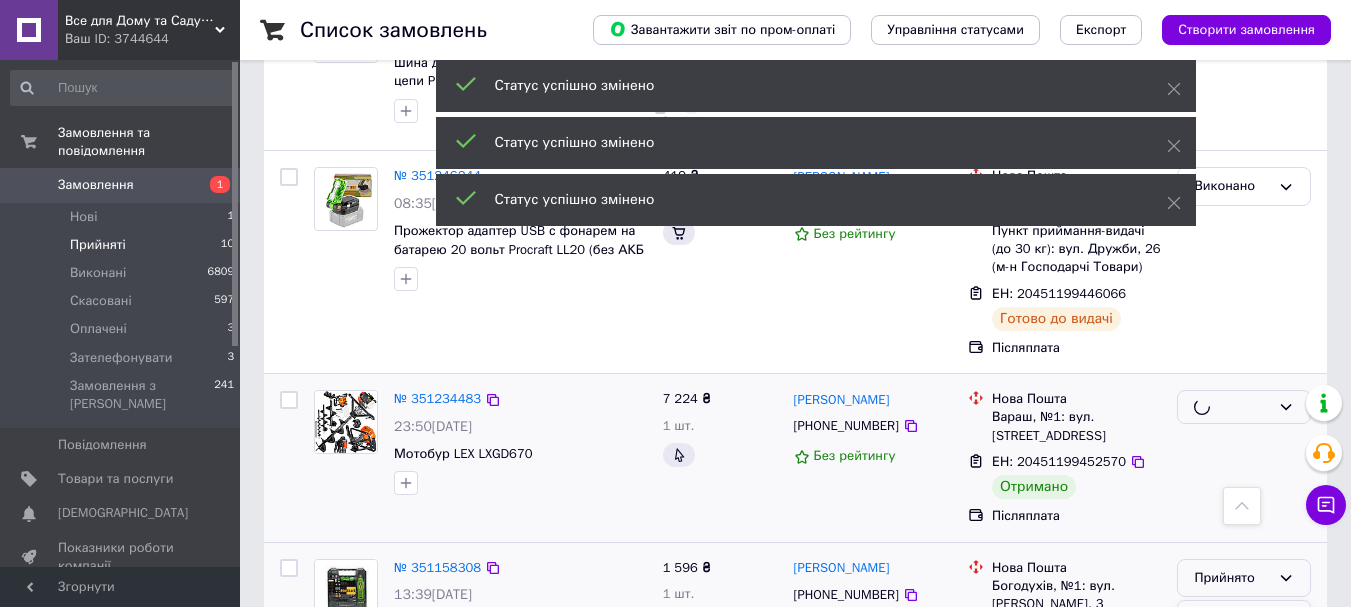click on "Виконано" at bounding box center (1244, 619) 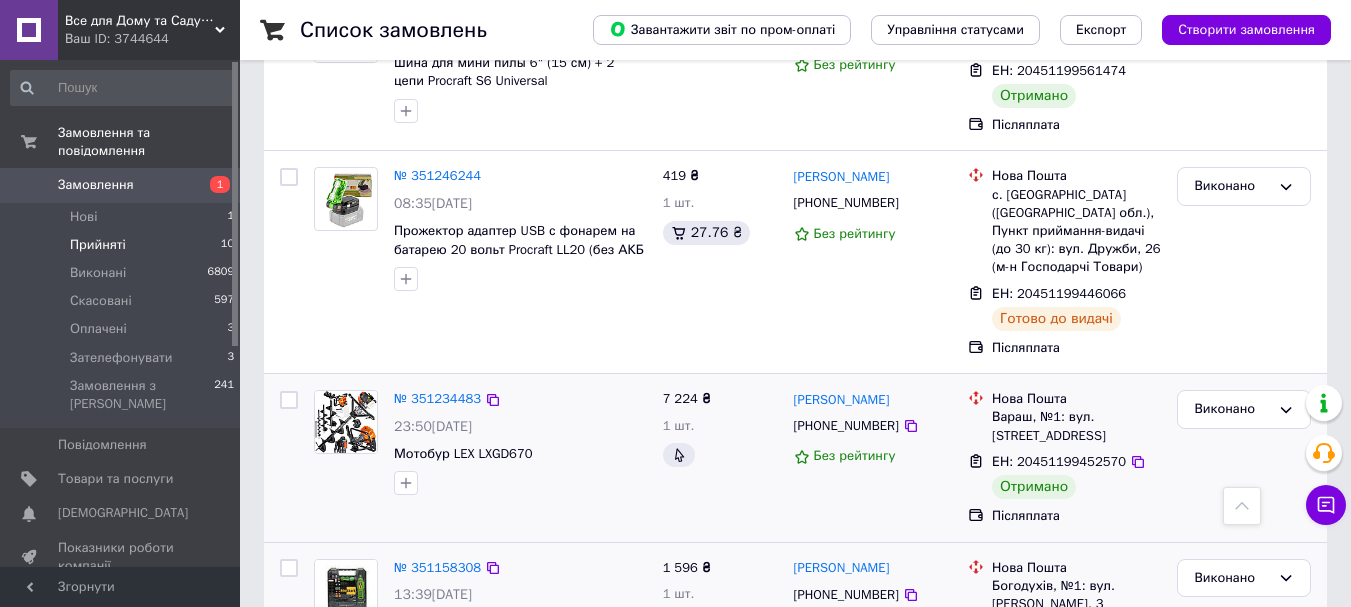 scroll, scrollTop: 4447, scrollLeft: 0, axis: vertical 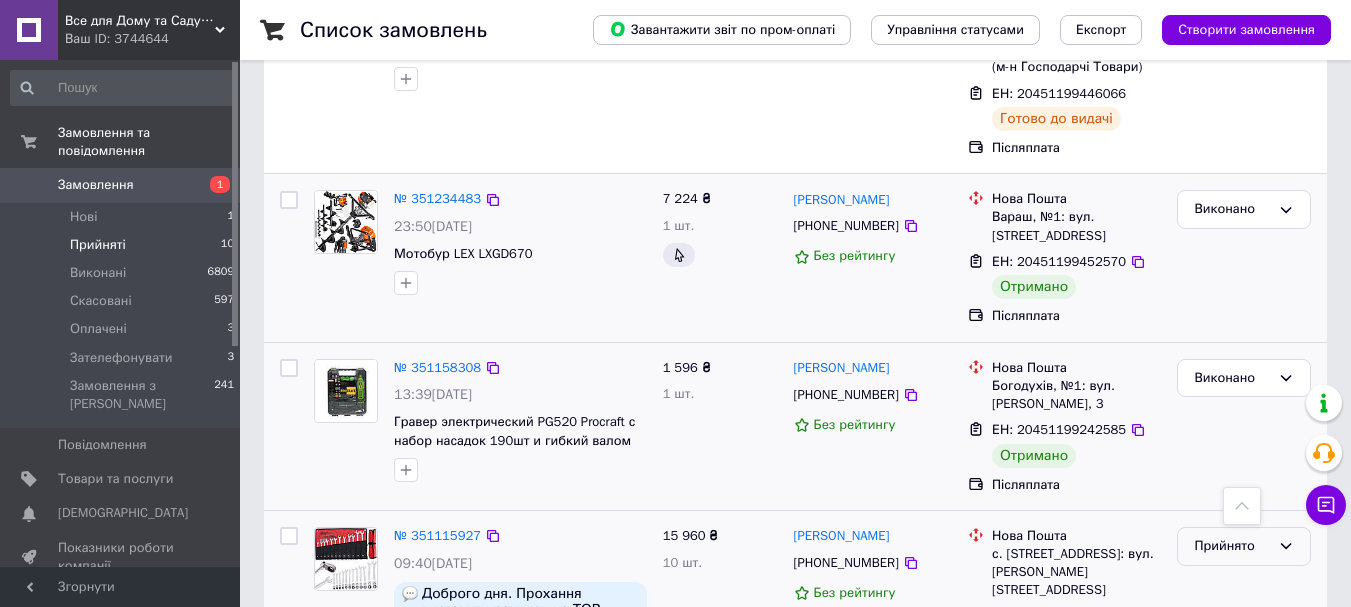 click on "Прийнято" at bounding box center [1232, 546] 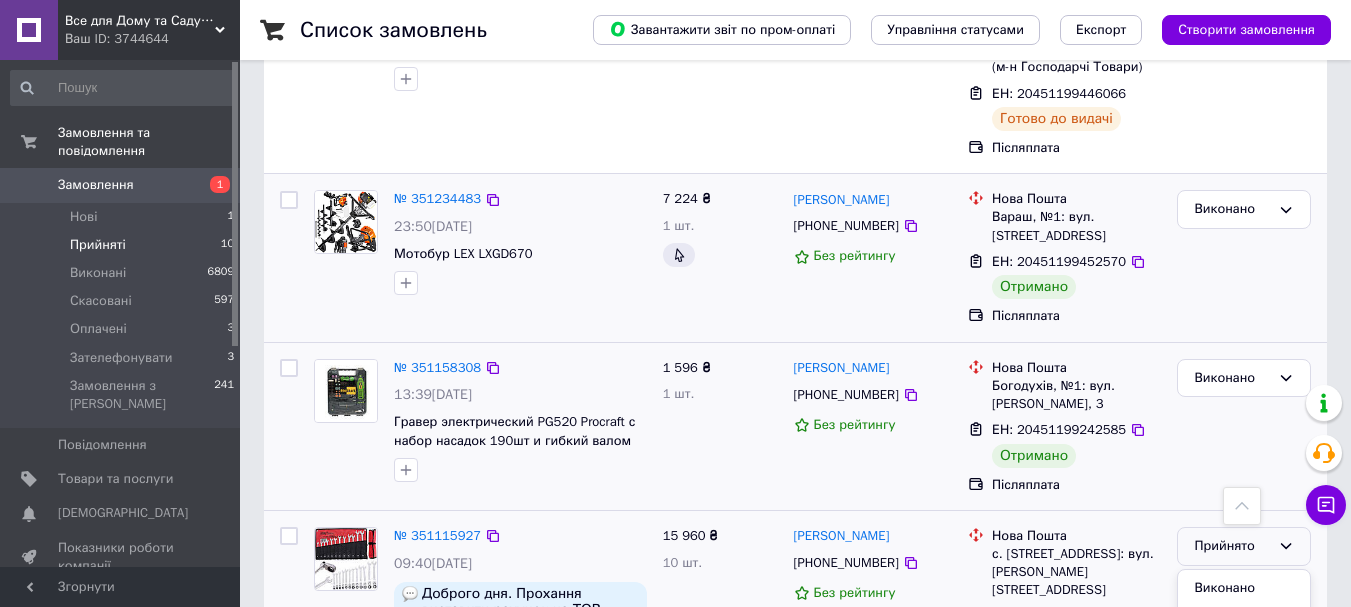 click on "Нова Пошта с. Говтвянчик, №1: вул. Ярова, 14 Додати ЕН Оплата на рахунок" at bounding box center [1064, 613] 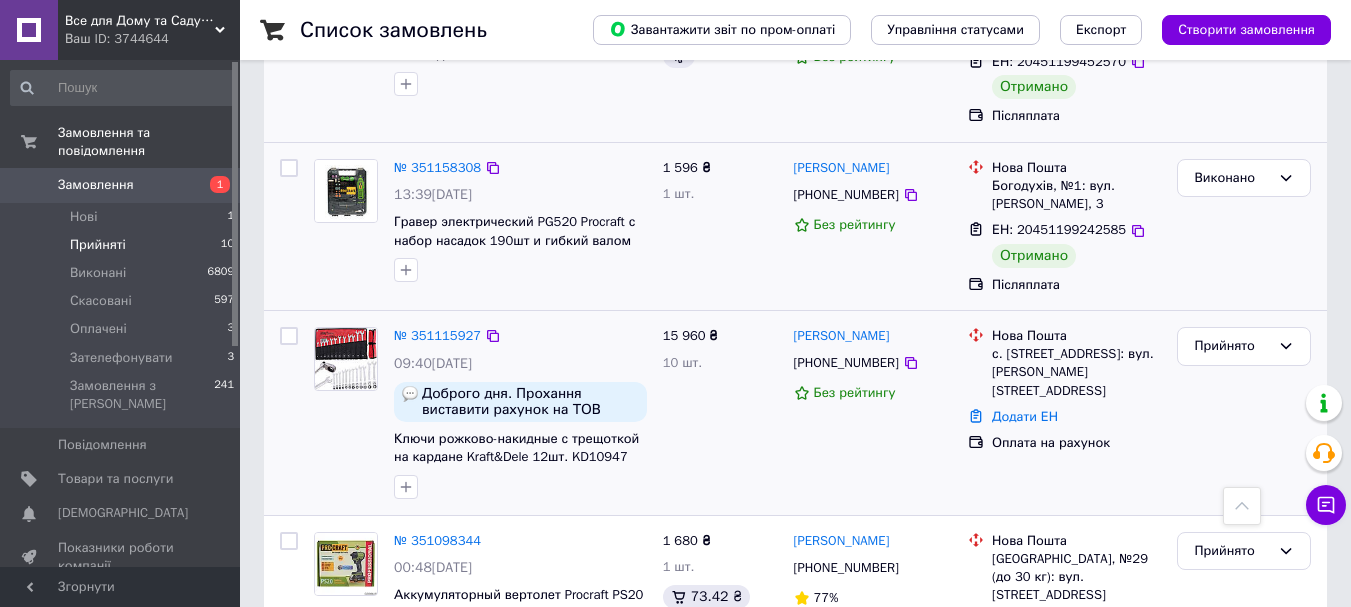 scroll, scrollTop: 2221, scrollLeft: 0, axis: vertical 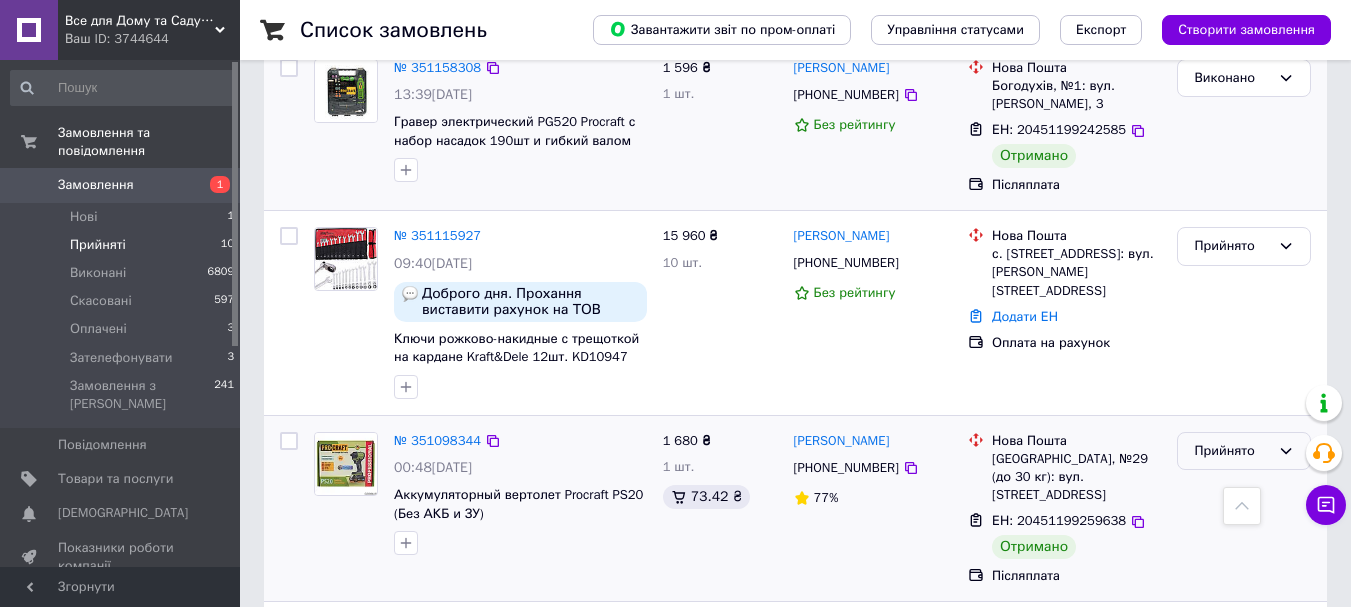 click on "Прийнято" at bounding box center (1232, 451) 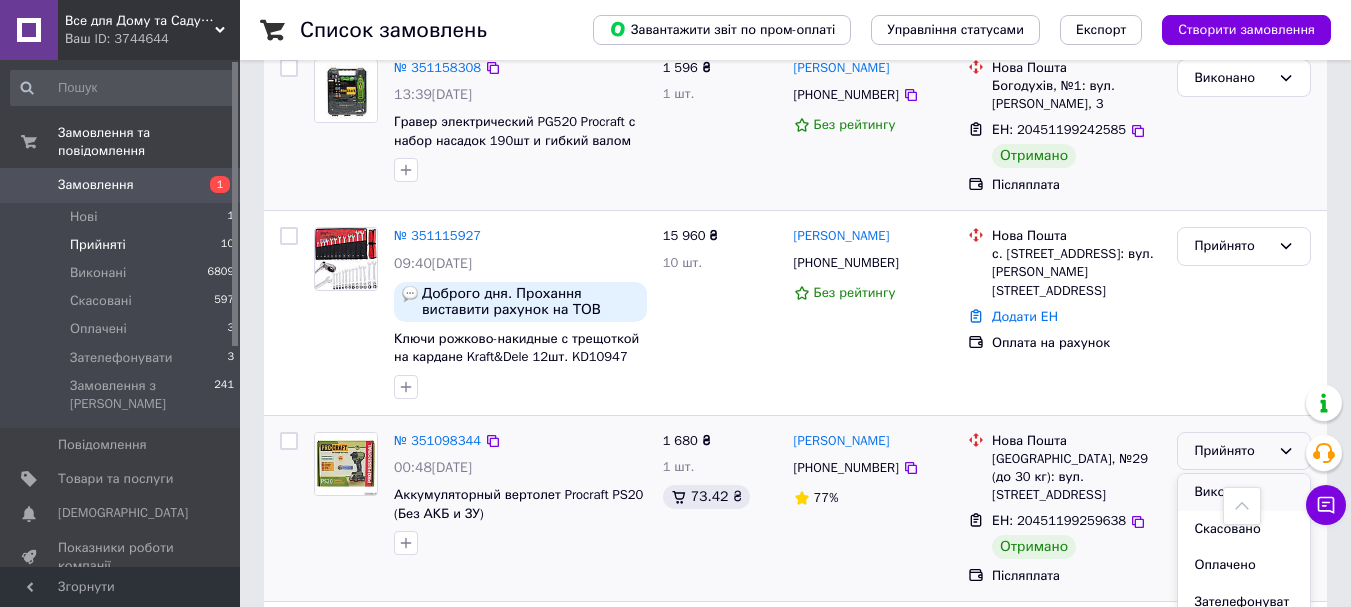 click on "Виконано" at bounding box center [1244, 492] 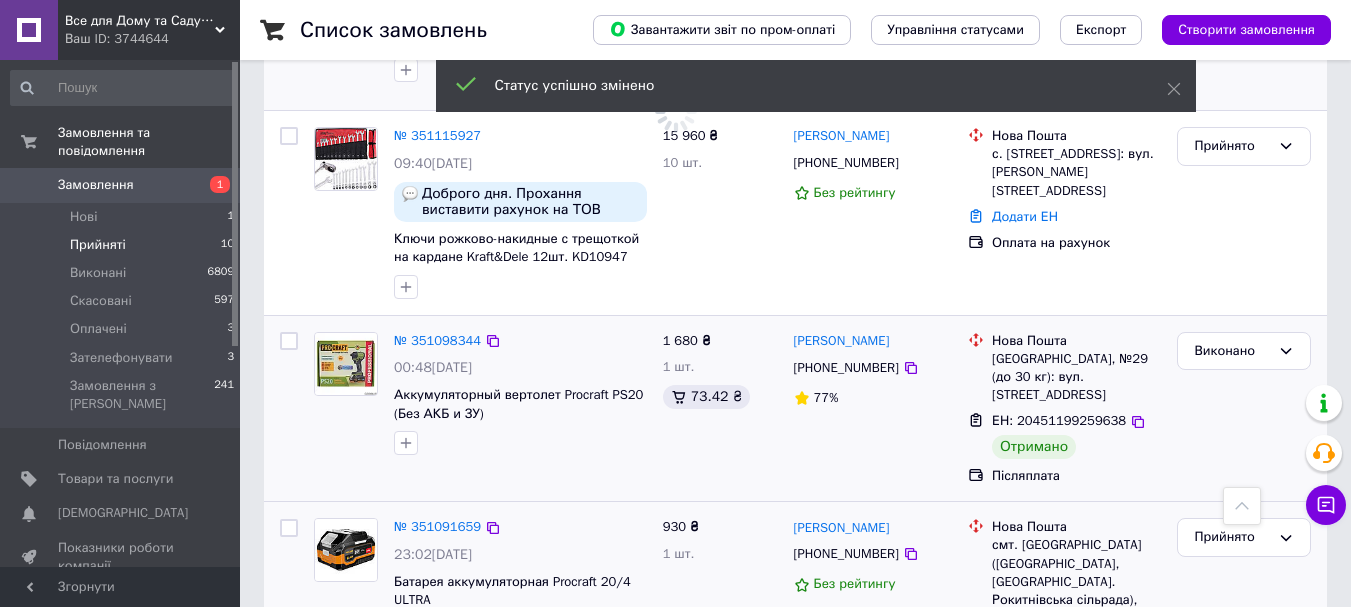 scroll, scrollTop: 2521, scrollLeft: 0, axis: vertical 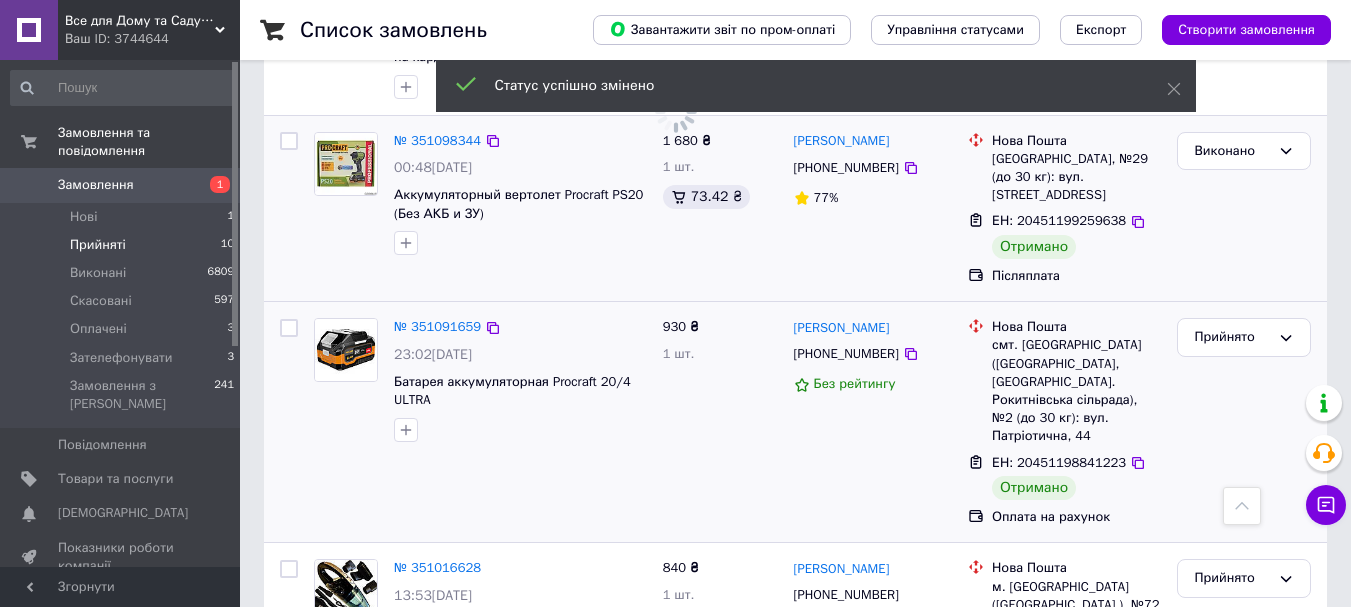 drag, startPoint x: 1190, startPoint y: 274, endPoint x: 1207, endPoint y: 304, distance: 34.48188 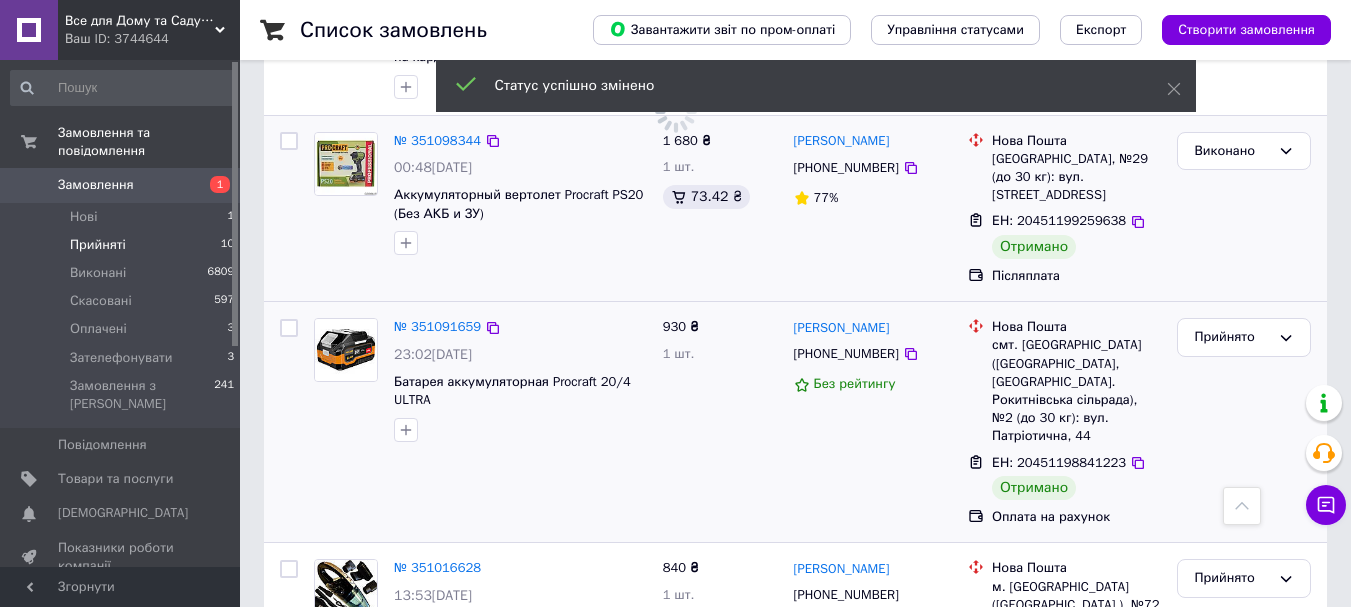 click on "Прийнято" at bounding box center (1244, 337) 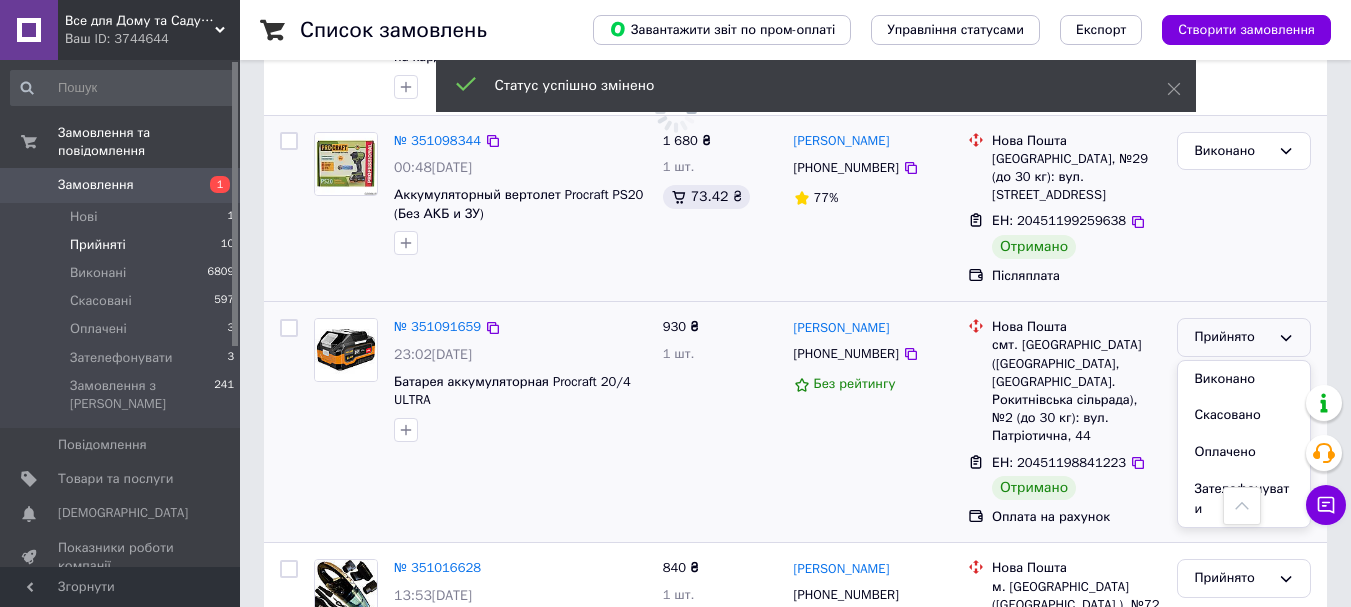 click on "Виконано" at bounding box center (1244, 379) 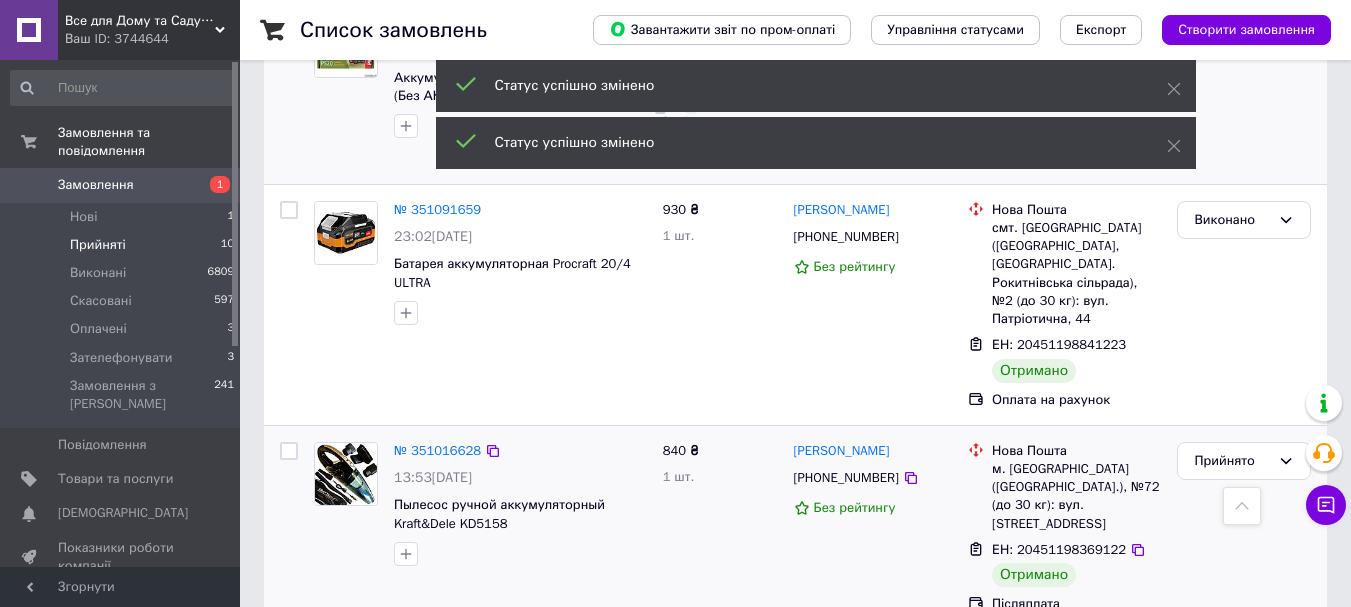 scroll, scrollTop: 1419, scrollLeft: 0, axis: vertical 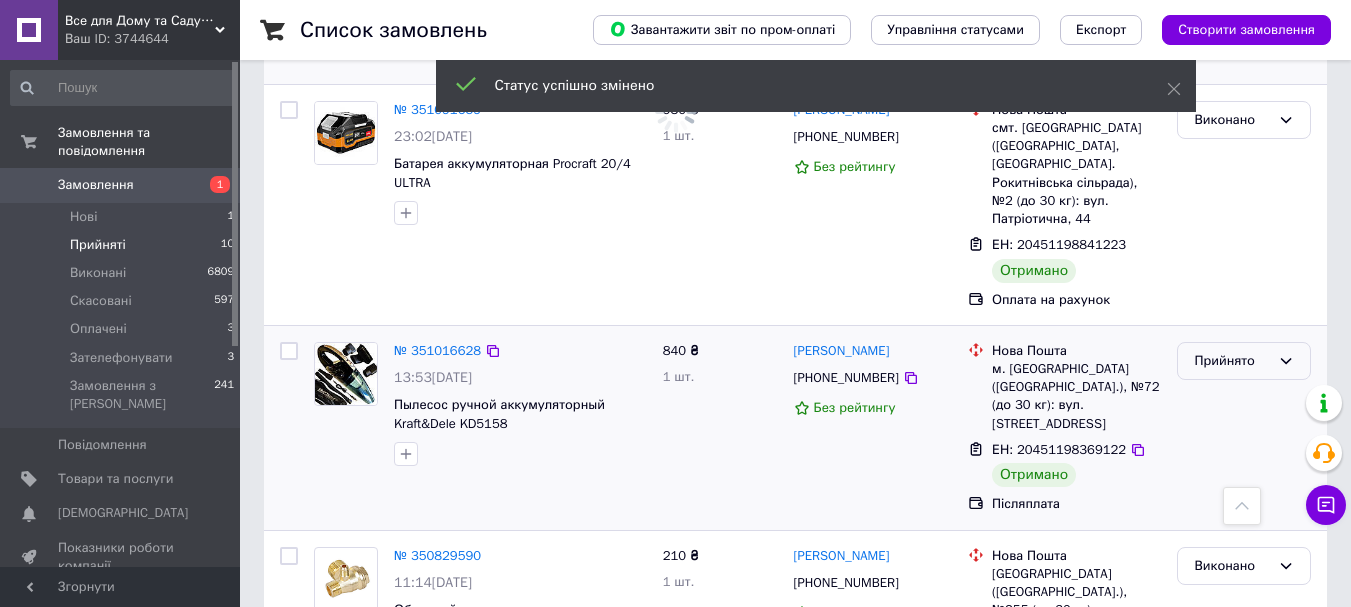 click on "Прийнято" at bounding box center (1232, 361) 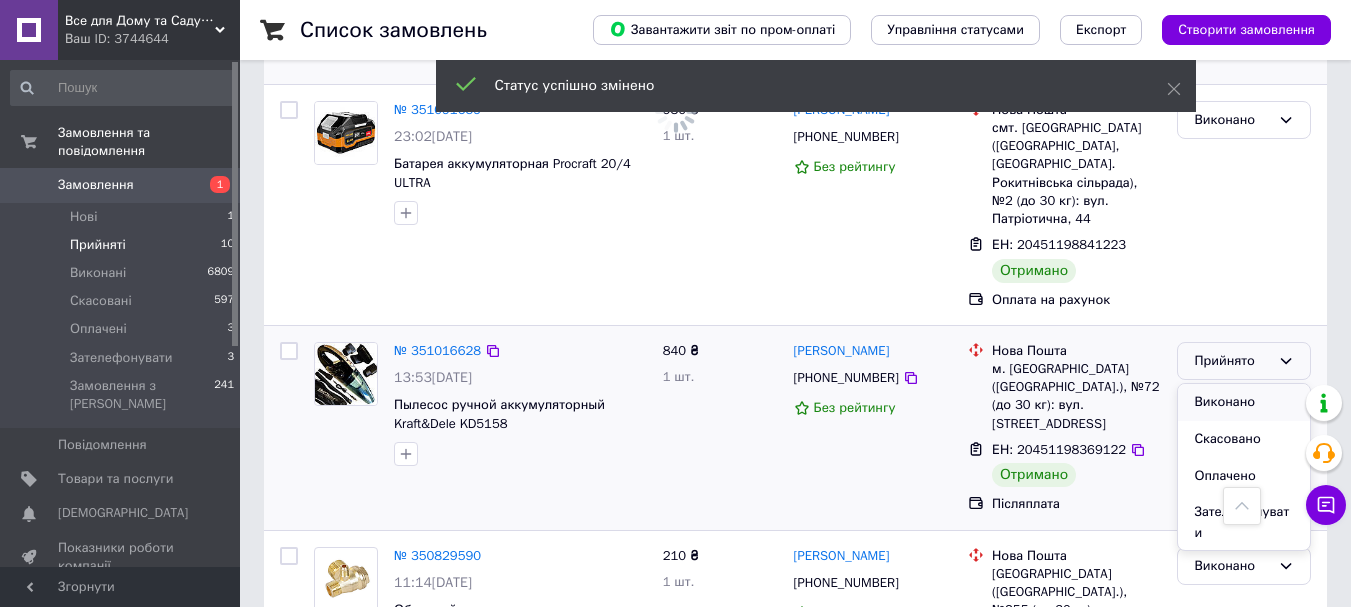 click on "Виконано" at bounding box center [1244, 402] 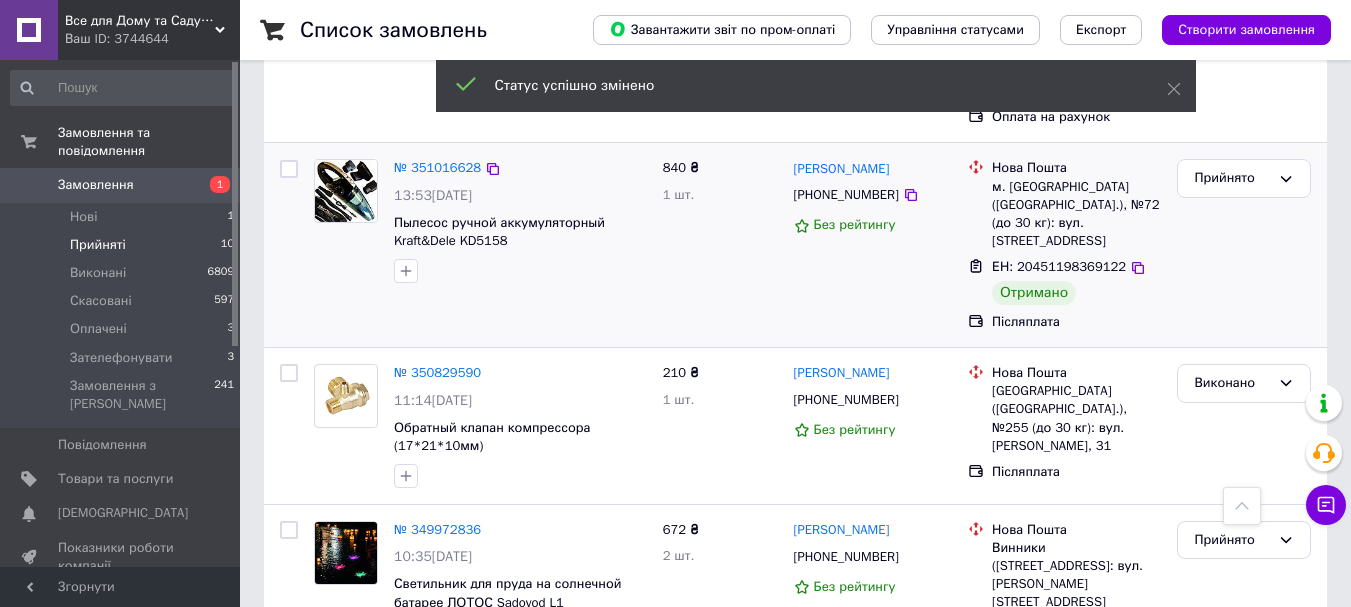 scroll, scrollTop: 3118, scrollLeft: 0, axis: vertical 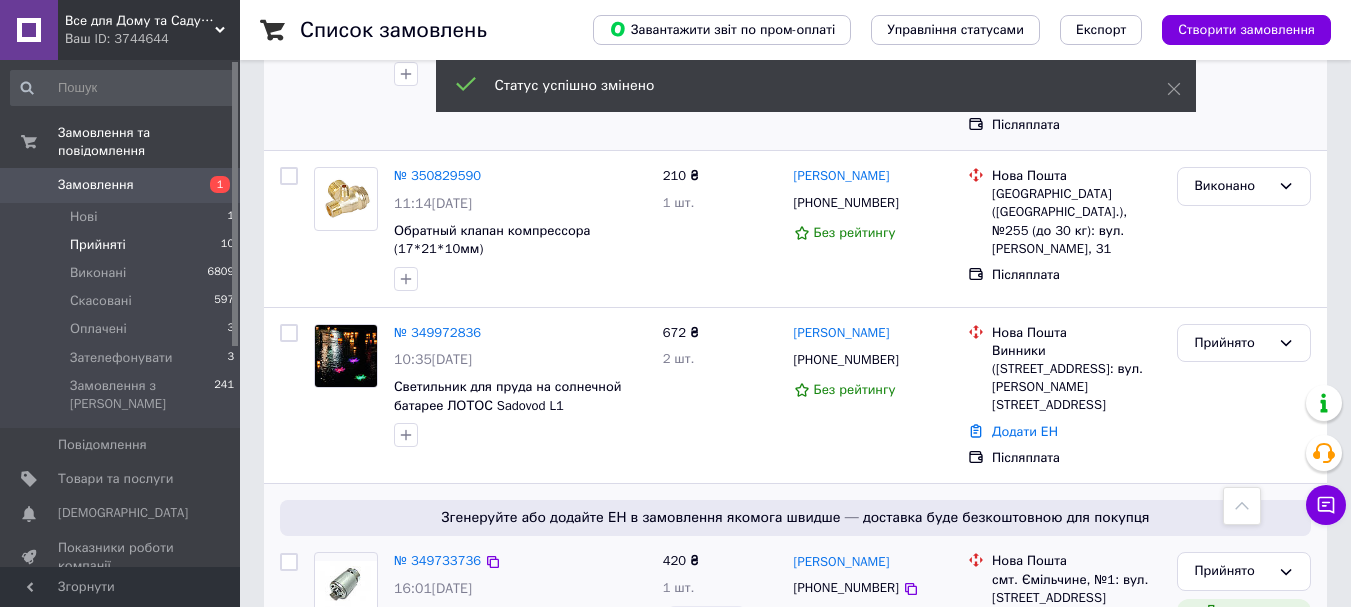 drag, startPoint x: 1197, startPoint y: 454, endPoint x: 1196, endPoint y: 482, distance: 28.01785 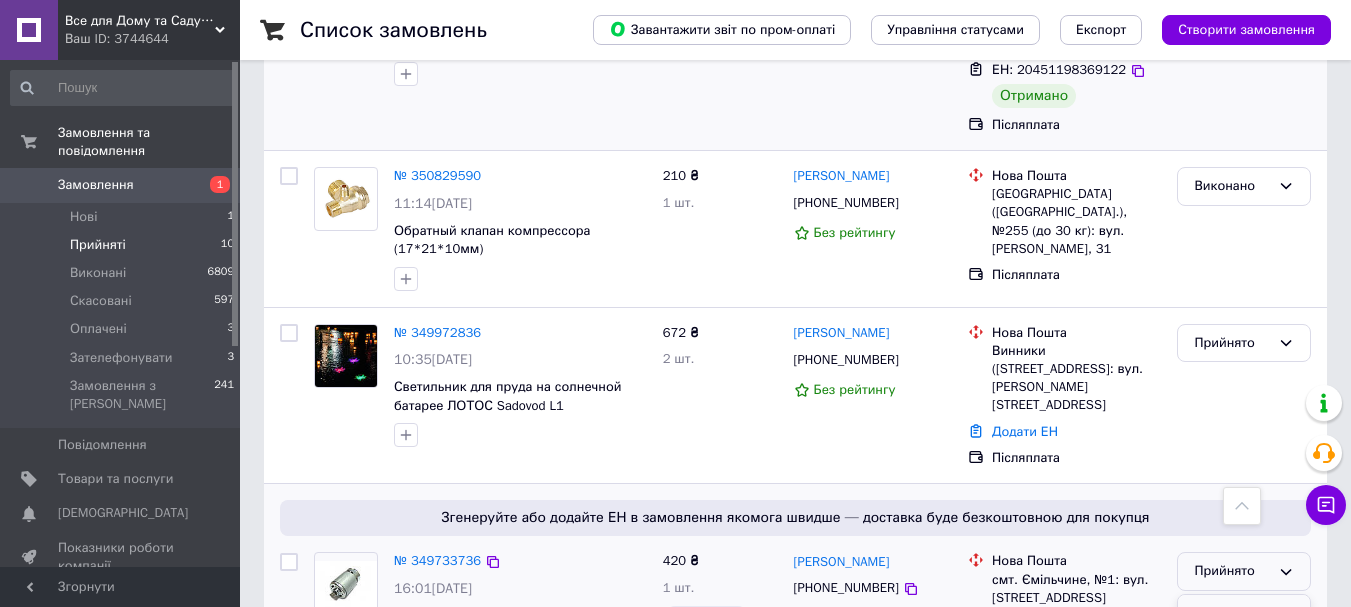 click on "Виконано" at bounding box center [1244, 613] 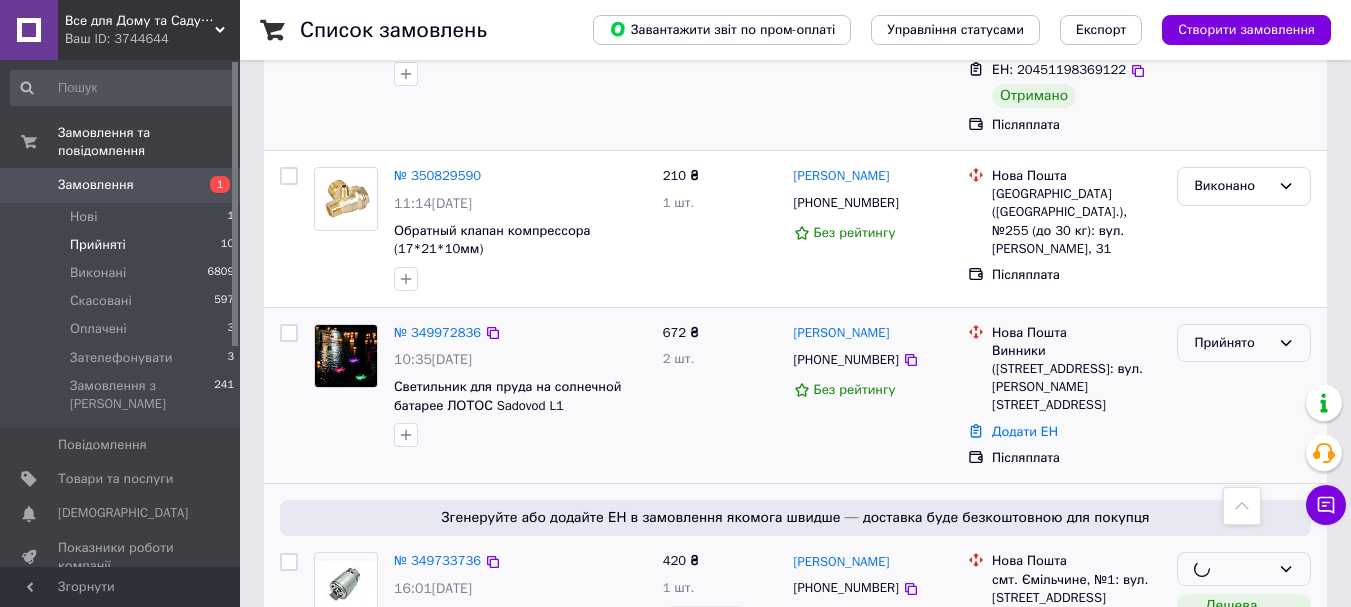 click on "Прийнято" at bounding box center [1232, 343] 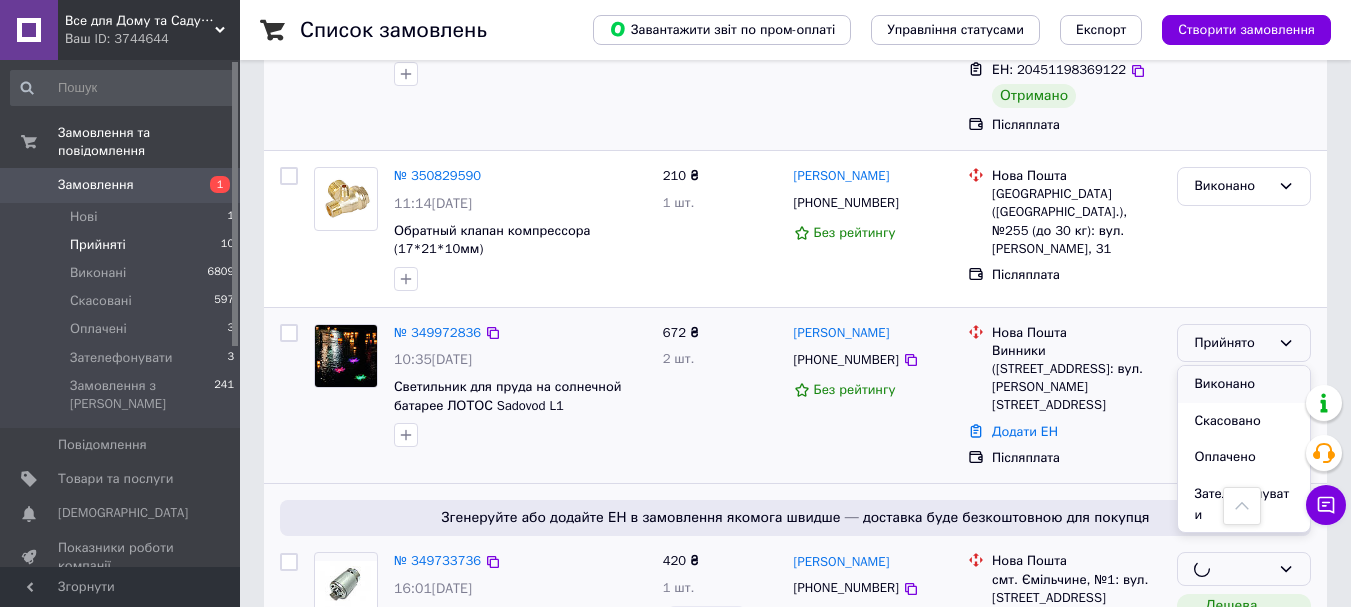 click on "Виконано" at bounding box center (1244, 384) 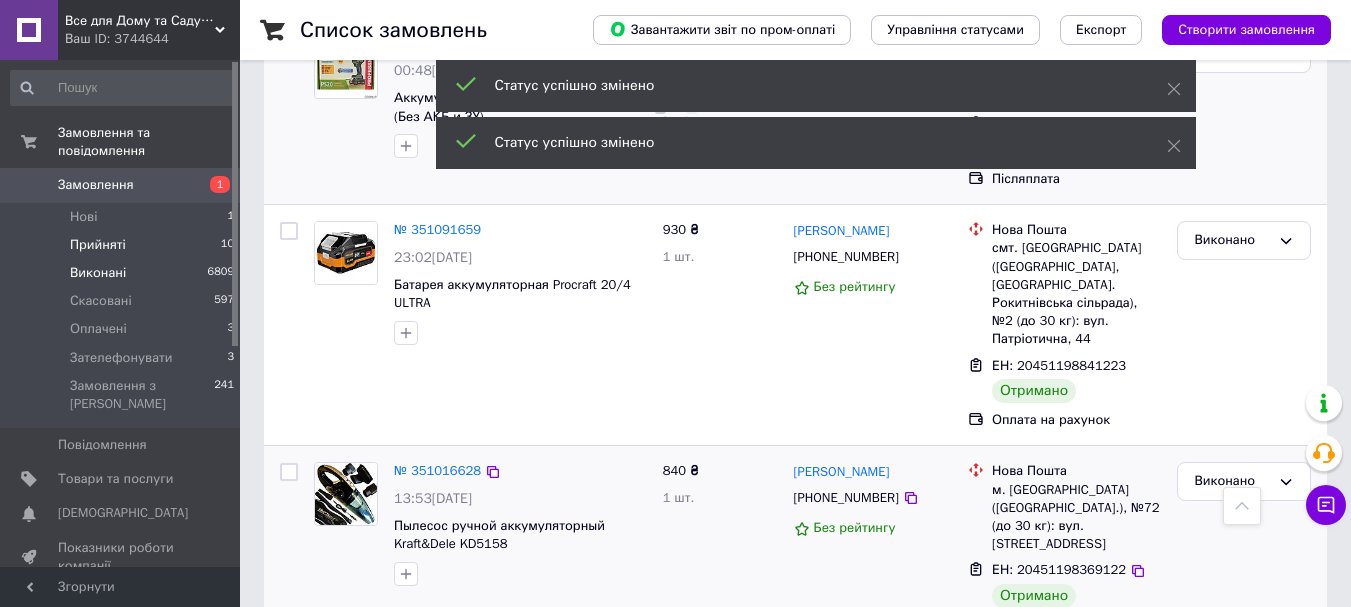 scroll, scrollTop: 2018, scrollLeft: 0, axis: vertical 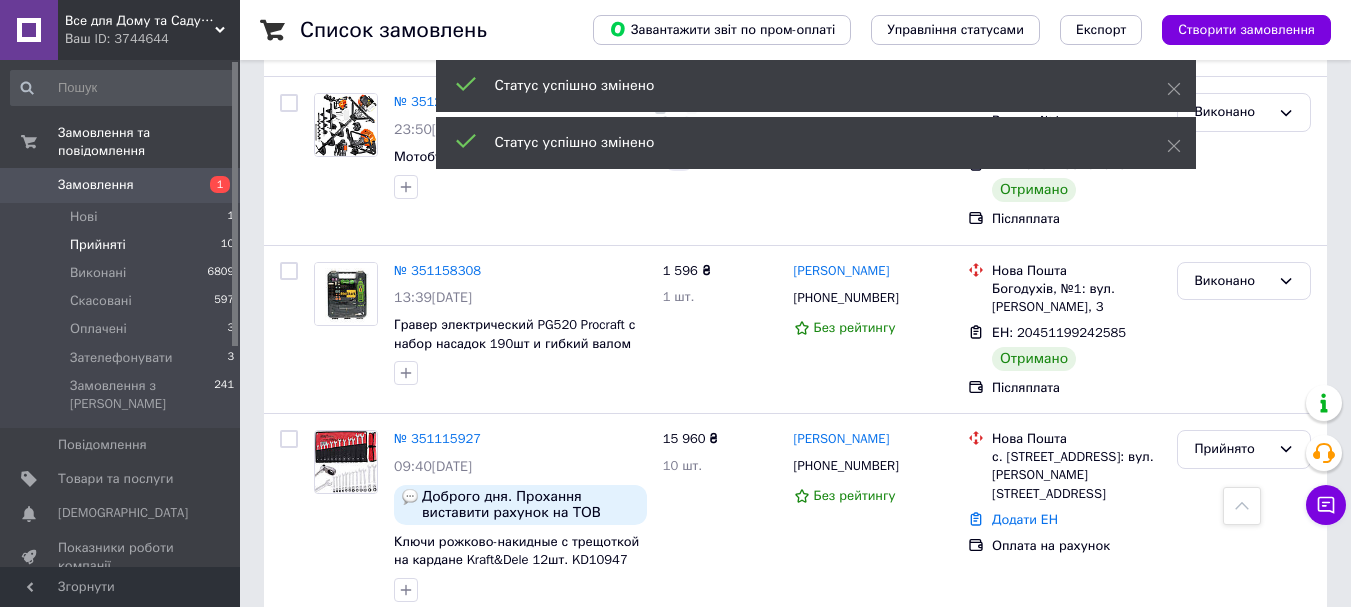 click on "Замовлення 1" at bounding box center (123, 185) 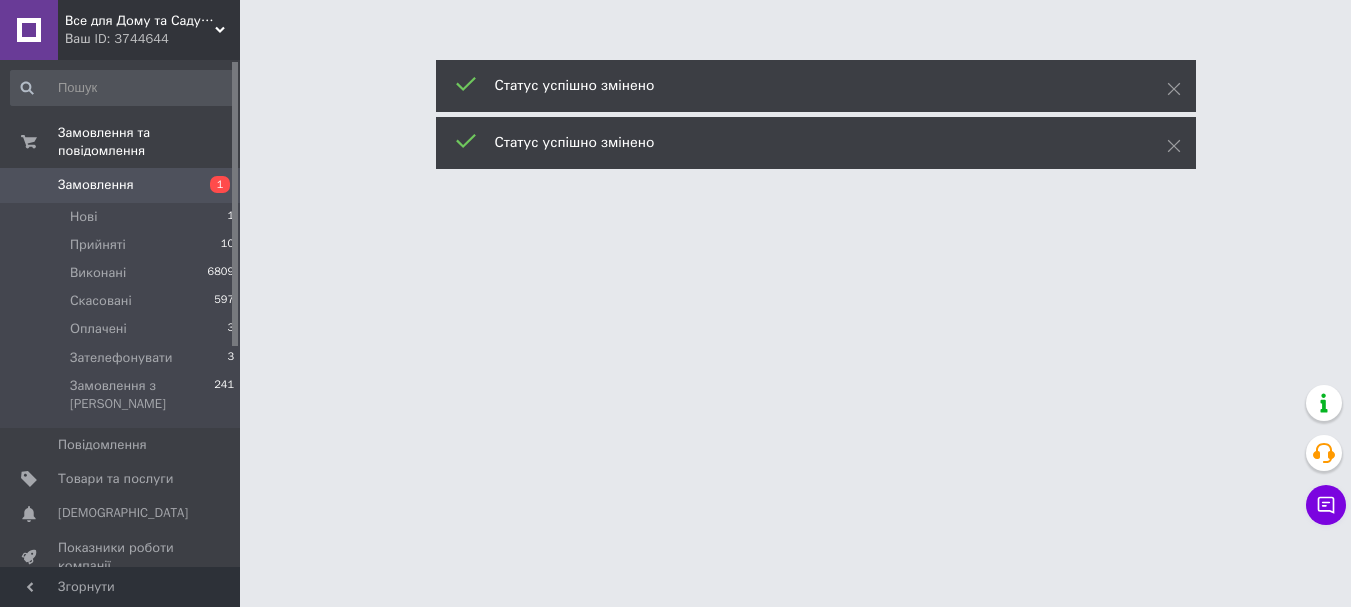 scroll, scrollTop: 0, scrollLeft: 0, axis: both 